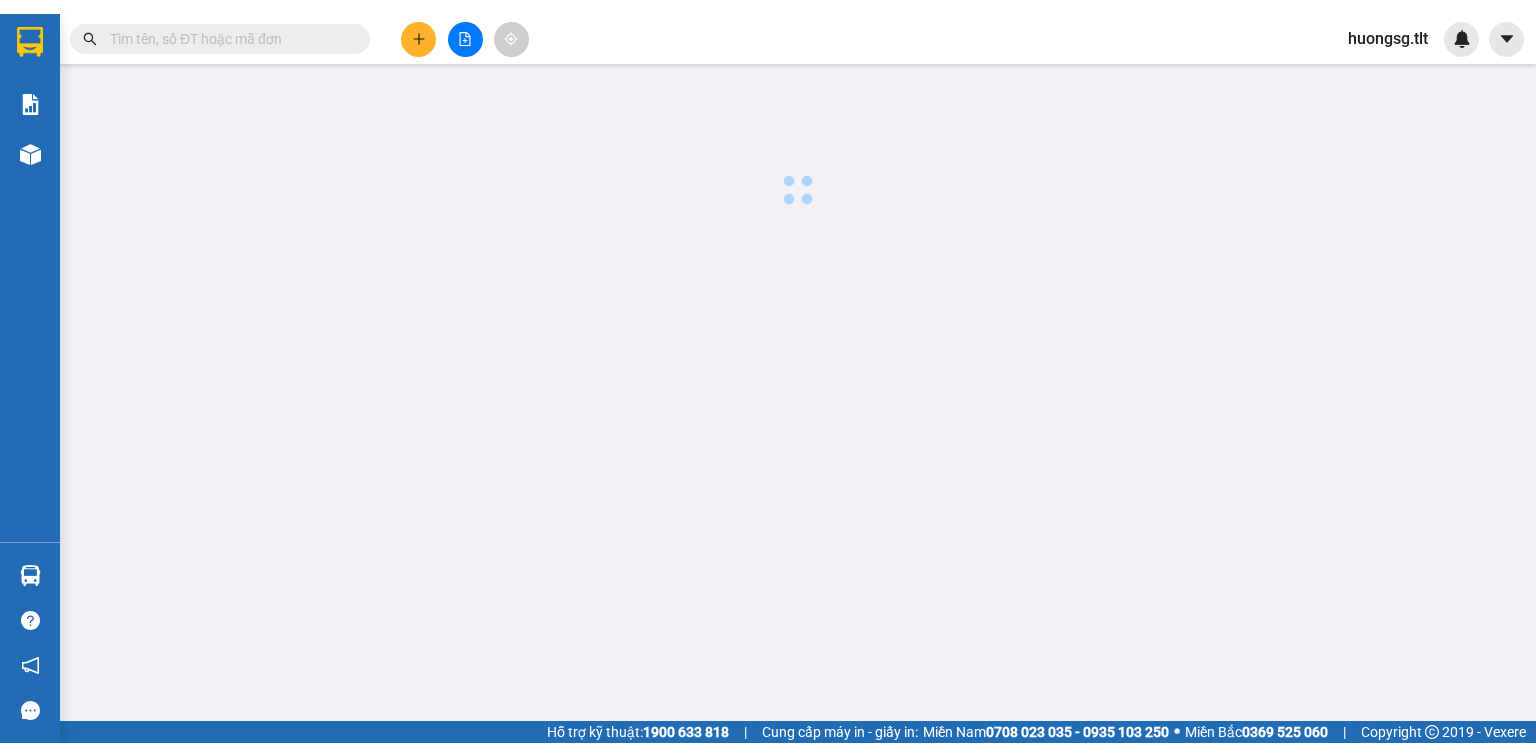 scroll, scrollTop: 0, scrollLeft: 0, axis: both 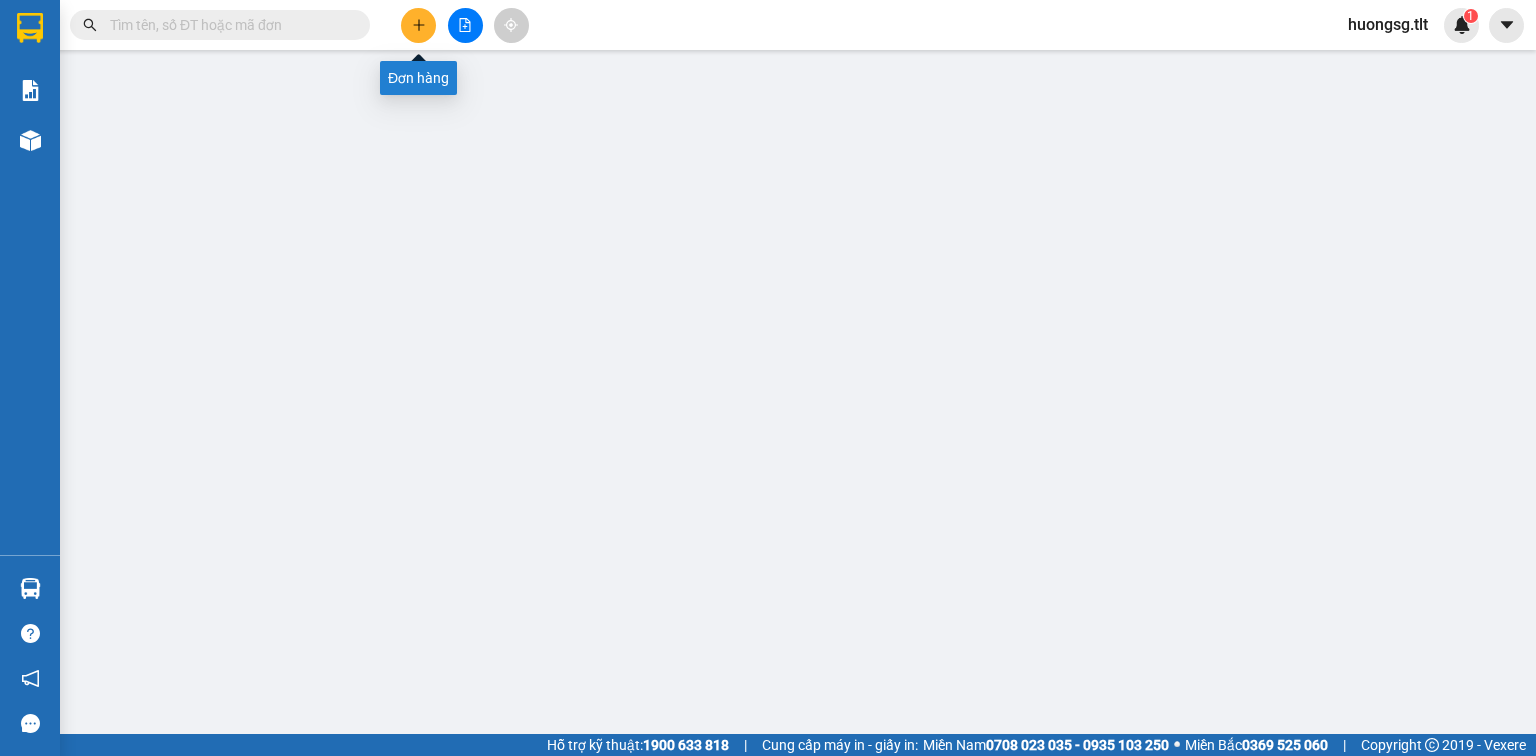 click 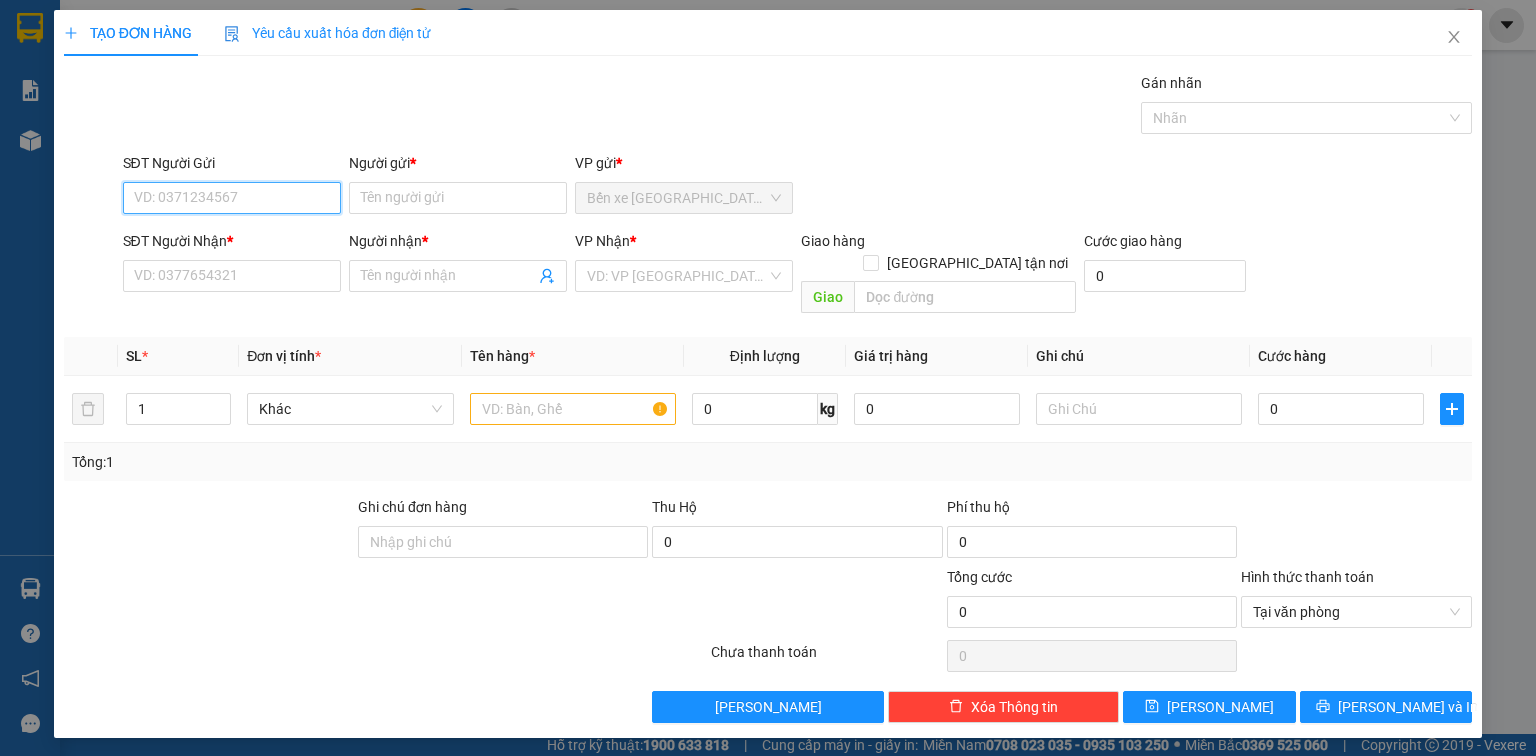 click on "SĐT Người Gửi" at bounding box center [232, 198] 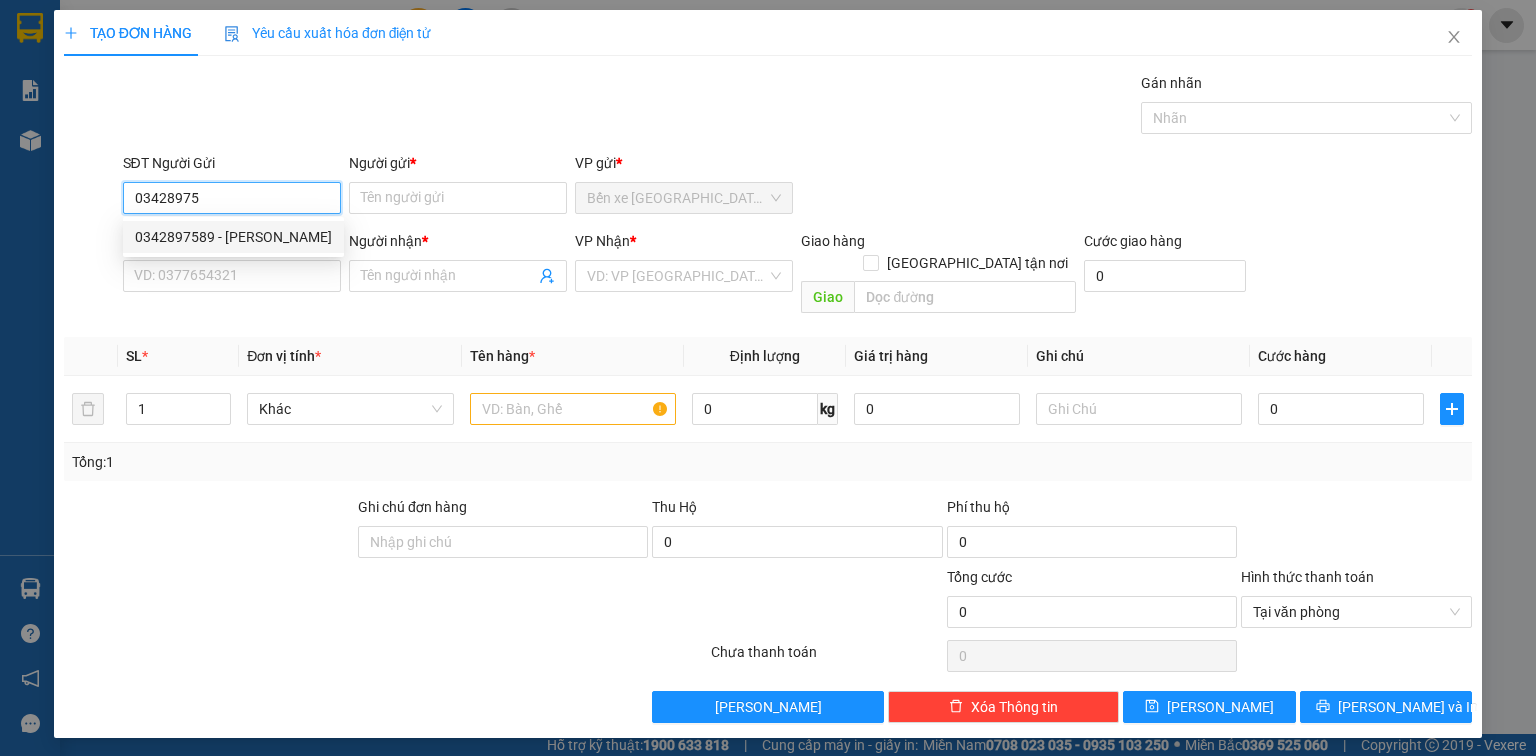 click on "0342897589 - VÂN" at bounding box center (233, 237) 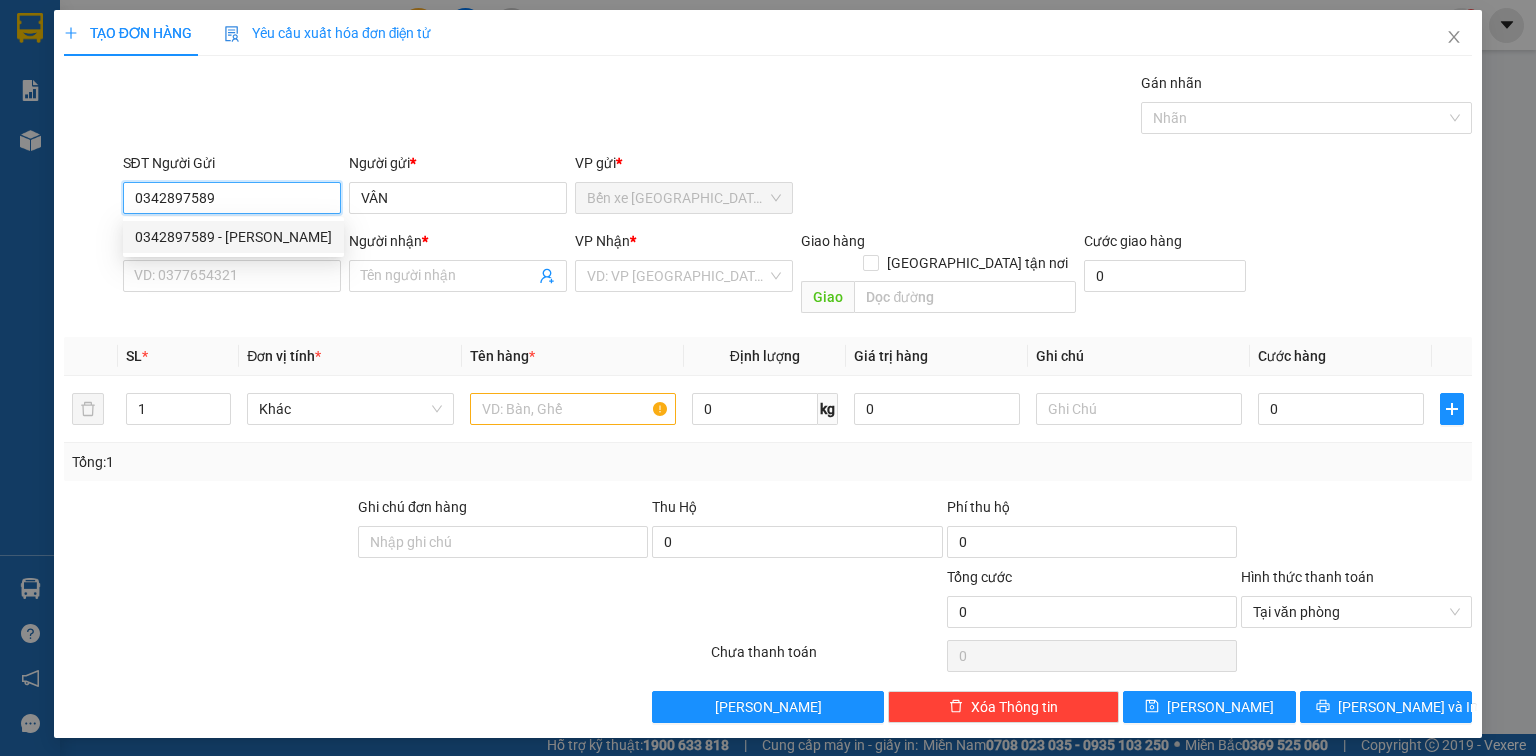 type on "0342897589" 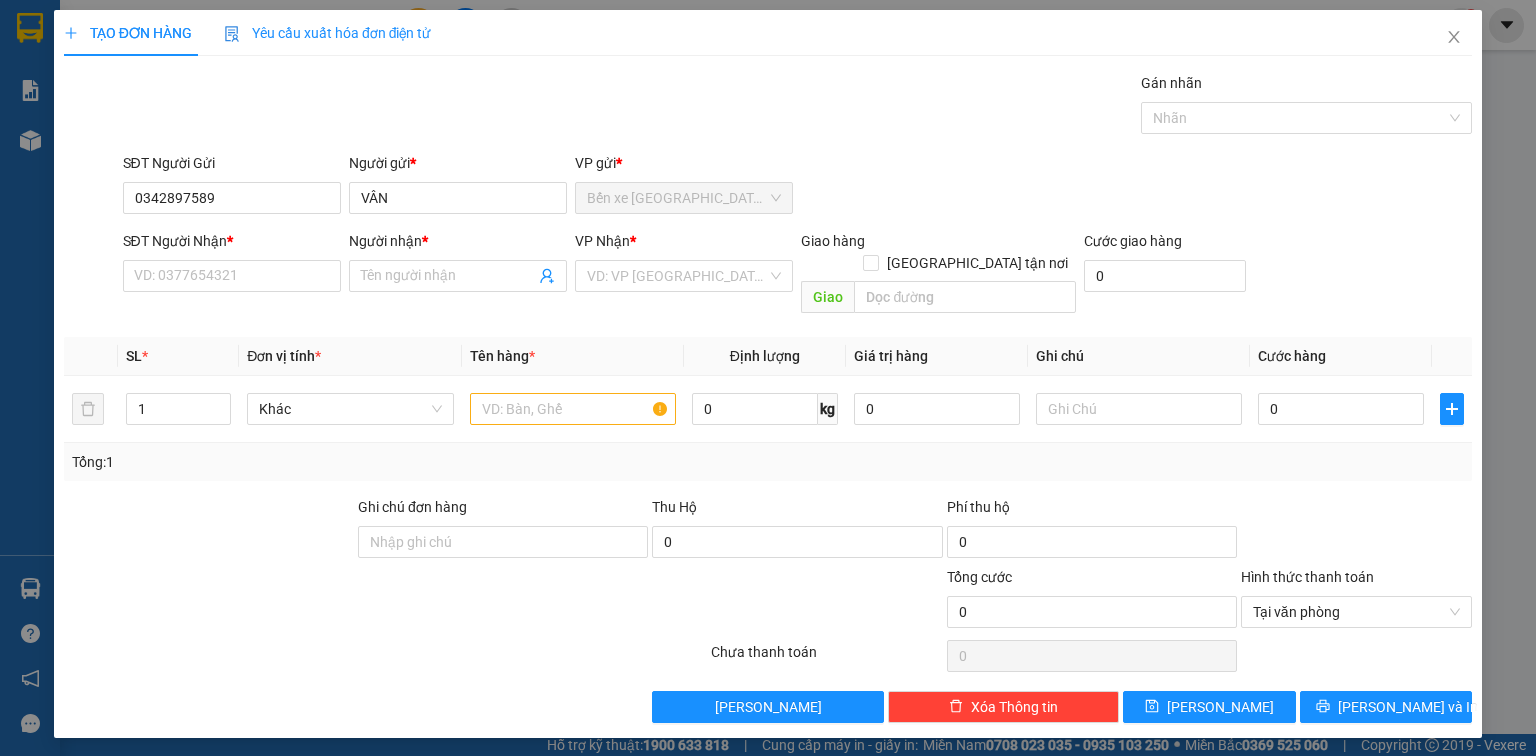 click on "SĐT Người Nhận  * VD: 0377654321" at bounding box center (232, 265) 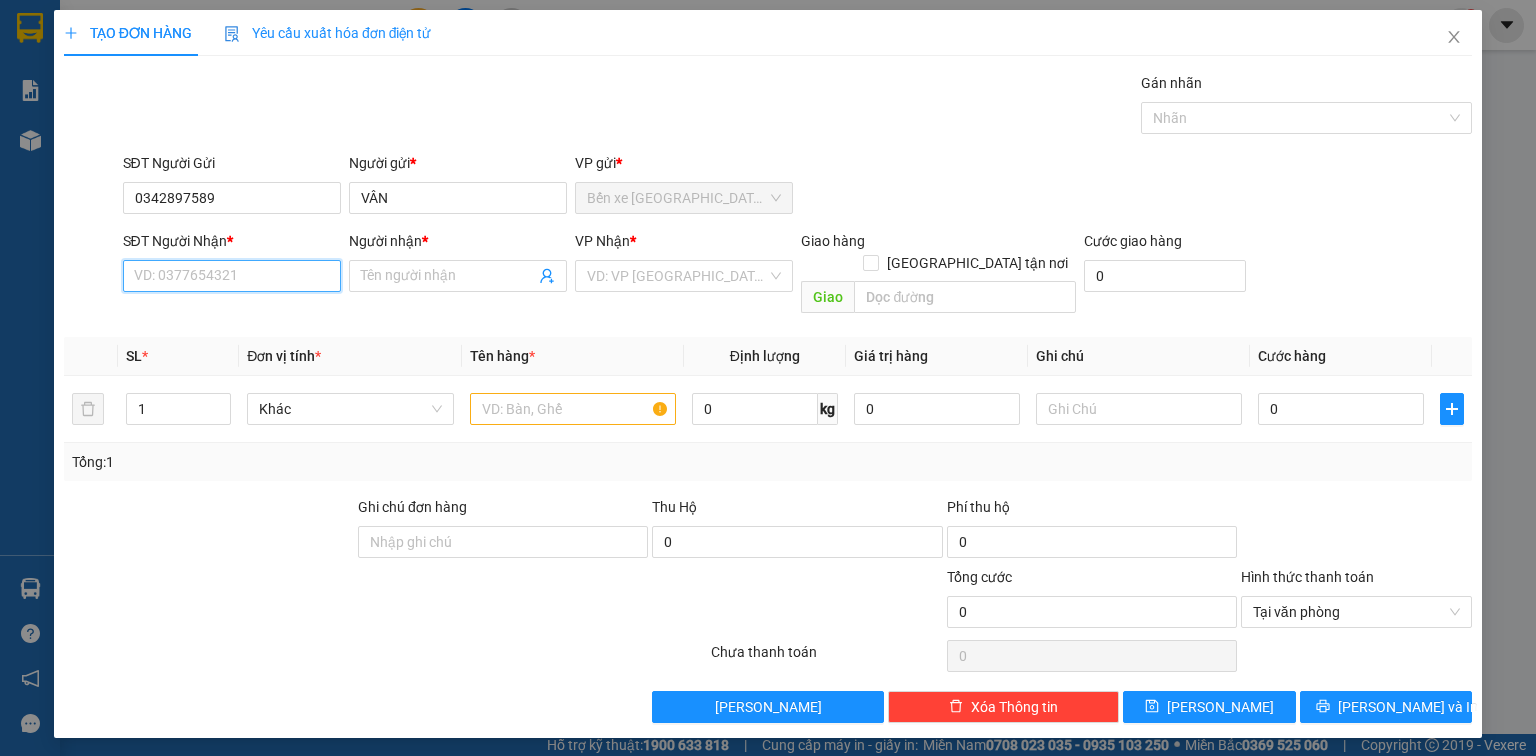 click on "SĐT Người Nhận  *" at bounding box center (232, 276) 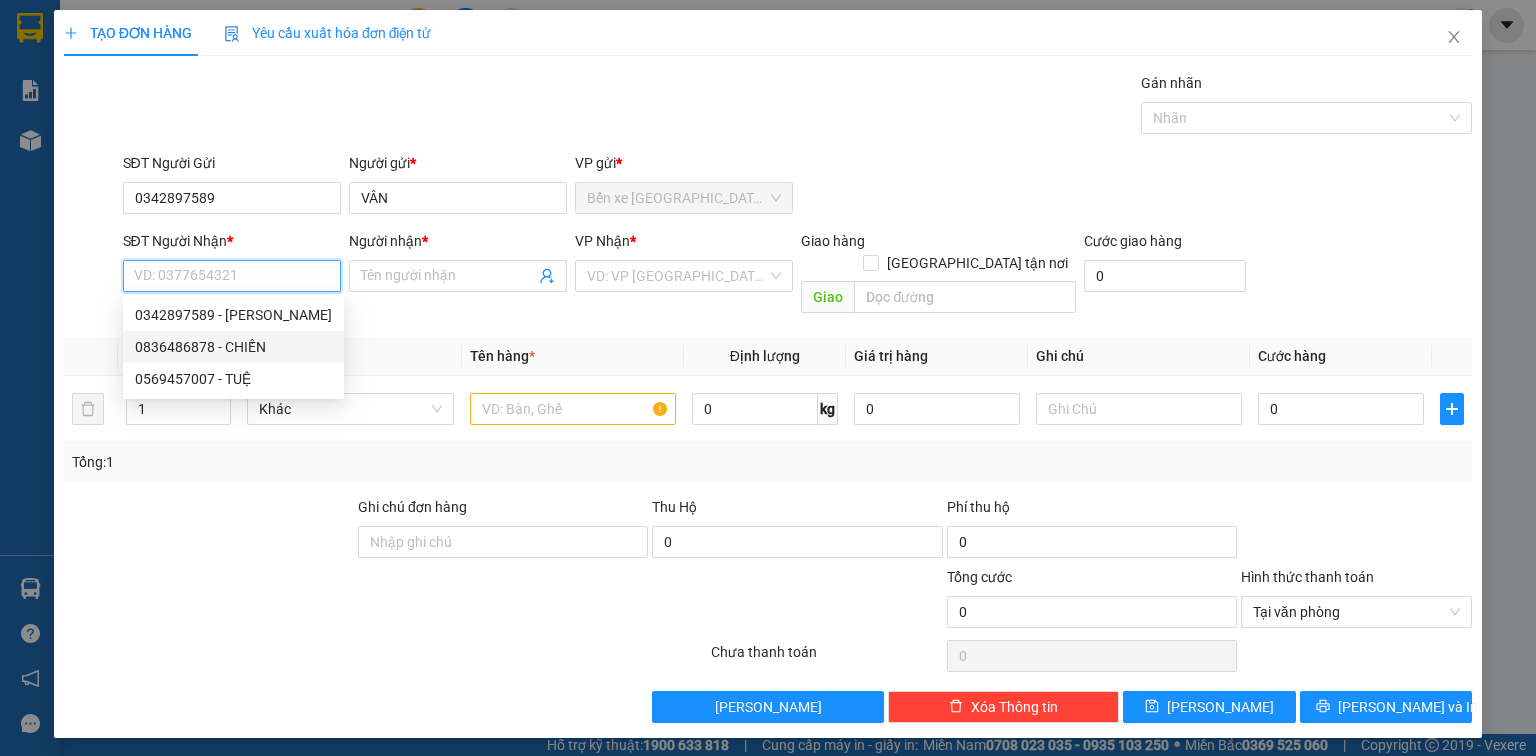 click on "0836486878 - CHIẾN" at bounding box center [233, 347] 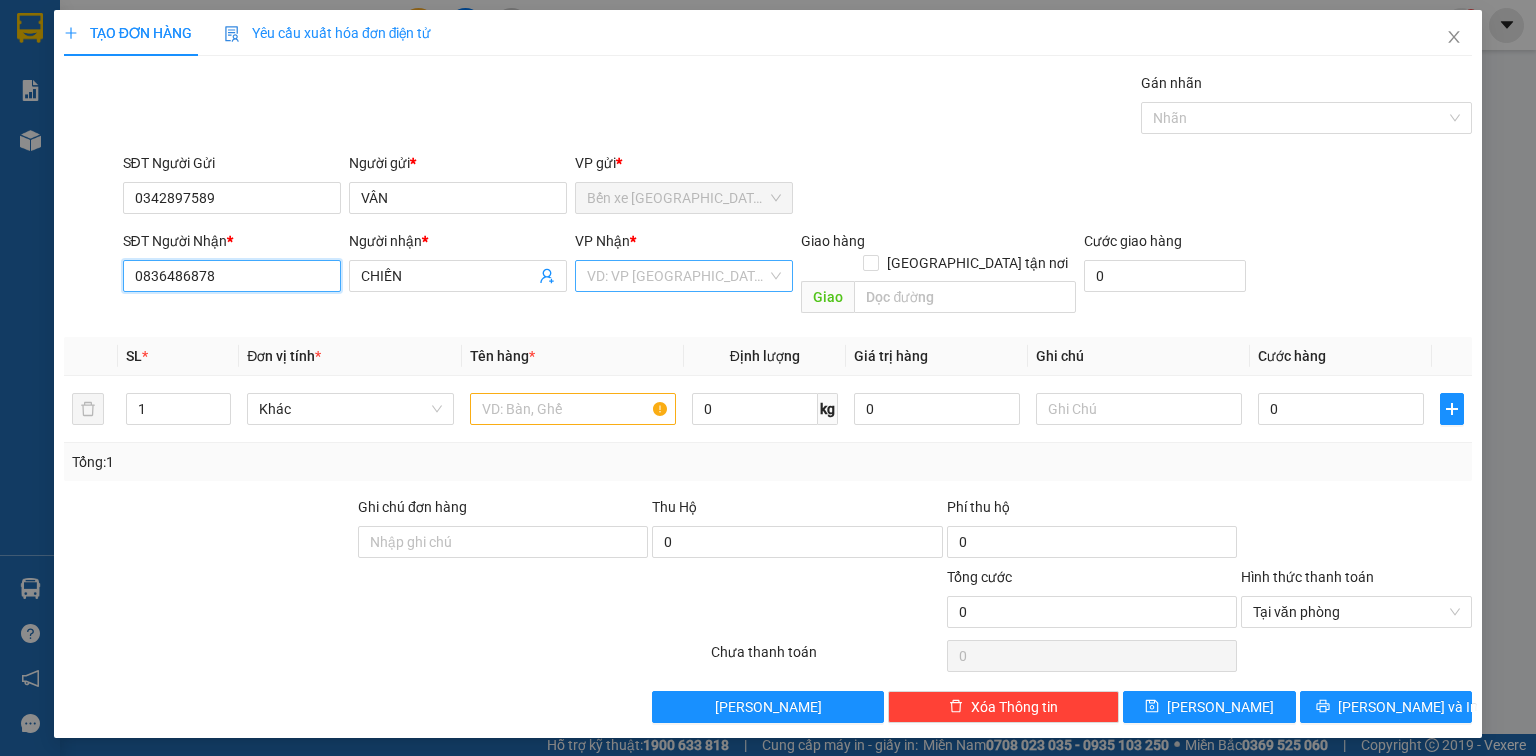 click on "VD: VP [GEOGRAPHIC_DATA]" at bounding box center (684, 276) 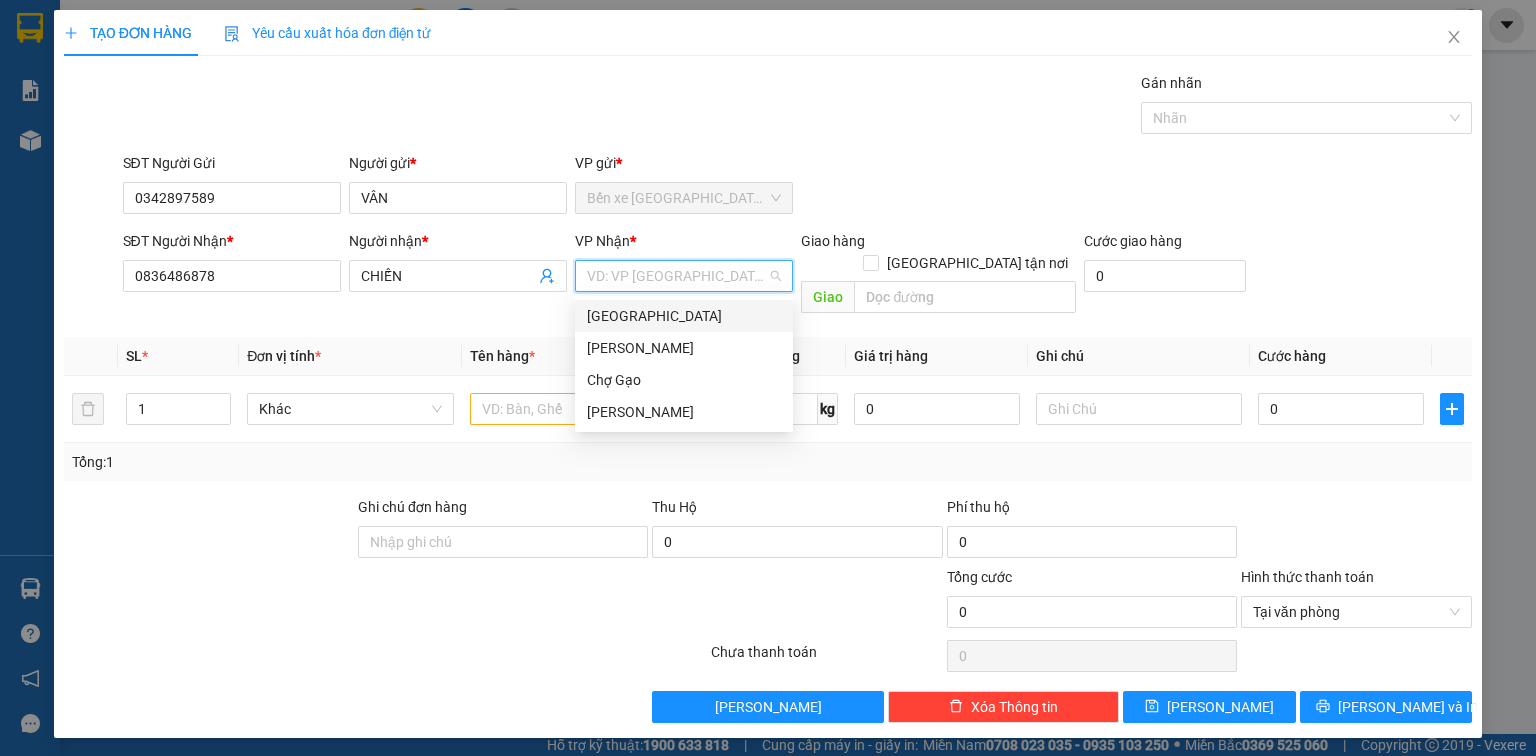 click at bounding box center (677, 276) 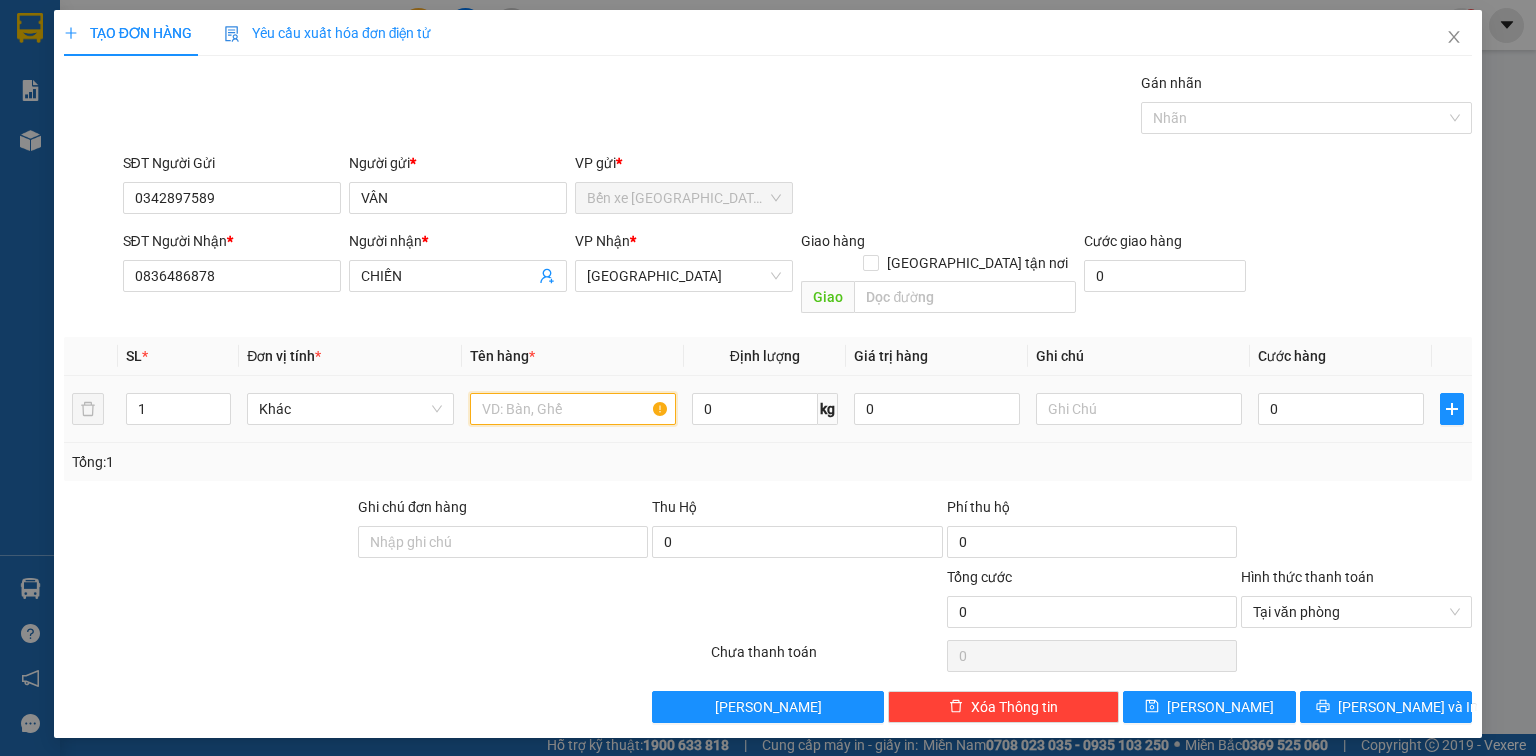 drag, startPoint x: 546, startPoint y: 389, endPoint x: 536, endPoint y: 384, distance: 11.18034 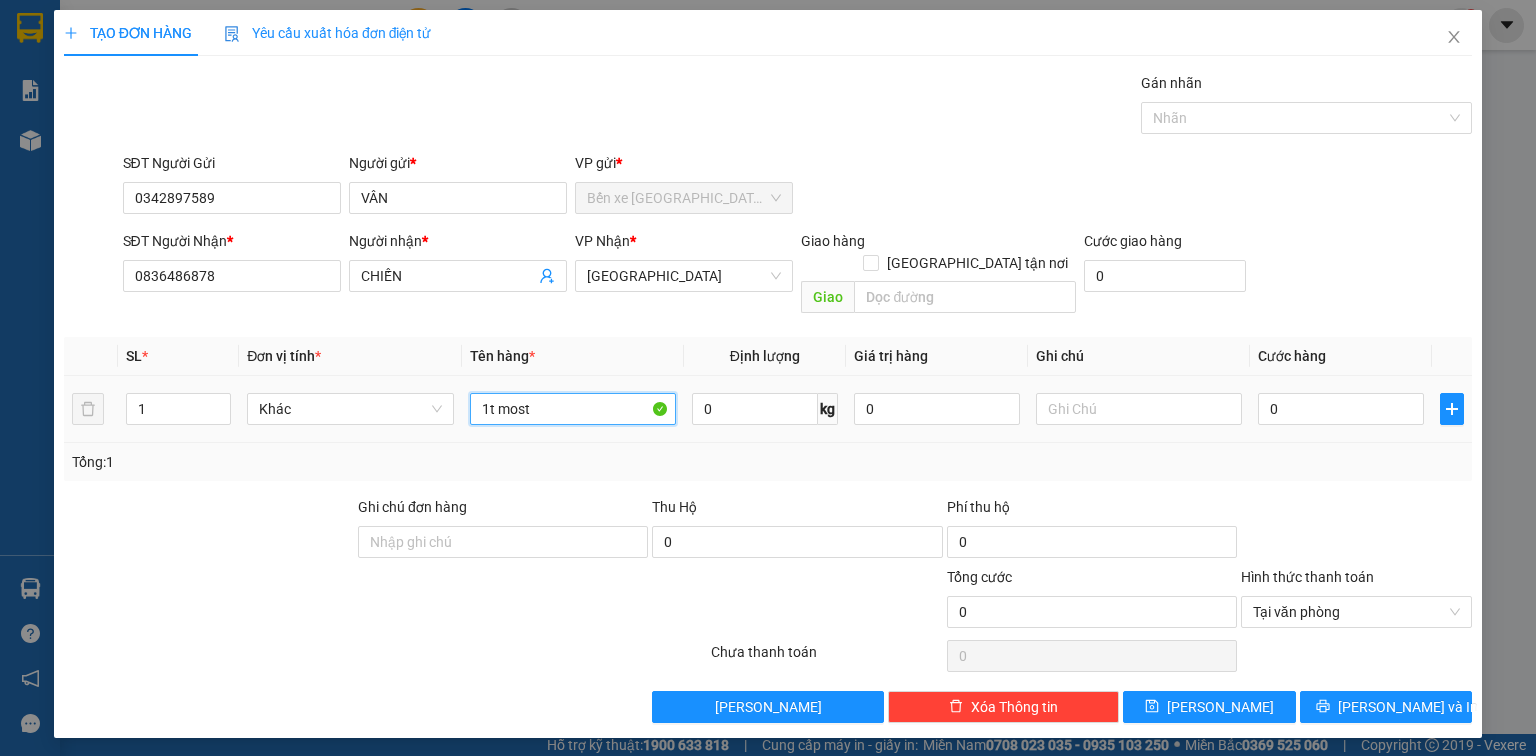 type on "1t most" 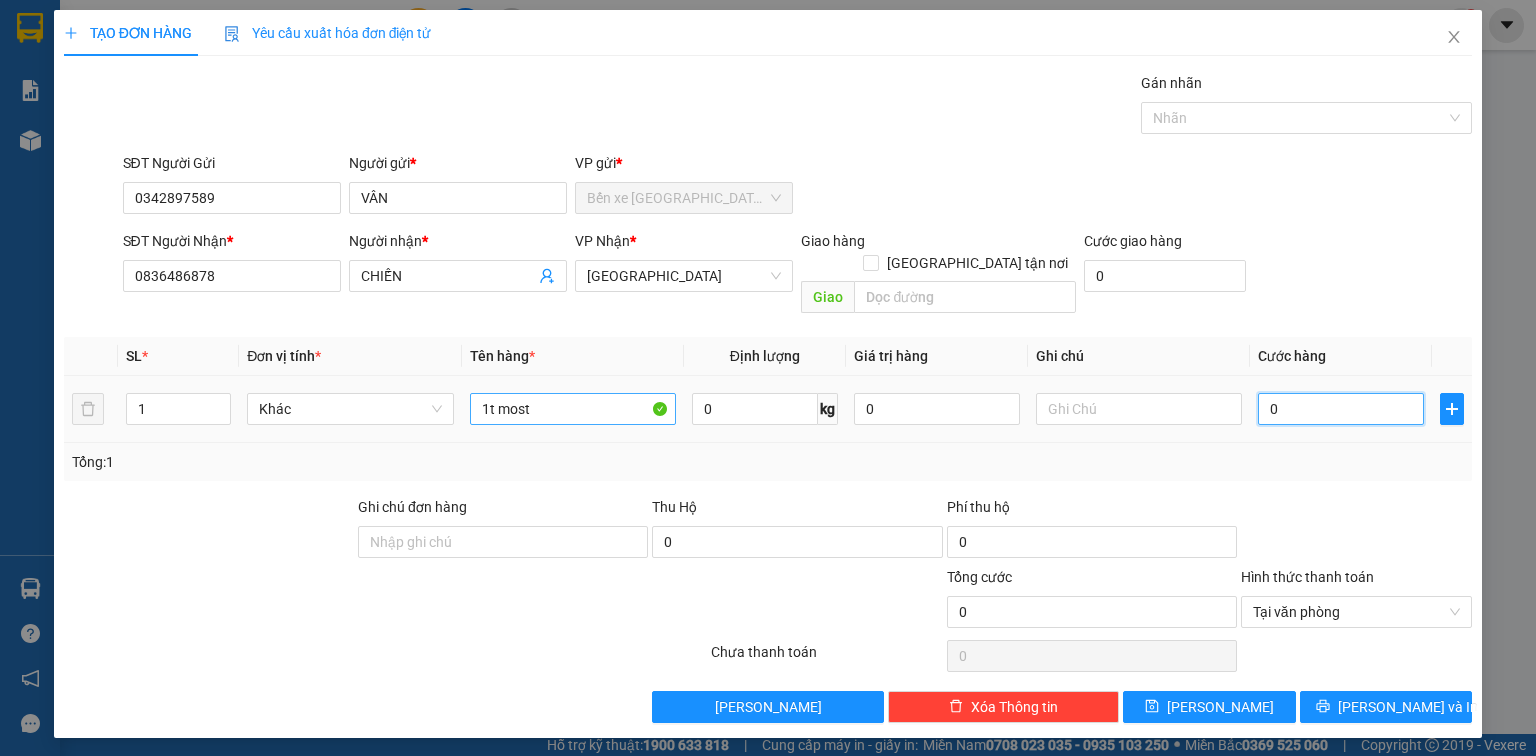 type on "3" 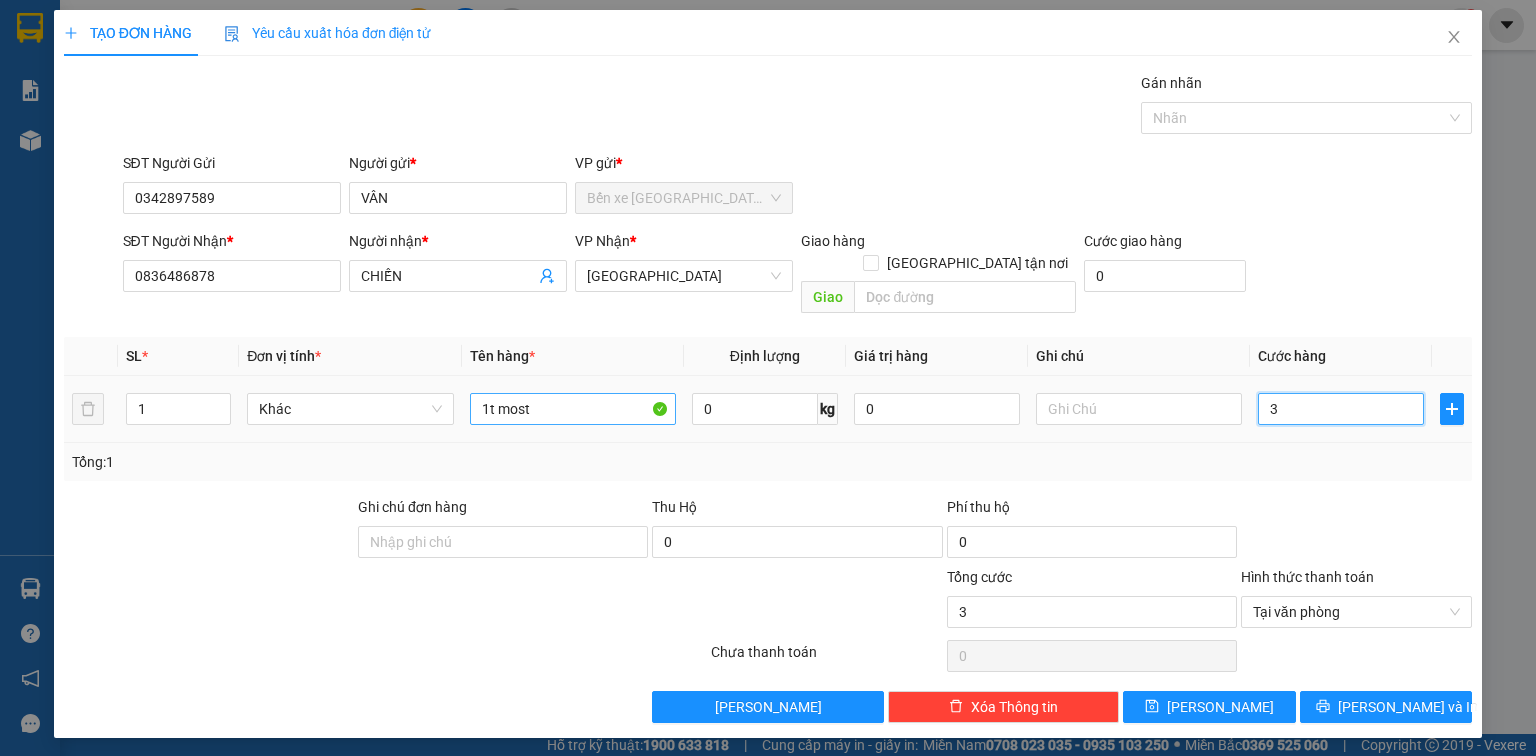 type on "30" 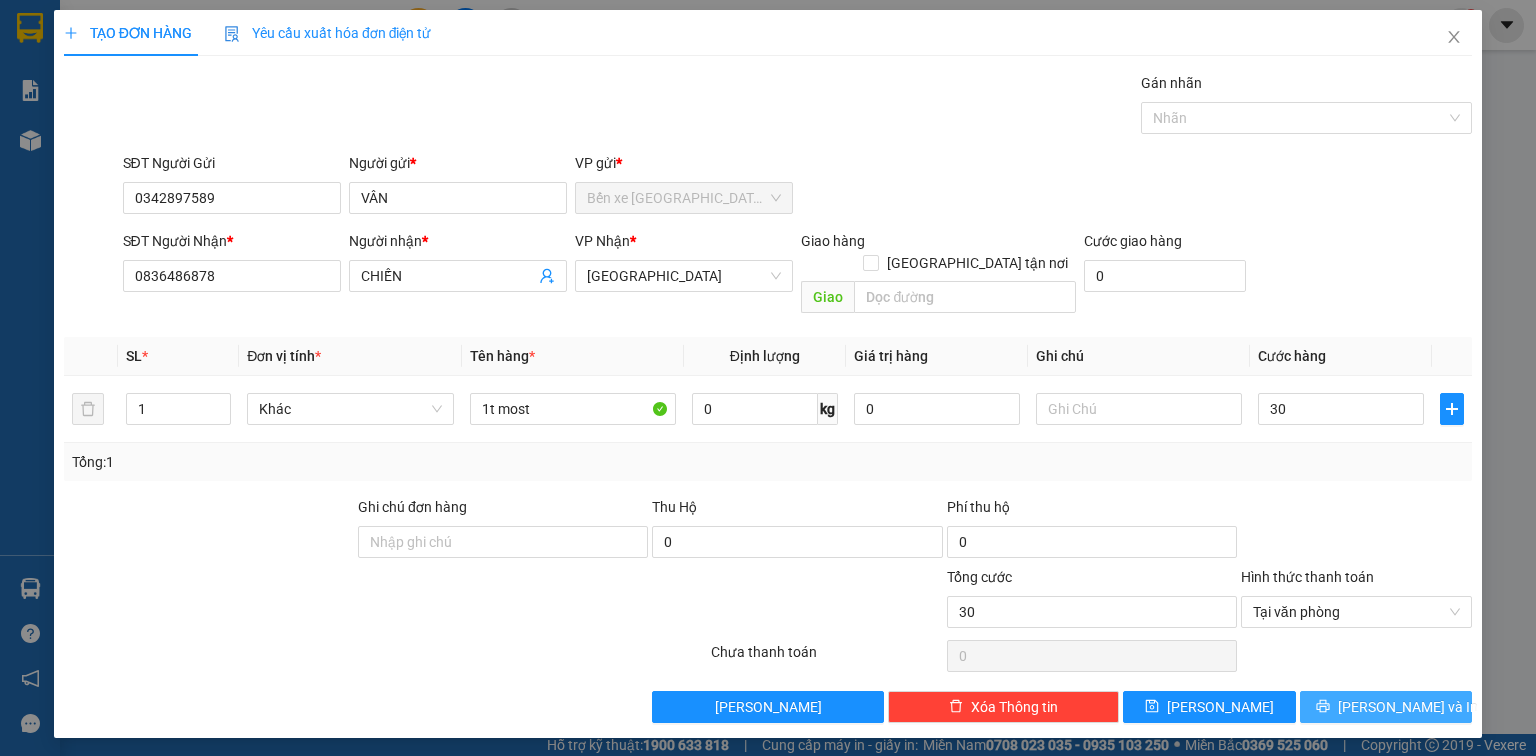 type on "30.000" 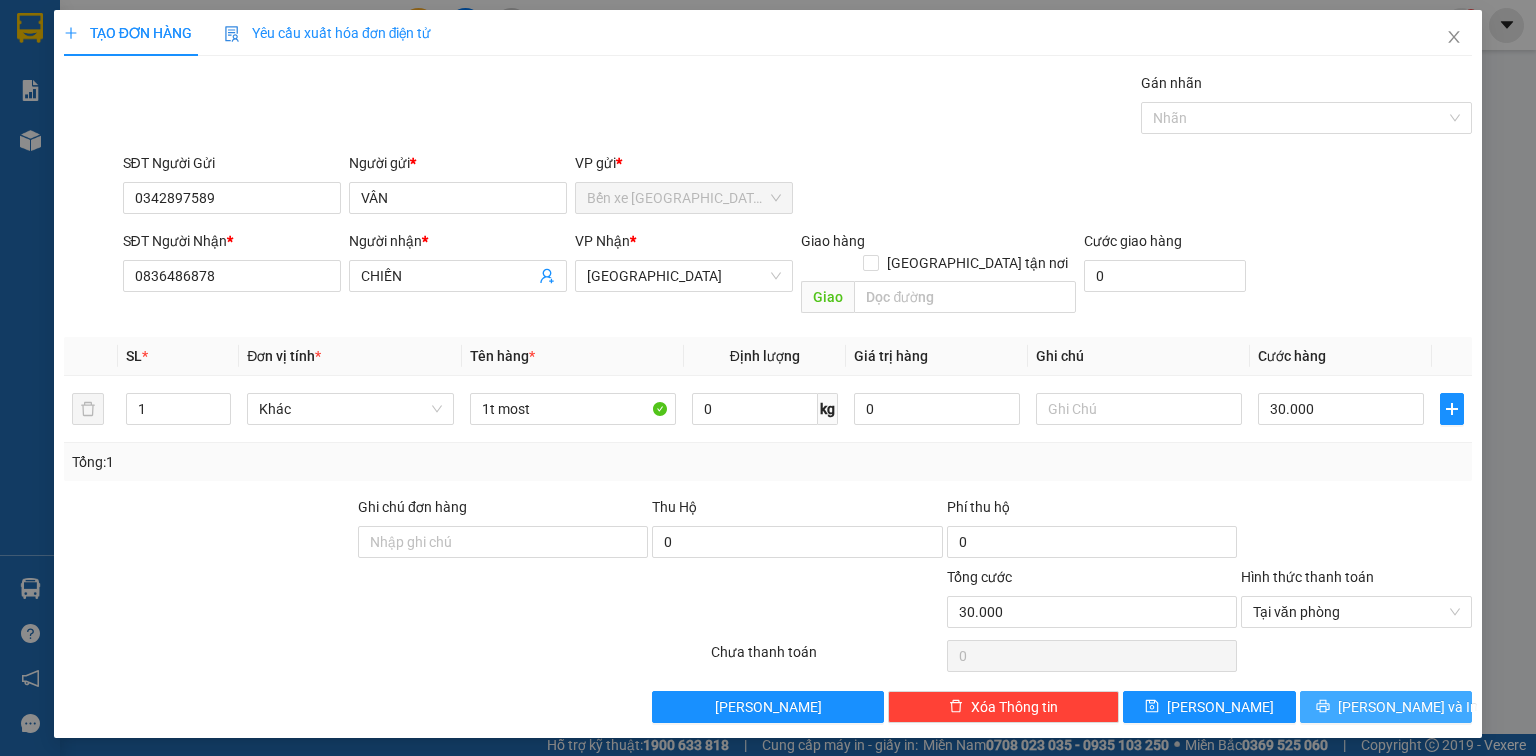 drag, startPoint x: 1408, startPoint y: 682, endPoint x: 1396, endPoint y: 652, distance: 32.31099 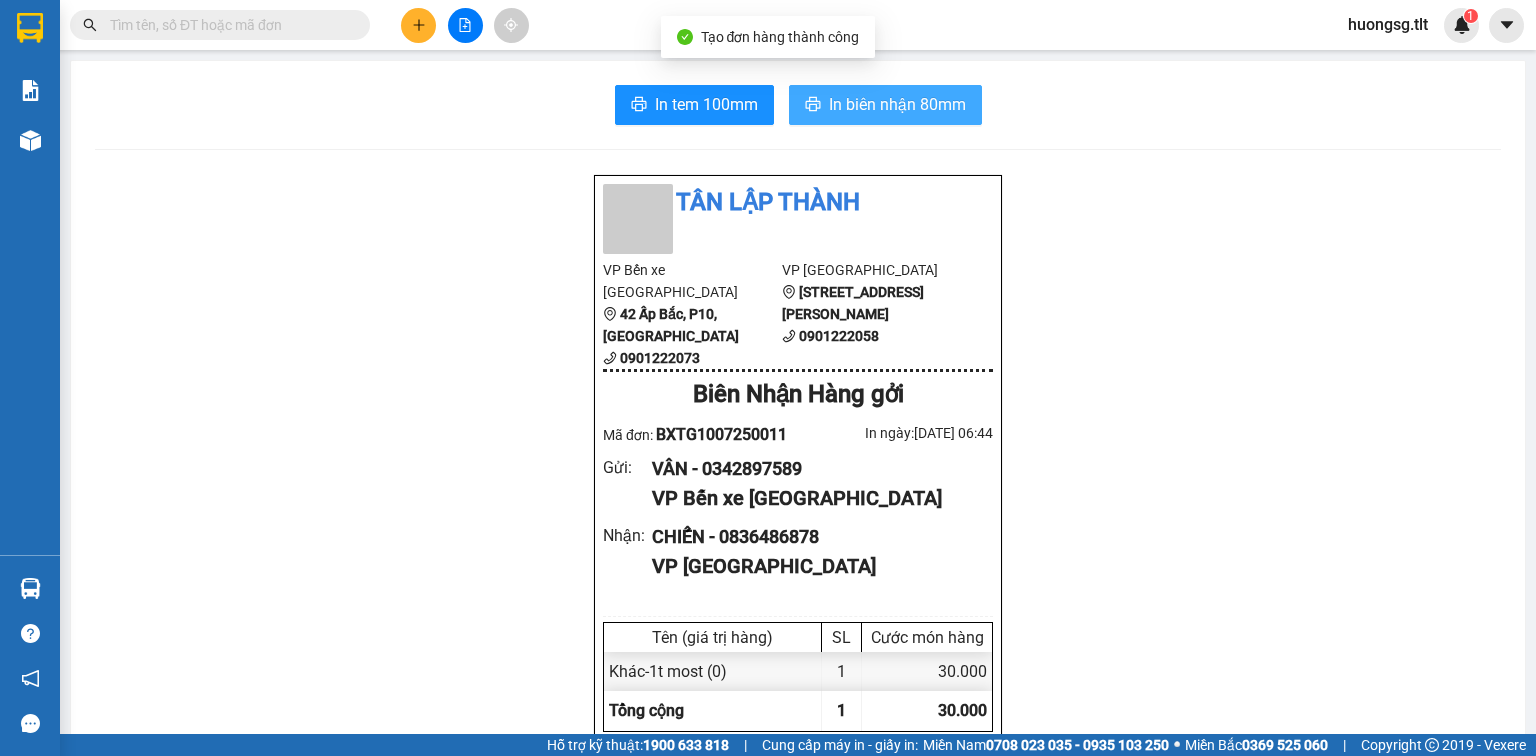 click on "In biên nhận 80mm" at bounding box center (897, 104) 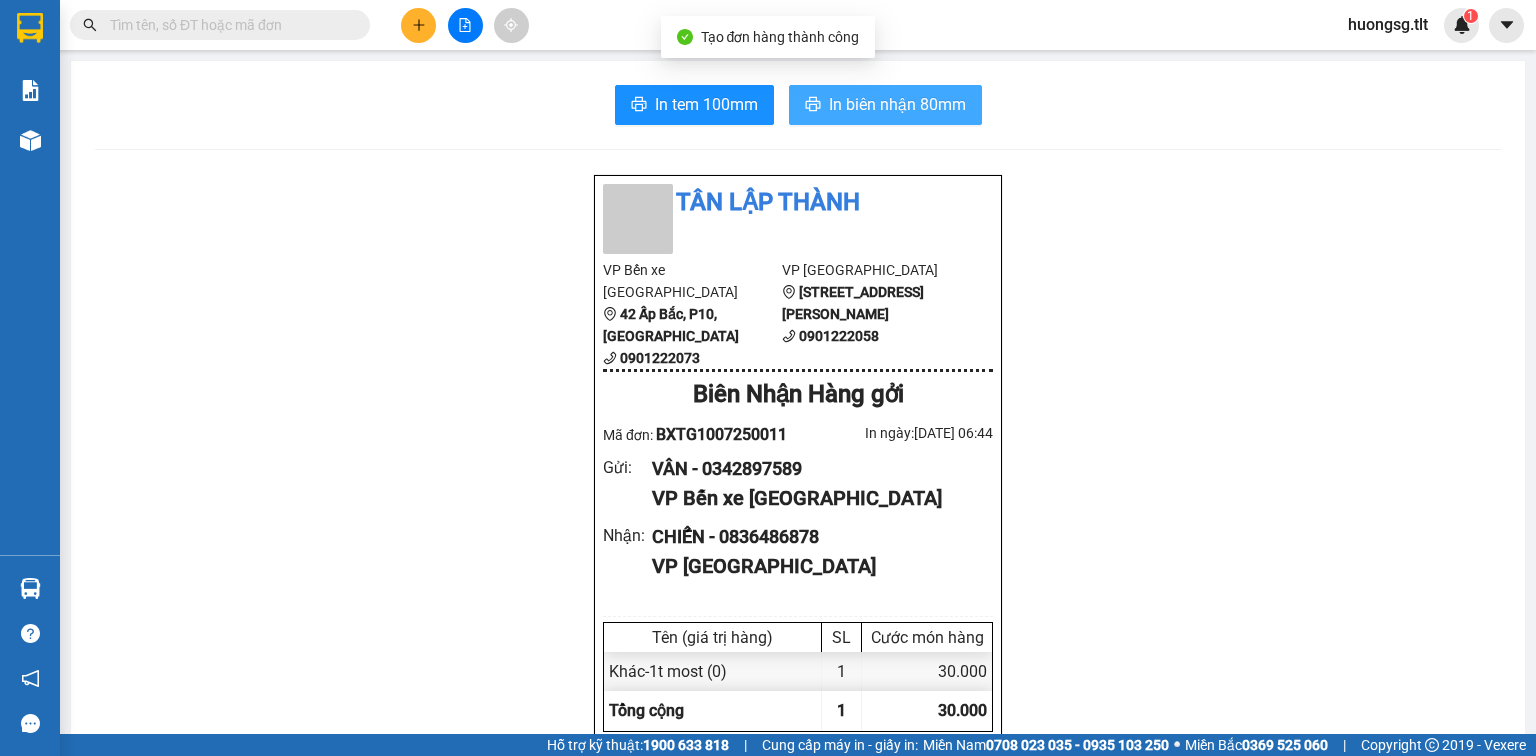 scroll, scrollTop: 0, scrollLeft: 0, axis: both 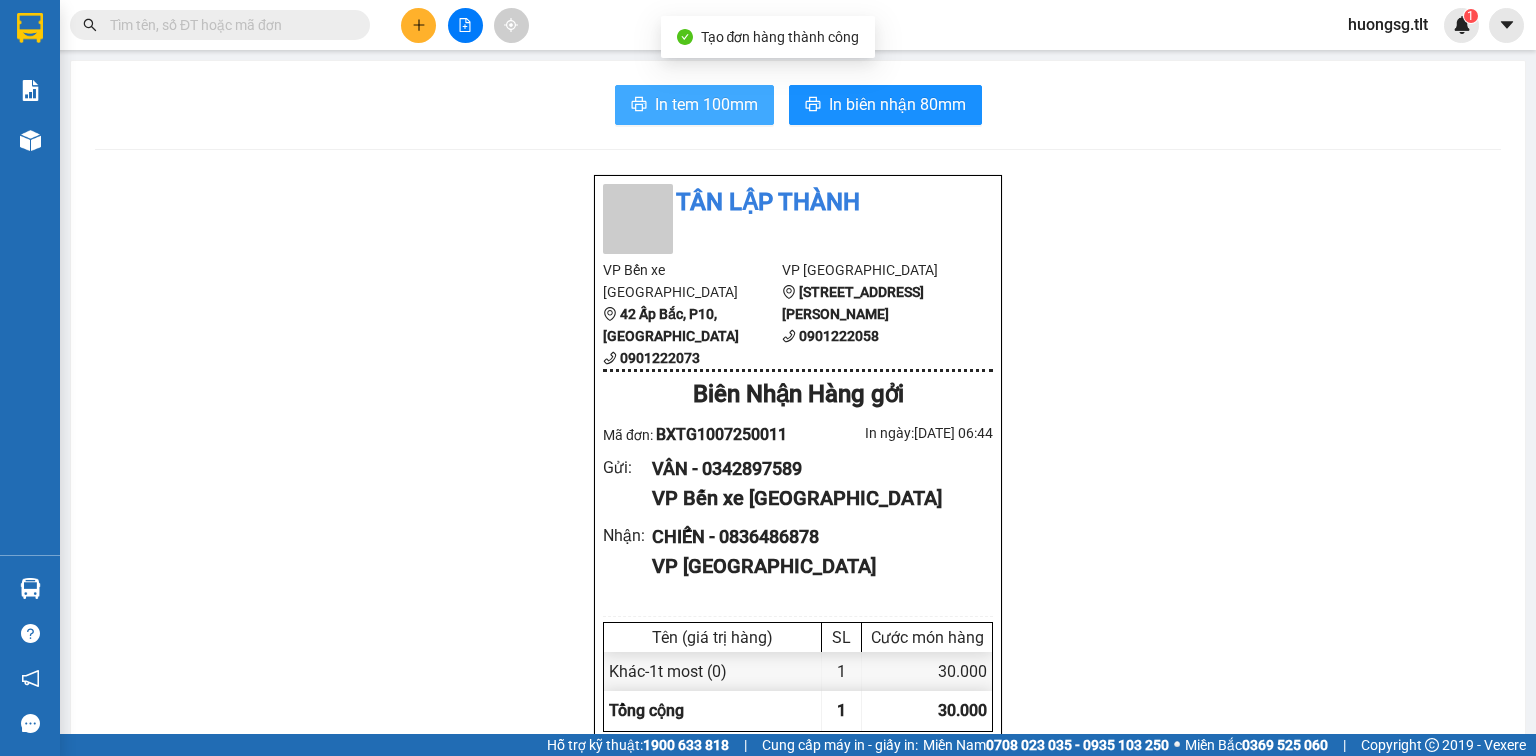 click on "In tem 100mm" at bounding box center (706, 104) 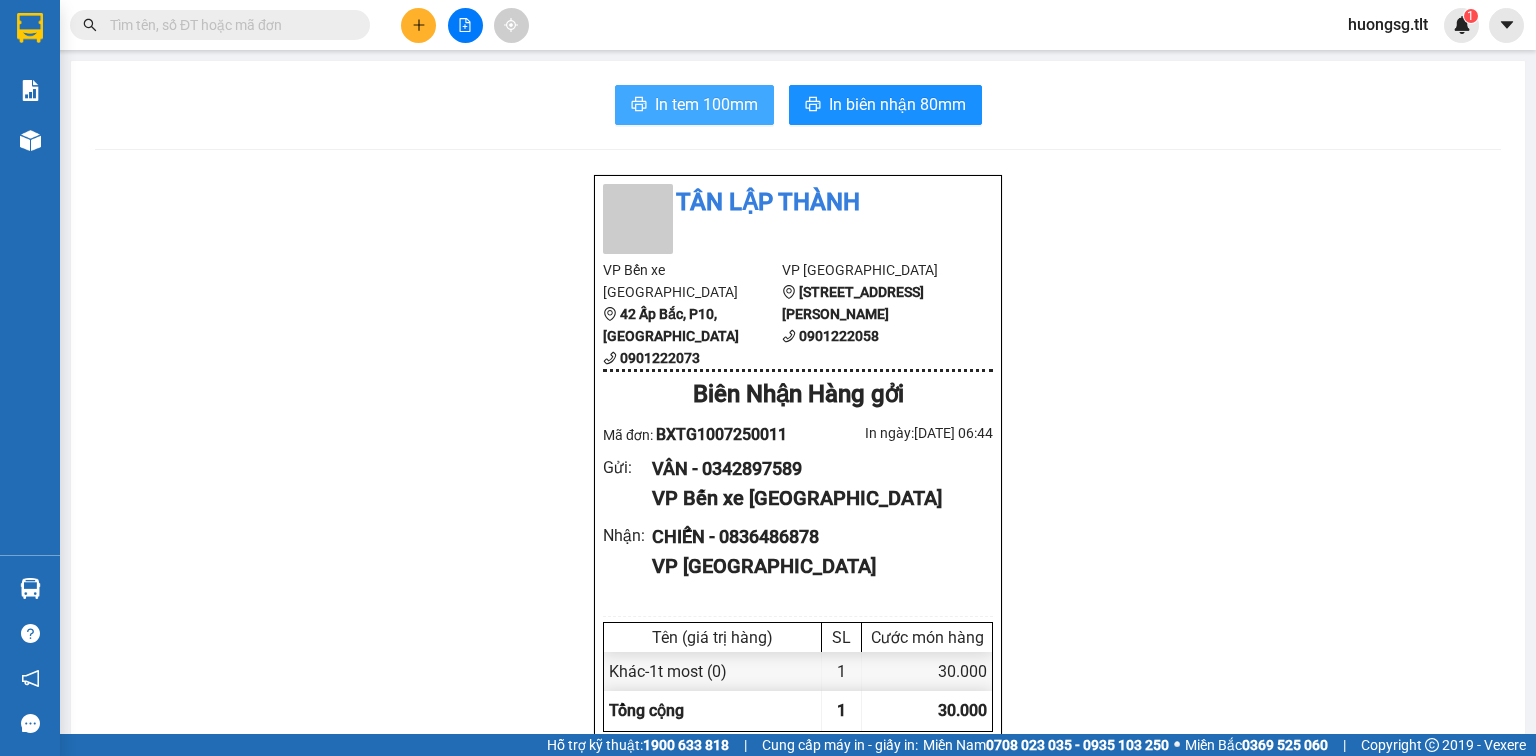 scroll, scrollTop: 0, scrollLeft: 0, axis: both 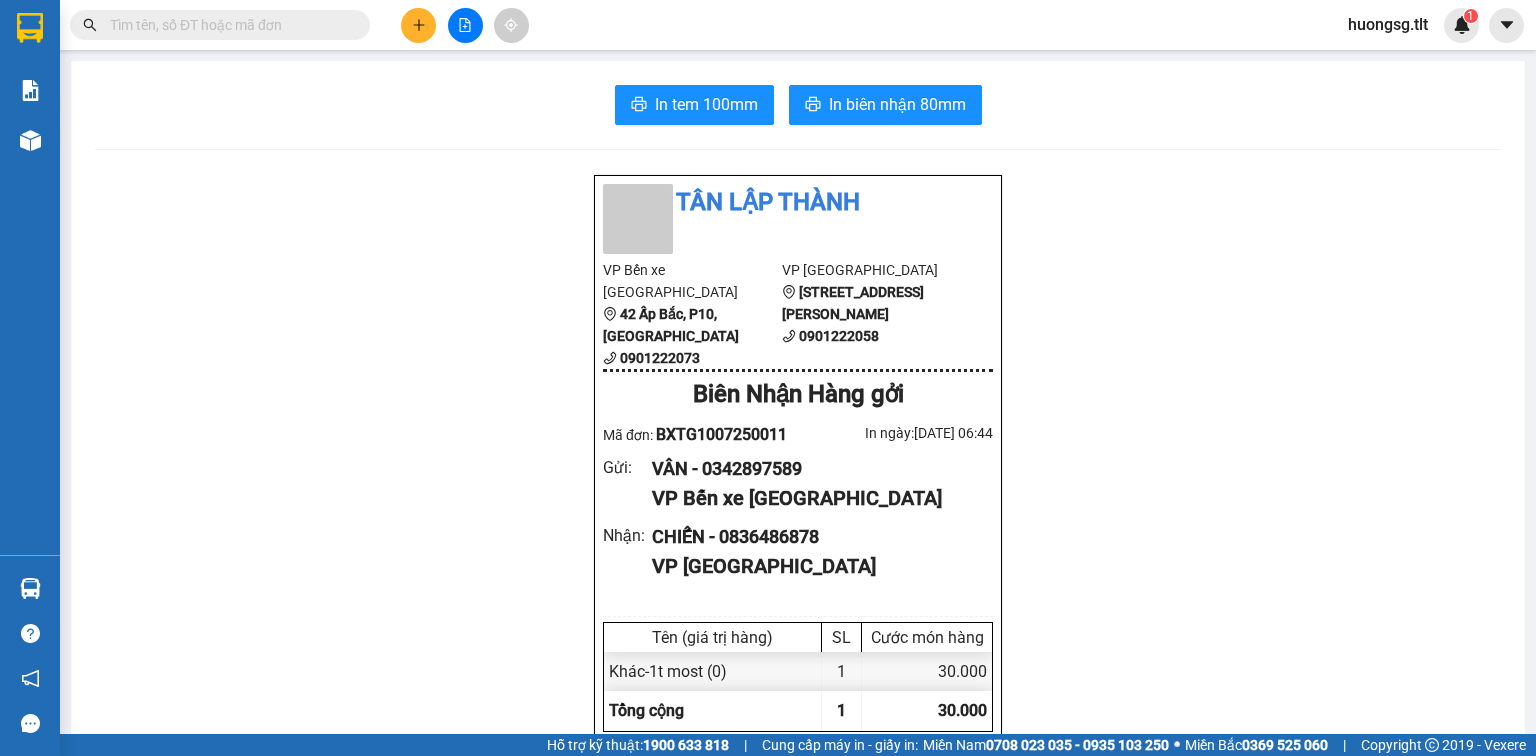 click 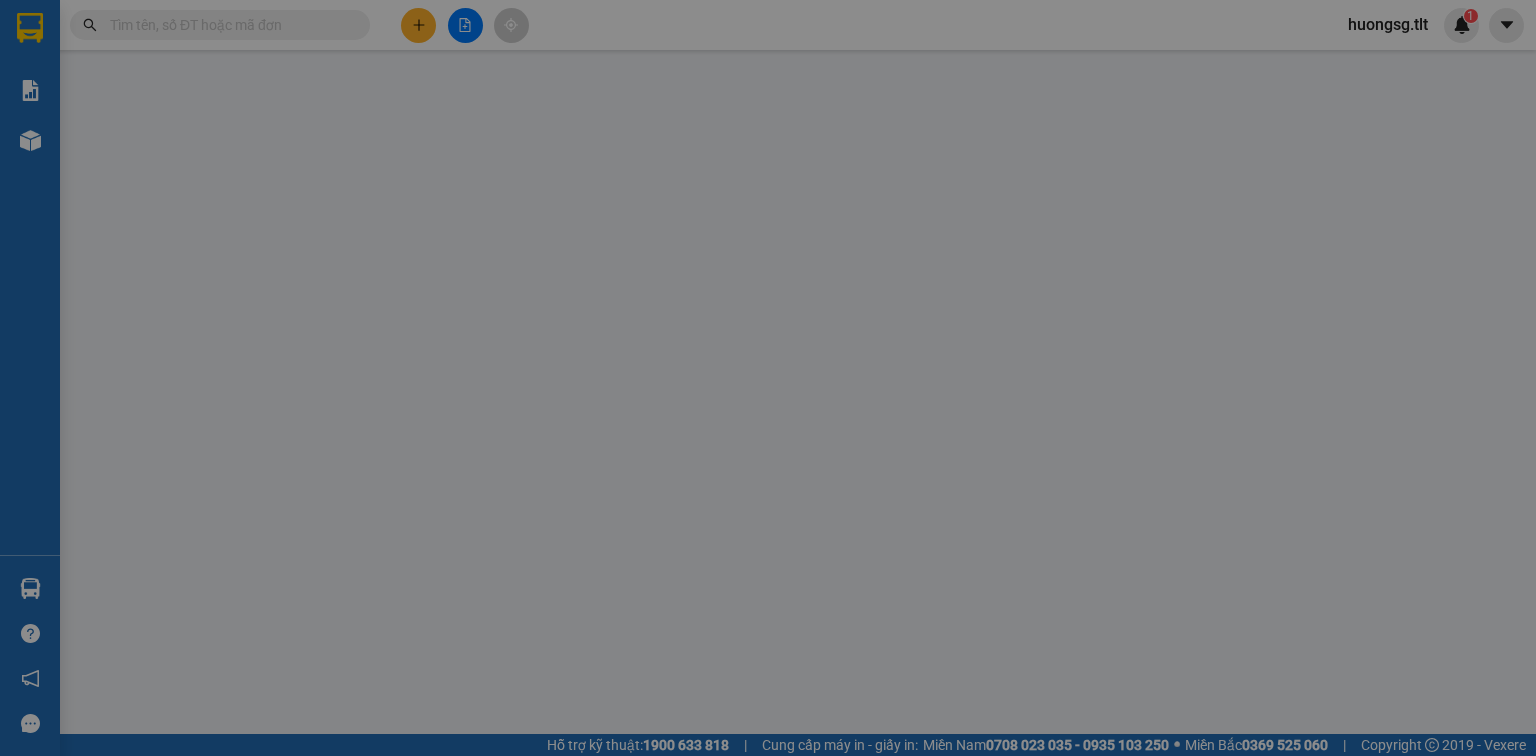 click on "Yêu cầu xuất hóa đơn điện tử" at bounding box center [328, 33] 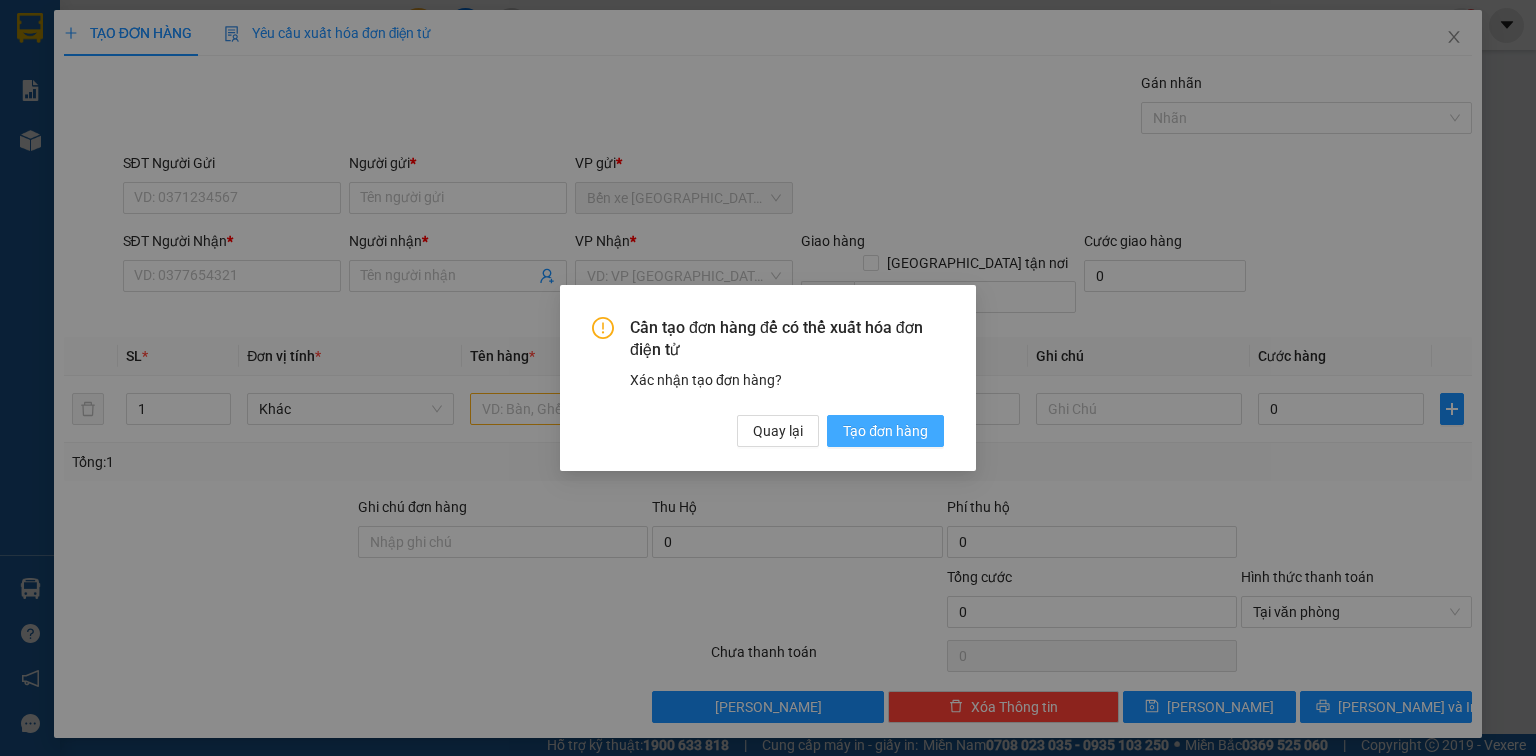 click on "Tạo đơn hàng" at bounding box center (885, 431) 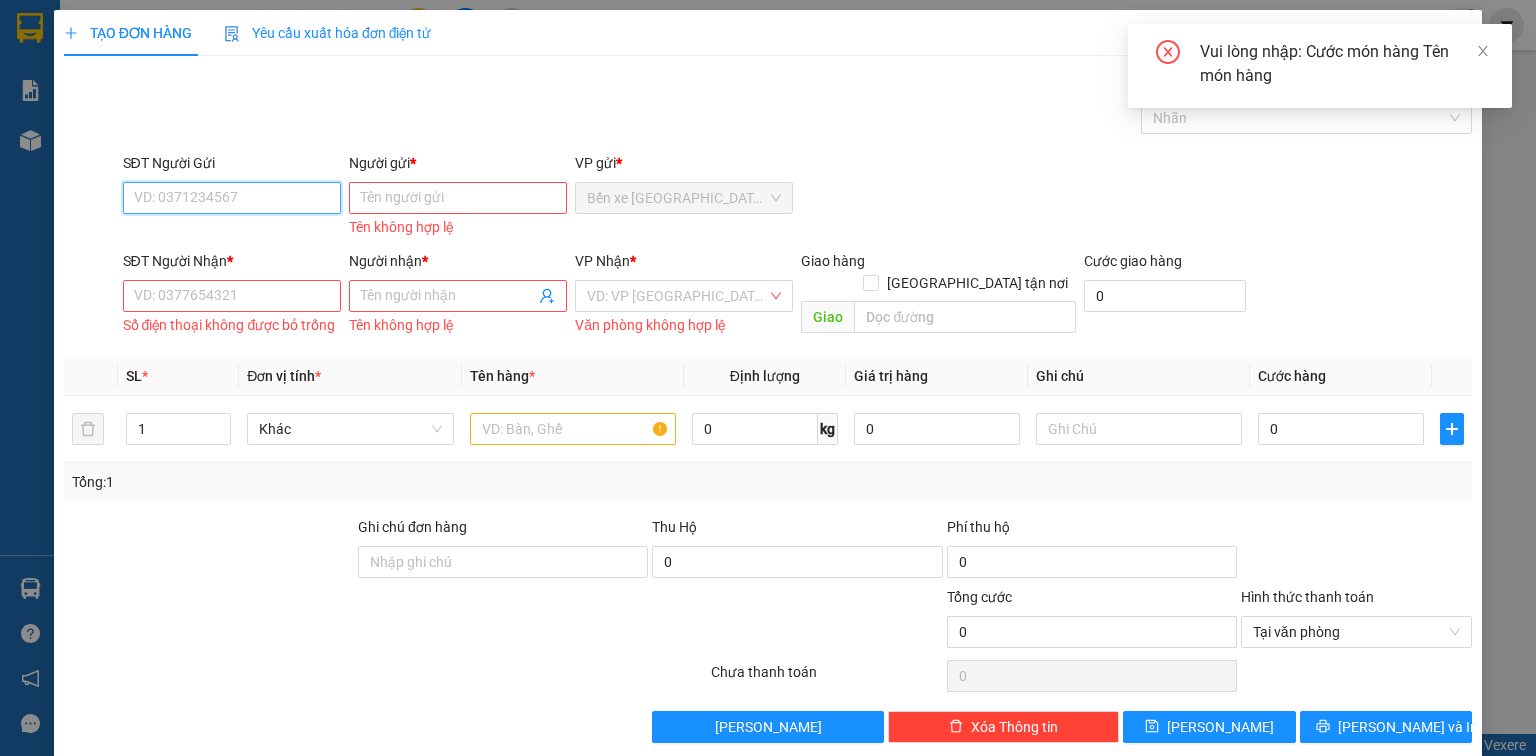 click on "SĐT Người Gửi" at bounding box center [232, 198] 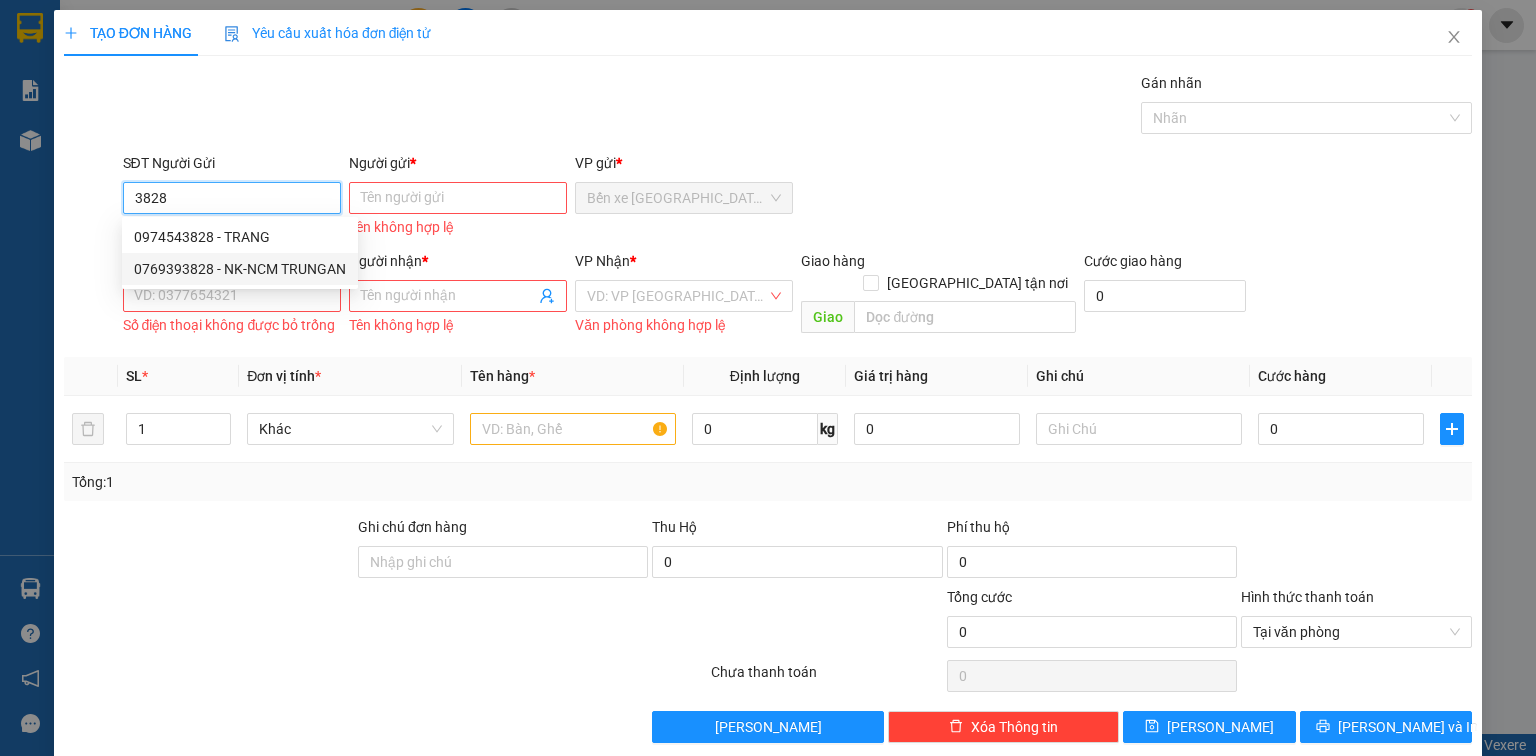 click on "0769393828 - NK-NCM TRUNGAN" at bounding box center [240, 269] 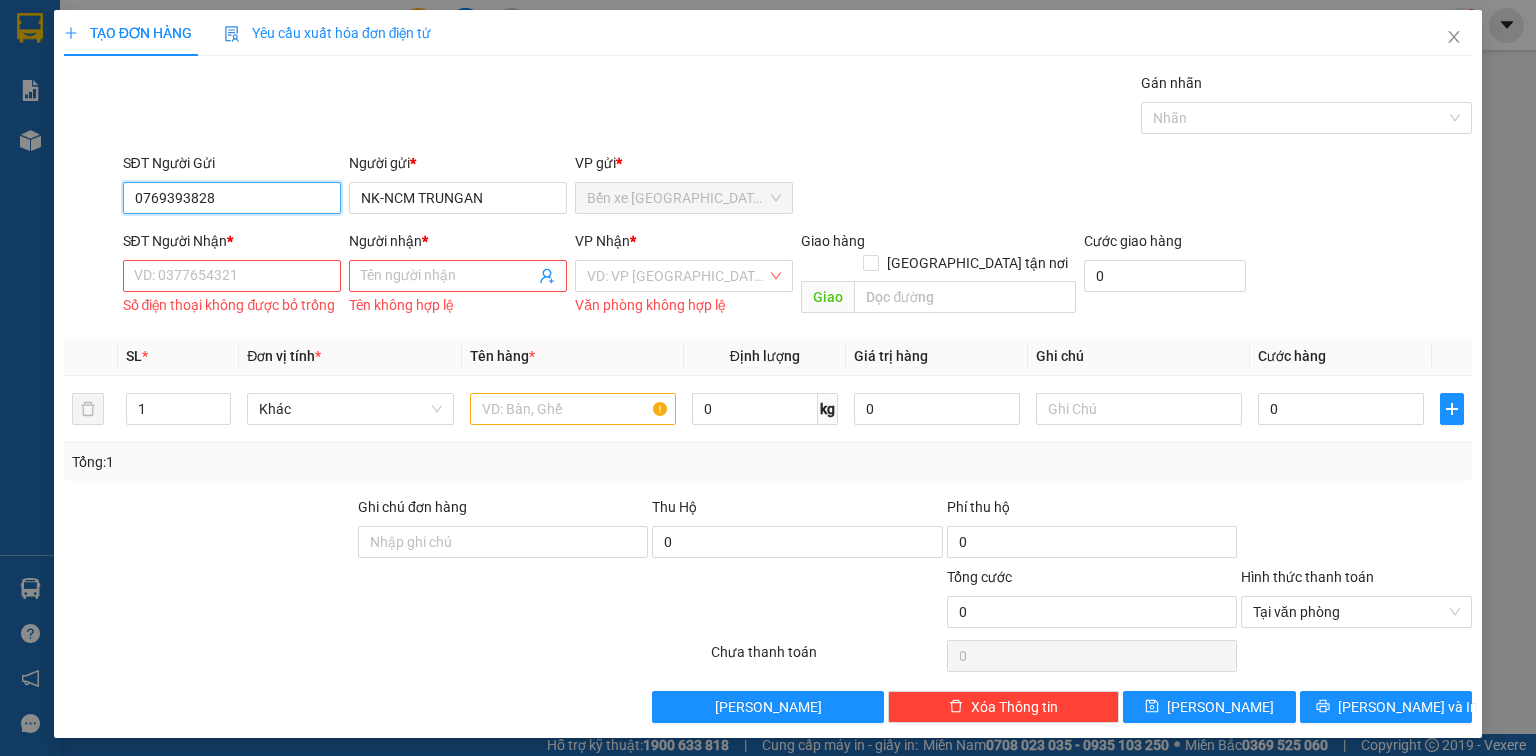 type on "0769393828" 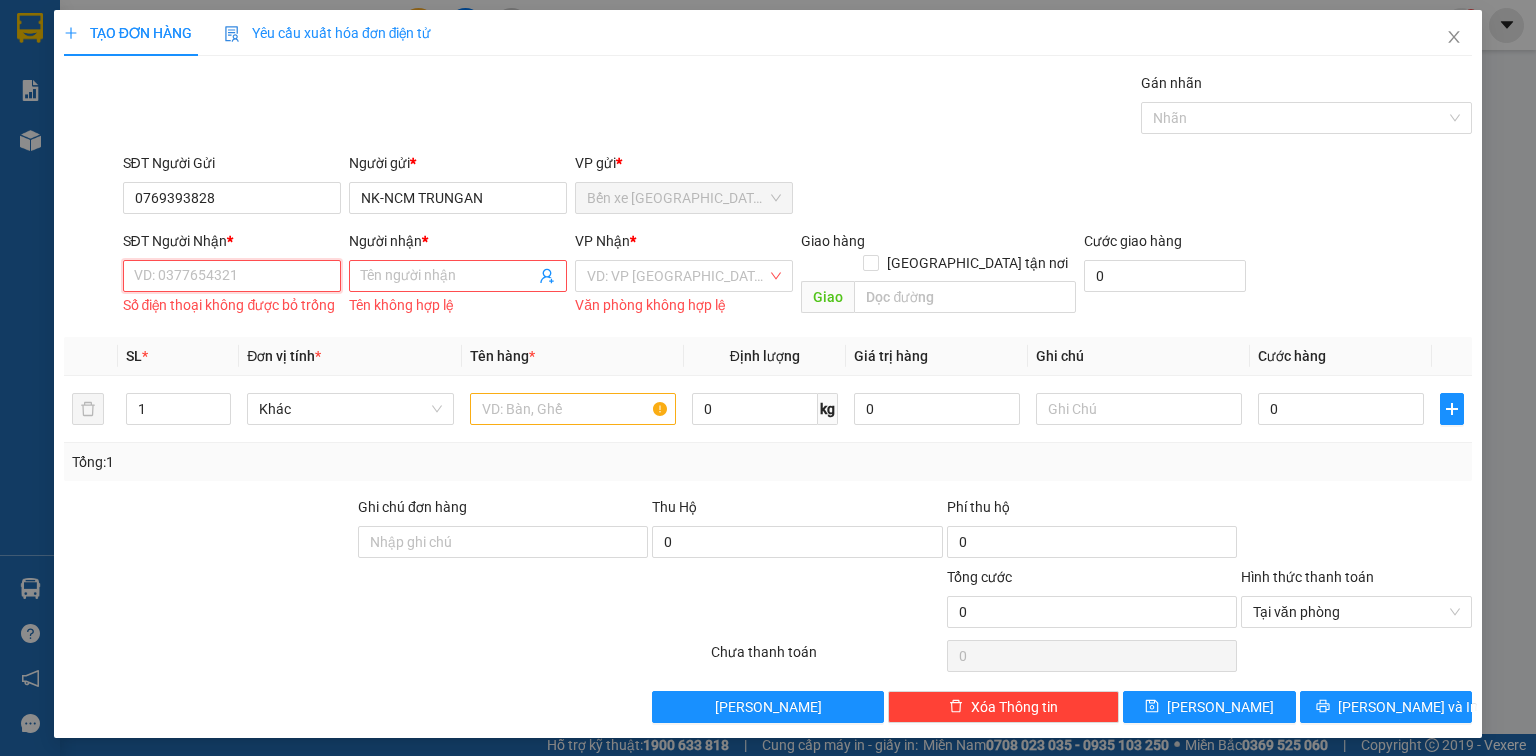 click on "SĐT Người Nhận  *" at bounding box center [232, 276] 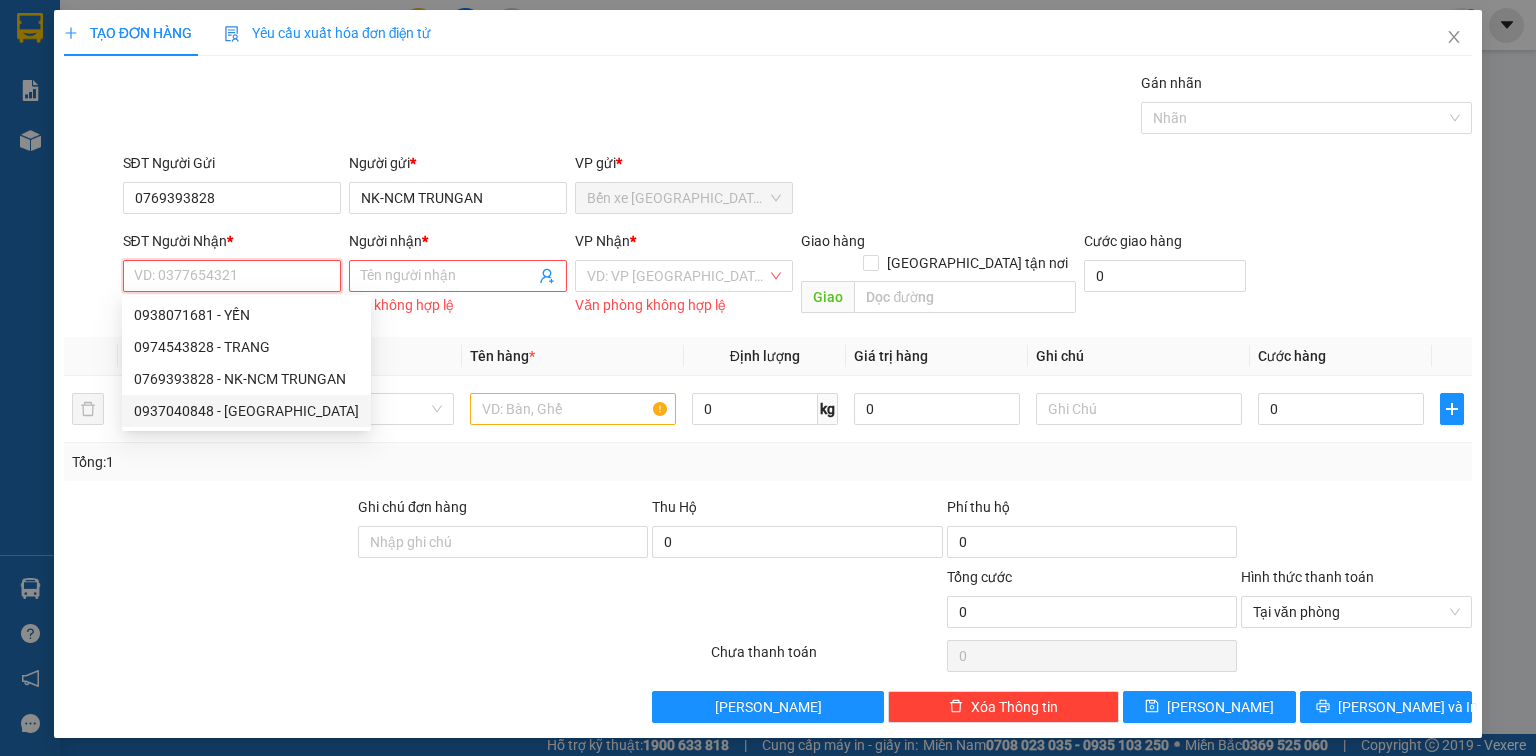 click on "0937040848 - NHẬT MỸ" at bounding box center [246, 411] 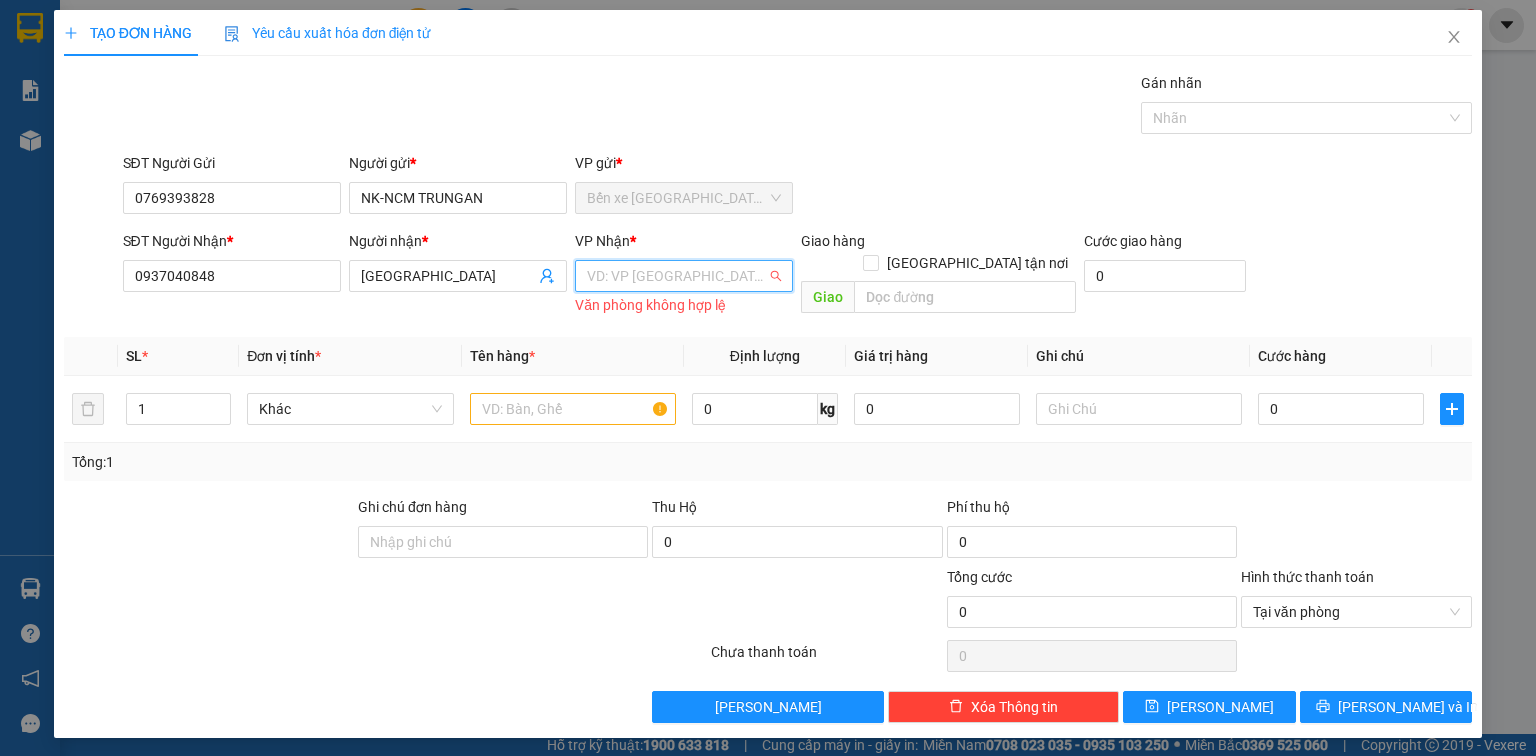 drag, startPoint x: 743, startPoint y: 266, endPoint x: 720, endPoint y: 302, distance: 42.72002 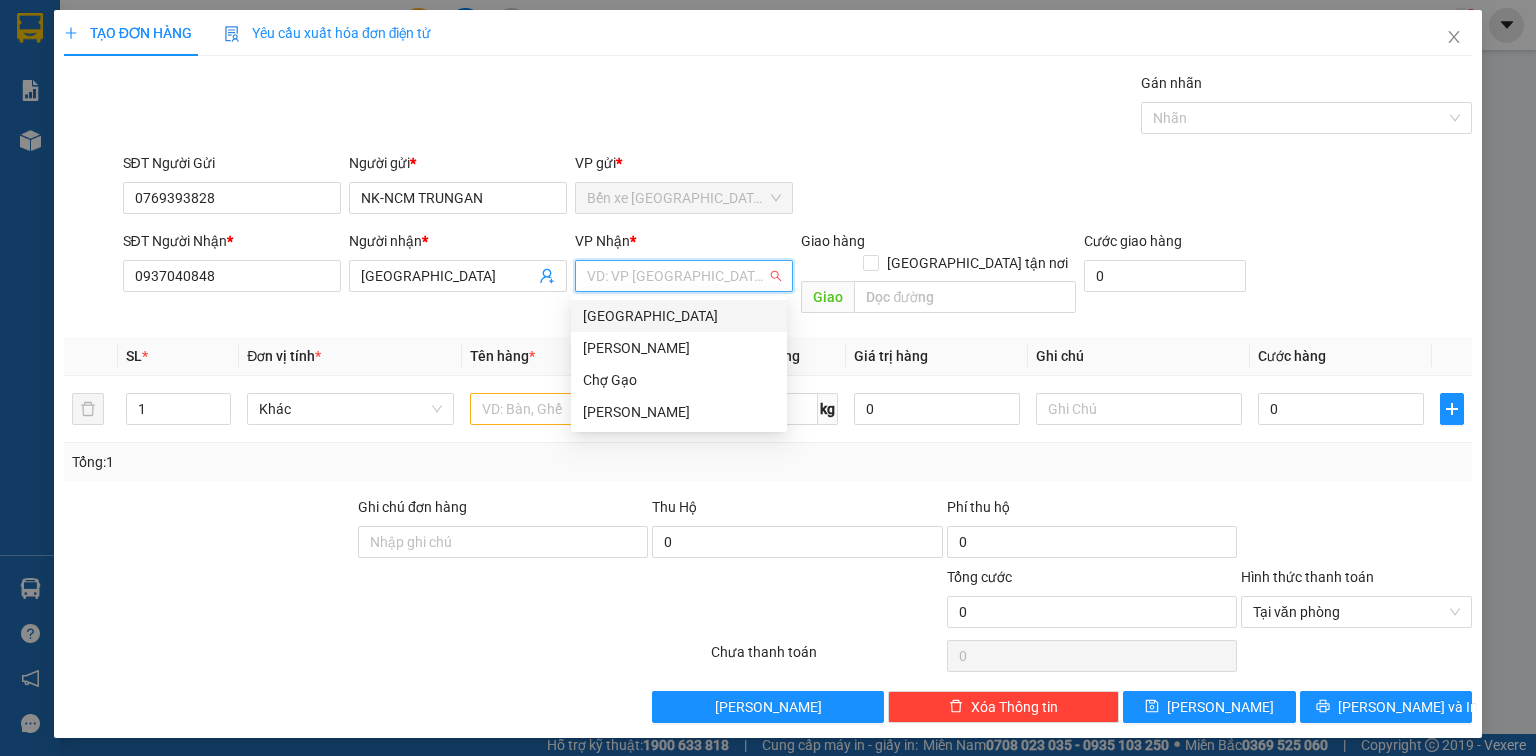 click on "[GEOGRAPHIC_DATA]" at bounding box center [679, 316] 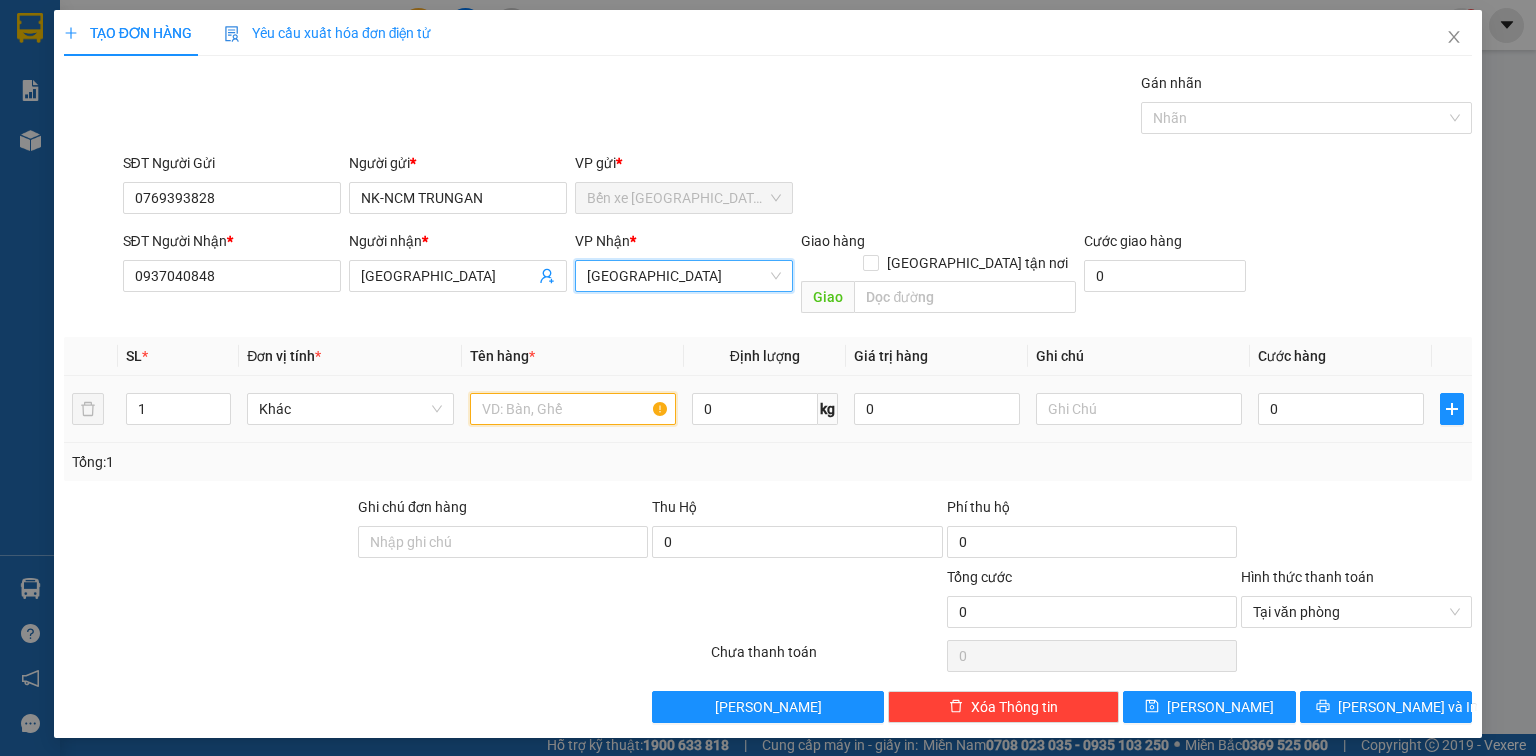 click at bounding box center [573, 409] 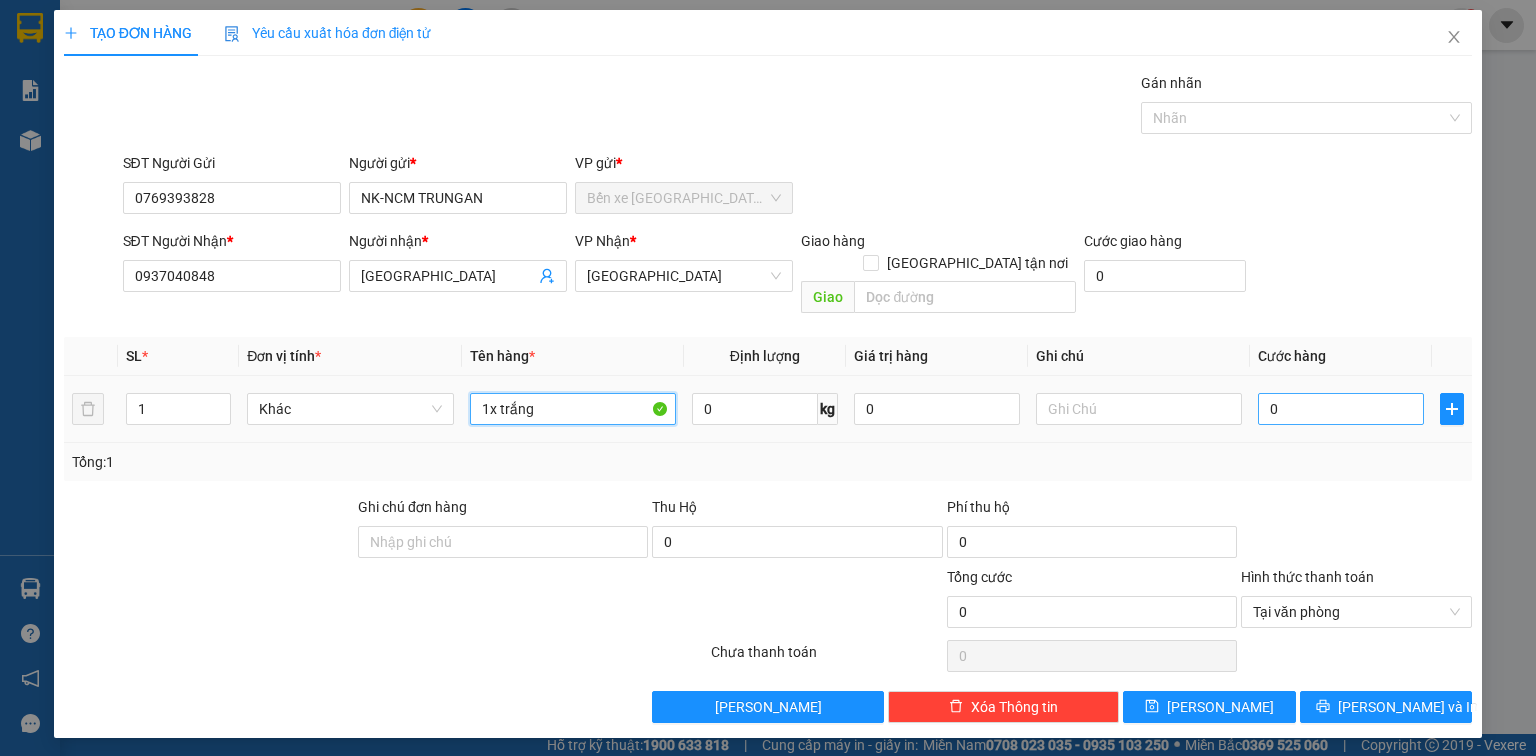 type on "1x trắng" 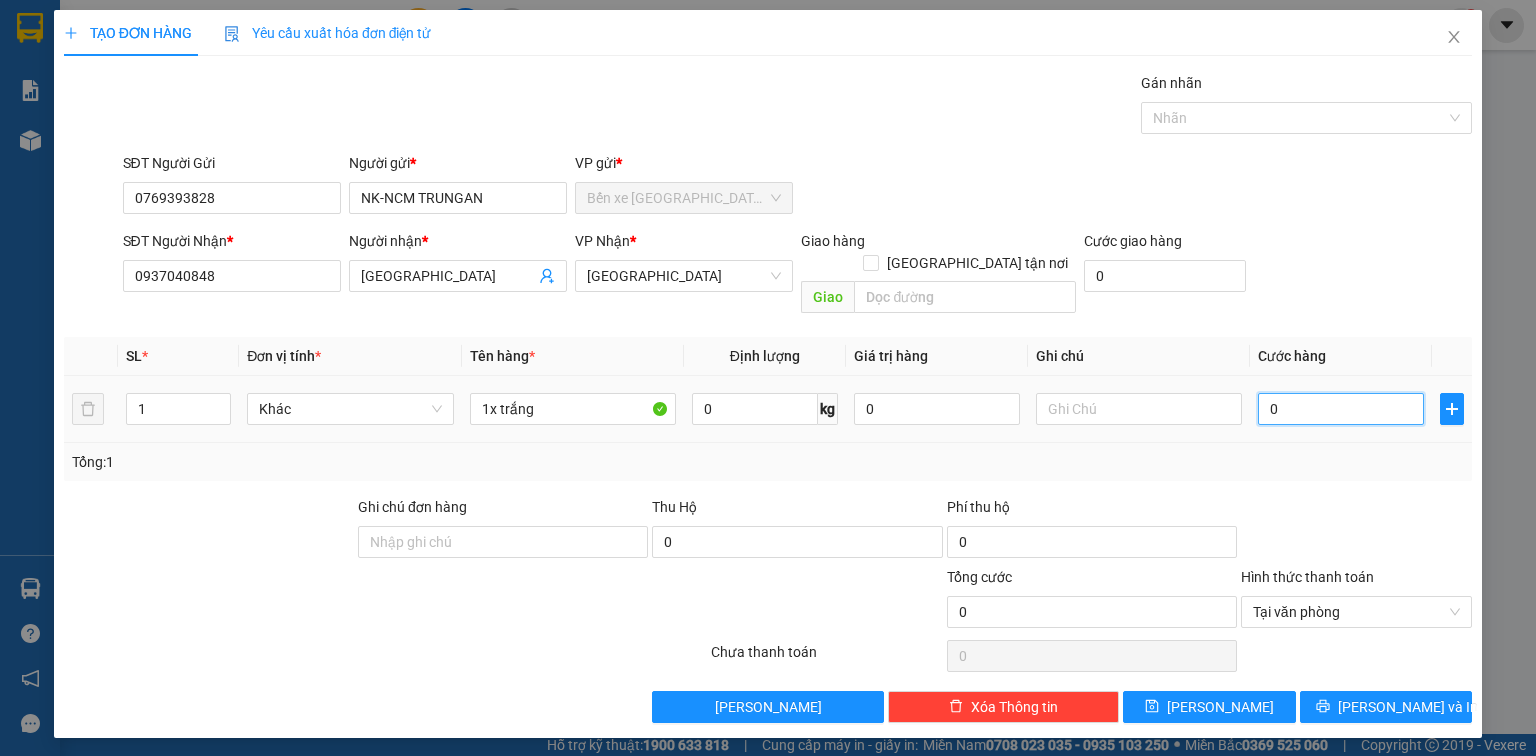 type on "1" 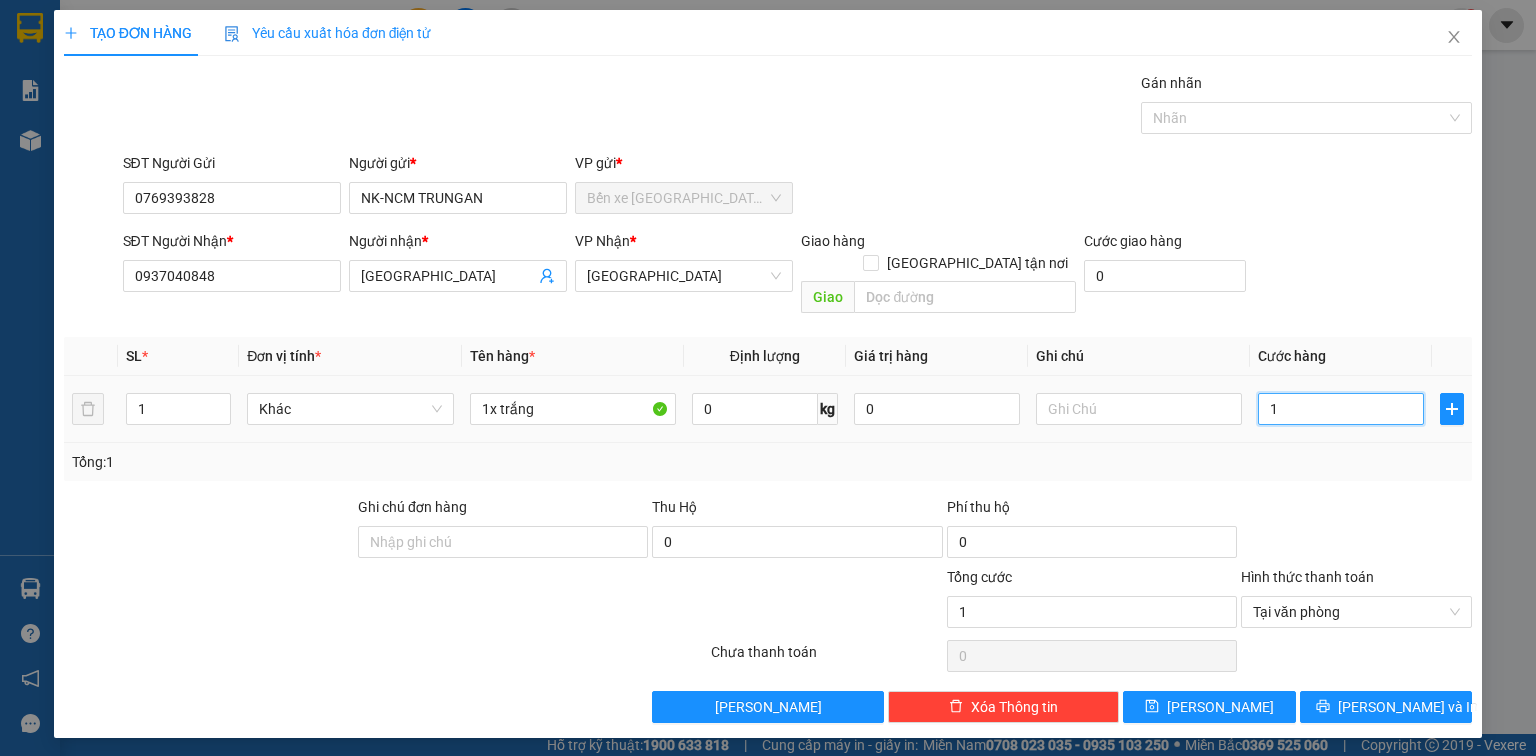 type on "15" 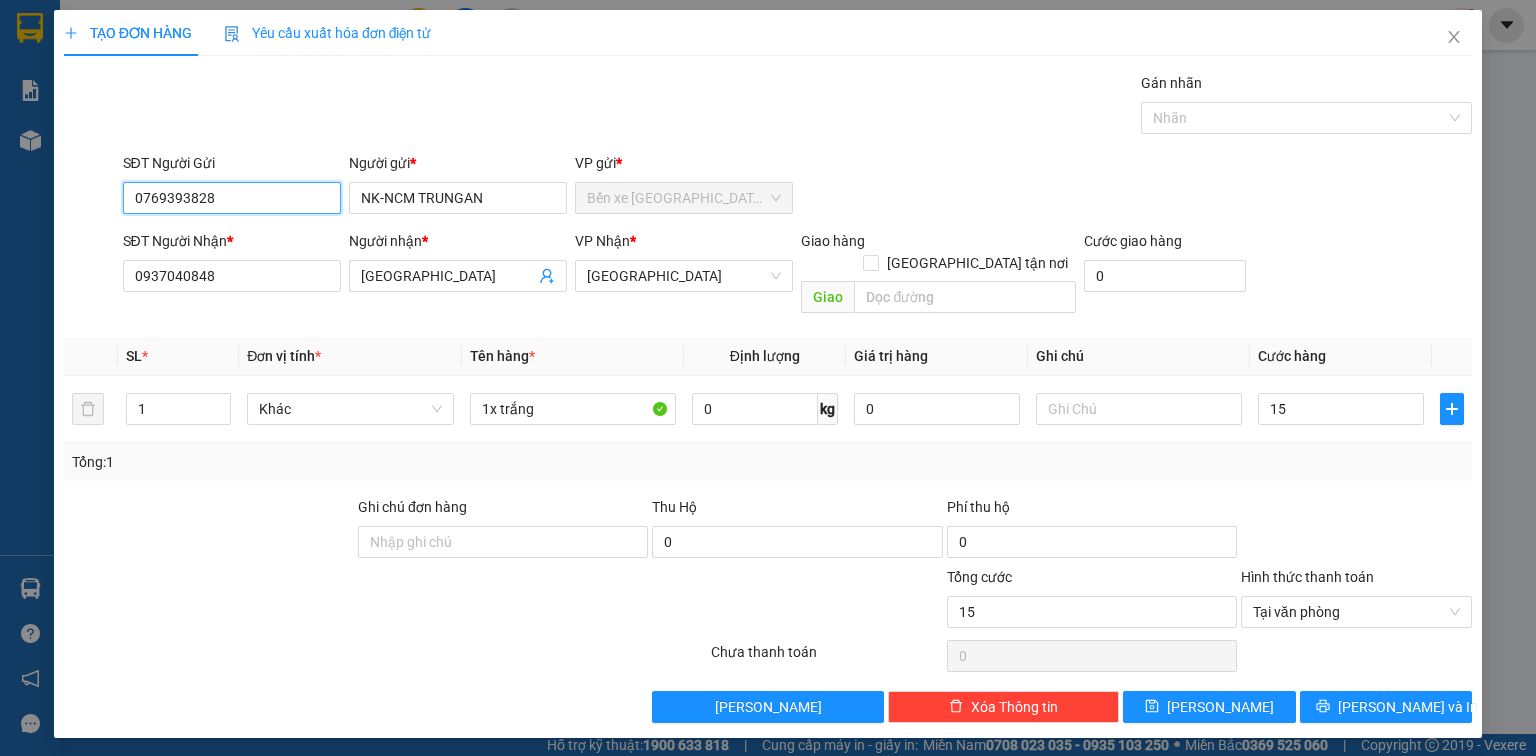type on "15.000" 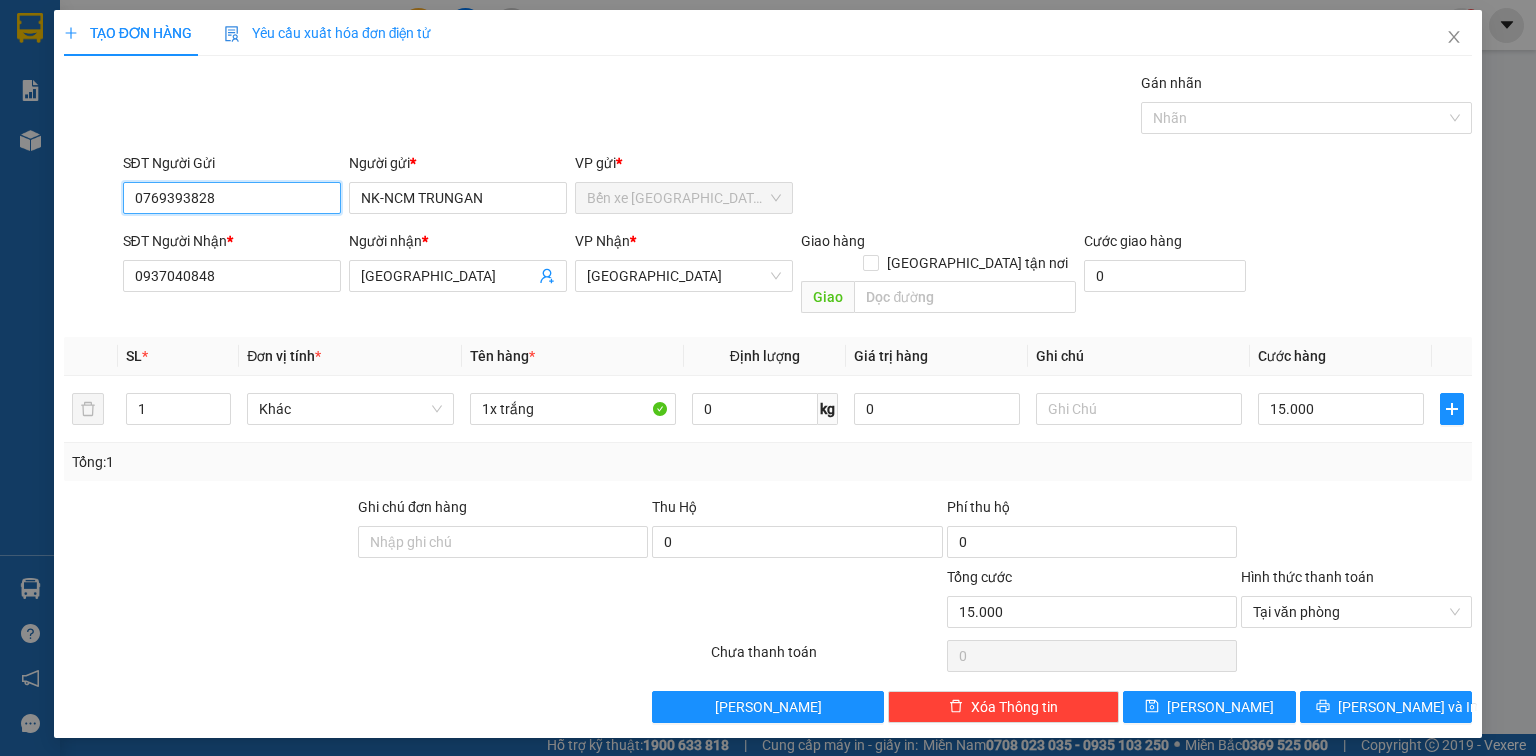 drag, startPoint x: 241, startPoint y: 188, endPoint x: 105, endPoint y: 172, distance: 136.93794 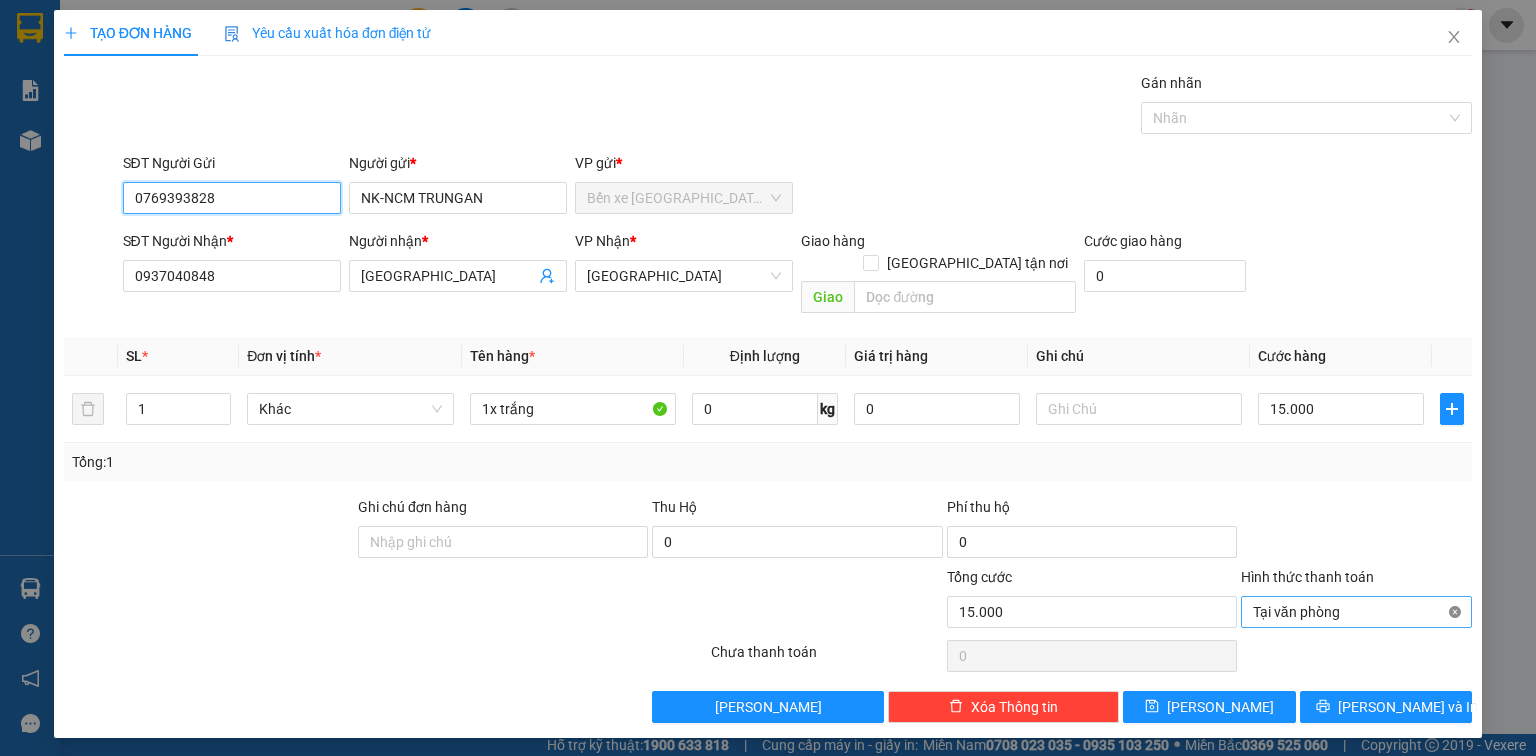 type on "15.000" 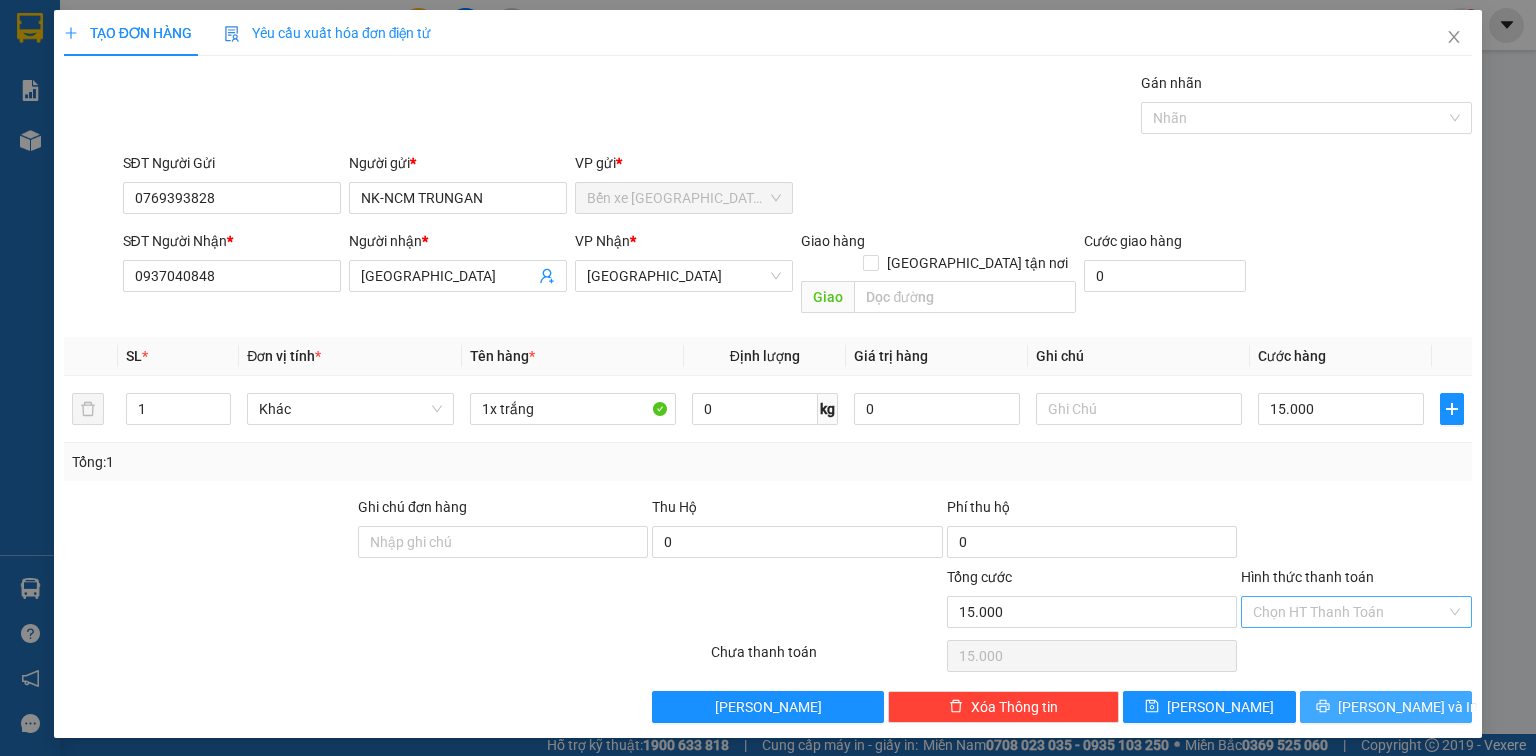 drag, startPoint x: 1445, startPoint y: 683, endPoint x: 1441, endPoint y: 668, distance: 15.524175 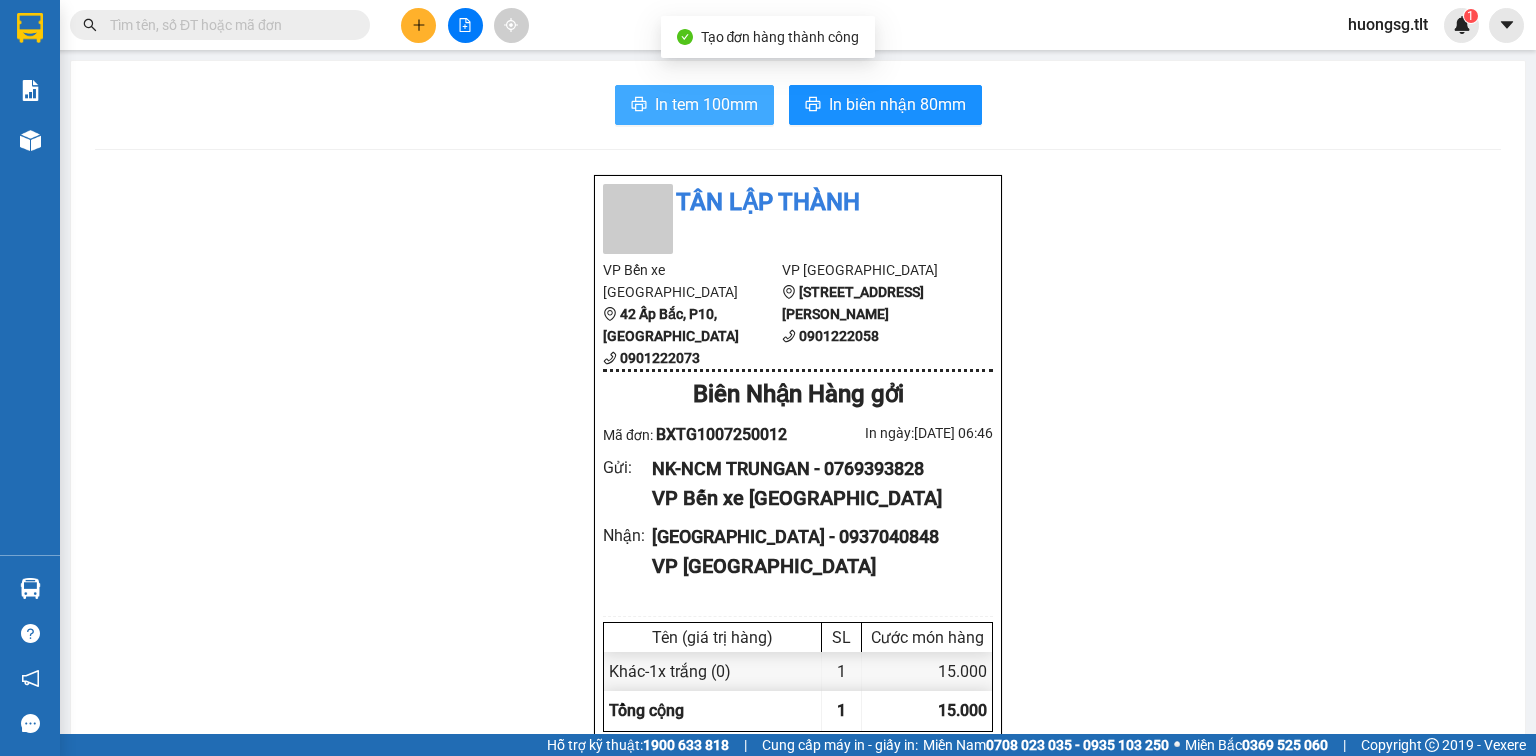 click on "In tem 100mm" at bounding box center (706, 104) 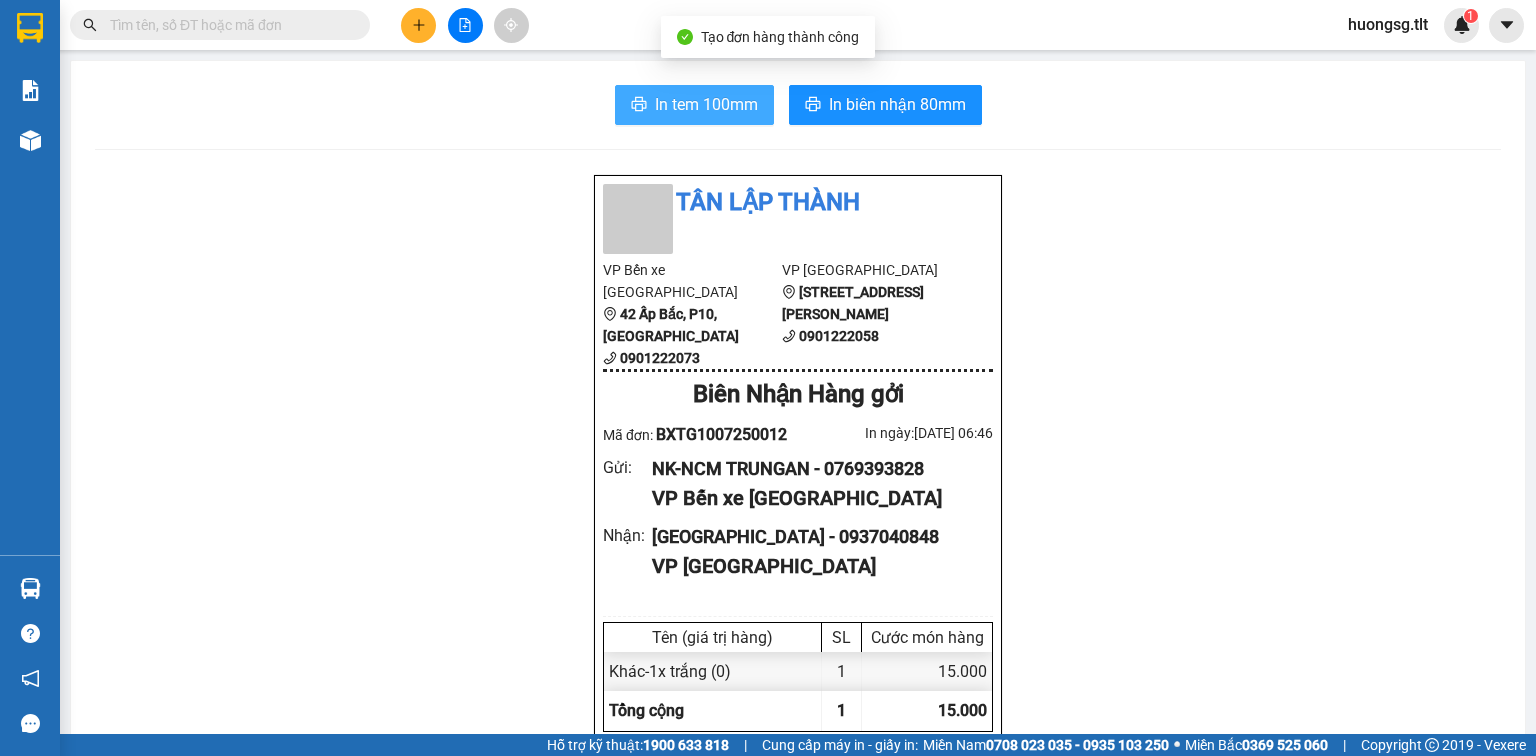 scroll, scrollTop: 0, scrollLeft: 0, axis: both 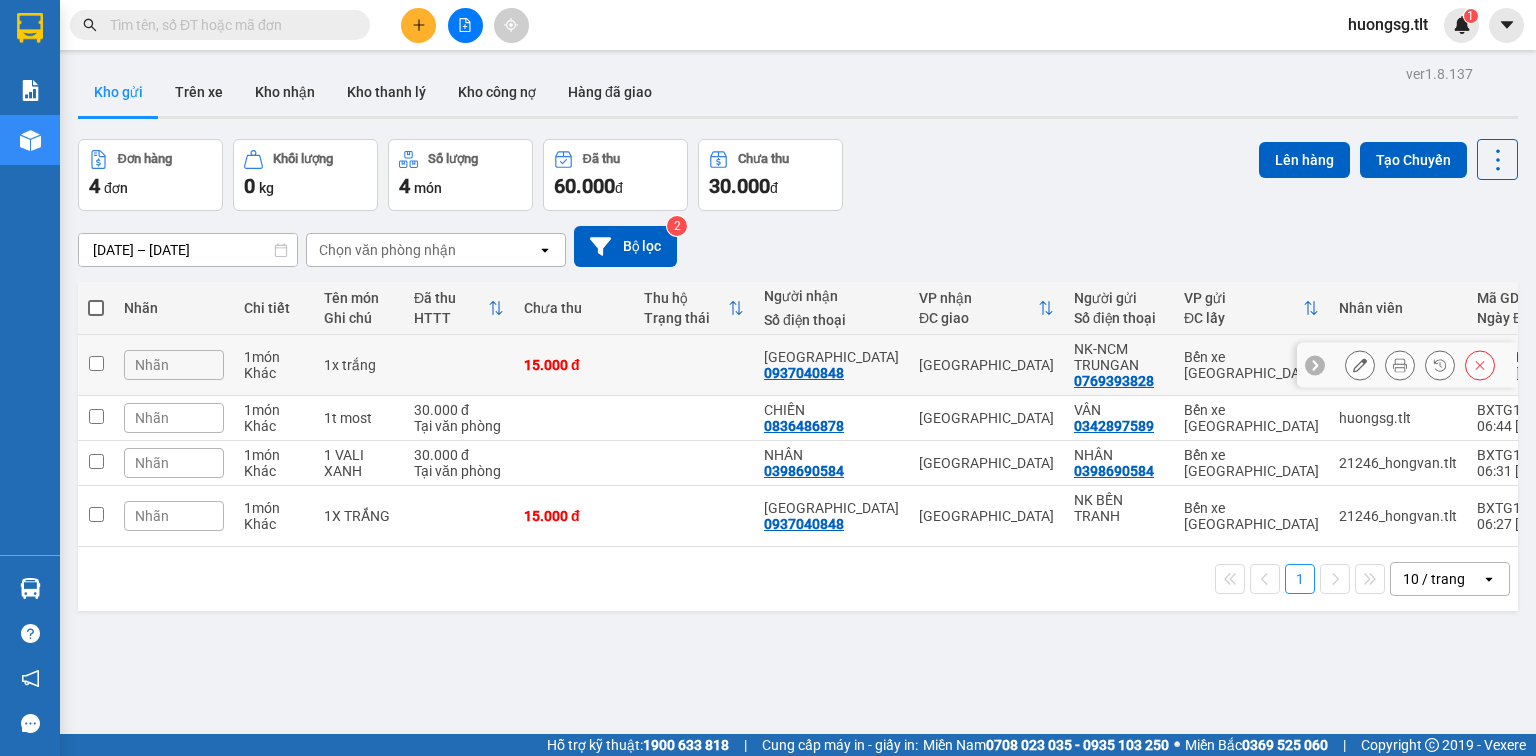 drag, startPoint x: 104, startPoint y: 356, endPoint x: 92, endPoint y: 413, distance: 58.249462 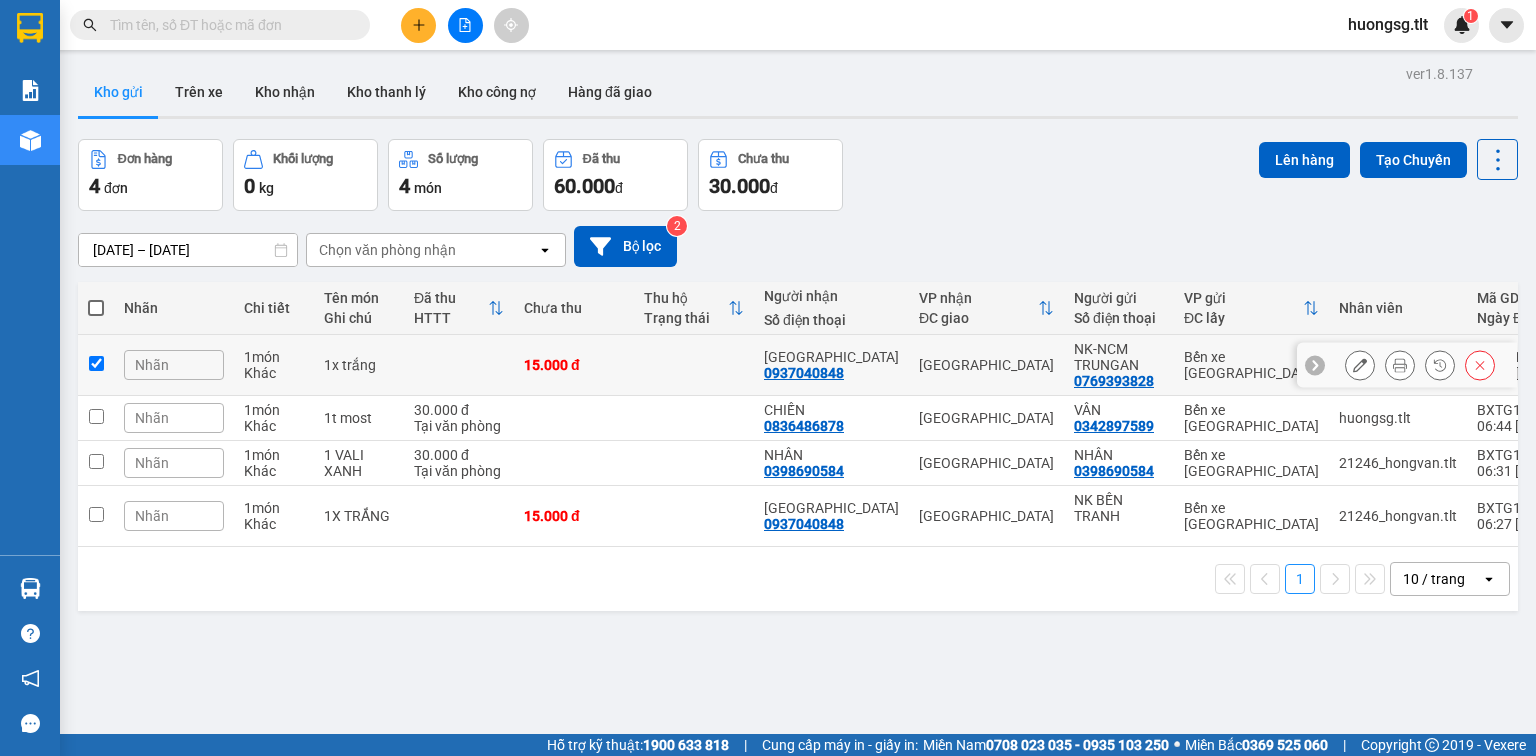 checkbox on "true" 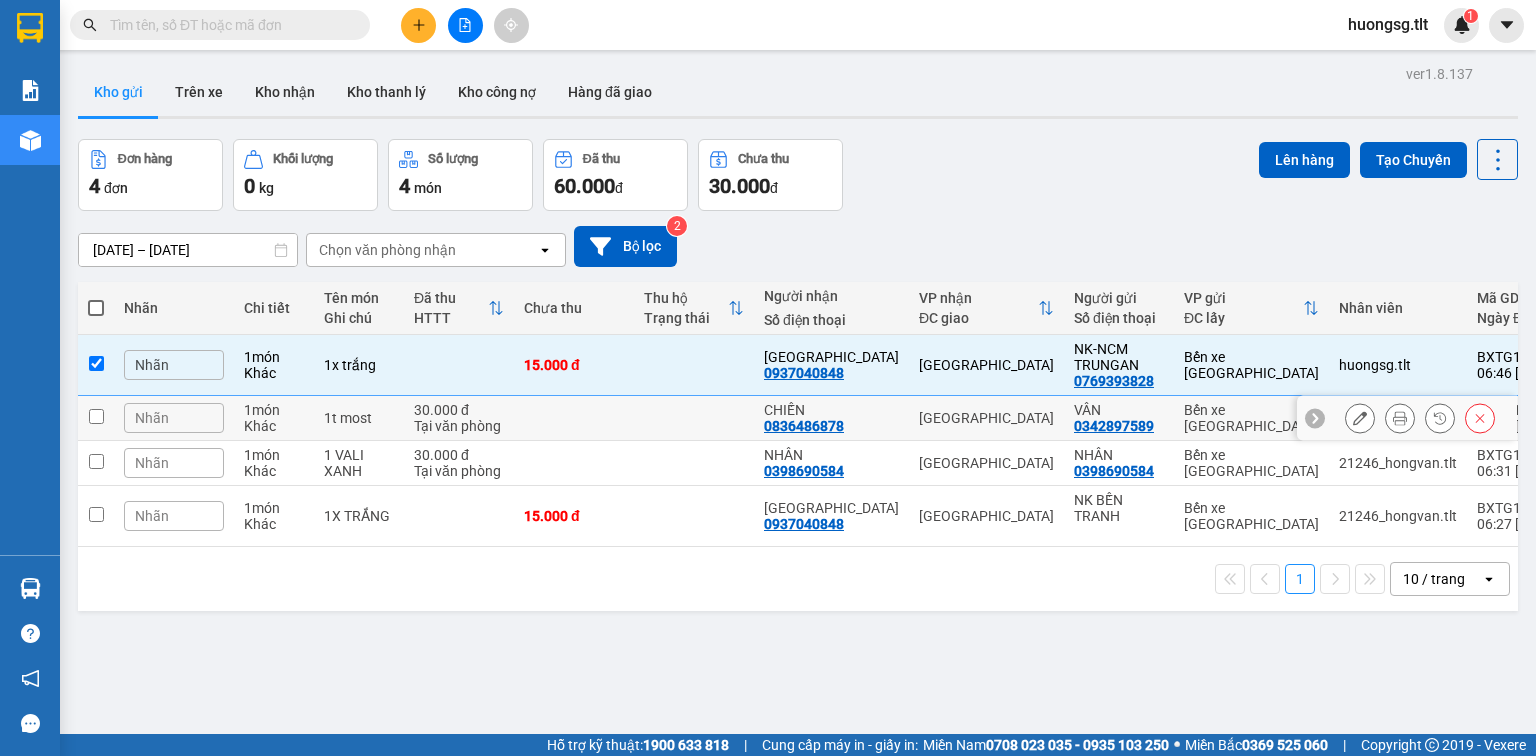 drag, startPoint x: 92, startPoint y: 413, endPoint x: 96, endPoint y: 460, distance: 47.169907 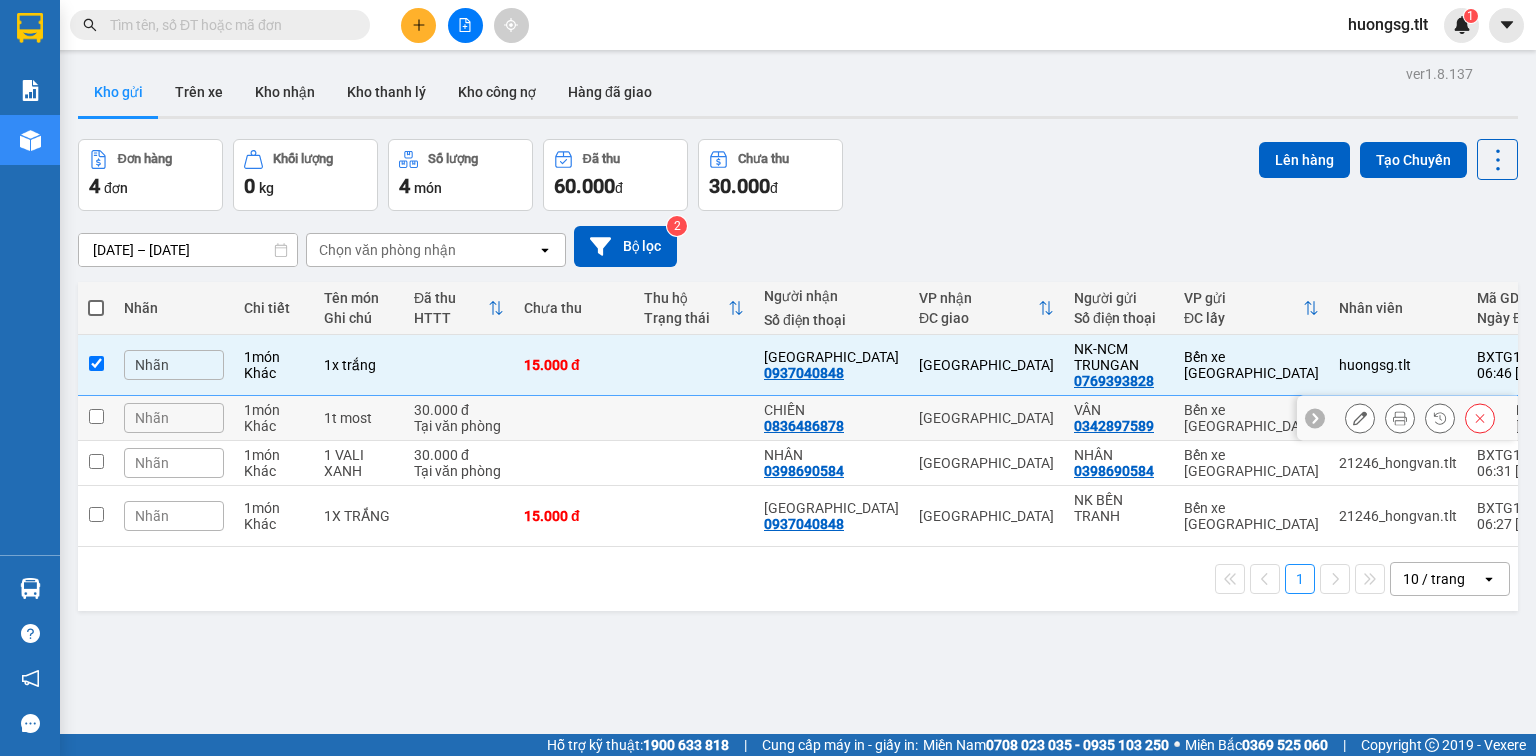 click at bounding box center (96, 416) 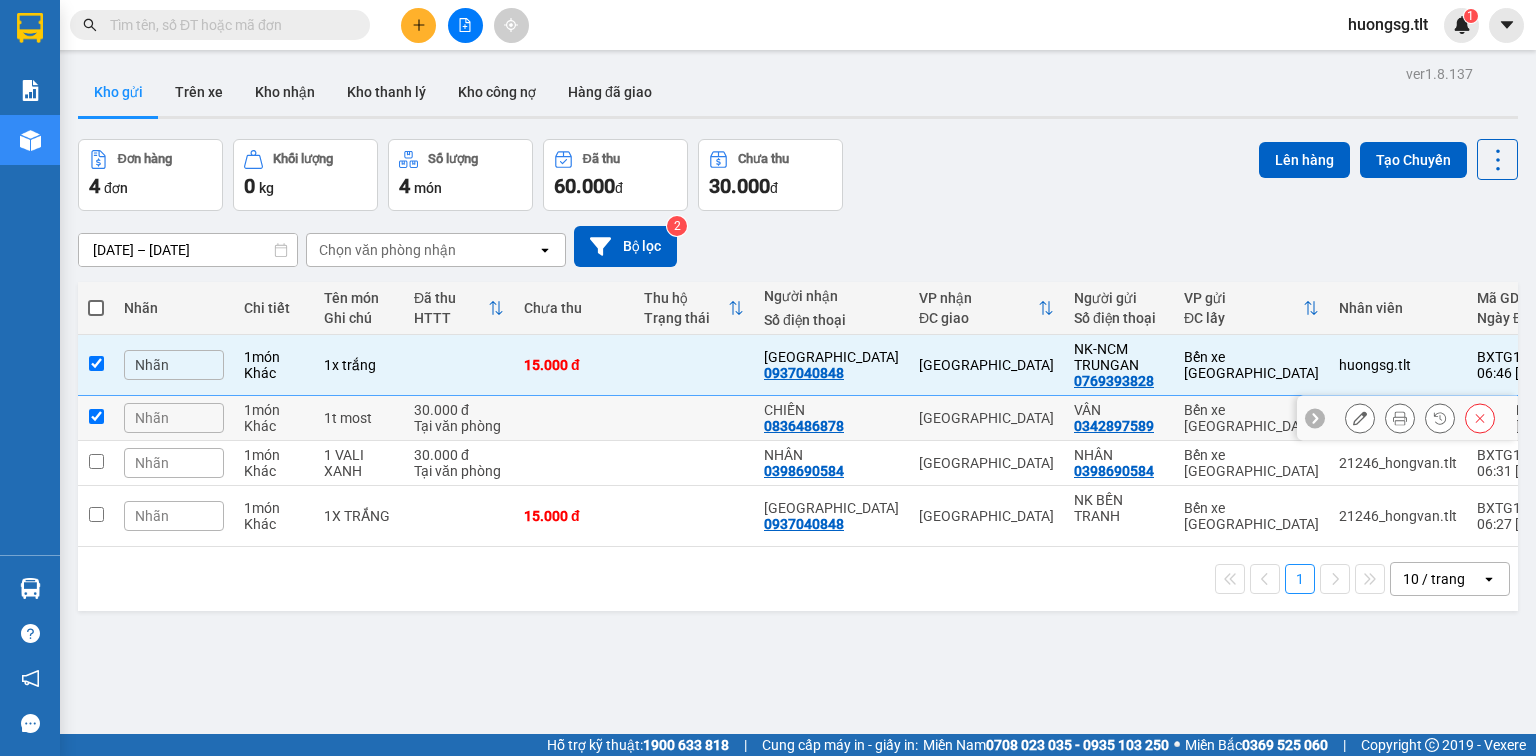 checkbox on "true" 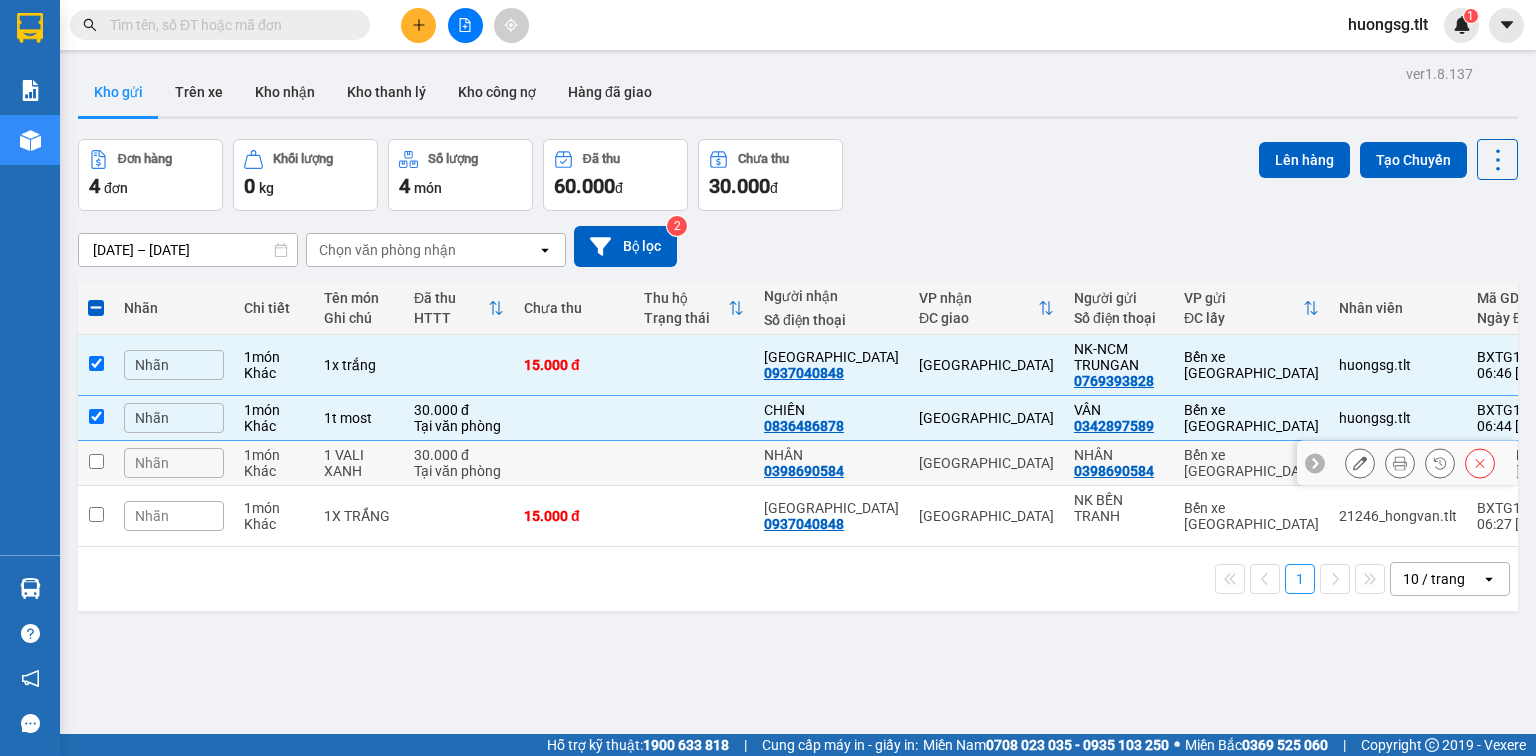 click at bounding box center [96, 463] 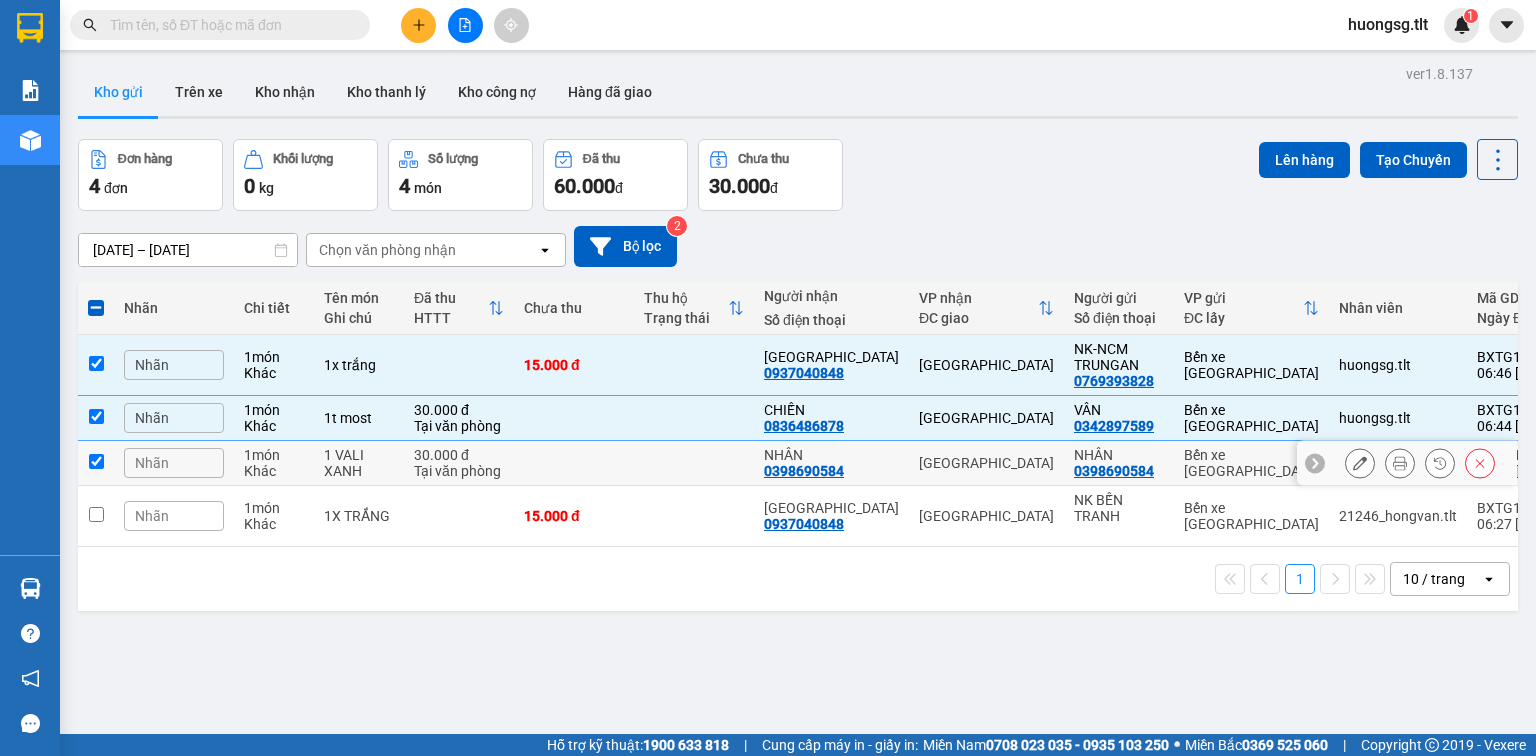 checkbox on "true" 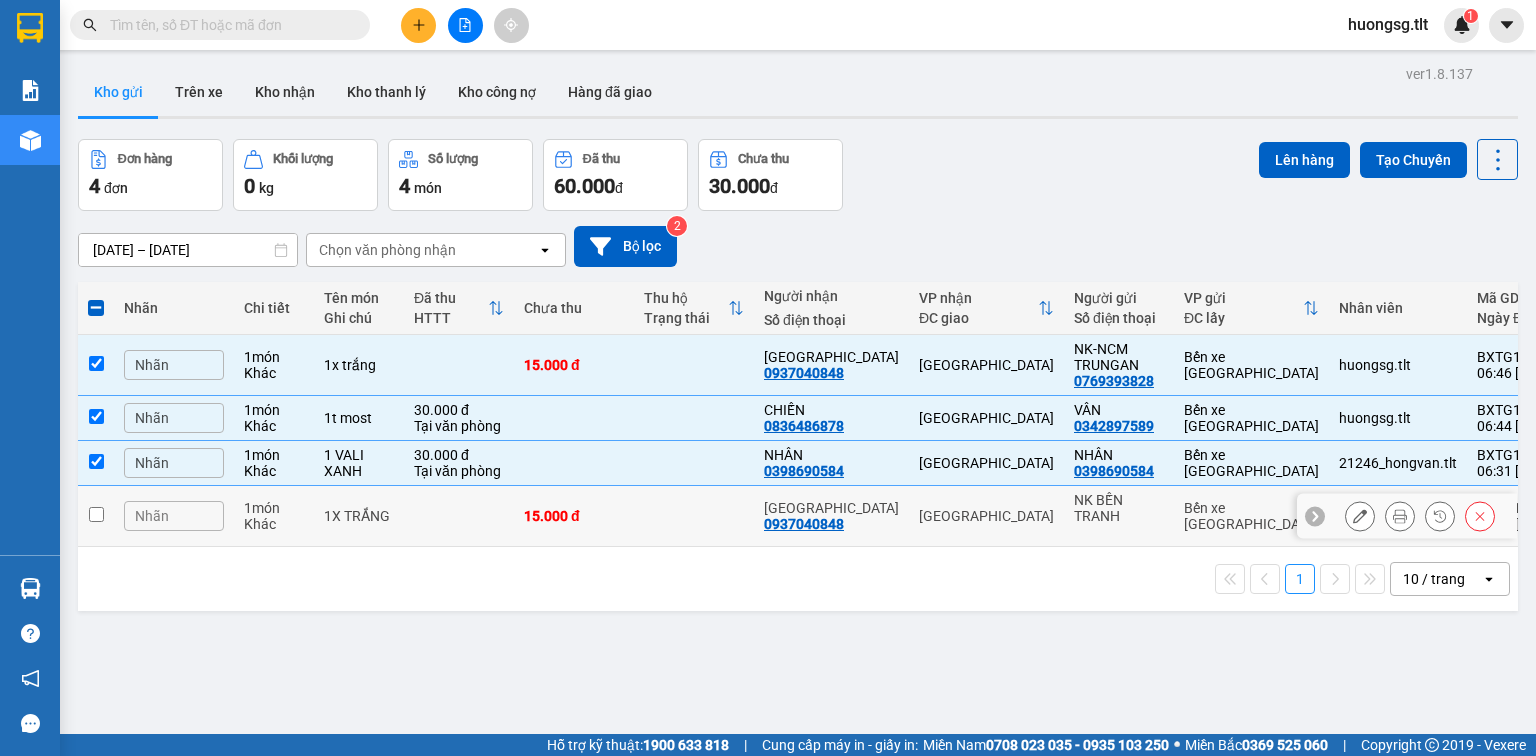 click at bounding box center [96, 516] 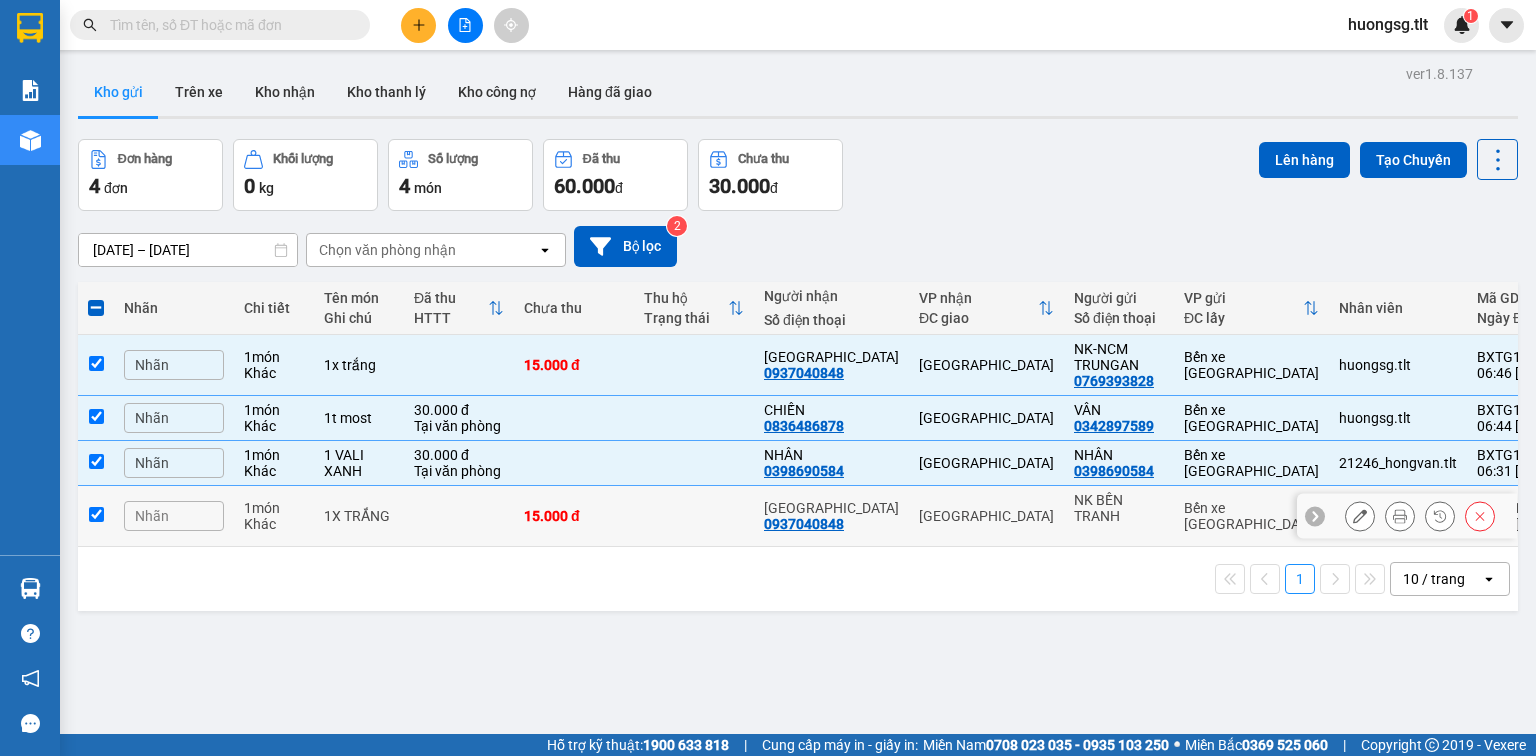 checkbox on "true" 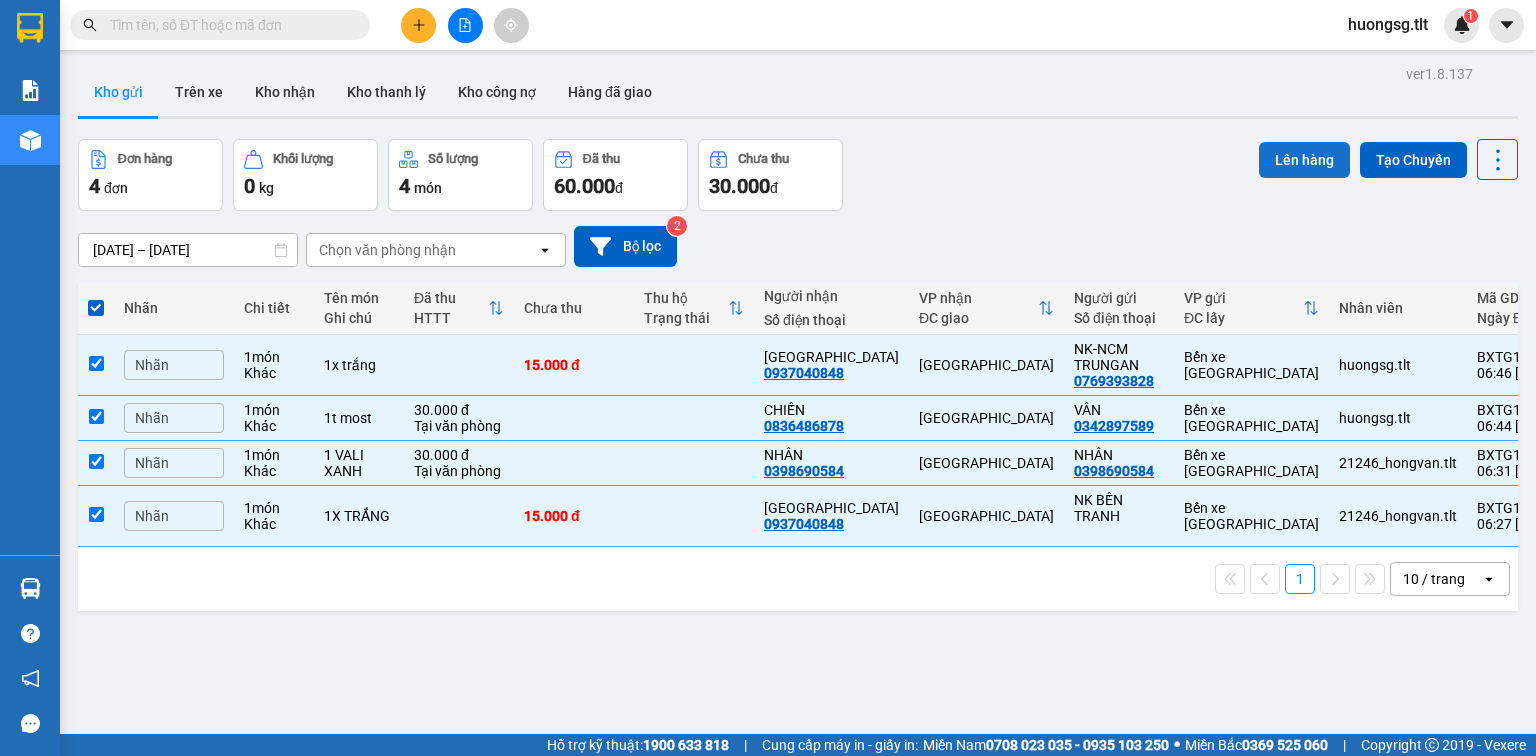 click on "Lên hàng" at bounding box center (1304, 160) 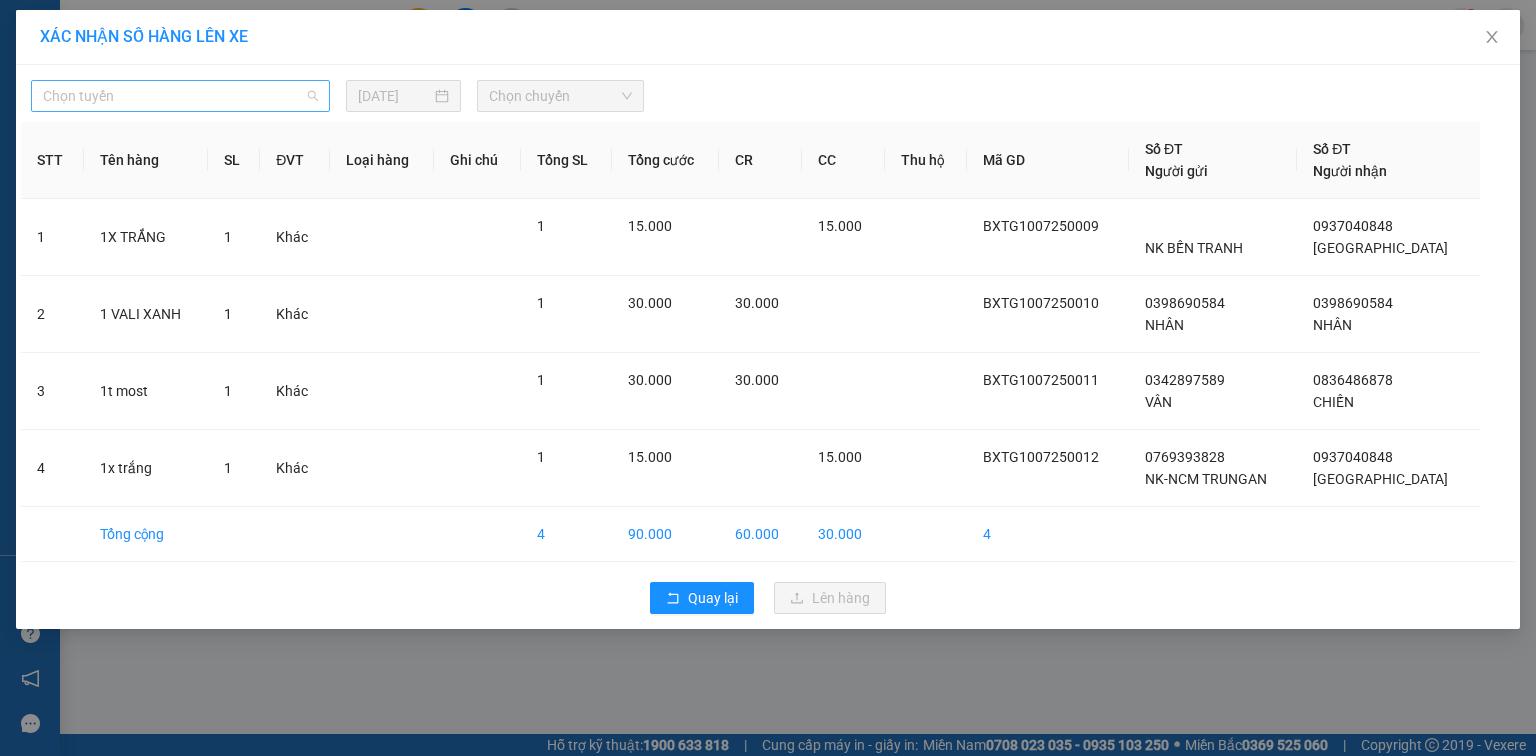 click on "Chọn tuyến" at bounding box center (180, 96) 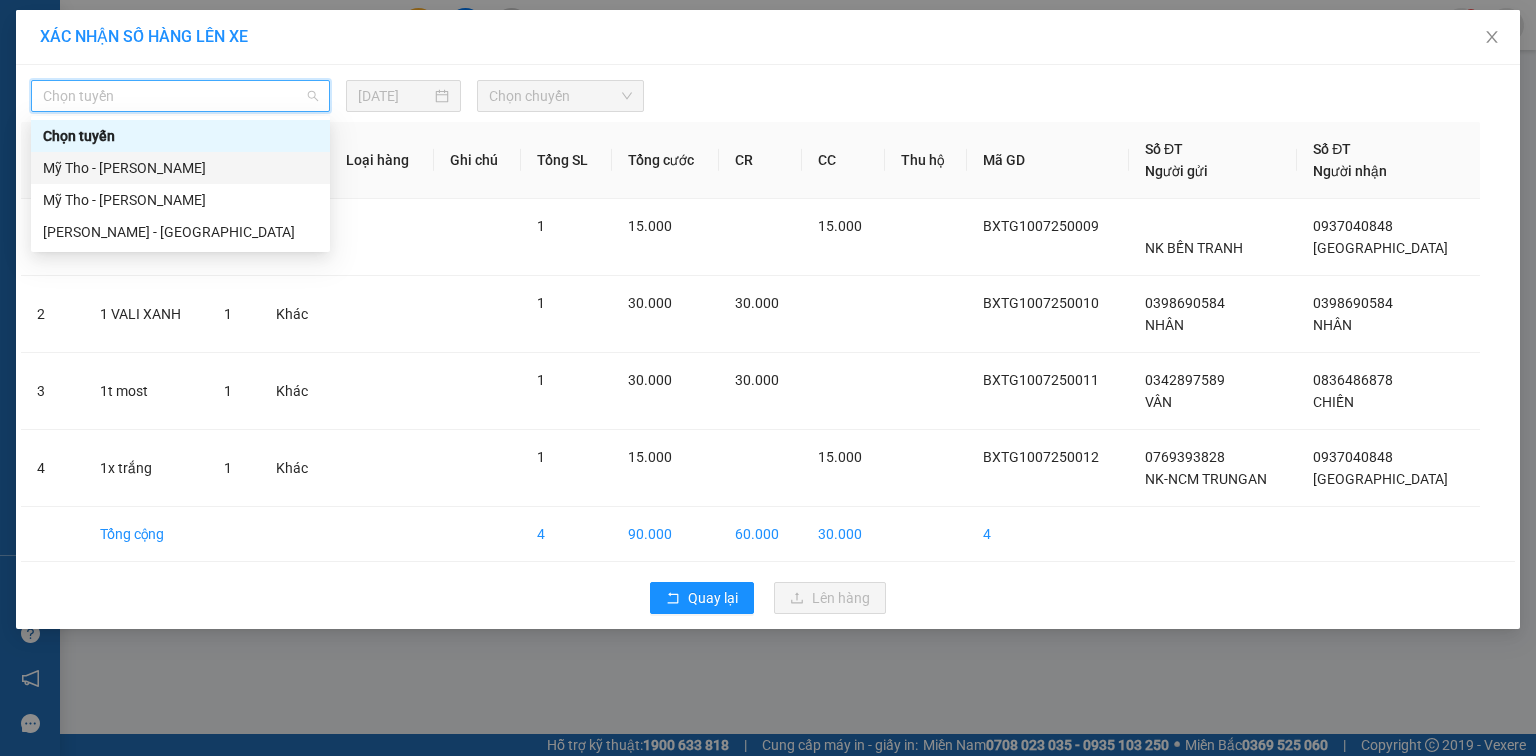 click on "Mỹ Tho - [PERSON_NAME]" at bounding box center (180, 168) 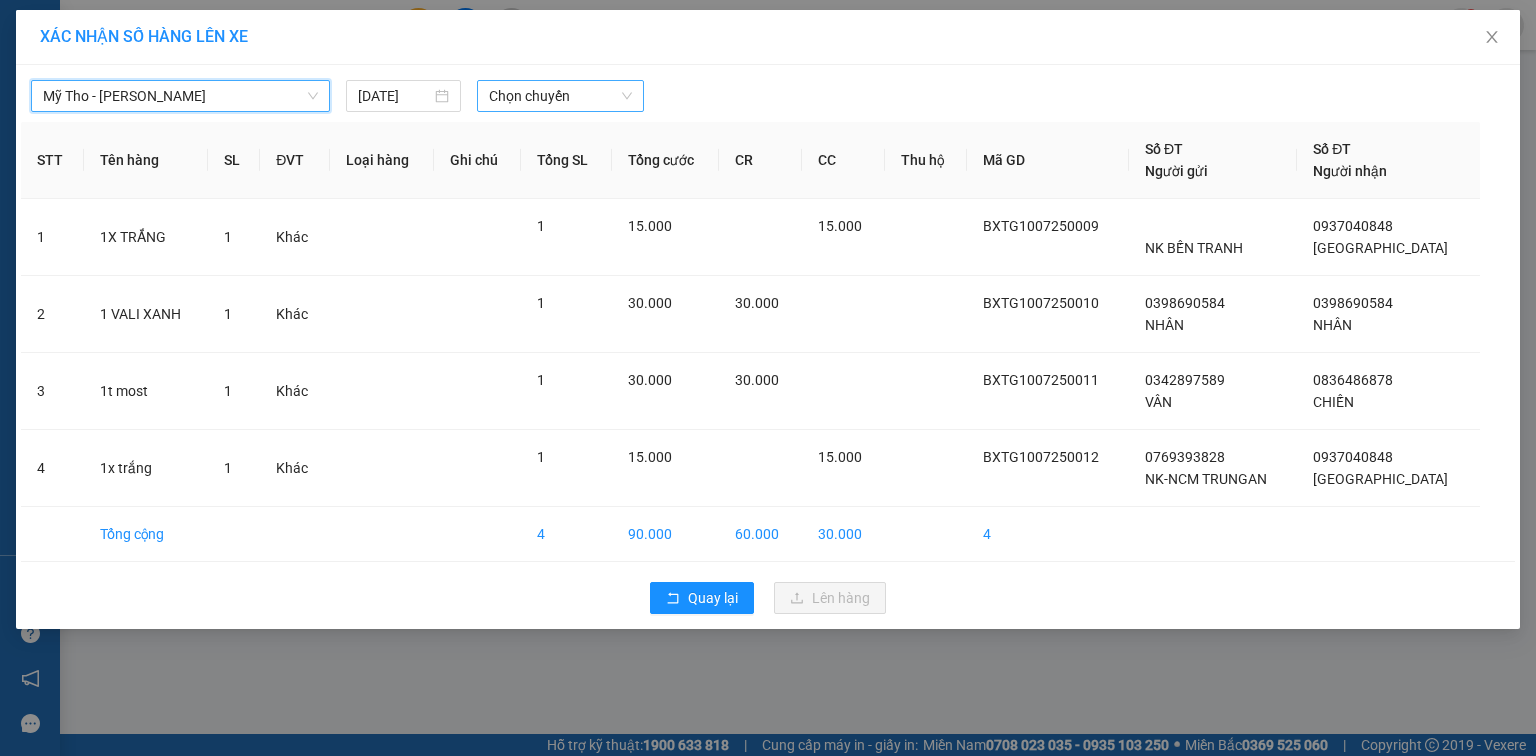 click on "Chọn chuyến" at bounding box center (561, 96) 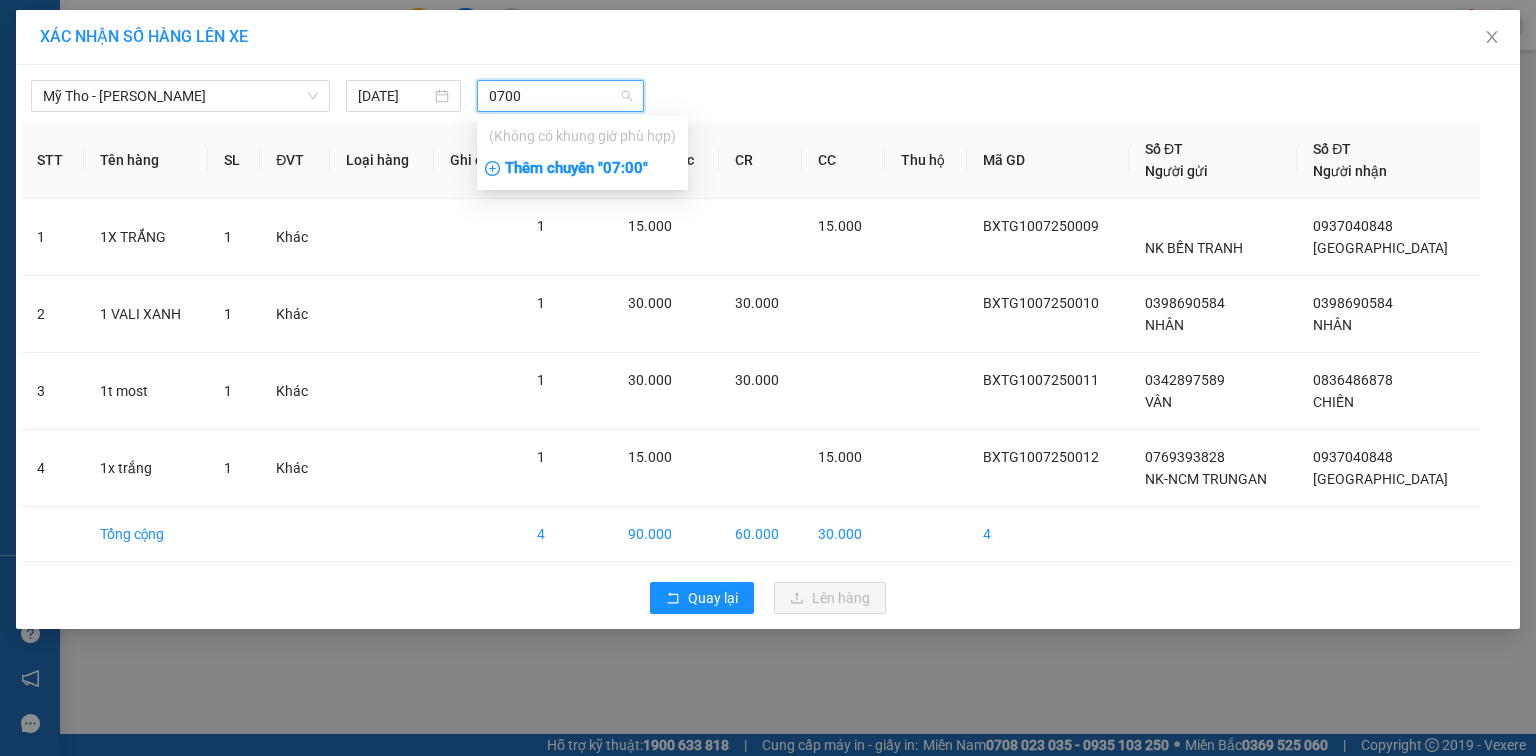 type on "0700" 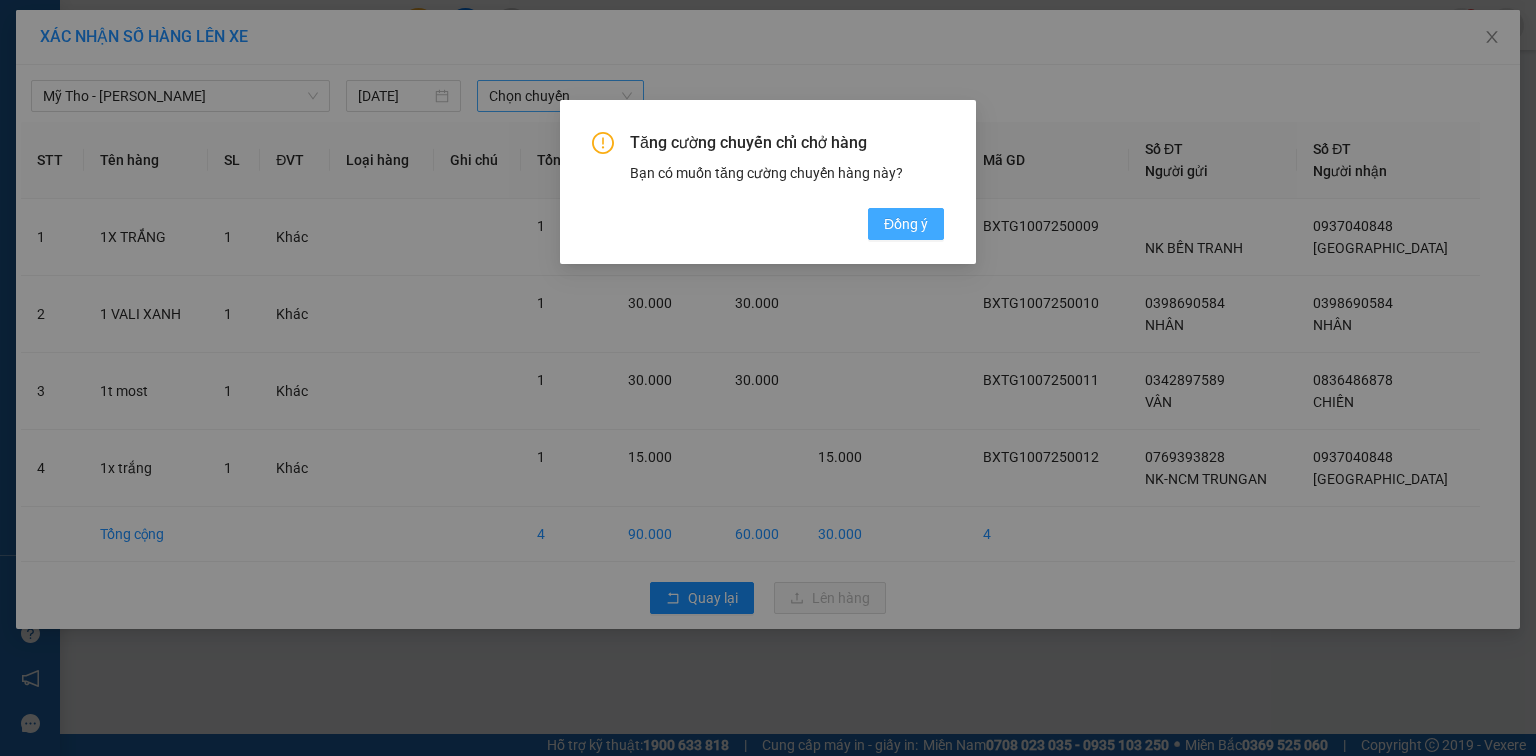 click on "Đồng ý" at bounding box center (906, 224) 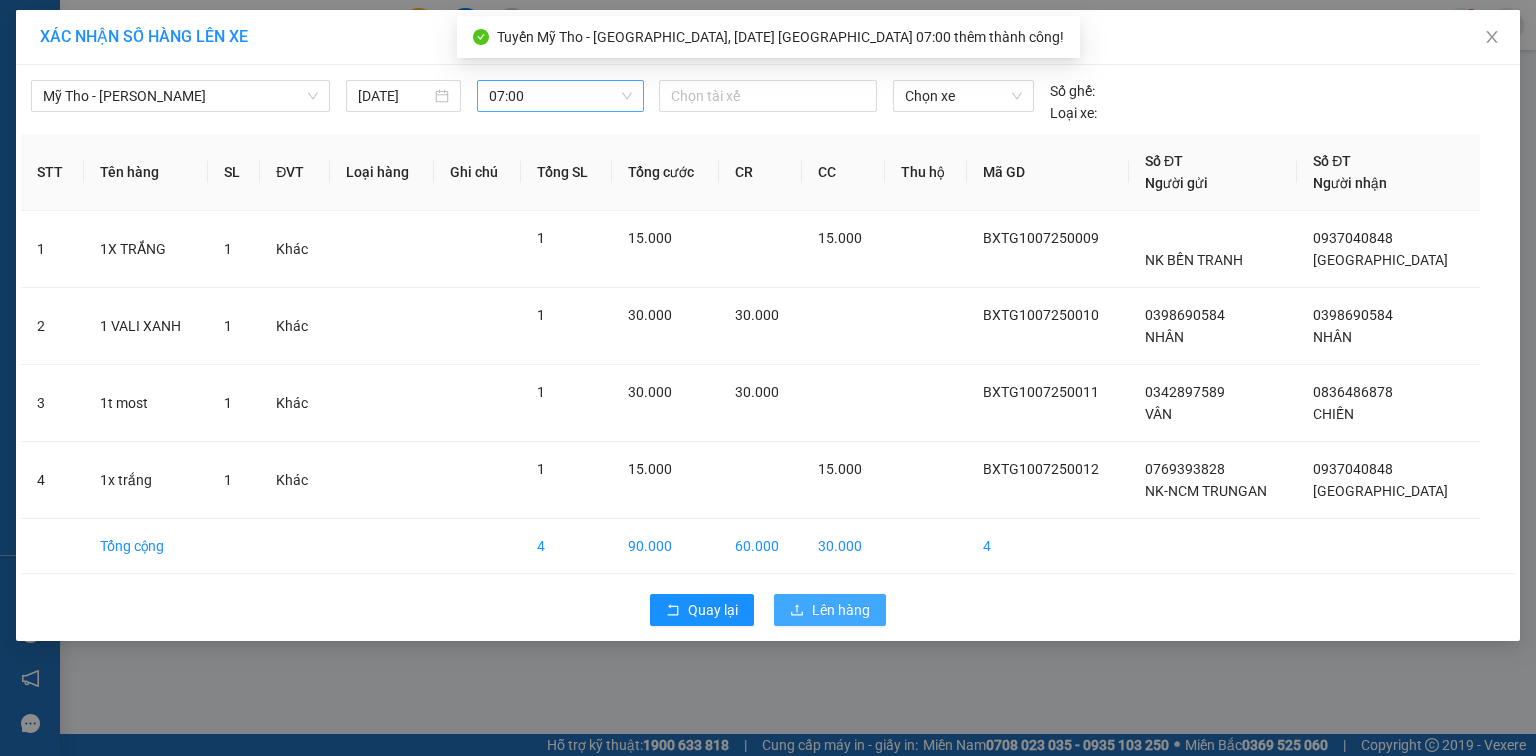 click on "Lên hàng" at bounding box center [841, 610] 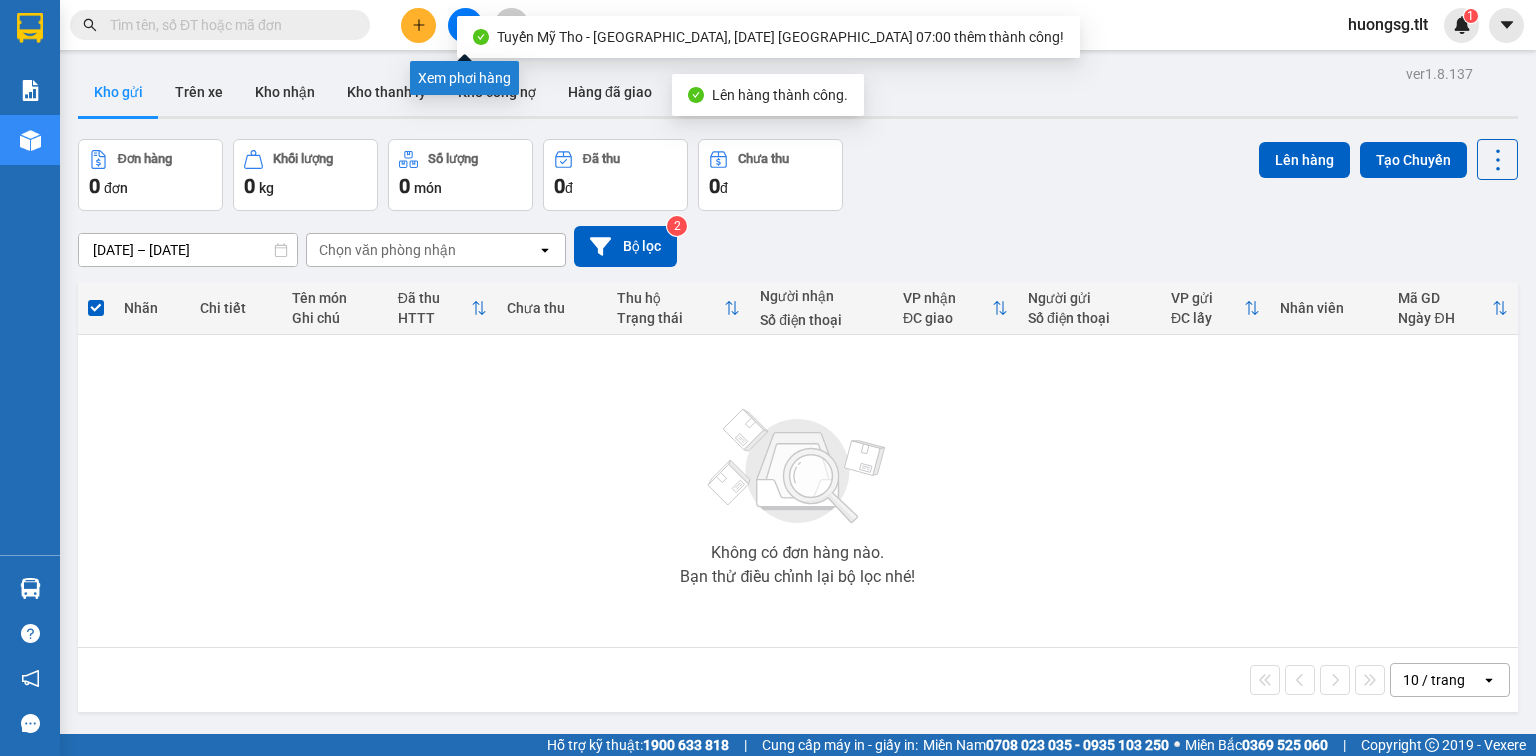 click 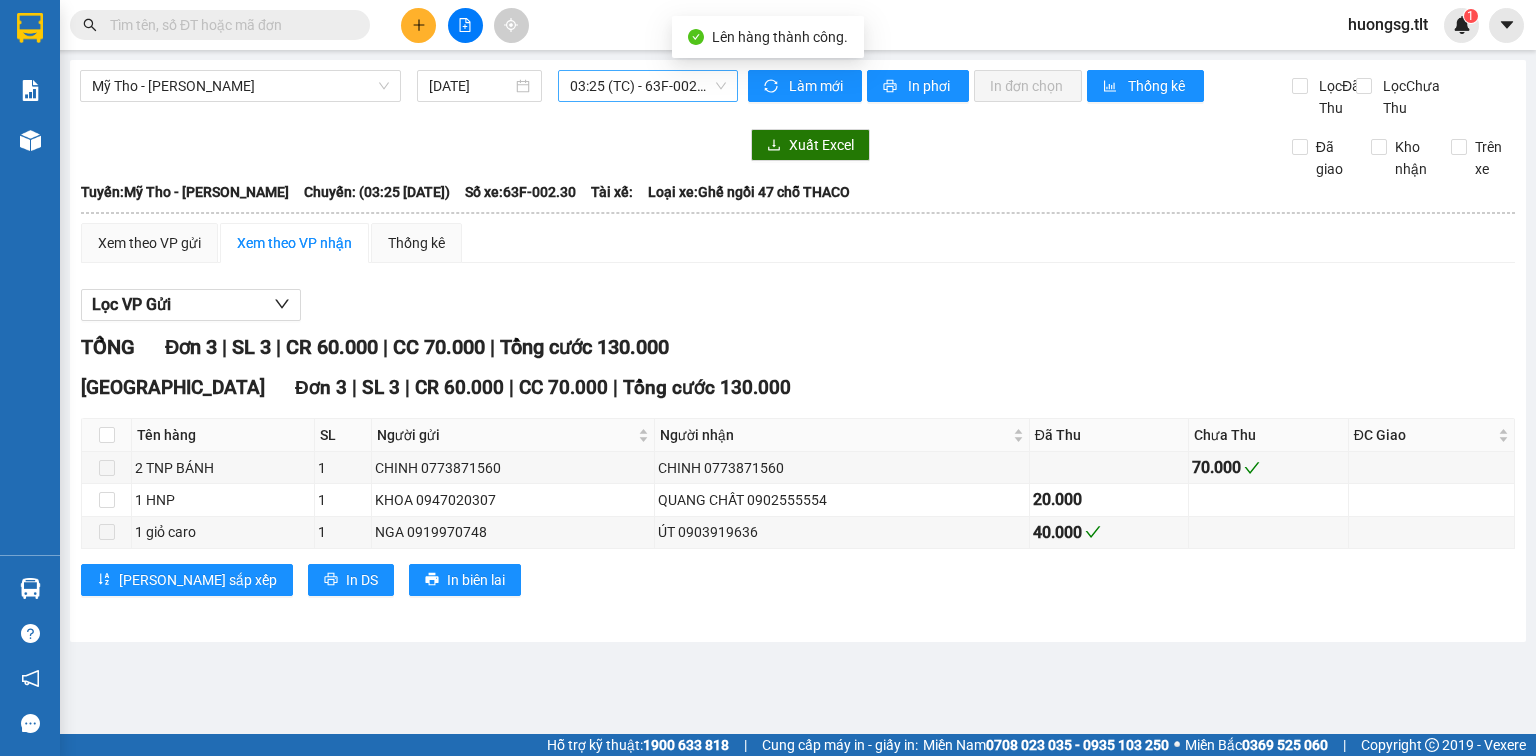 click on "03:25   (TC)   - 63F-002.30" at bounding box center (648, 86) 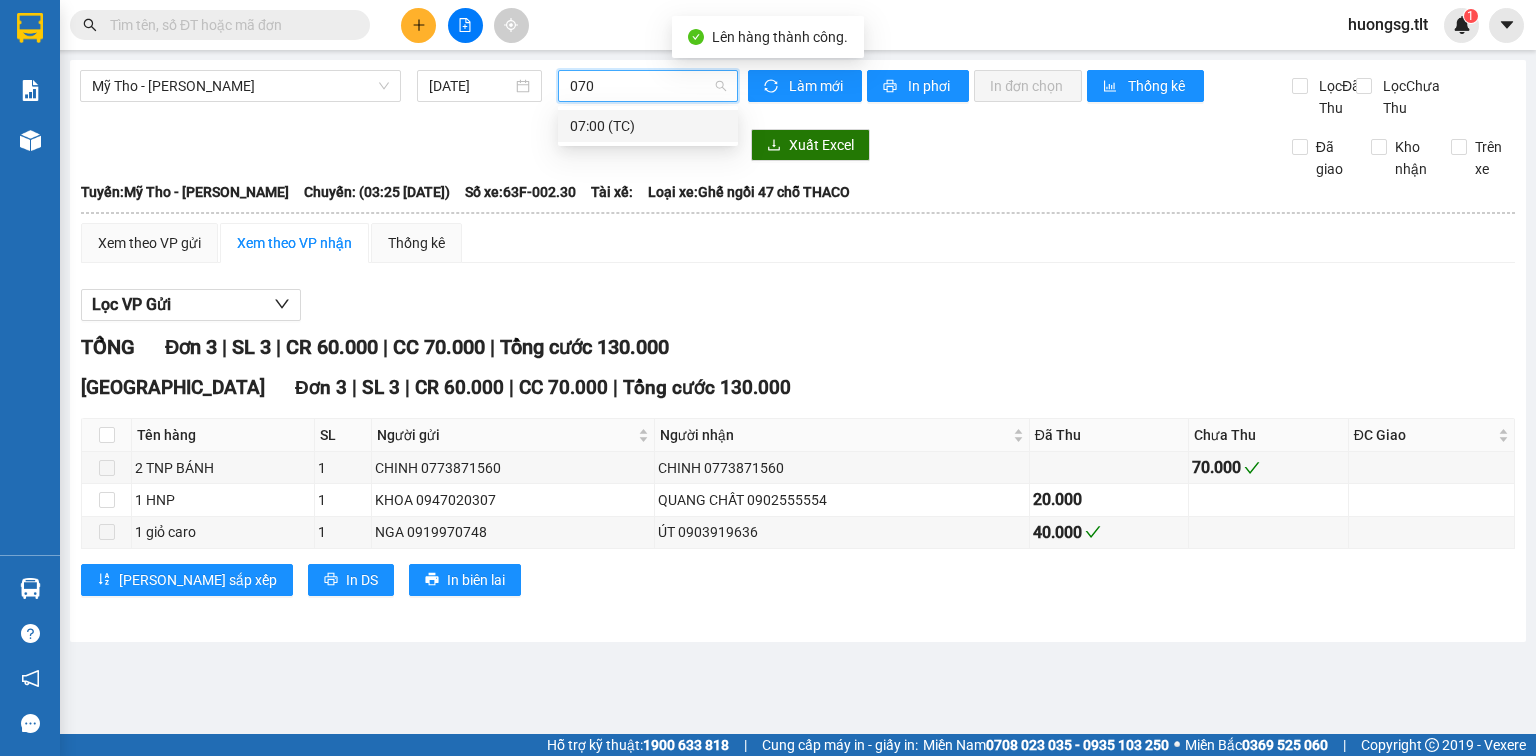 type on "0700" 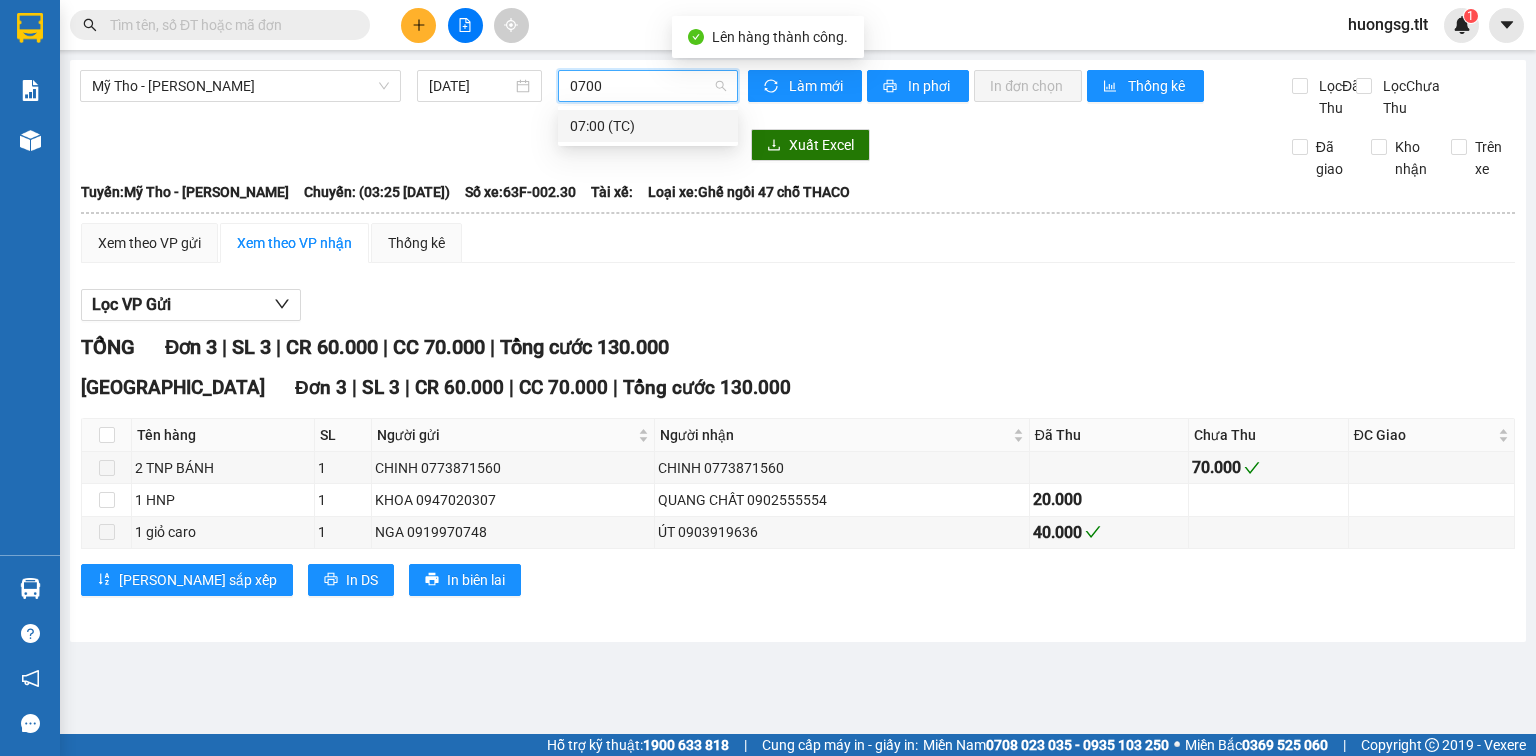 click on "07:00   (TC)" at bounding box center (648, 126) 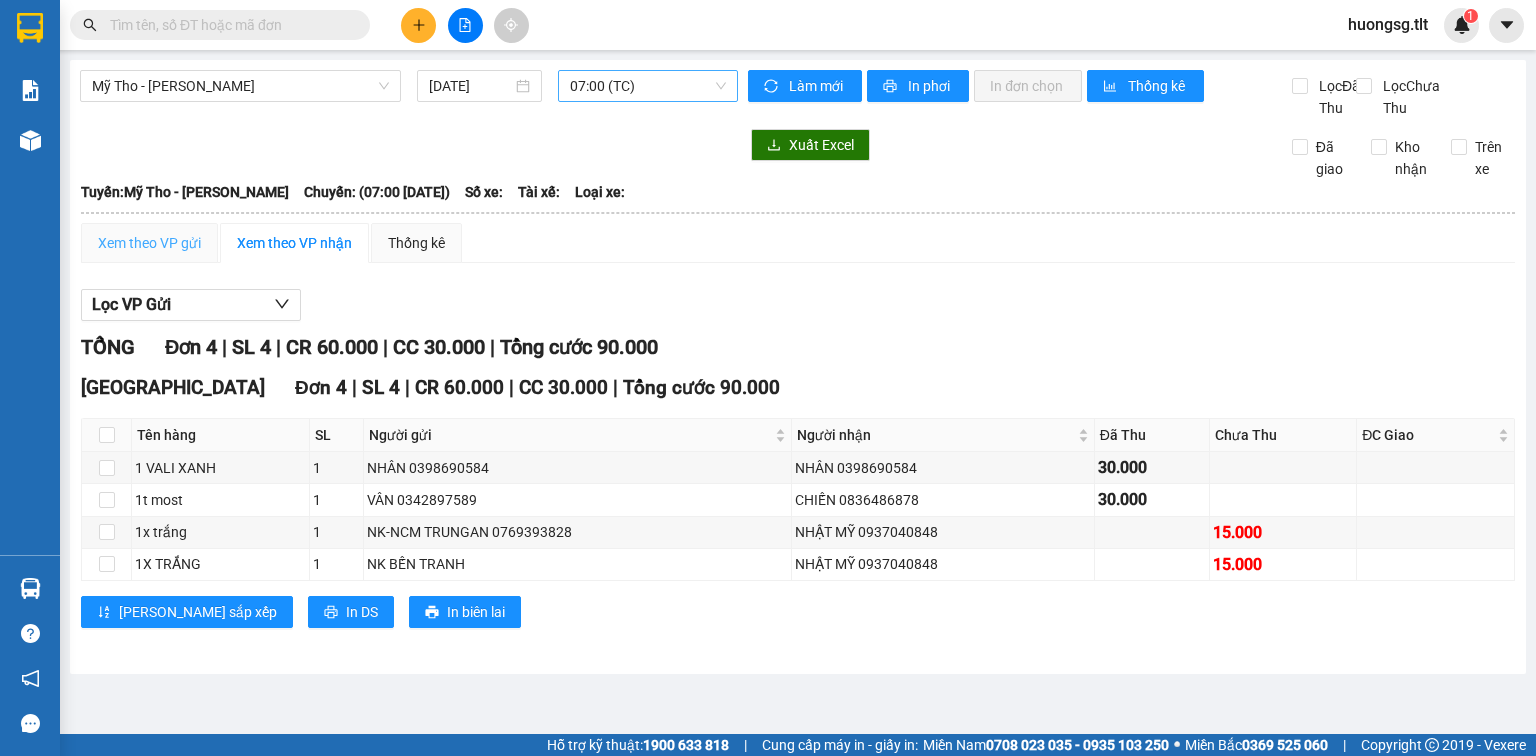 click on "Xem theo VP gửi" at bounding box center [149, 243] 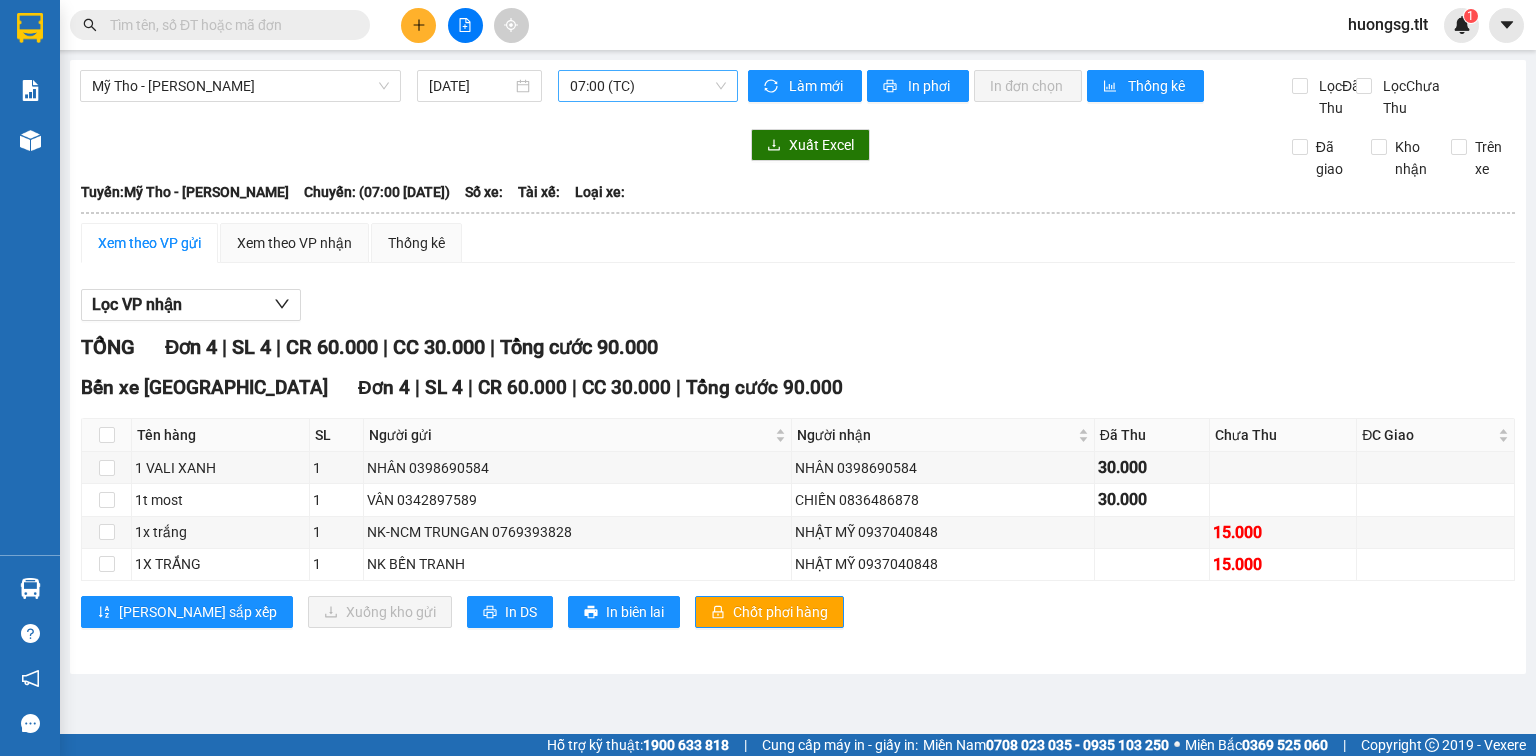 click on "07:00   (TC)" at bounding box center (648, 86) 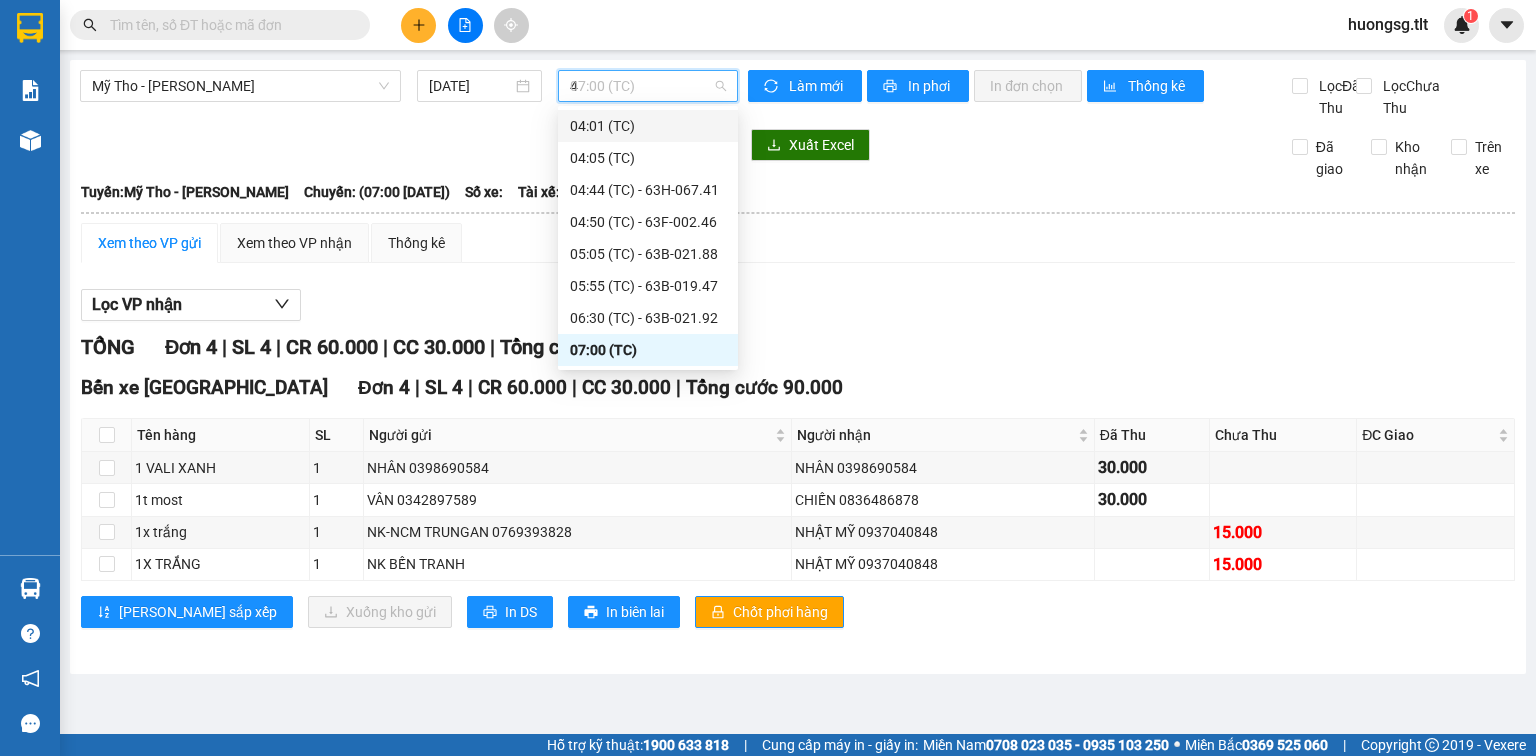 scroll, scrollTop: 0, scrollLeft: 0, axis: both 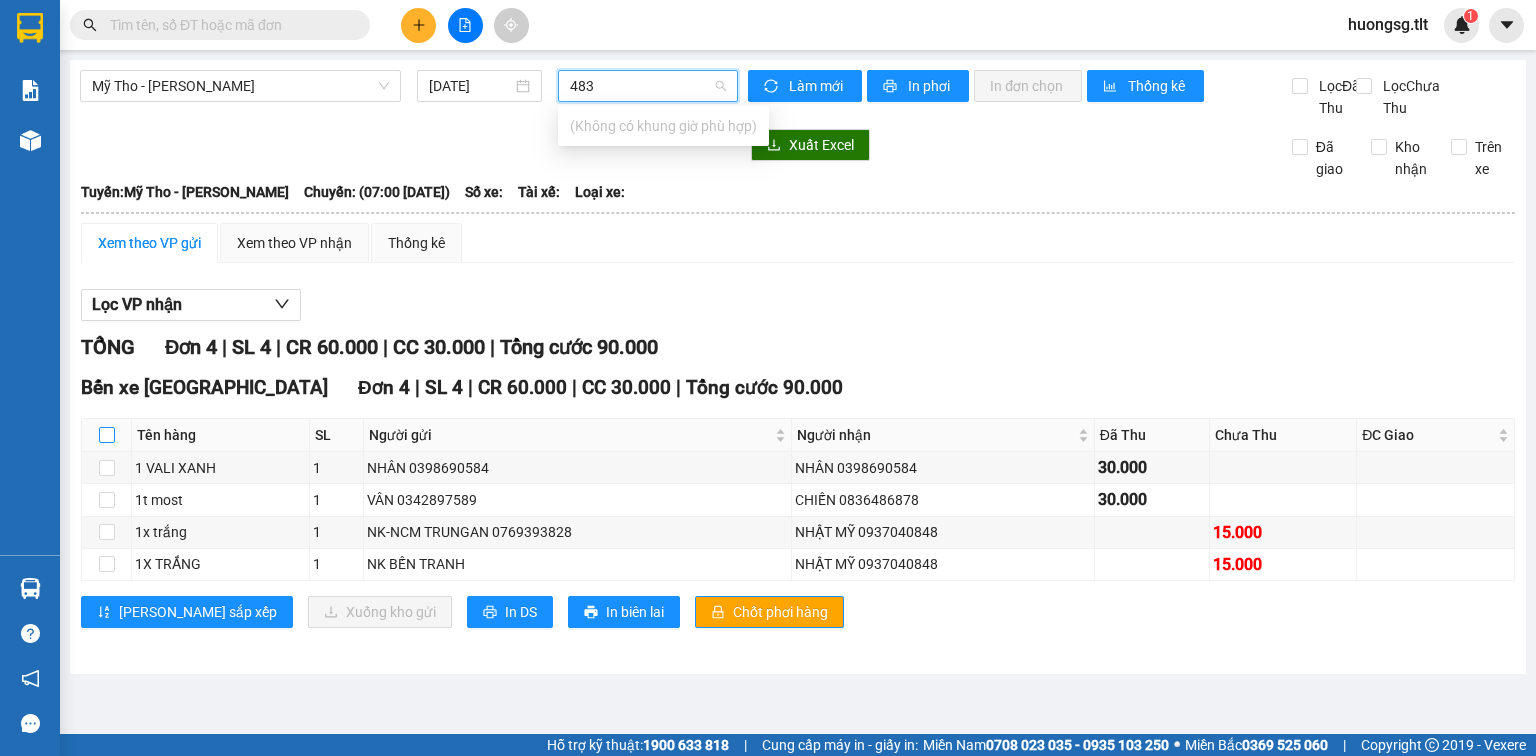 type on "483" 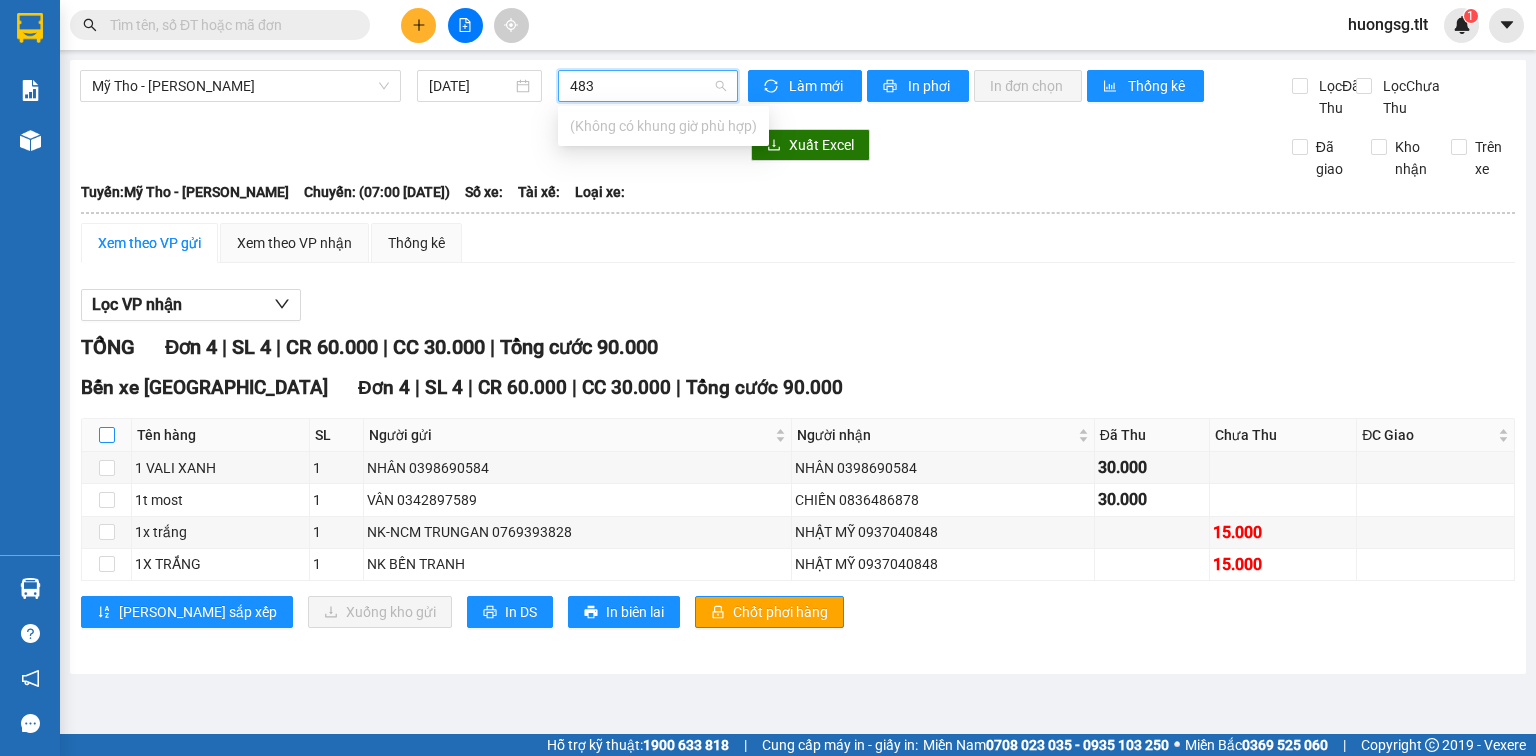 type 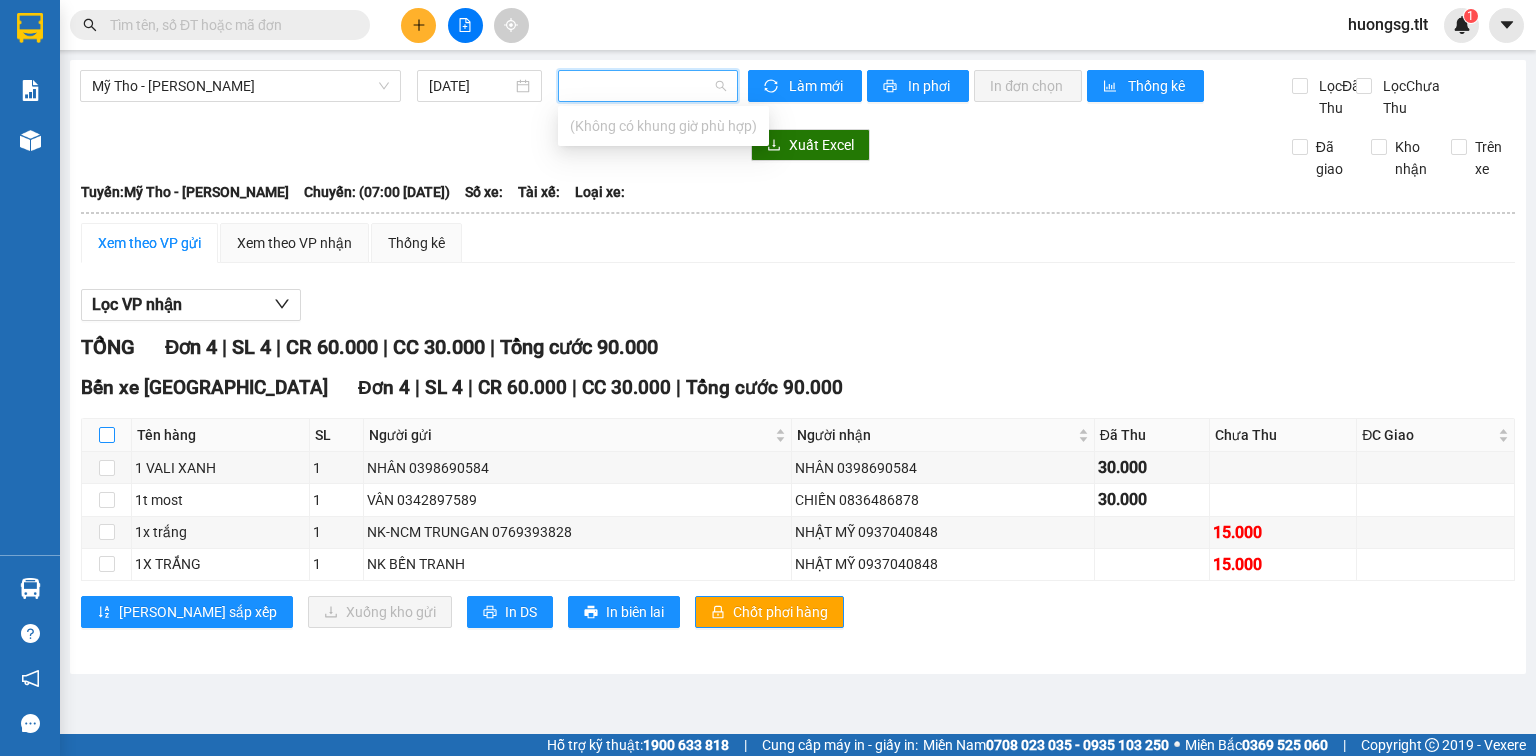 click at bounding box center (107, 435) 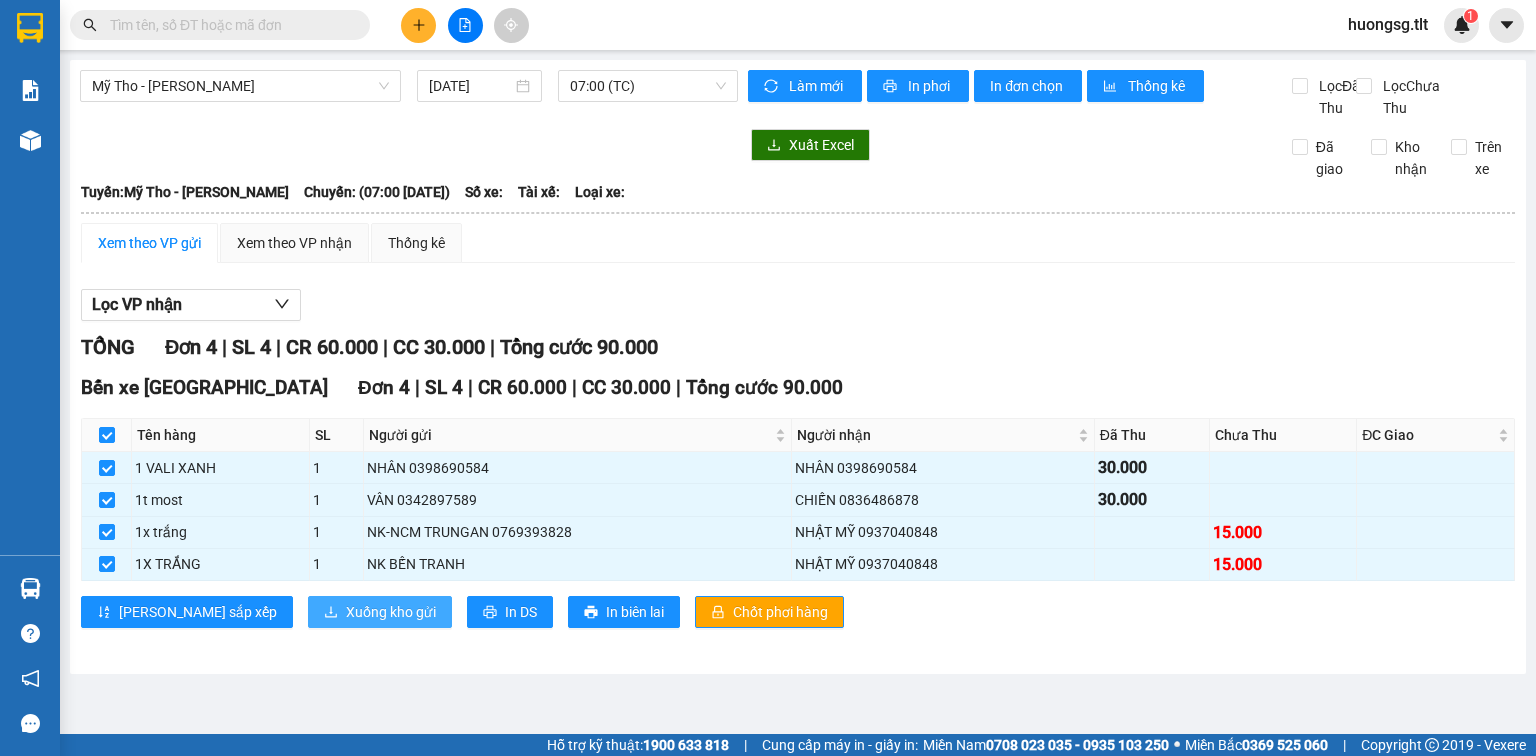 click on "Xuống kho gửi" at bounding box center [380, 612] 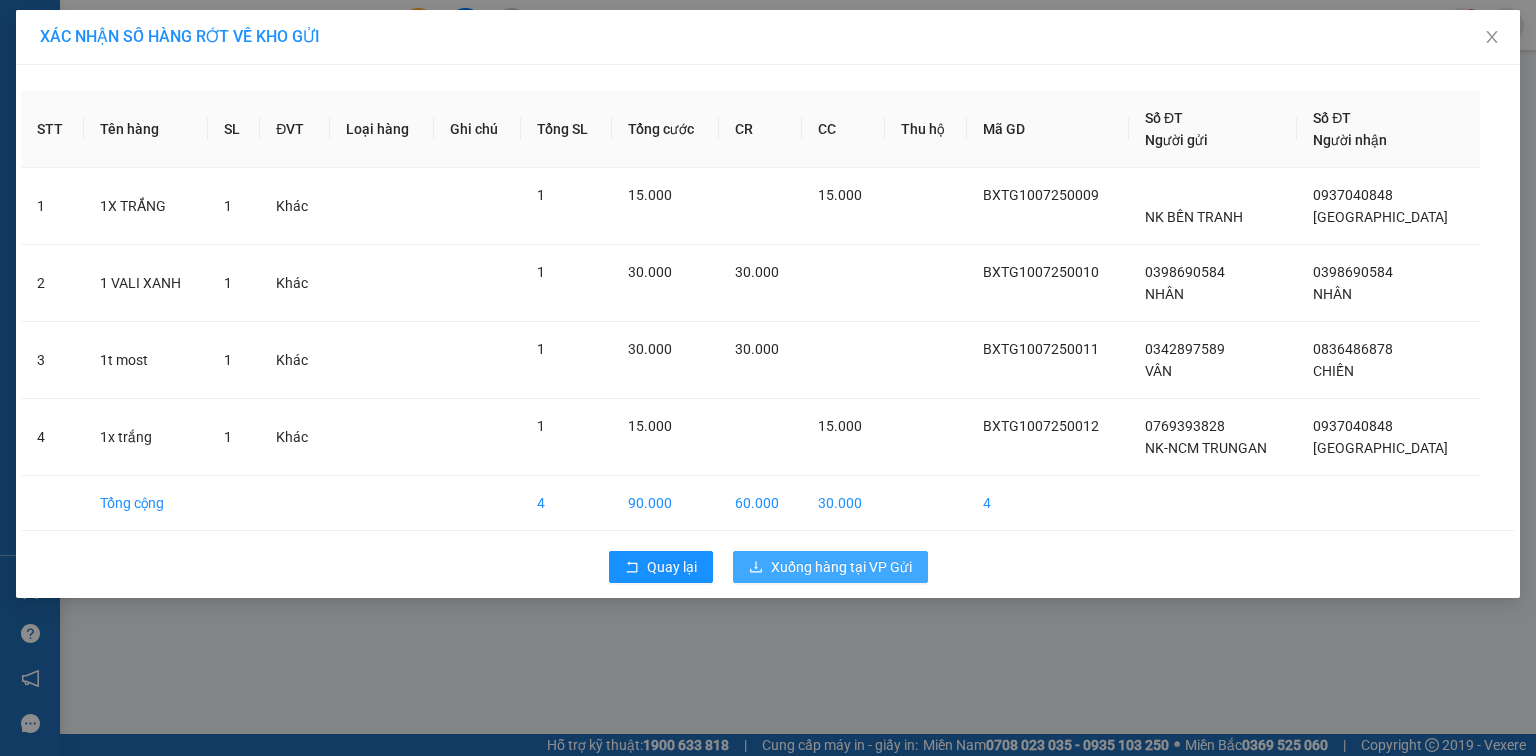 click on "Xuống hàng tại VP Gửi" at bounding box center [841, 567] 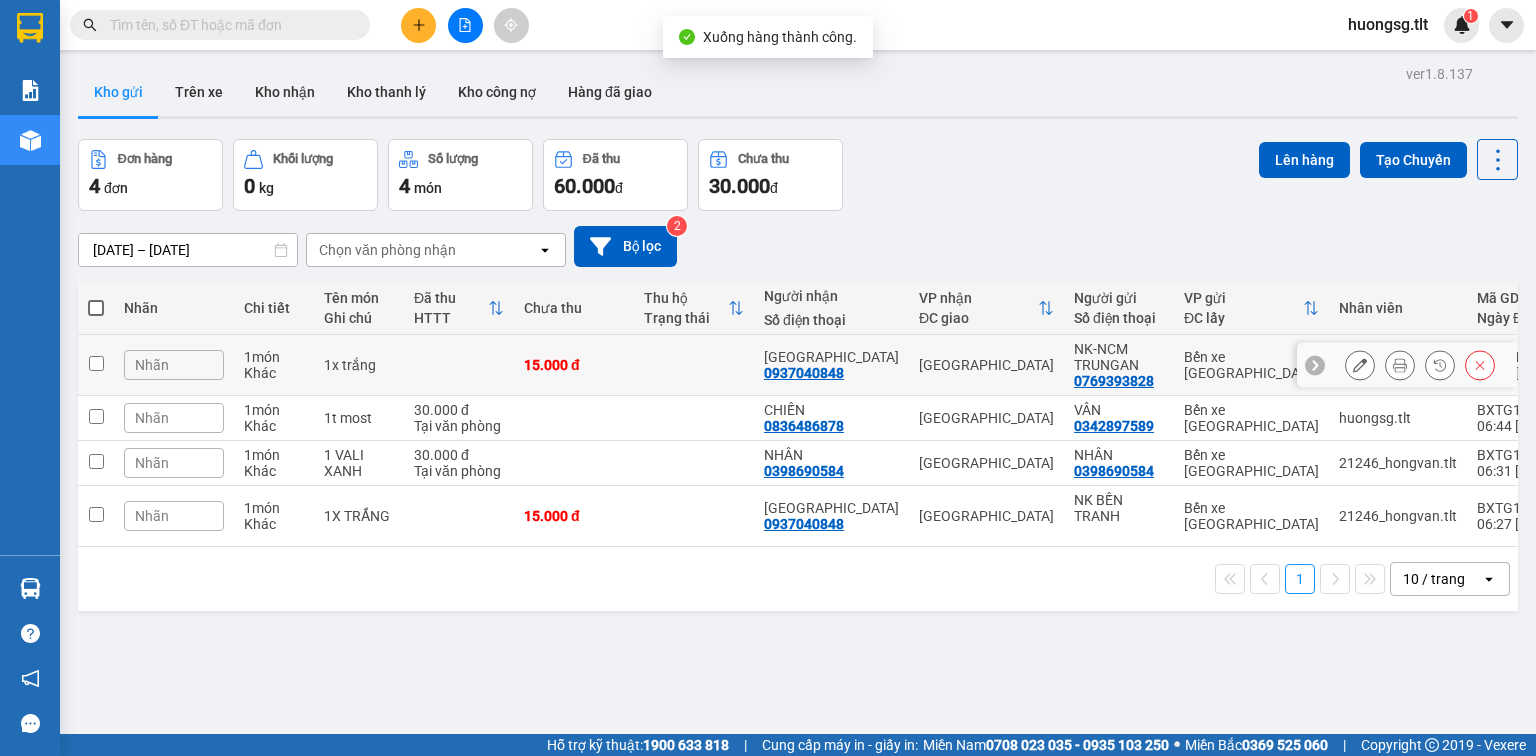 drag, startPoint x: 86, startPoint y: 358, endPoint x: 96, endPoint y: 381, distance: 25.079872 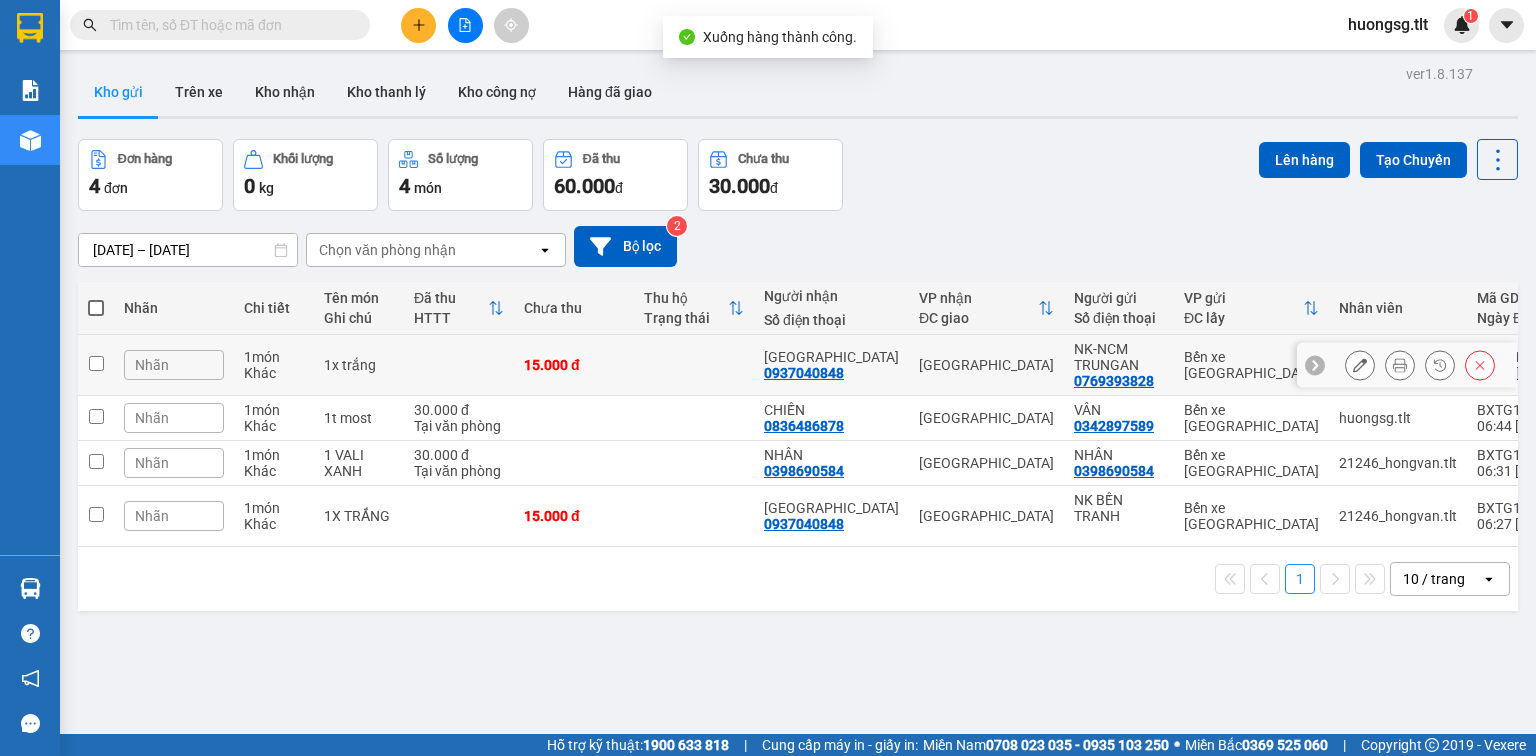 click at bounding box center [96, 365] 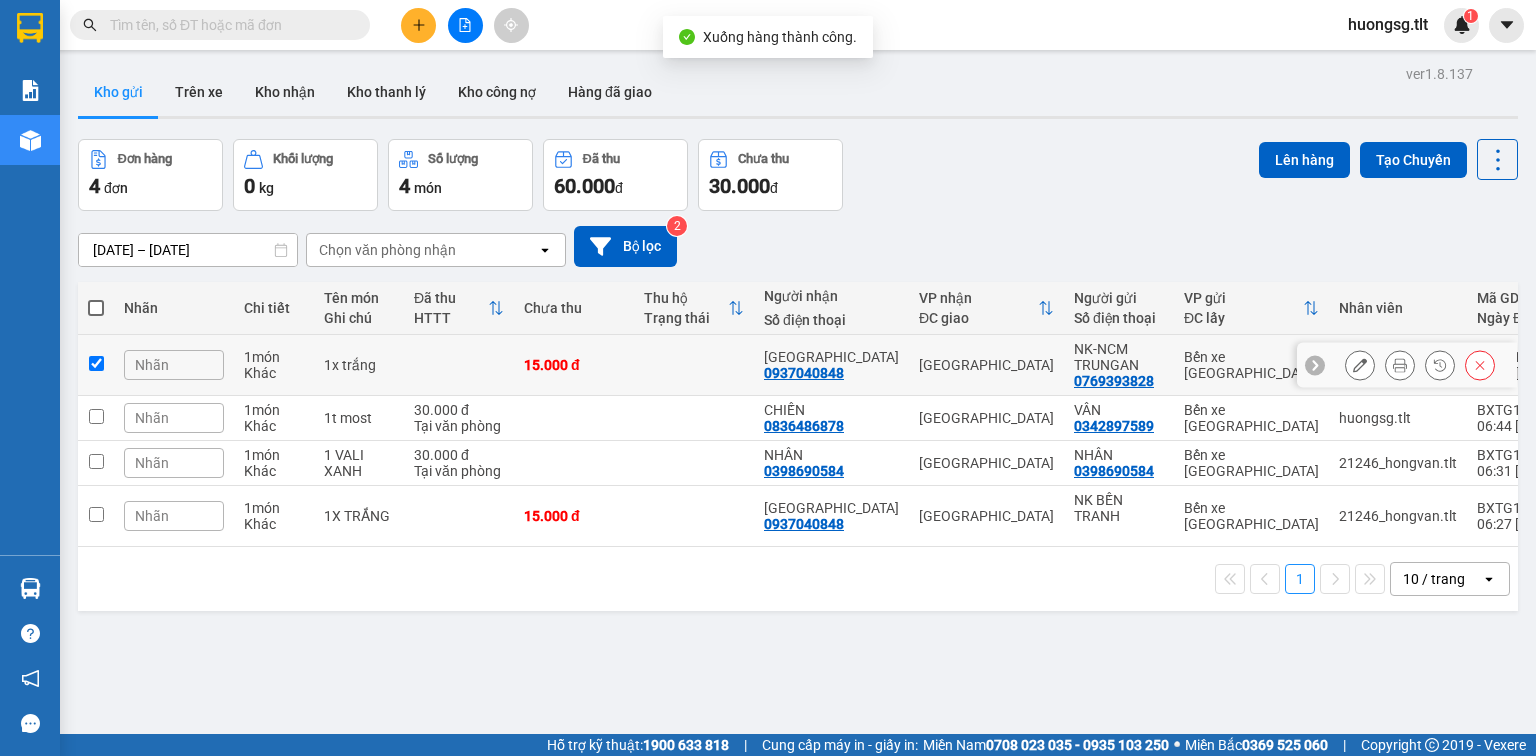 checkbox on "true" 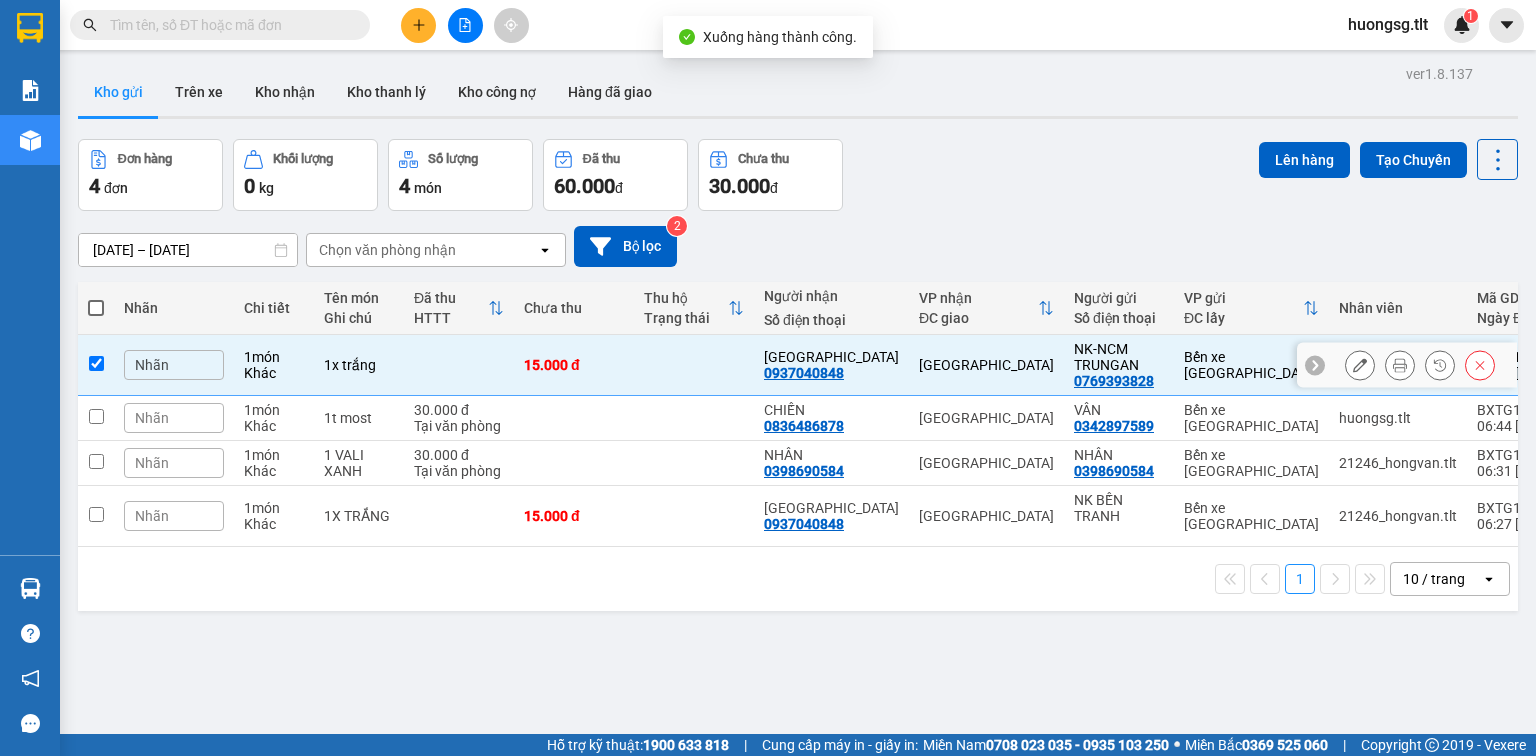 click at bounding box center (96, 418) 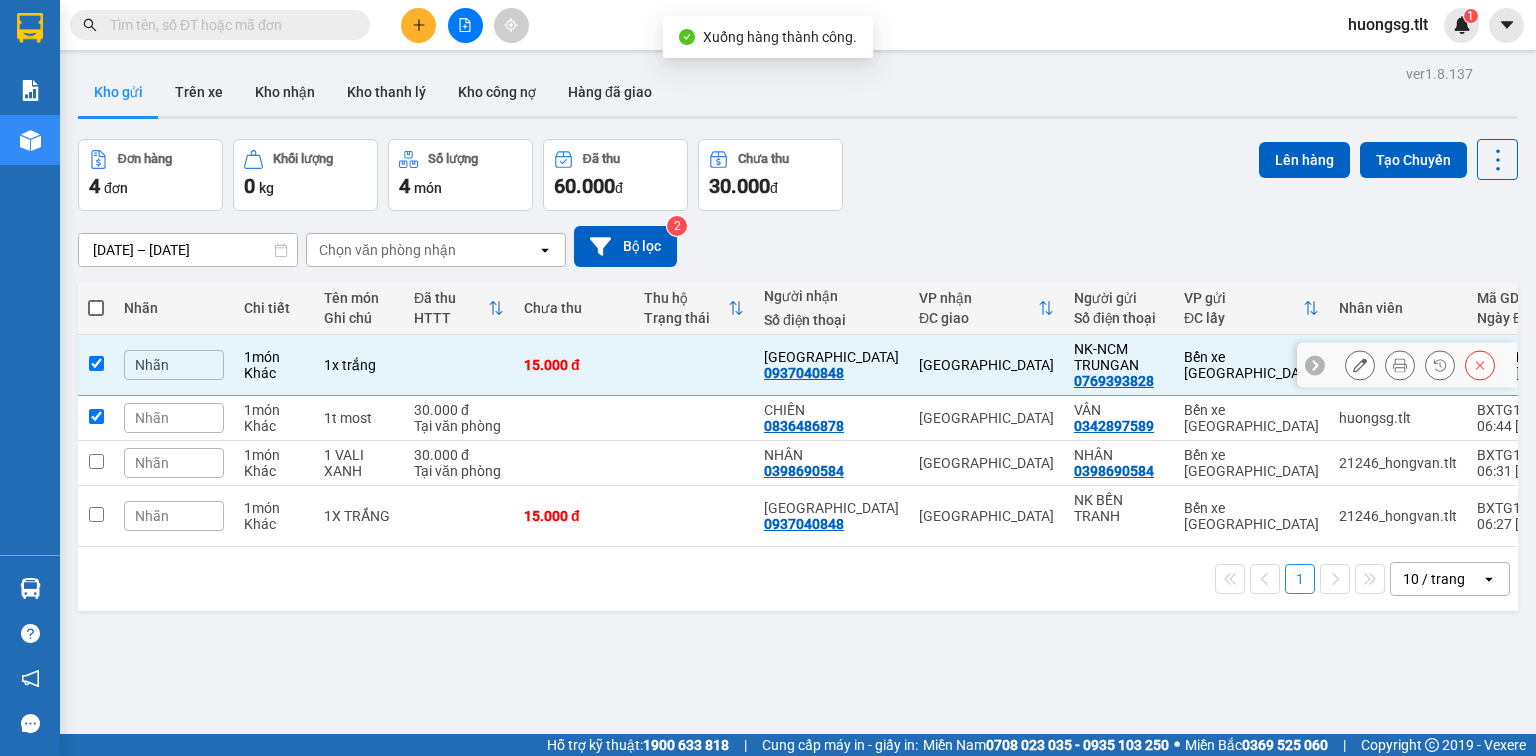 checkbox on "true" 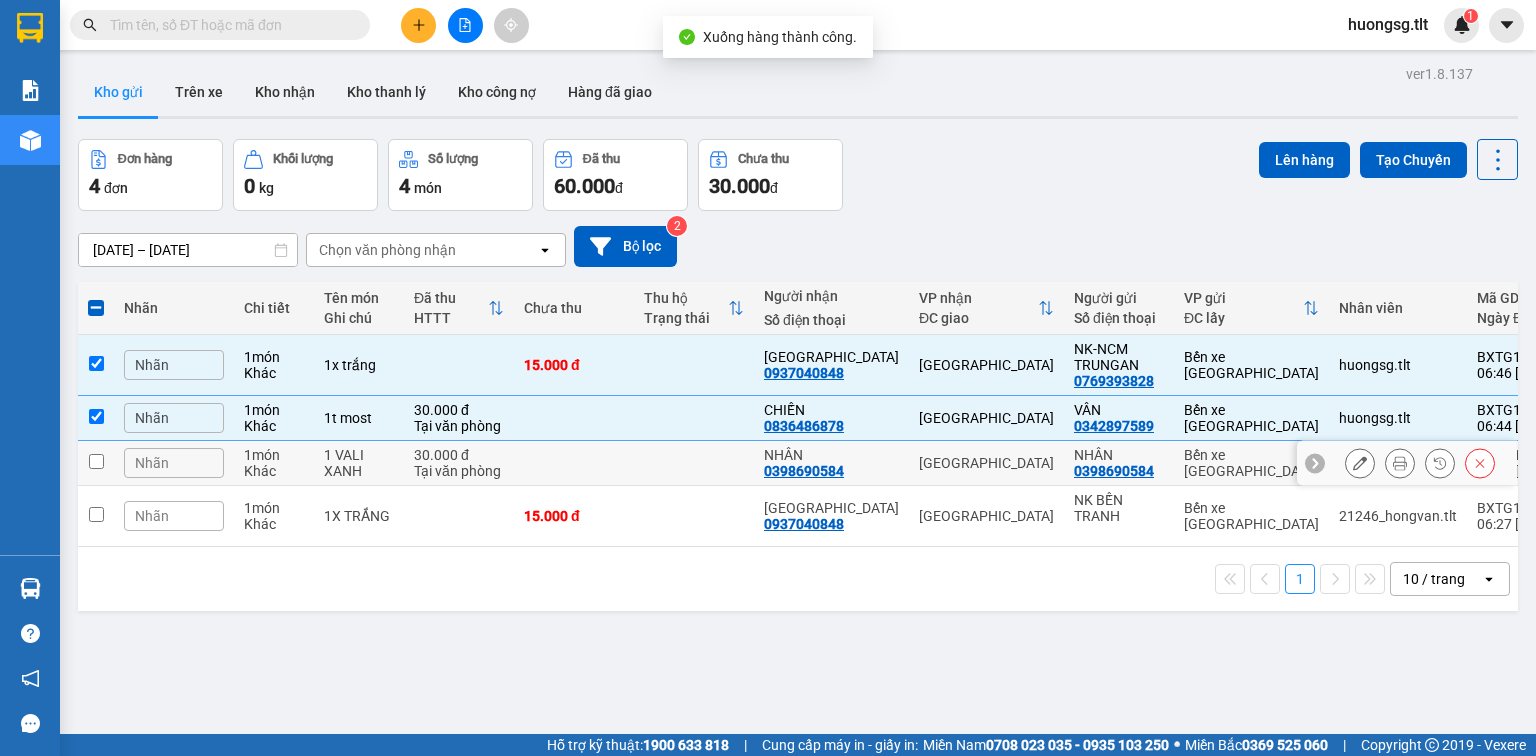 click at bounding box center [96, 463] 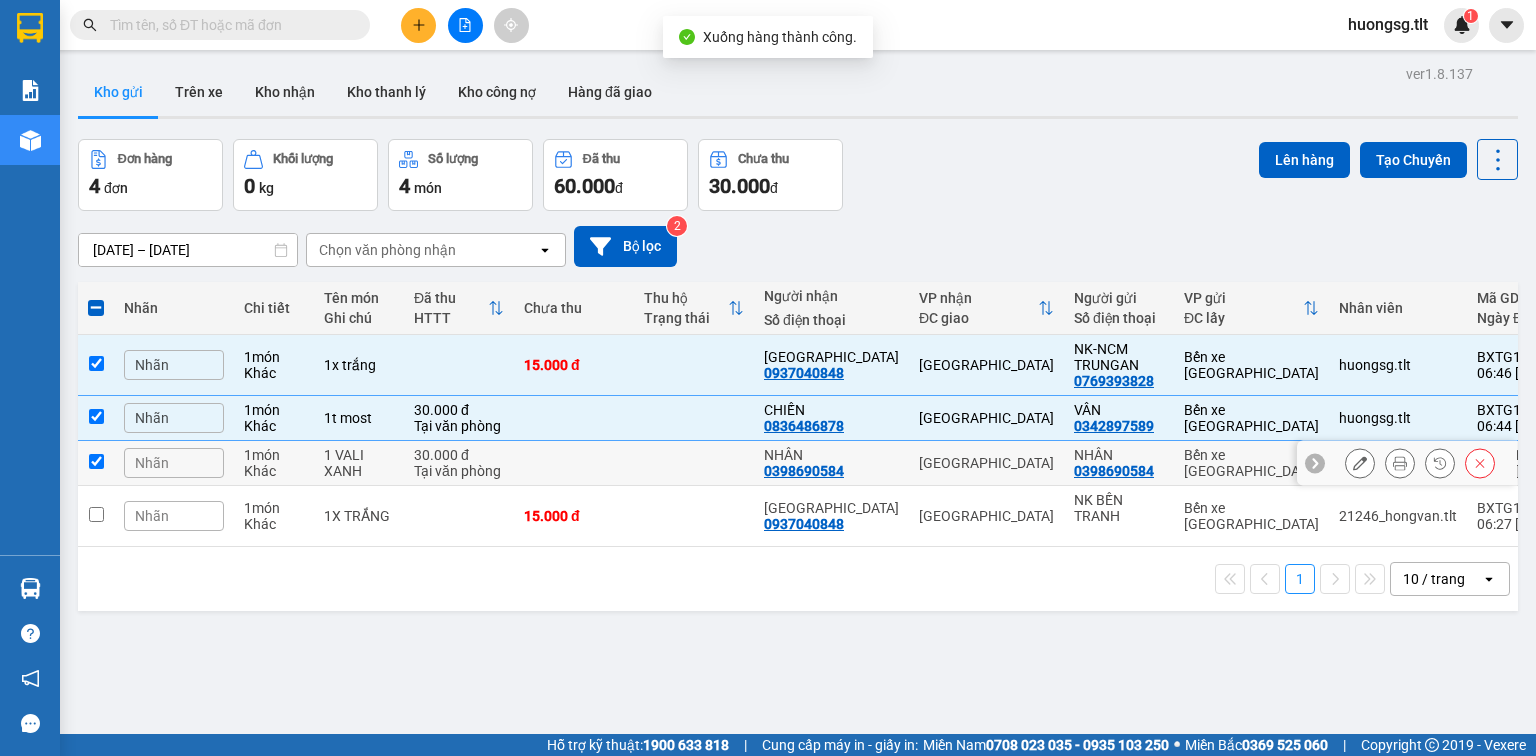checkbox on "true" 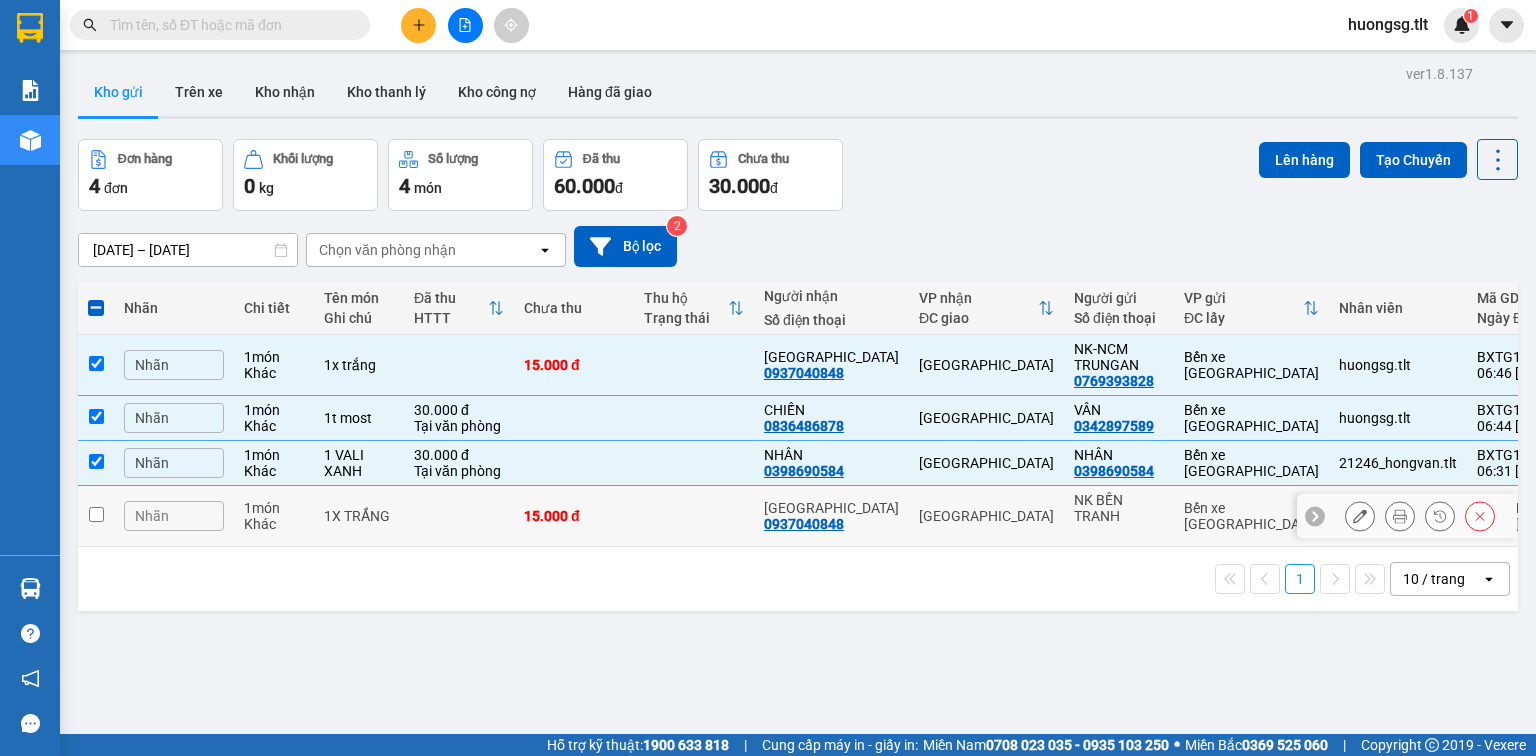 drag, startPoint x: 100, startPoint y: 501, endPoint x: 381, endPoint y: 501, distance: 281 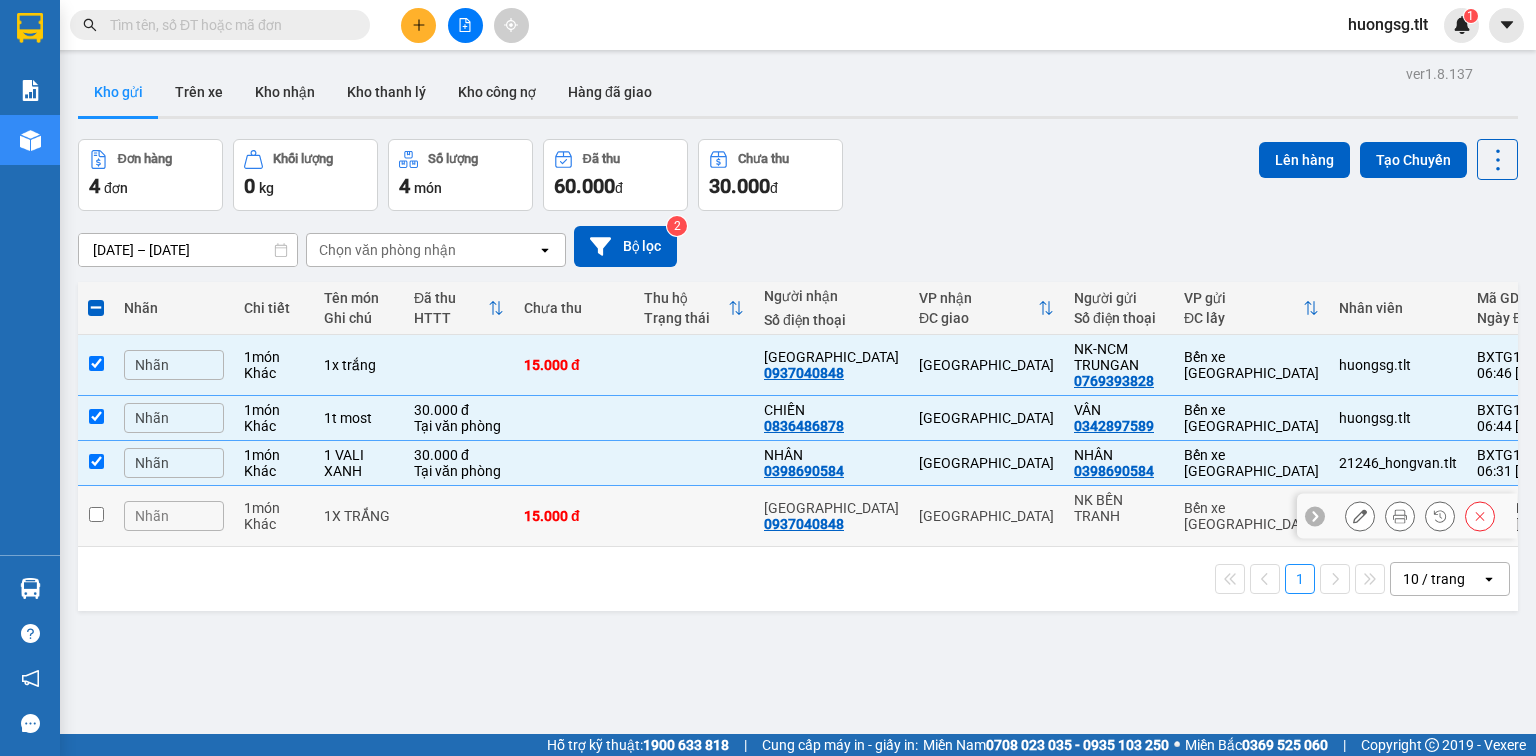 click at bounding box center [96, 516] 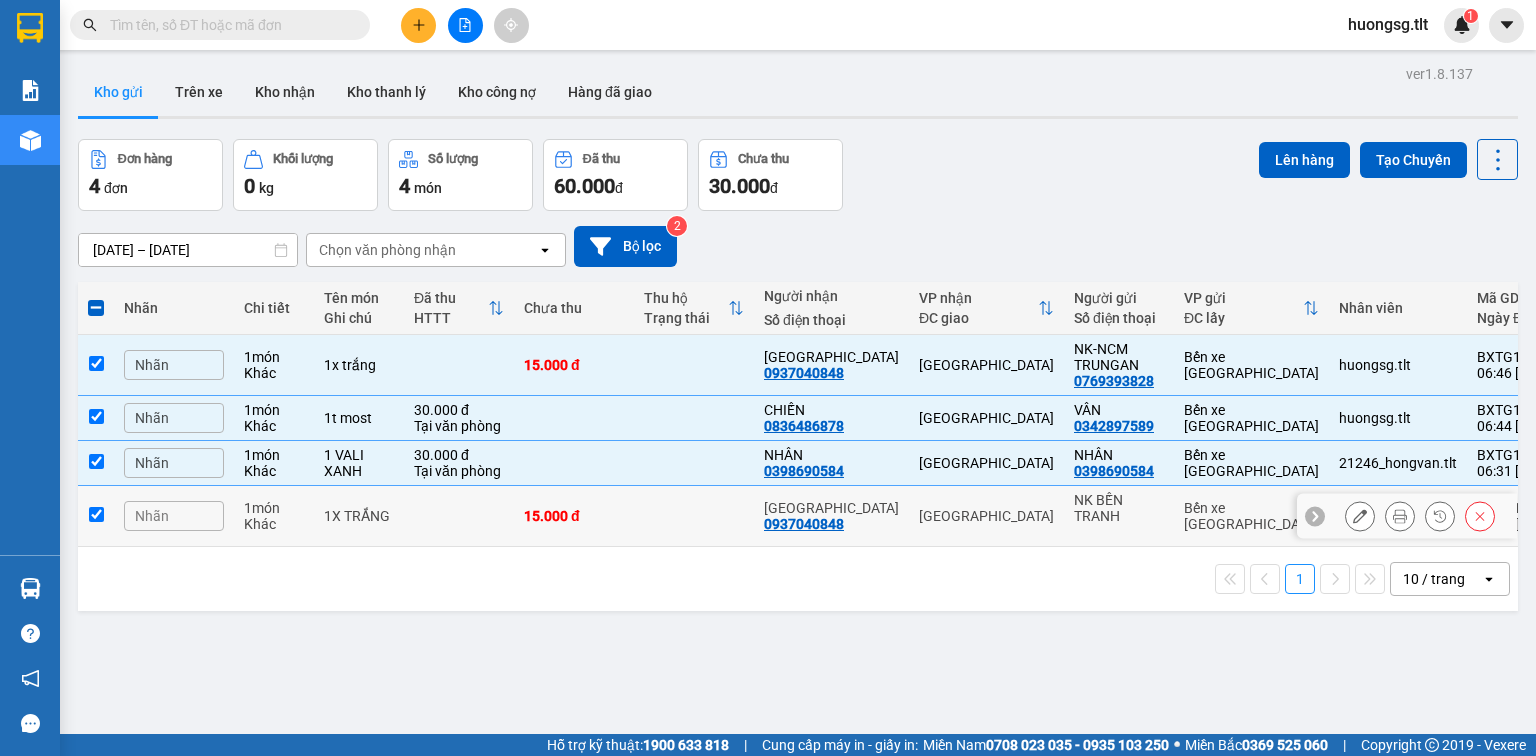 checkbox on "true" 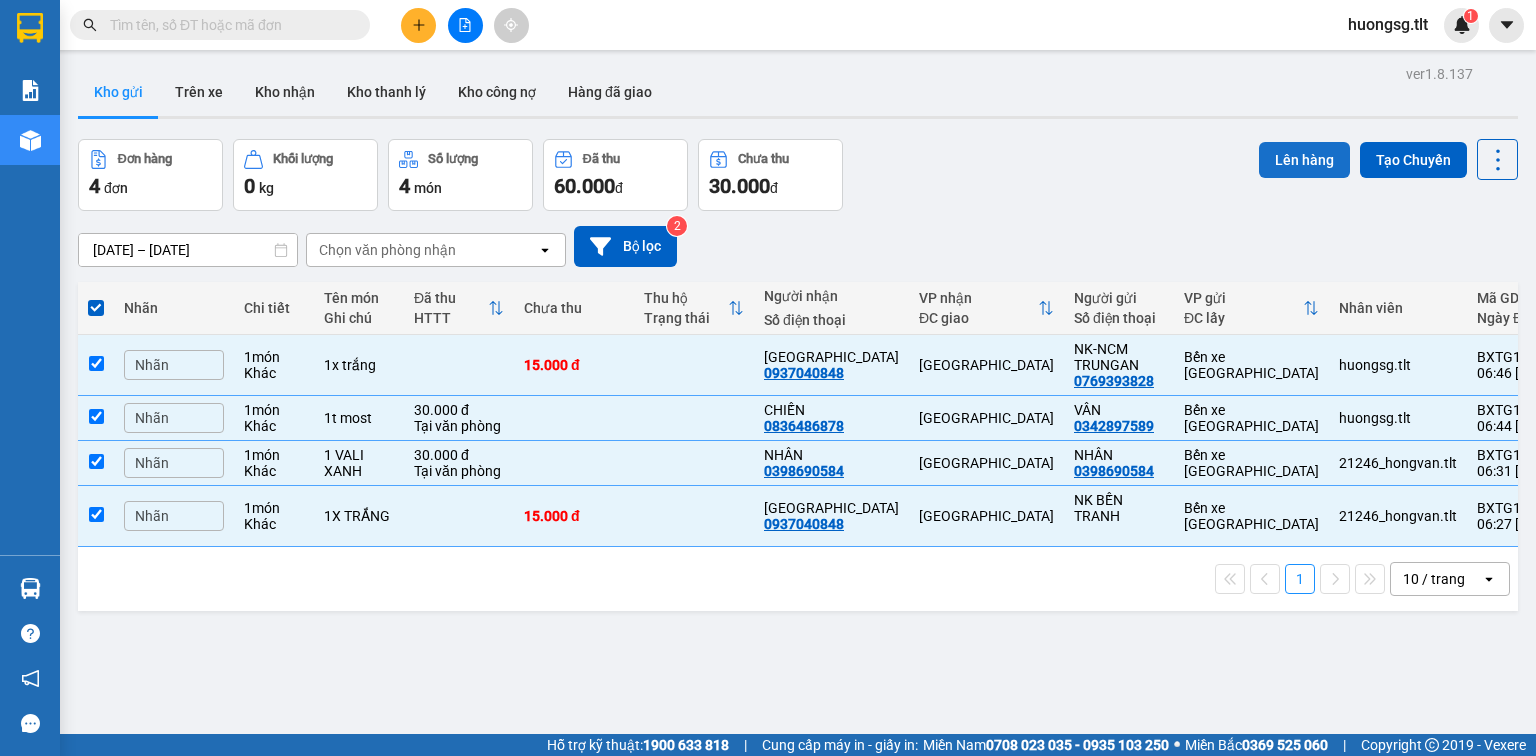 click on "Lên hàng" at bounding box center (1304, 160) 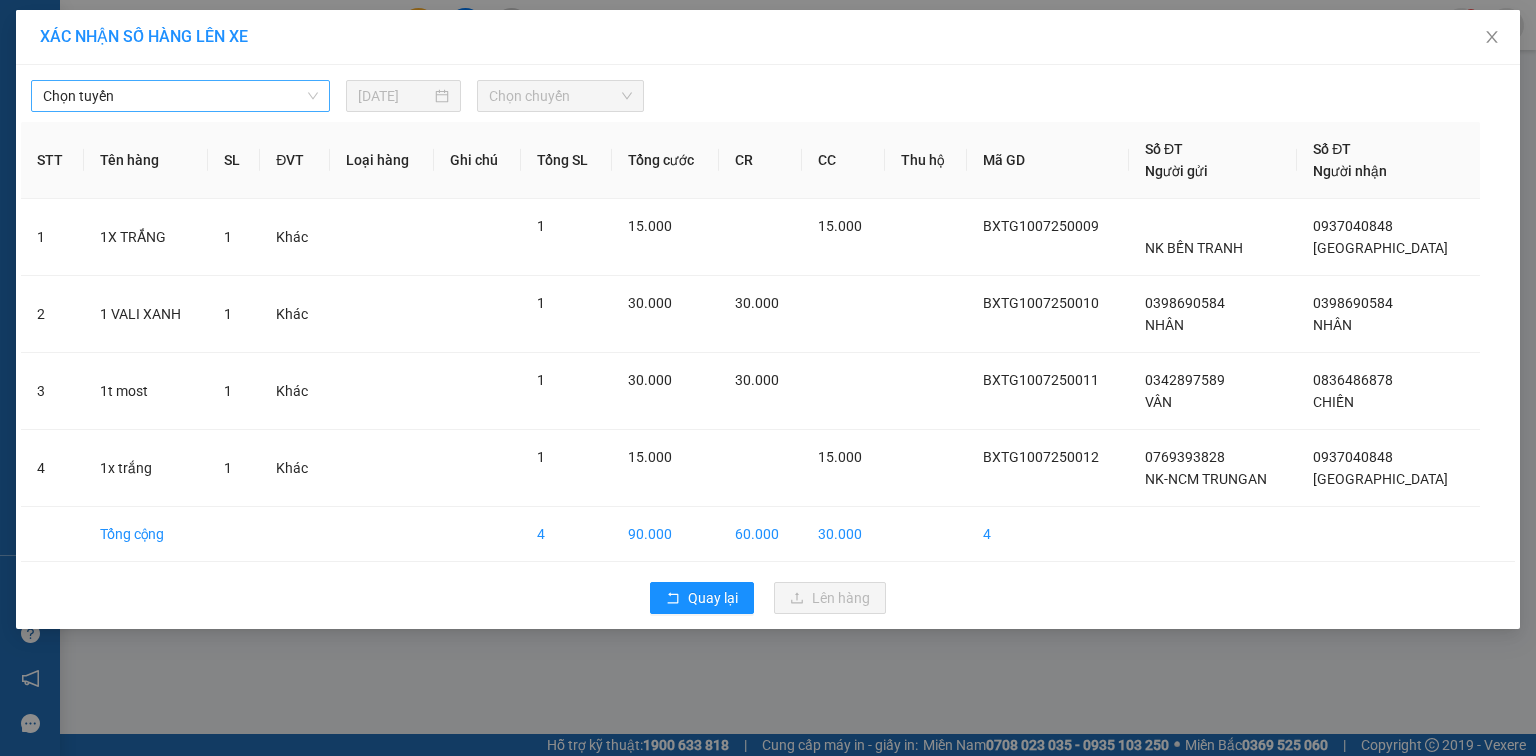 drag, startPoint x: 215, startPoint y: 82, endPoint x: 211, endPoint y: 96, distance: 14.56022 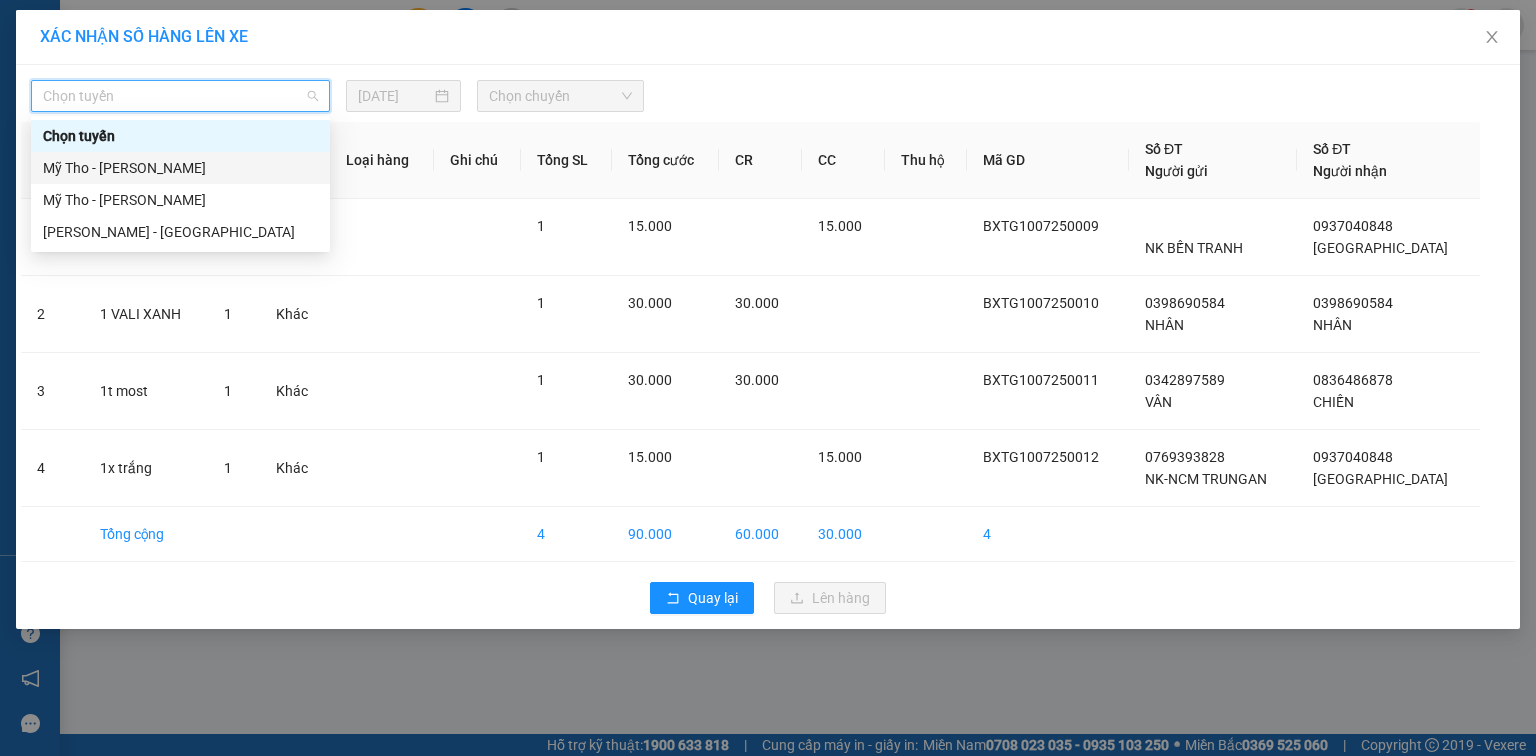 click on "Mỹ Tho - Hồ Chí Minh" at bounding box center [180, 168] 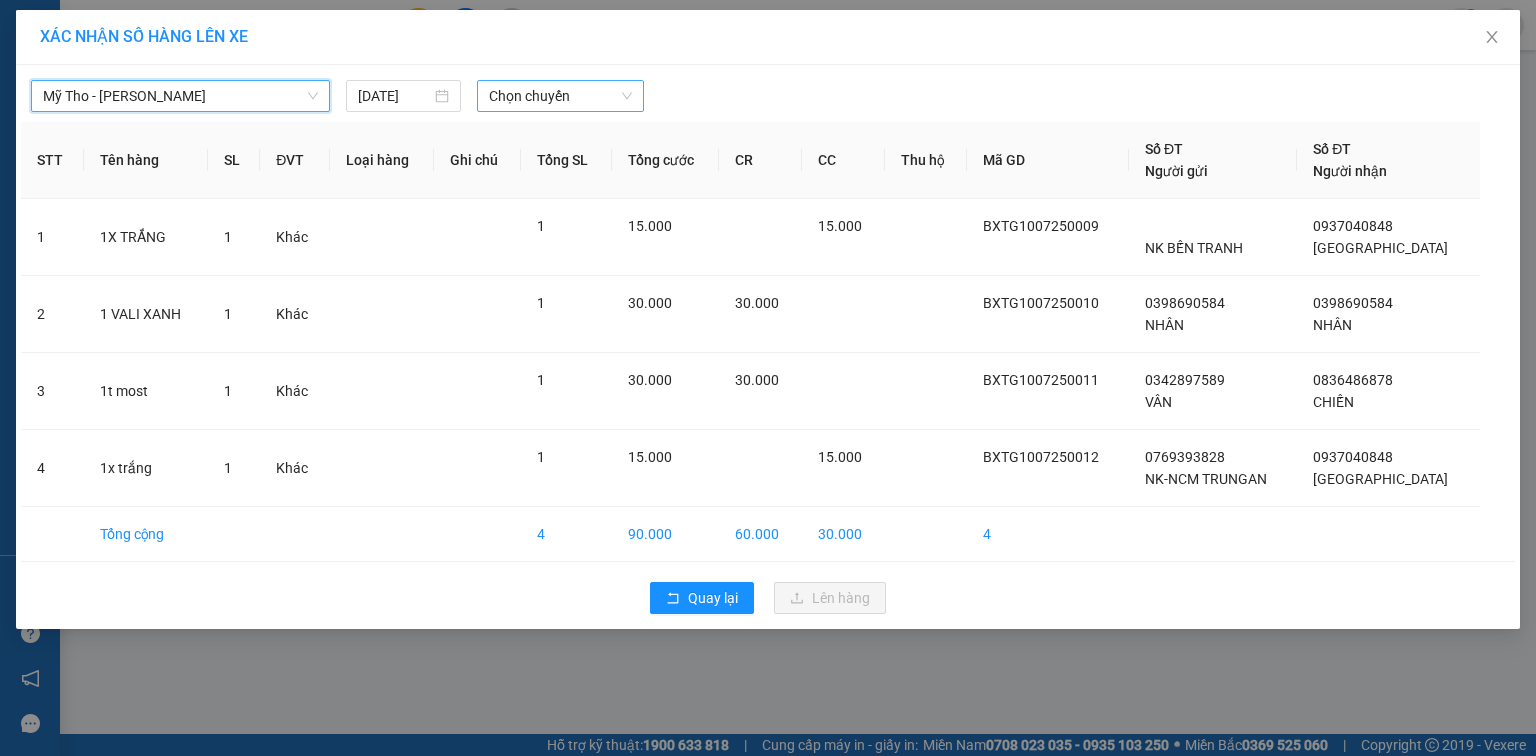 click on "Chọn chuyến" at bounding box center [561, 96] 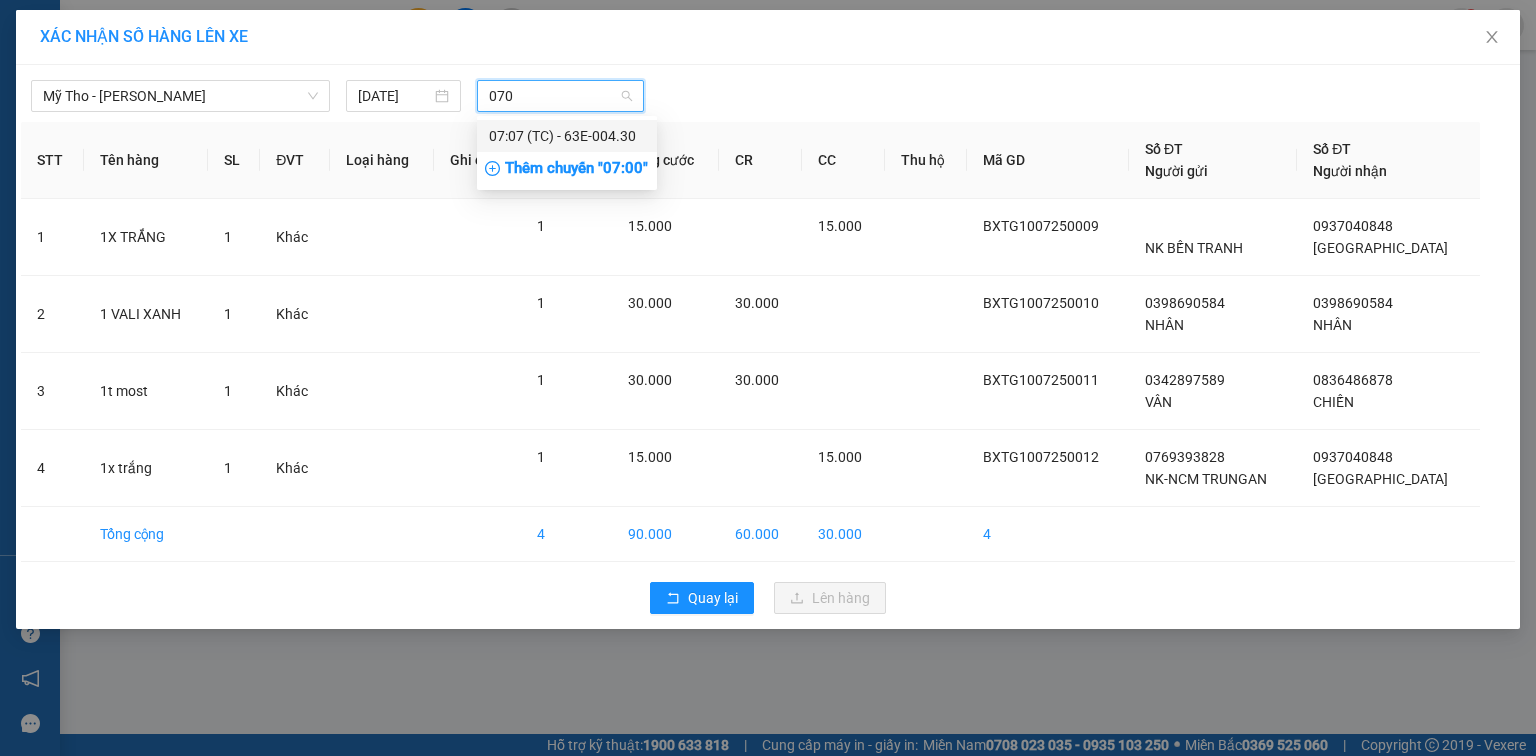 type on "070" 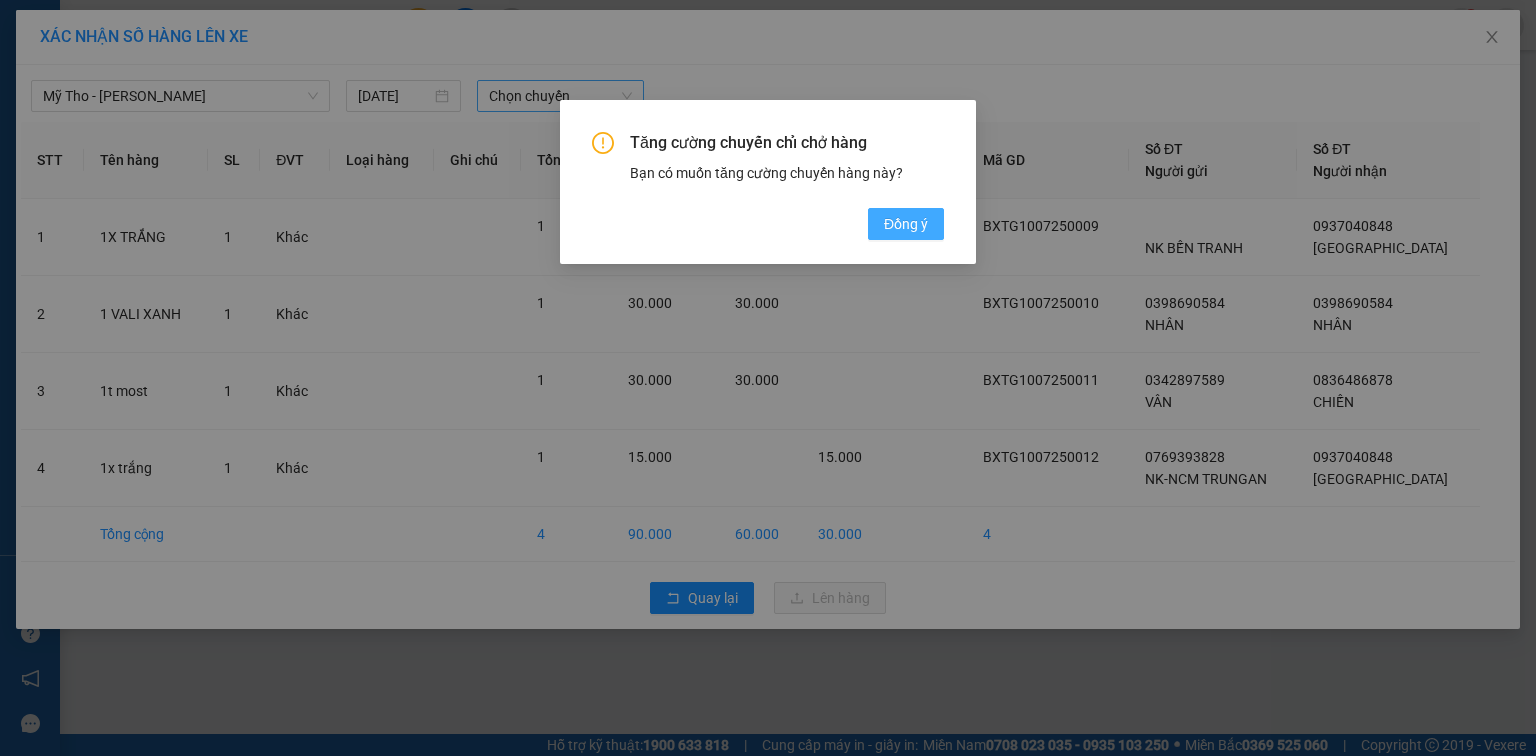 click on "Đồng ý" at bounding box center (906, 224) 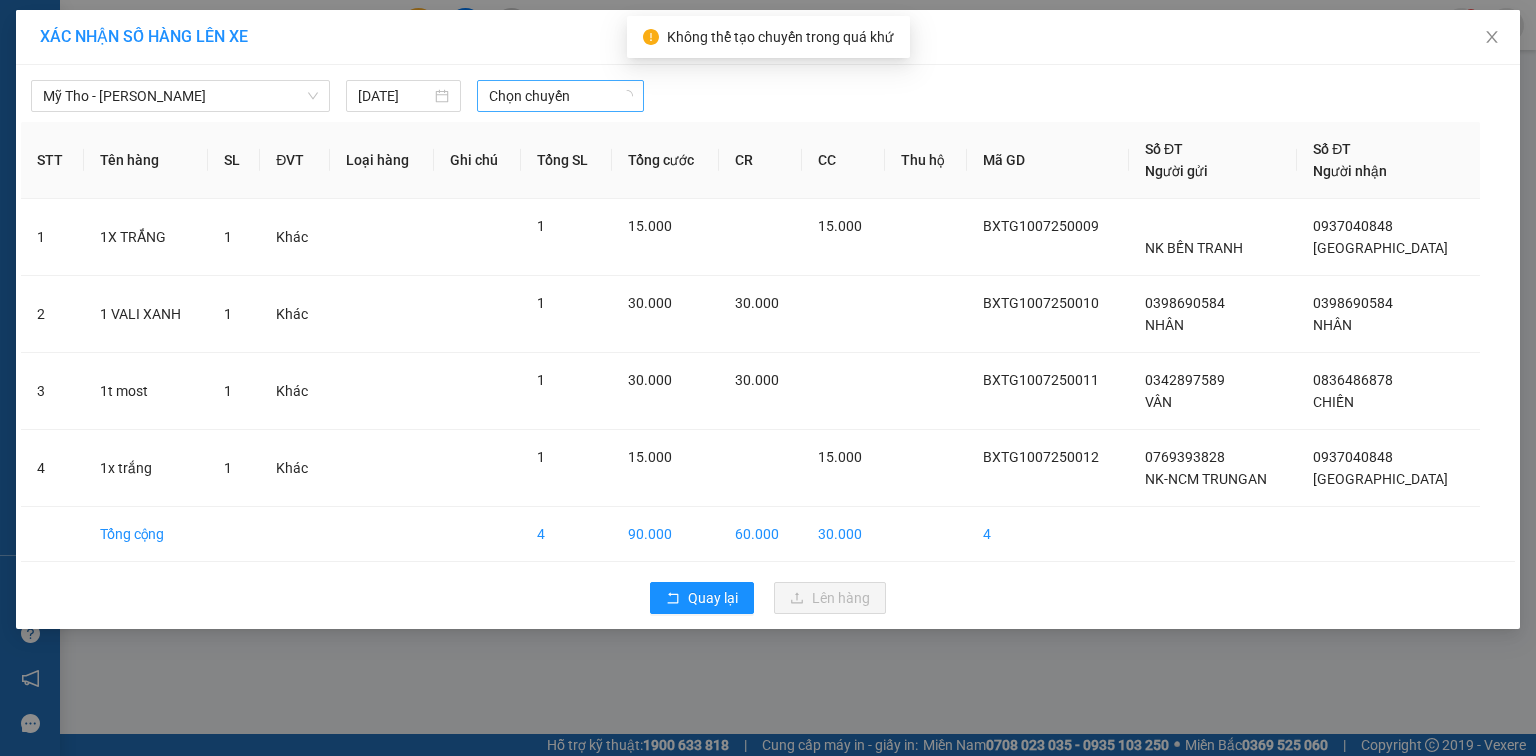 click on "Chọn chuyến" at bounding box center (561, 96) 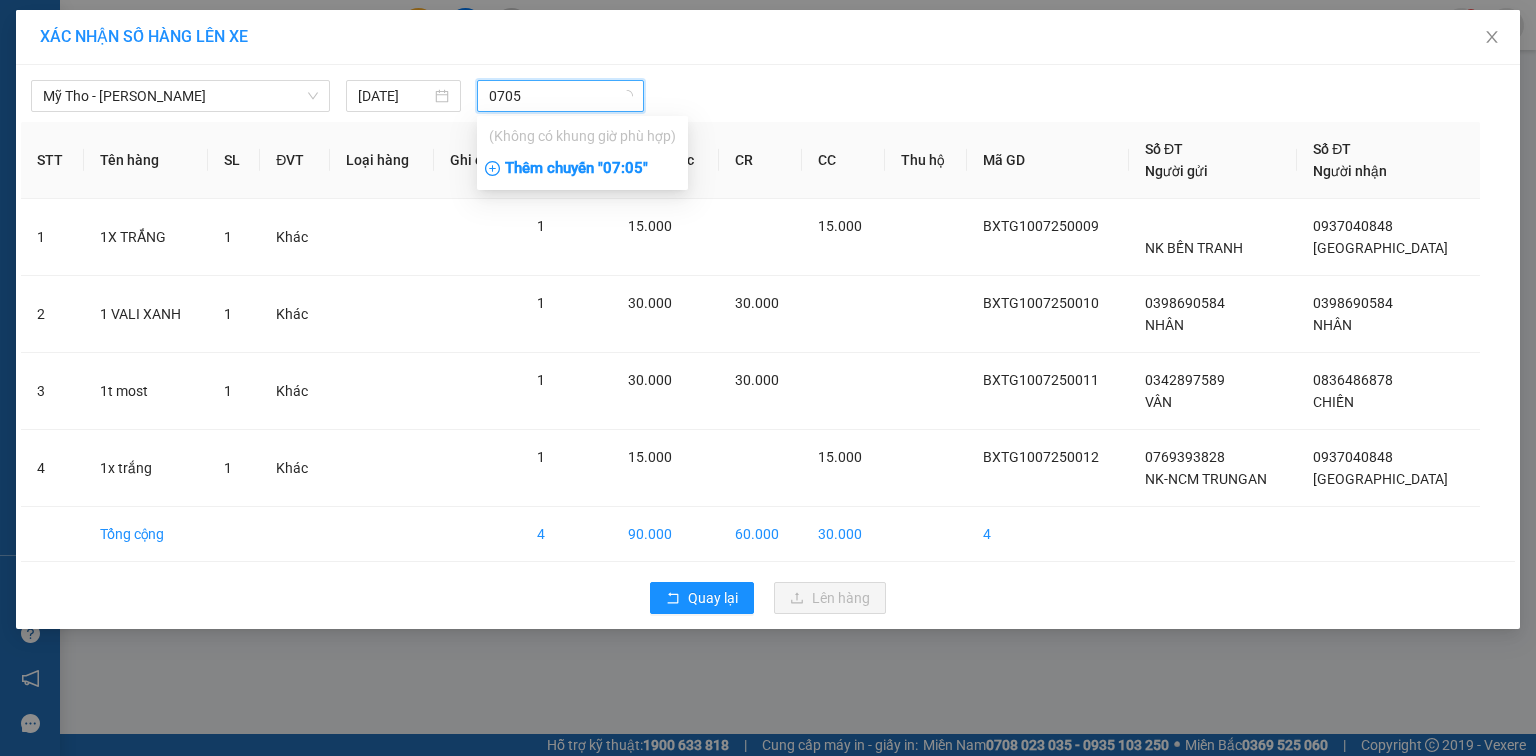 type on "0705" 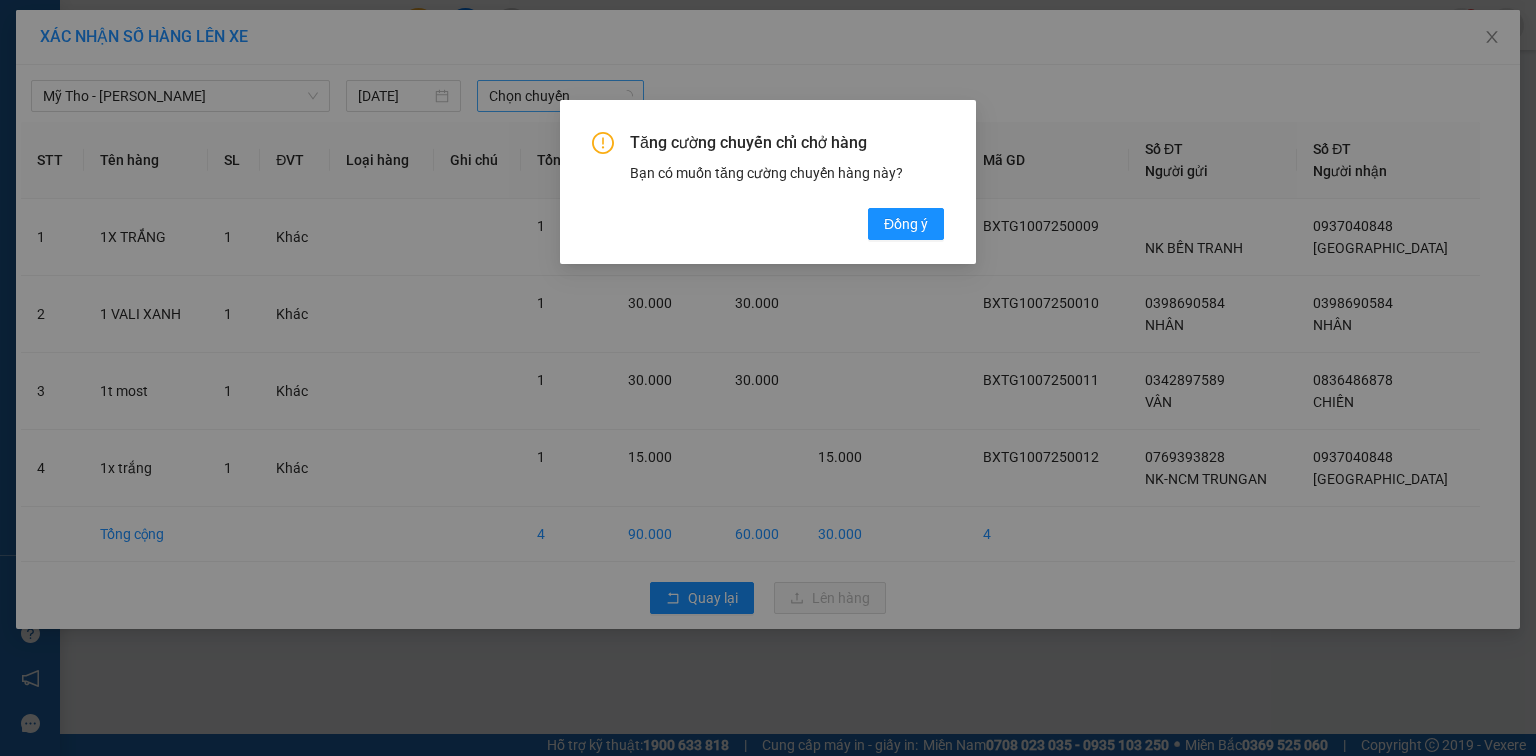 drag, startPoint x: 931, startPoint y: 220, endPoint x: 931, endPoint y: 208, distance: 12 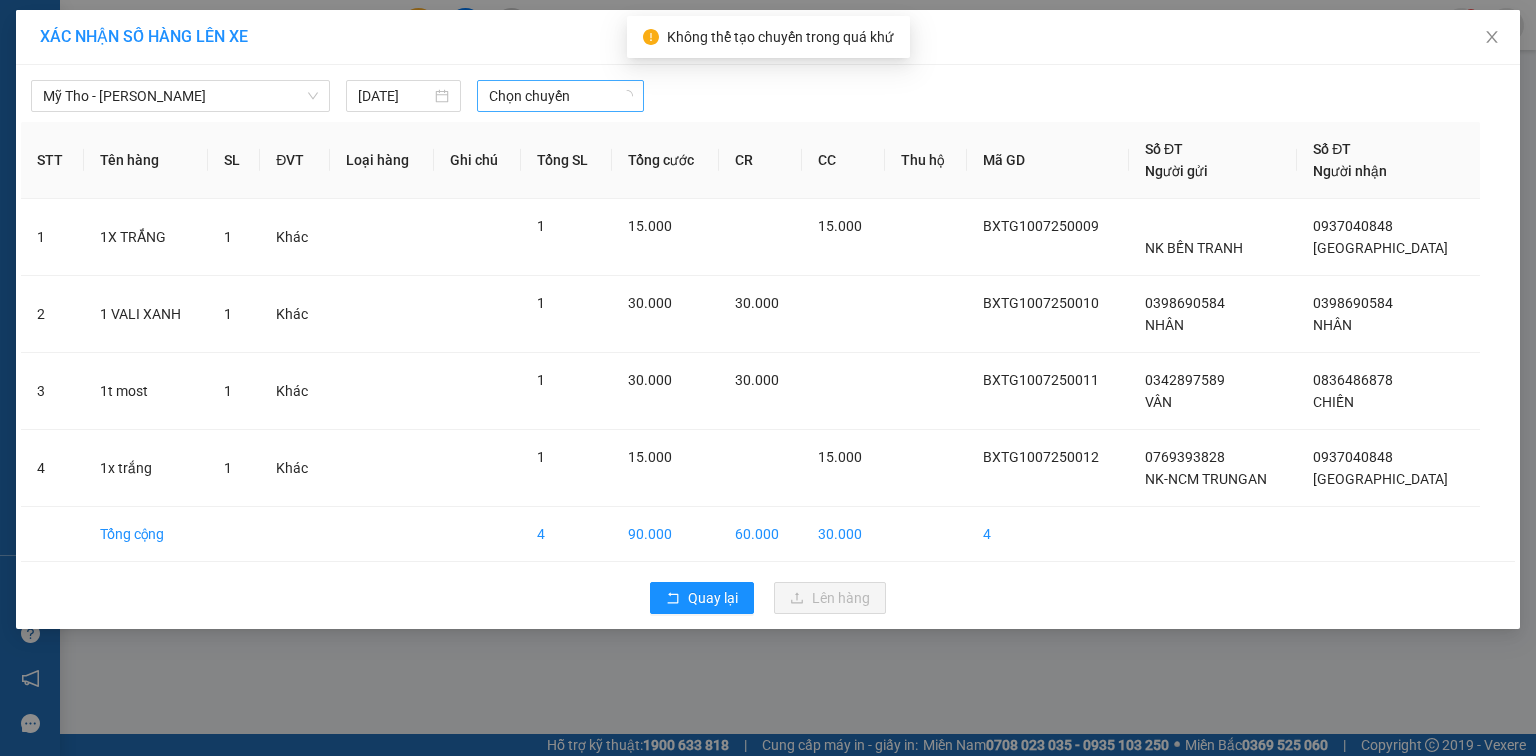 click on "Chọn chuyến" at bounding box center (561, 96) 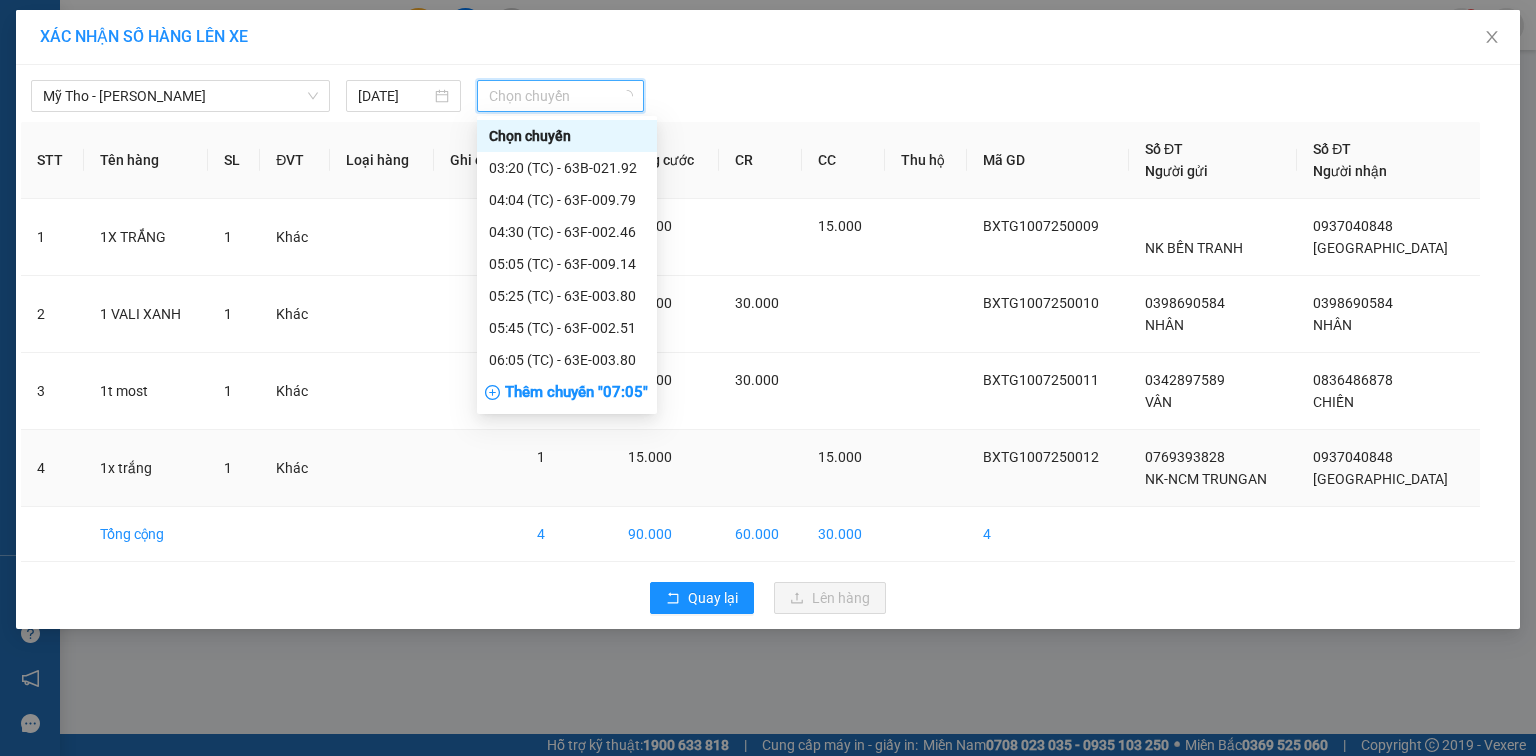 click on "1x trắng" at bounding box center [145, 468] 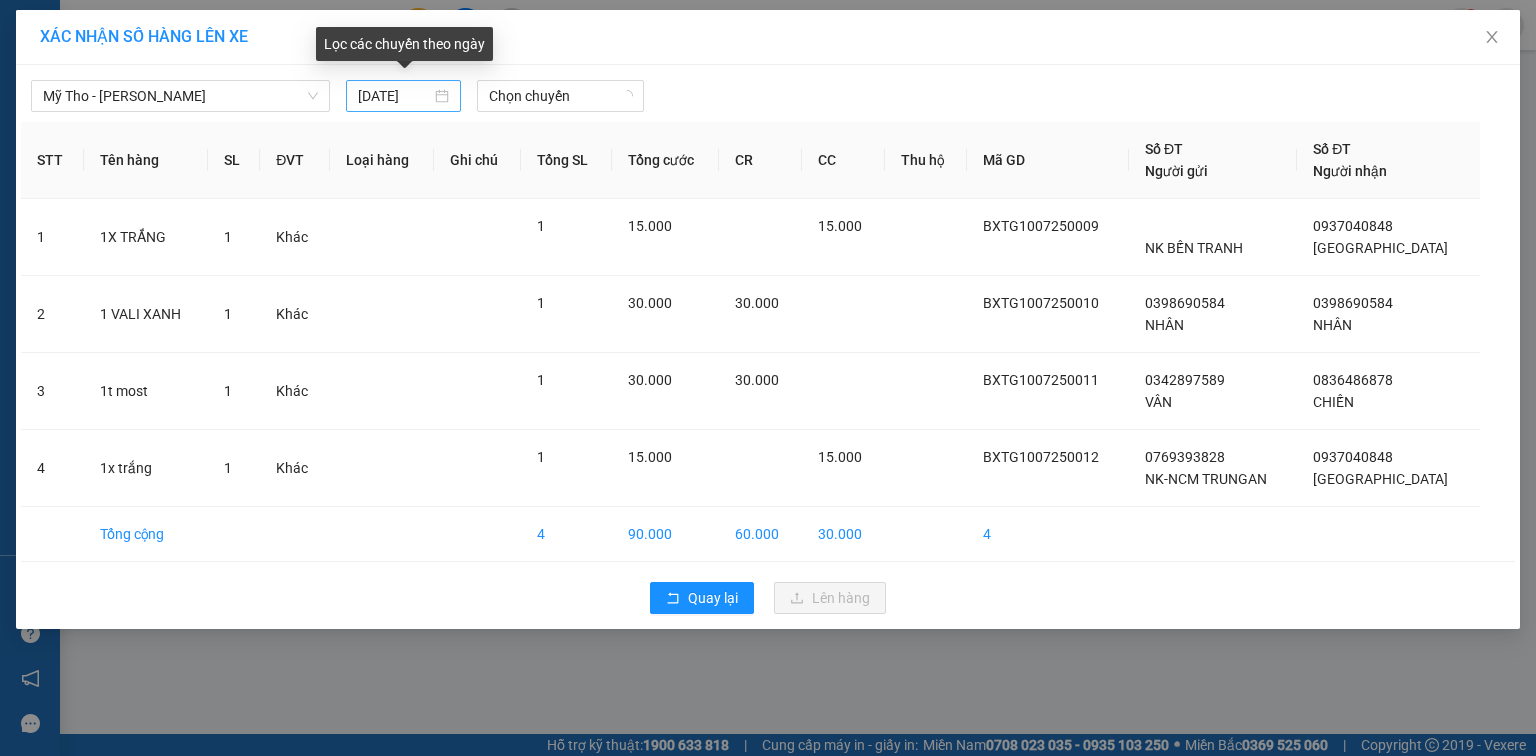click on "09/07/2025" at bounding box center [394, 96] 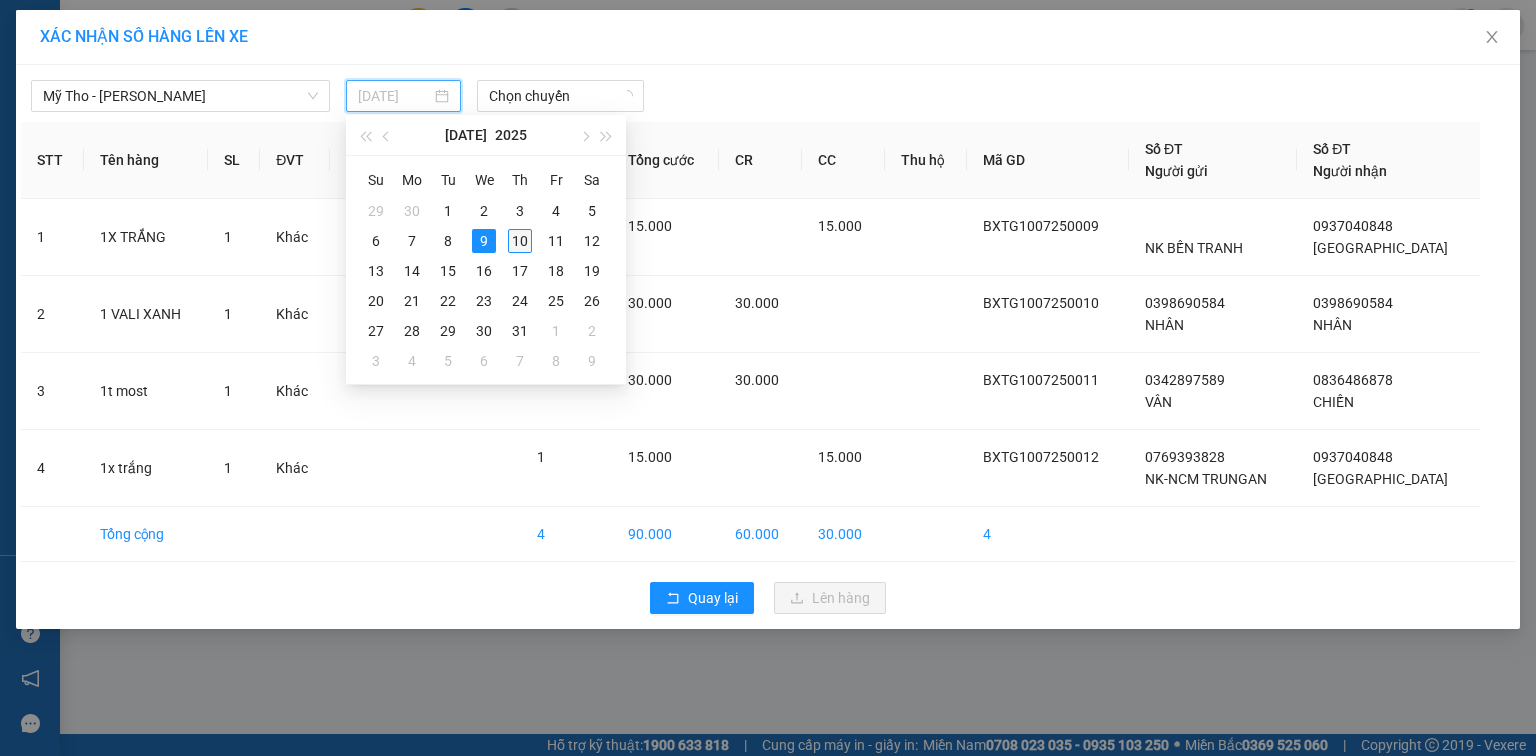 click on "10" at bounding box center (520, 241) 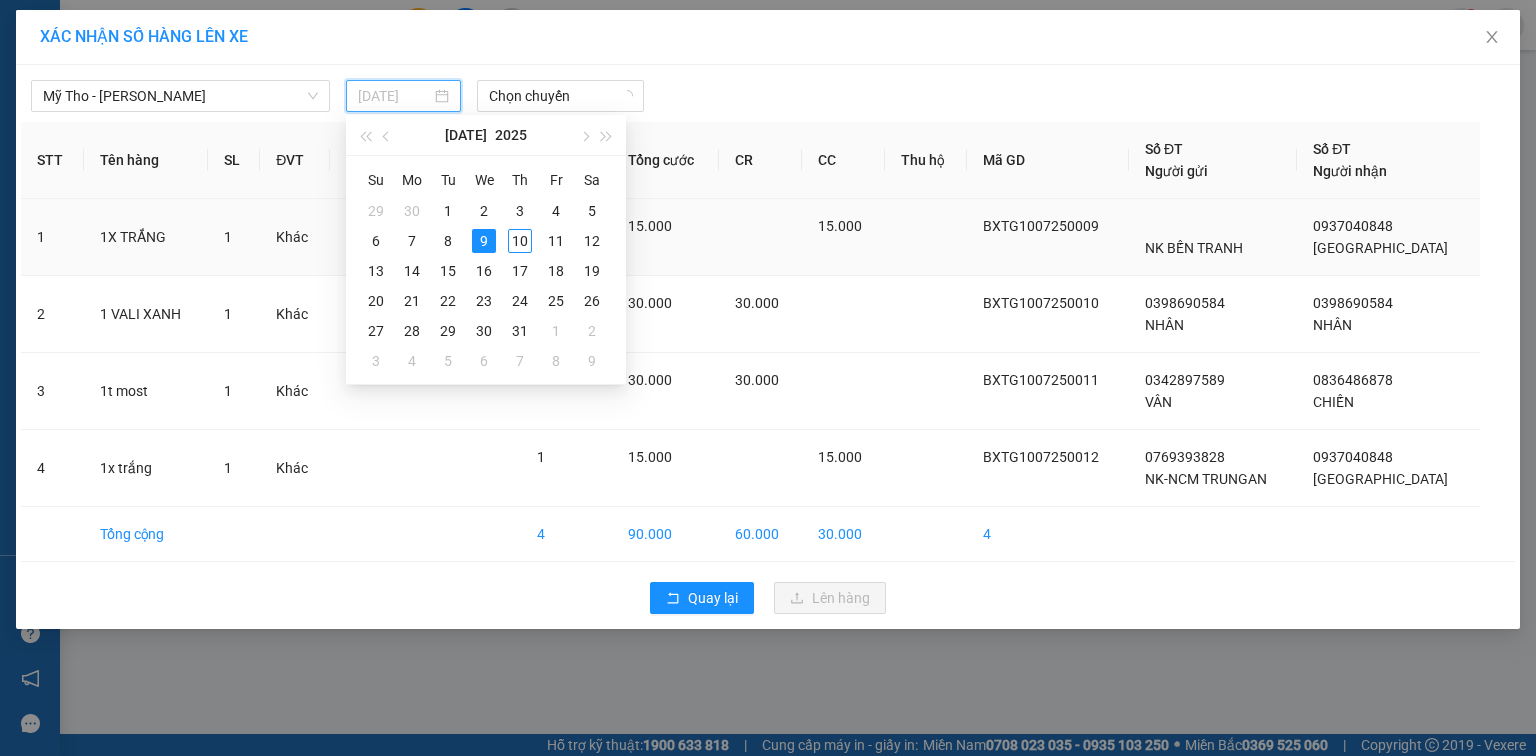 type on "[DATE]" 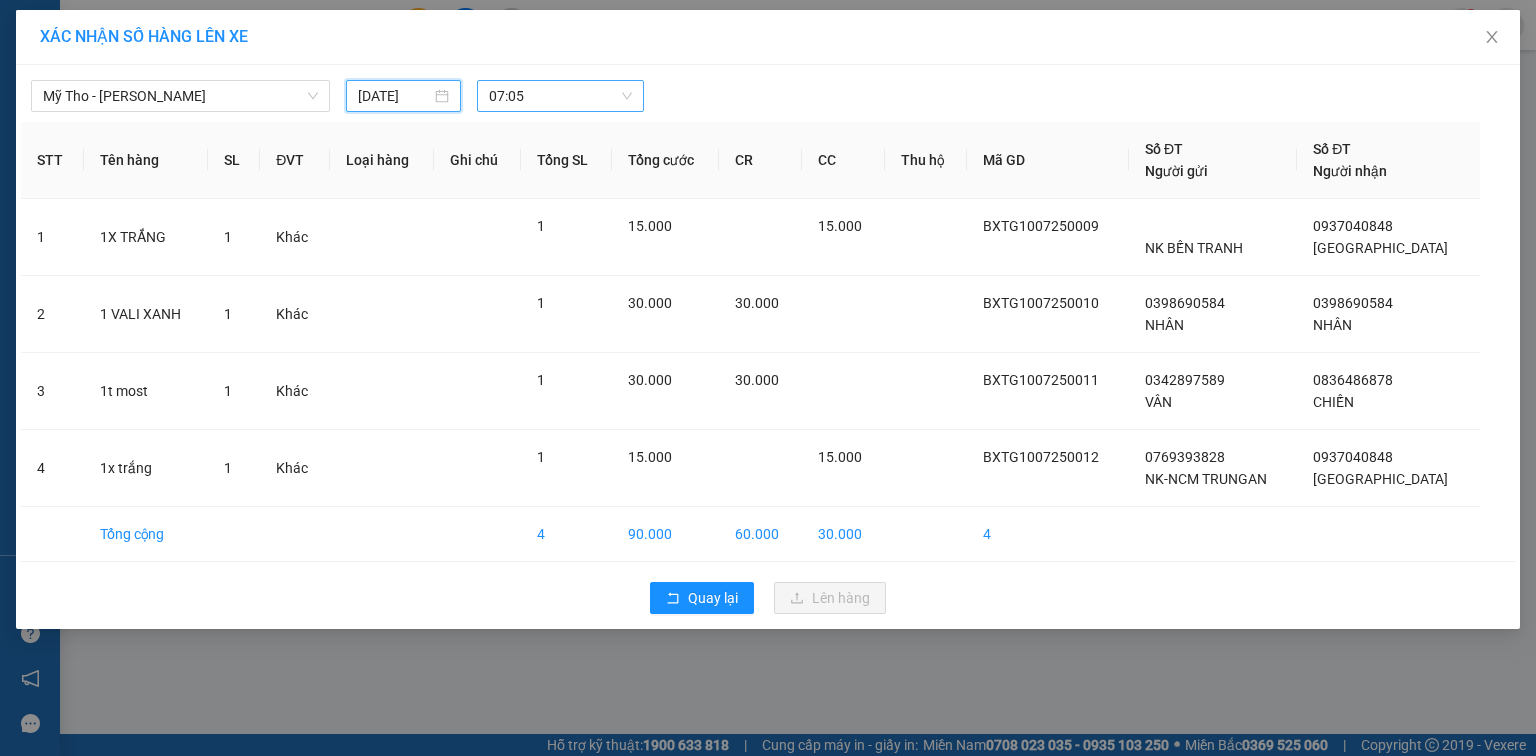 click on "07:05" at bounding box center (561, 96) 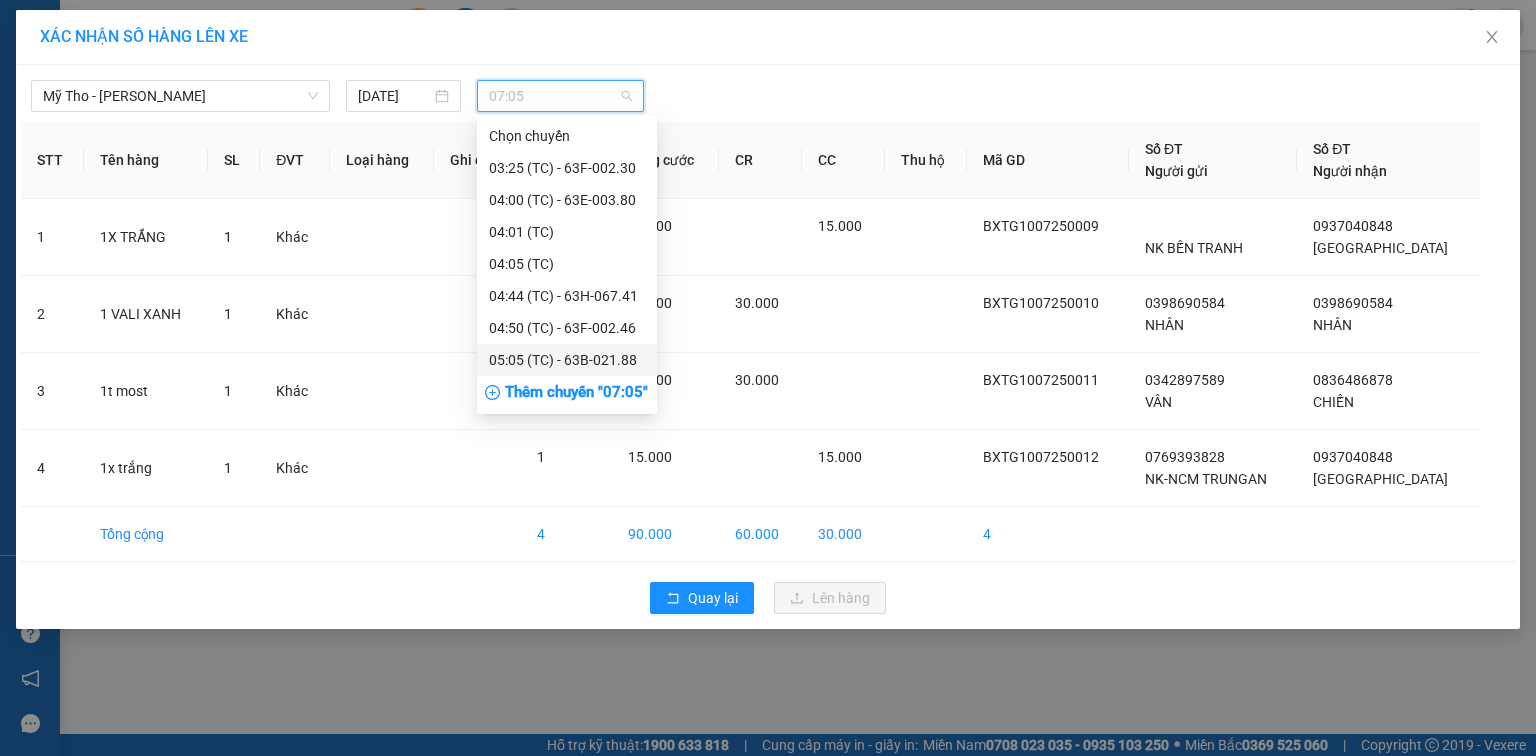 click on "Thêm chuyến " 07:05 "" at bounding box center (567, 393) 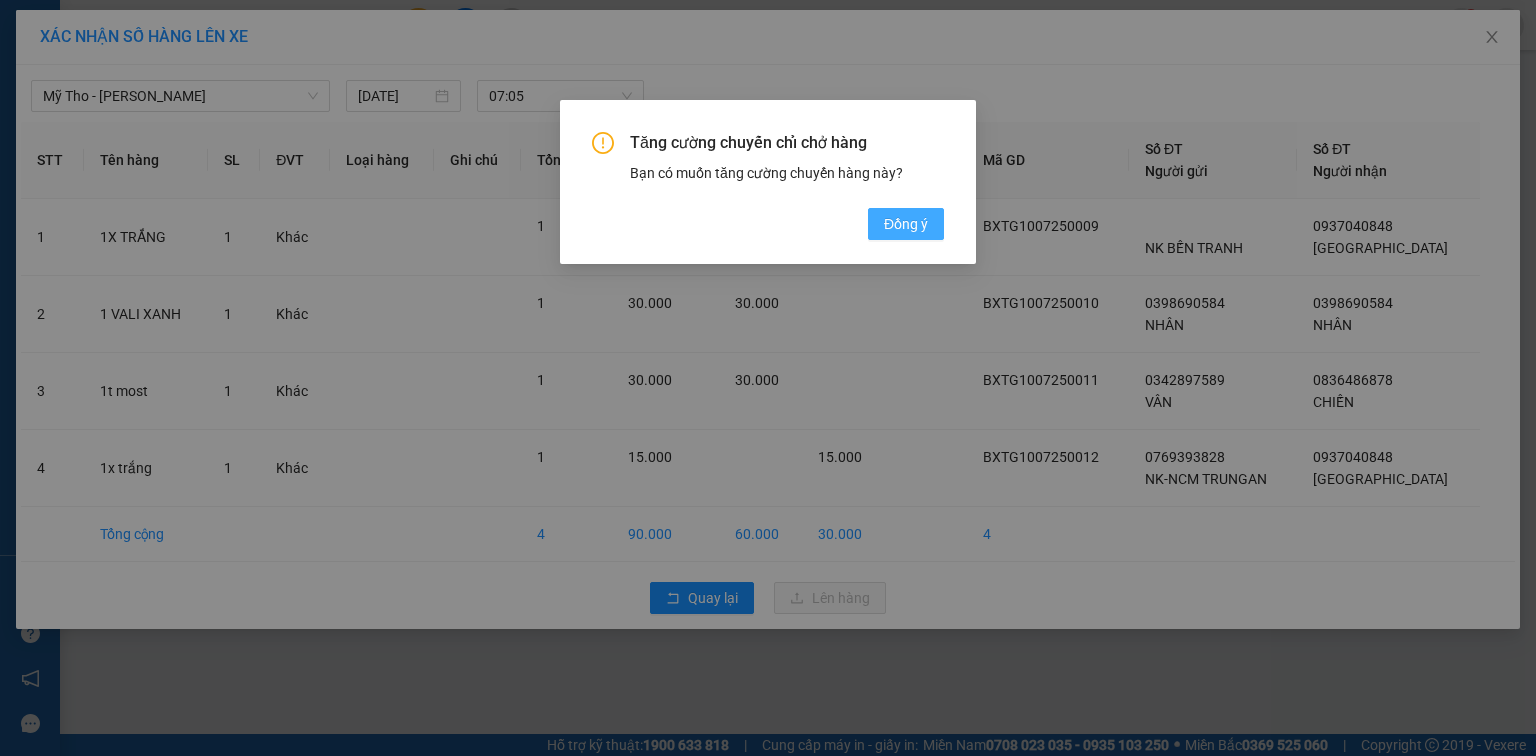 click on "Đồng ý" at bounding box center [906, 224] 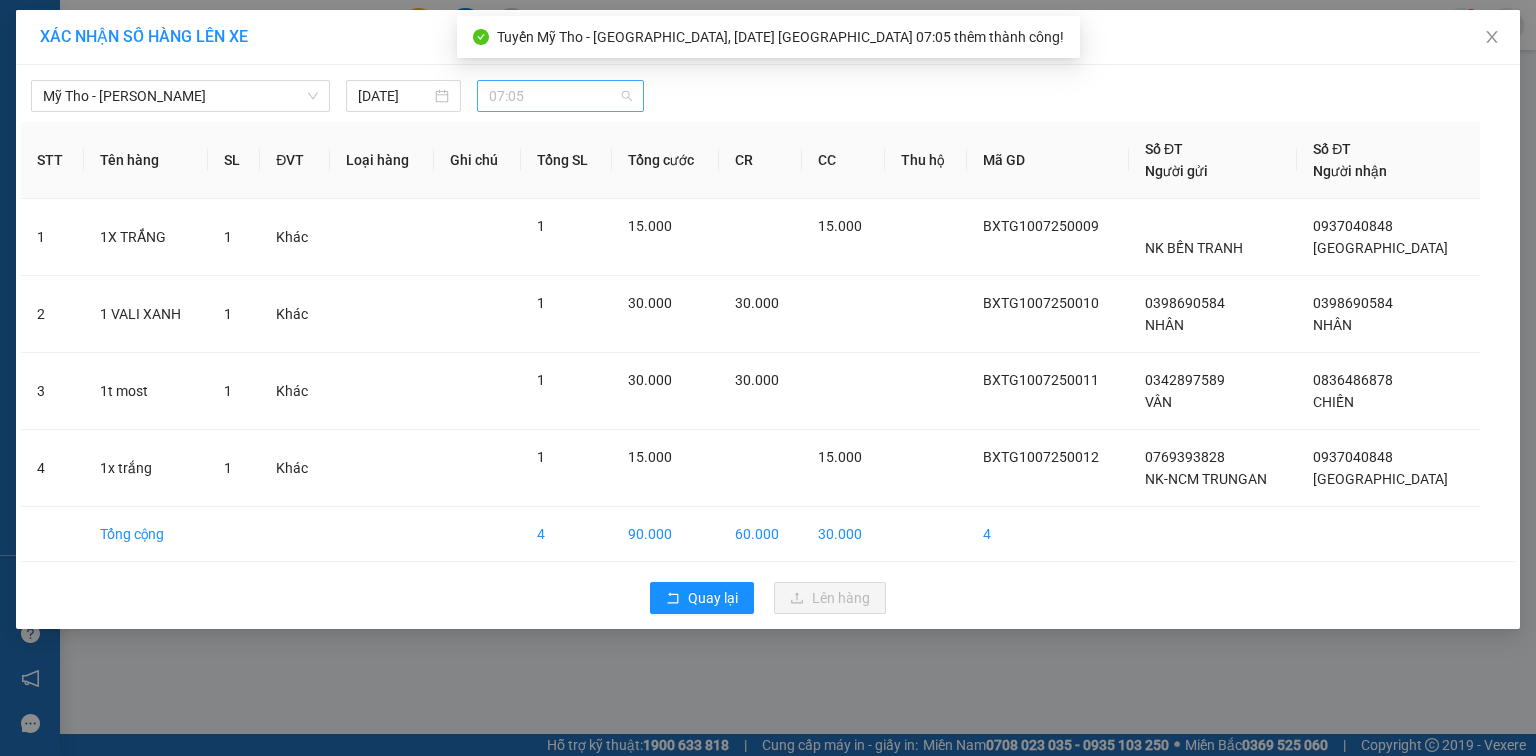 click on "07:05" at bounding box center [561, 96] 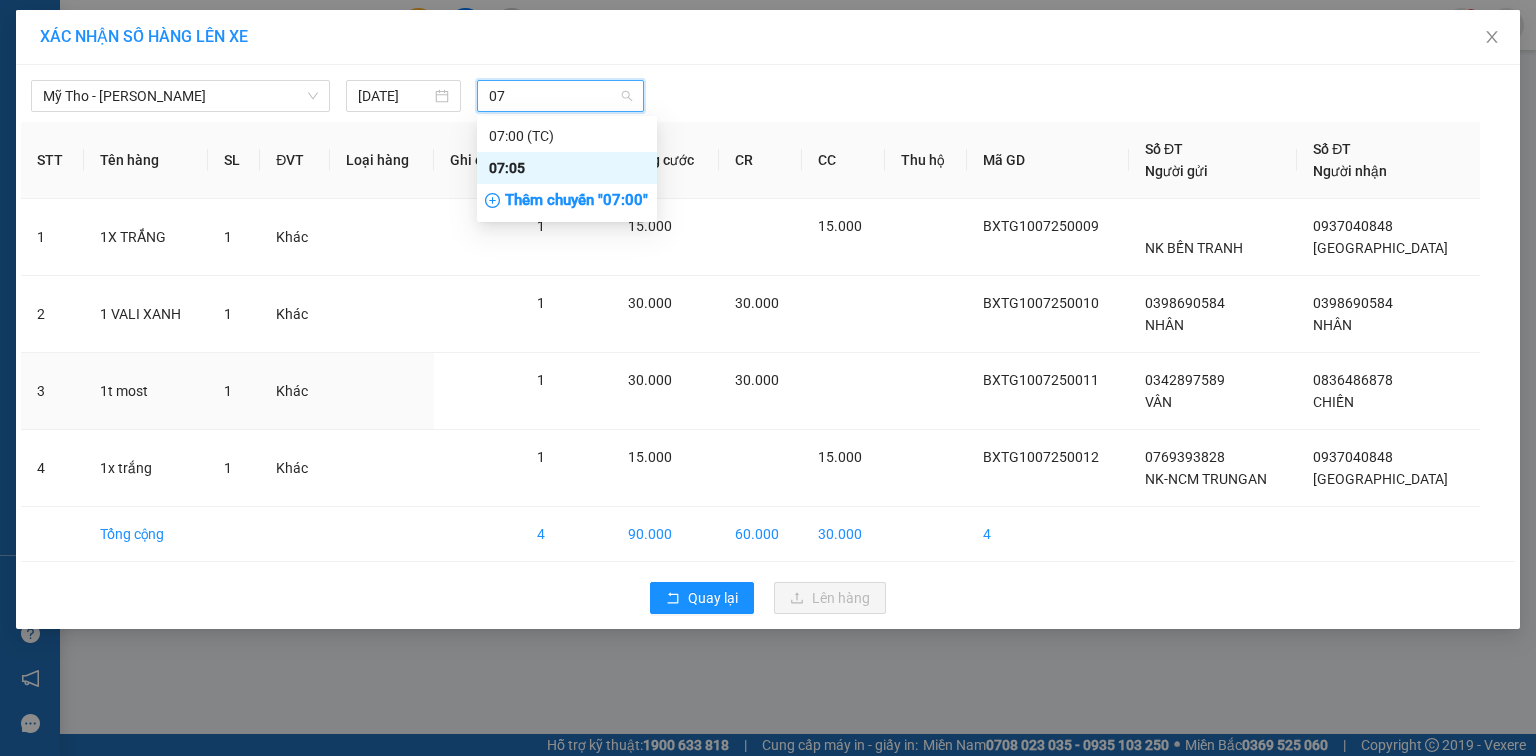 scroll, scrollTop: 0, scrollLeft: 0, axis: both 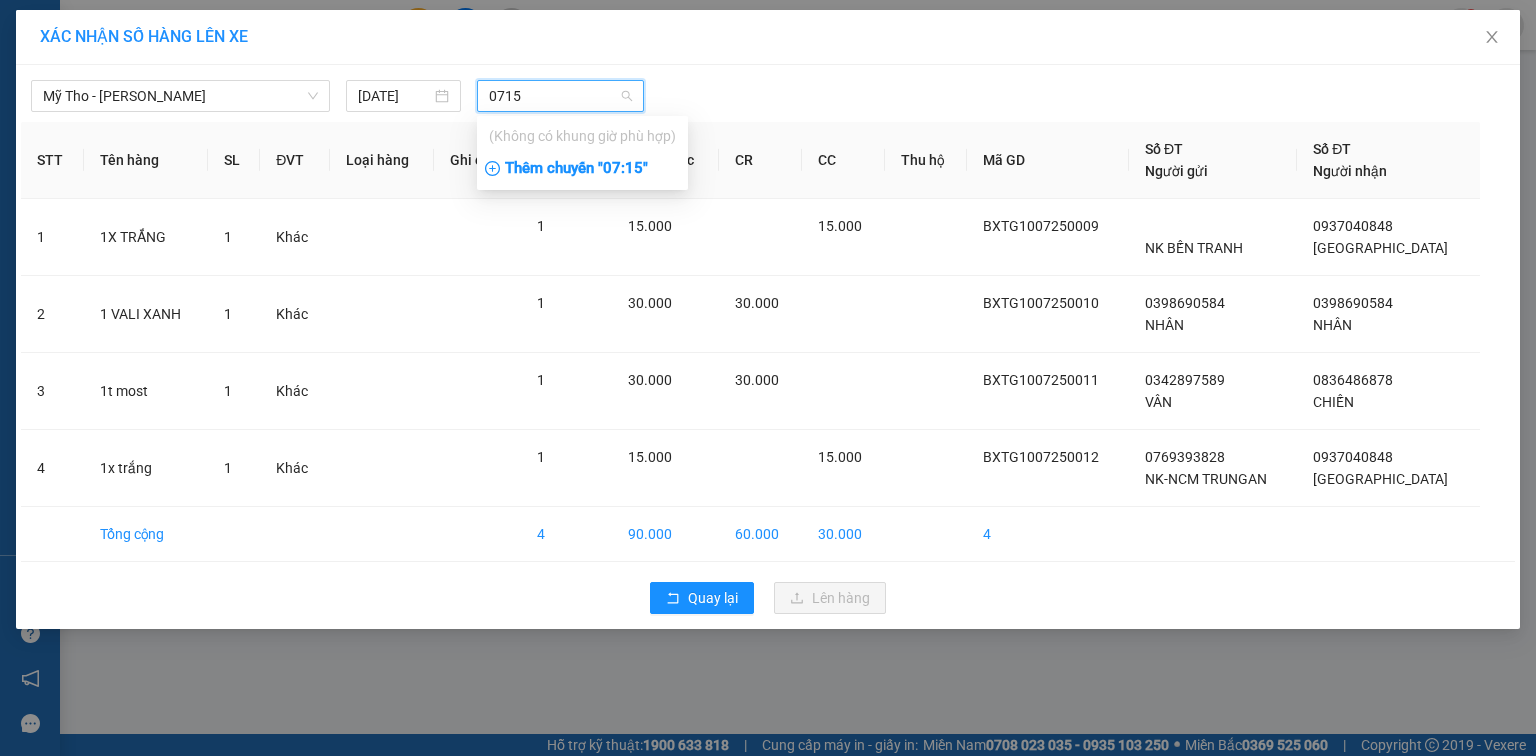 type on "0715" 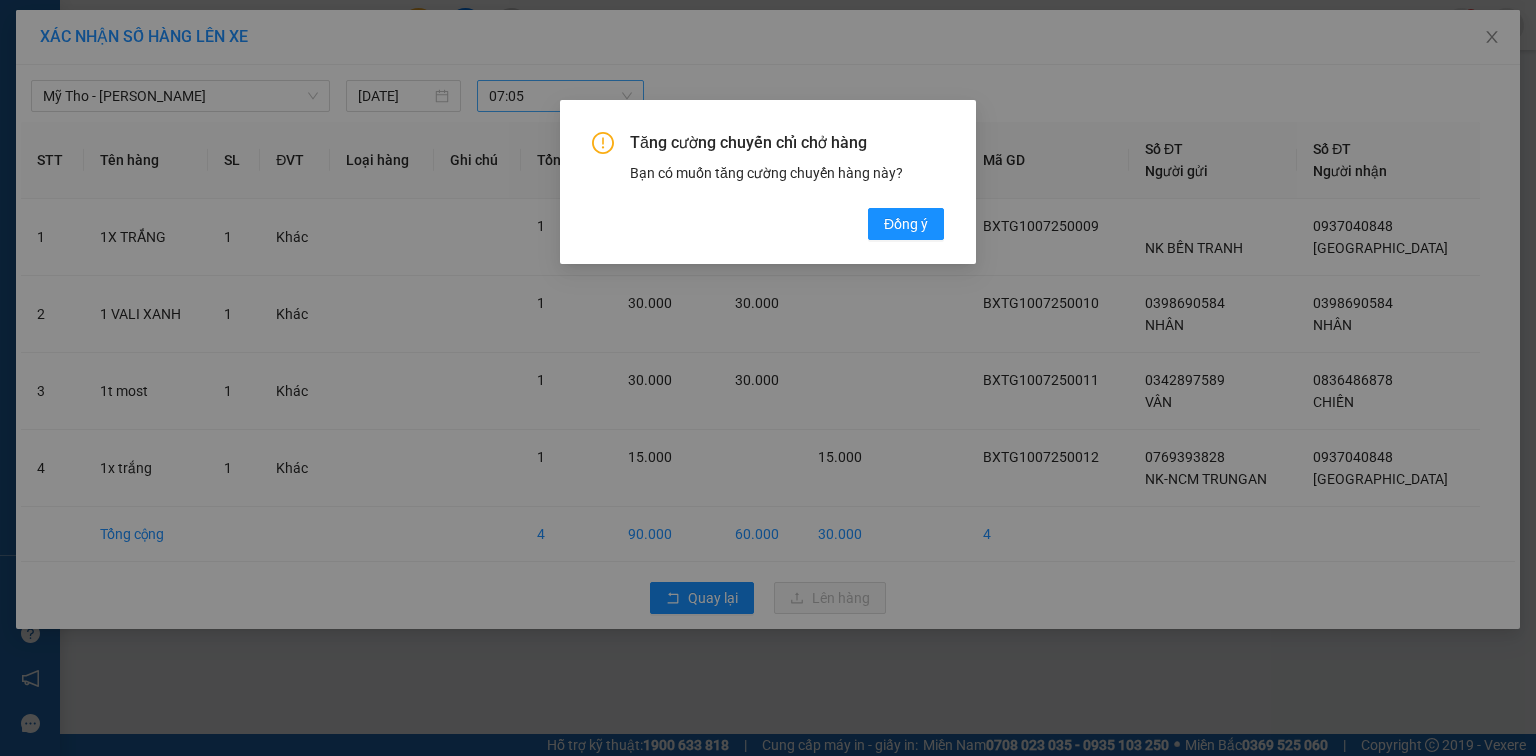 click on "Đồng ý" at bounding box center (906, 224) 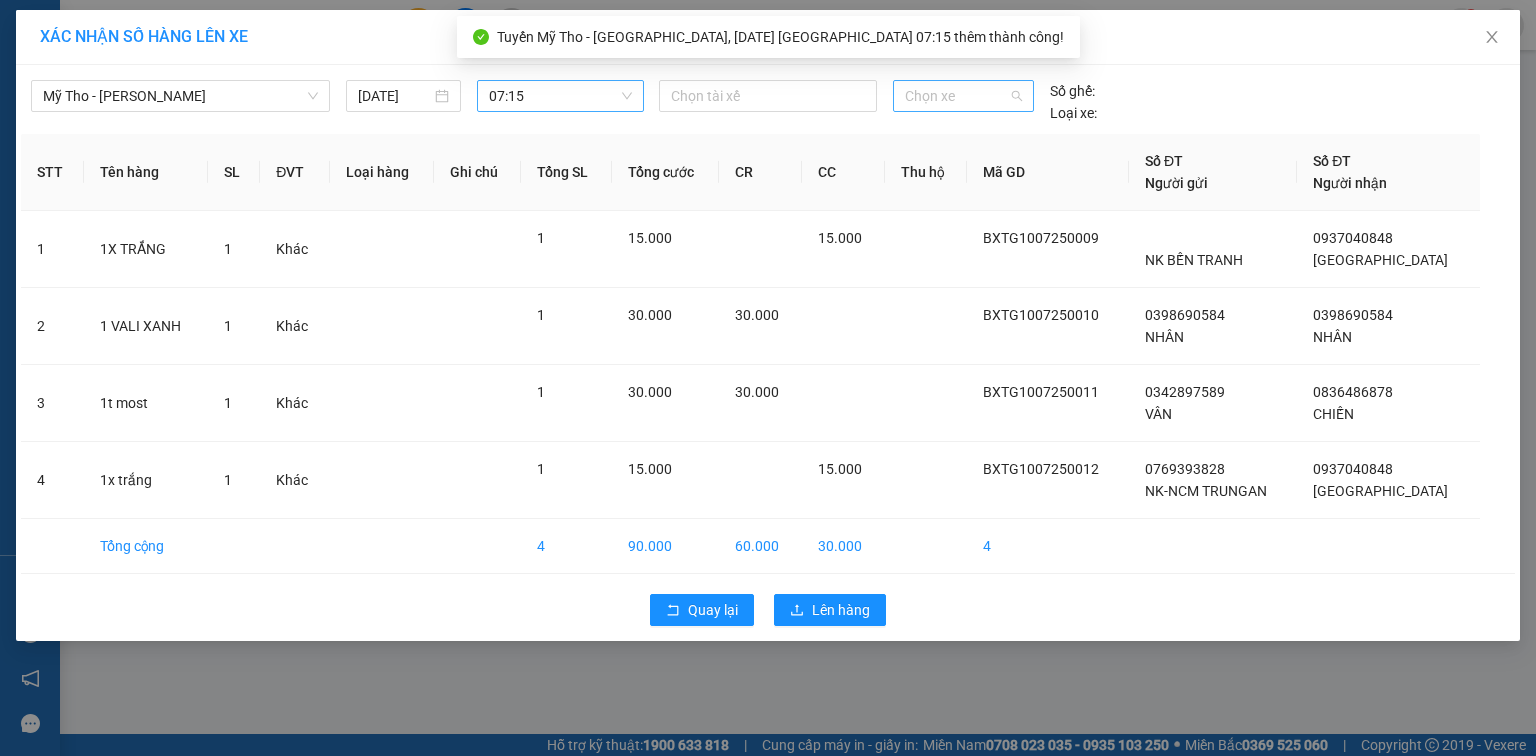 drag, startPoint x: 927, startPoint y: 84, endPoint x: 952, endPoint y: 100, distance: 29.681644 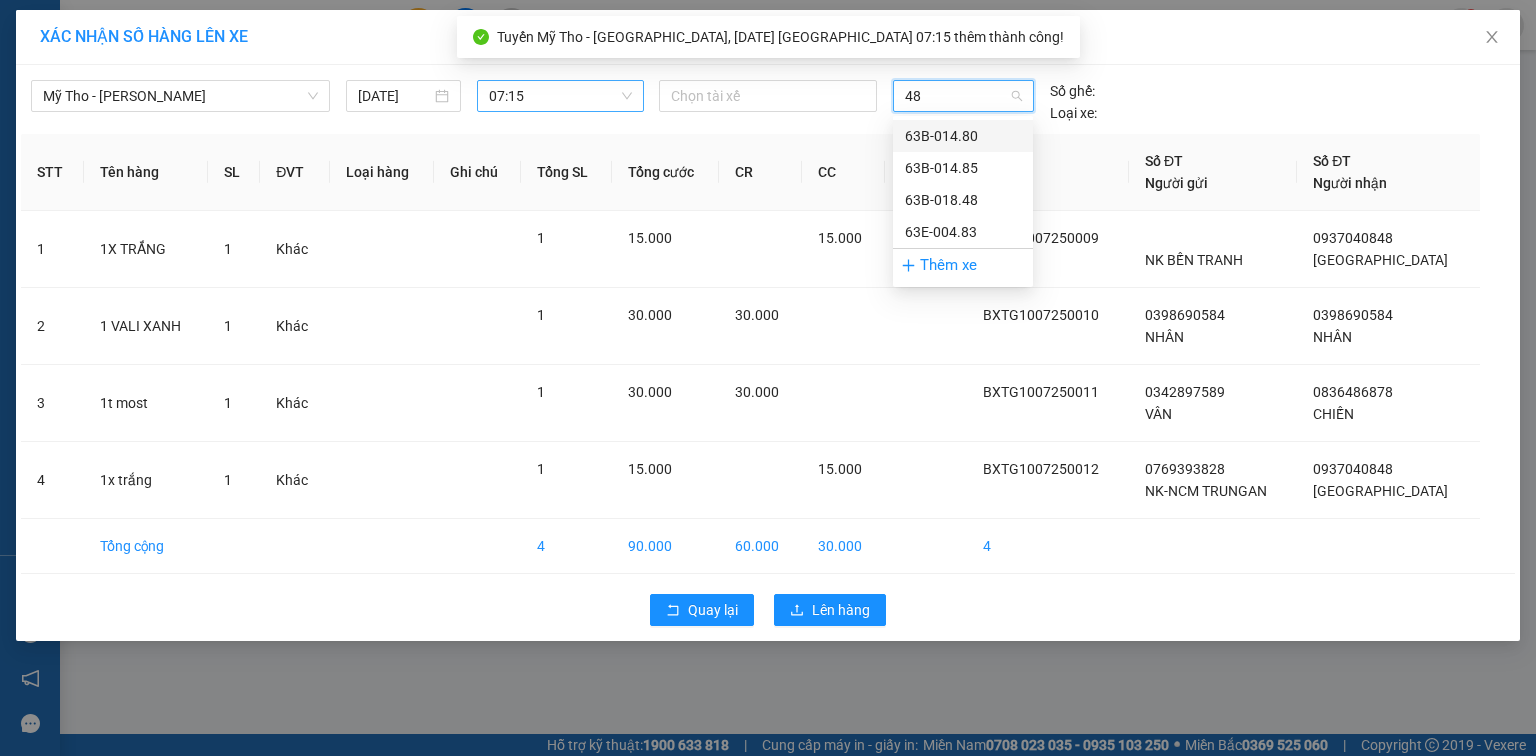 type on "483" 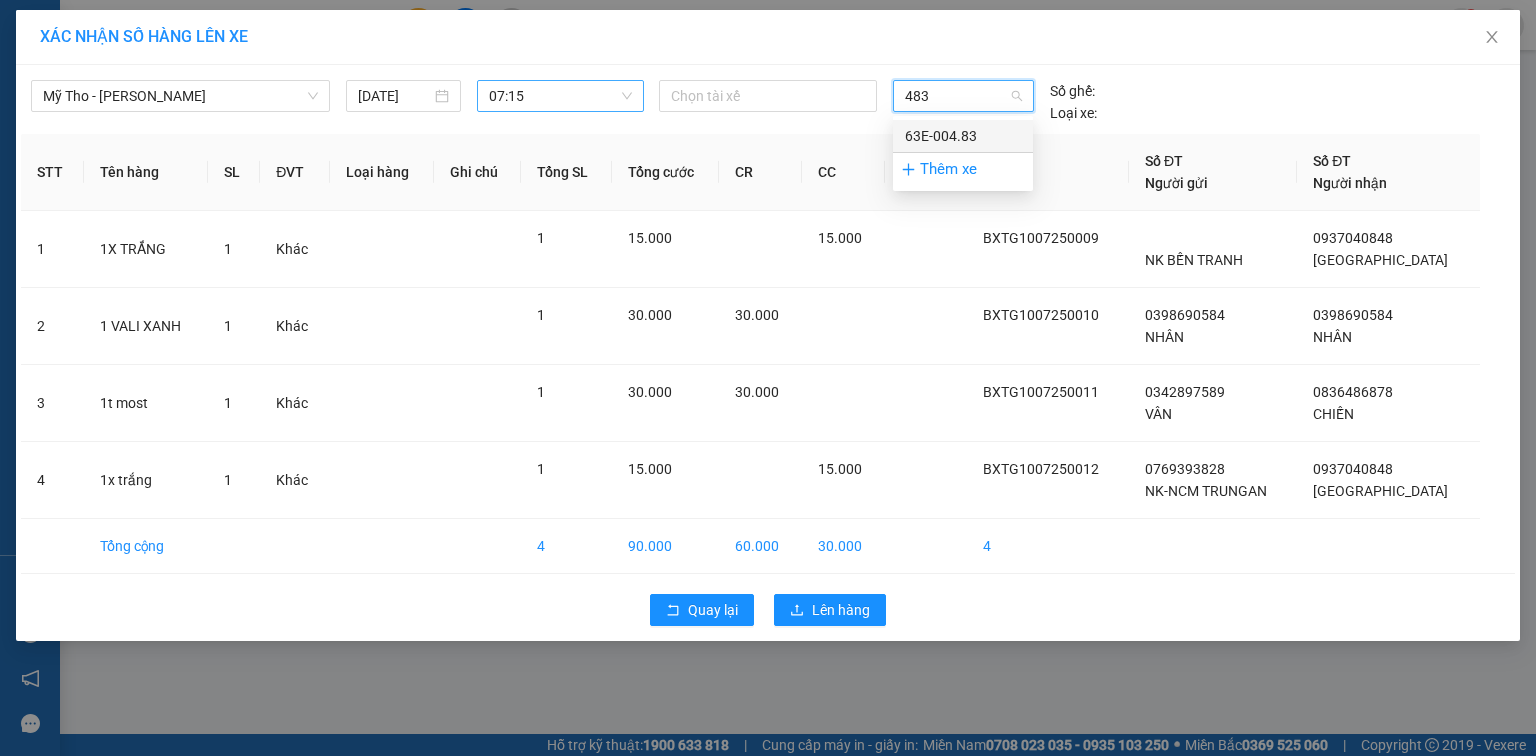 click on "63E-004.83" at bounding box center [963, 136] 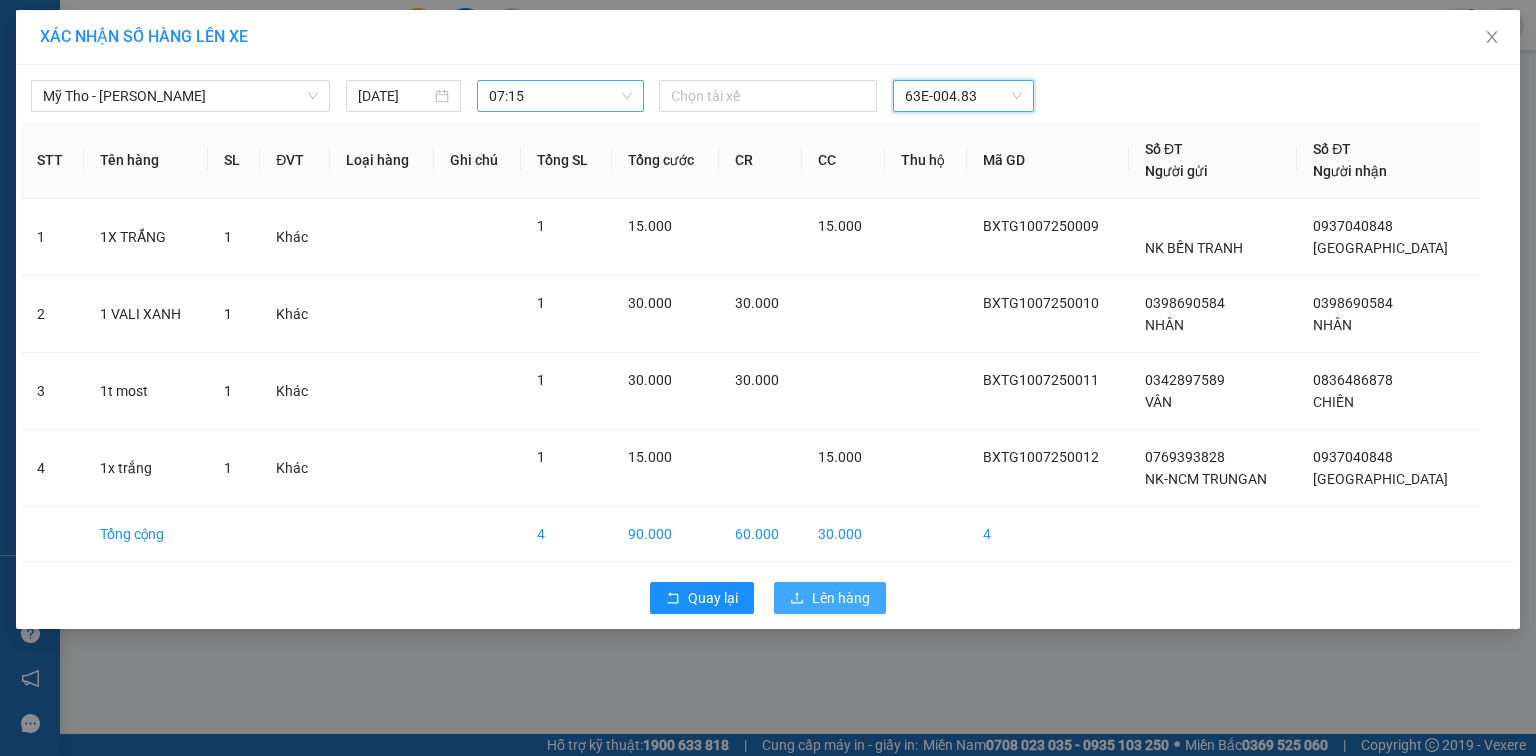 click on "Lên hàng" at bounding box center (841, 598) 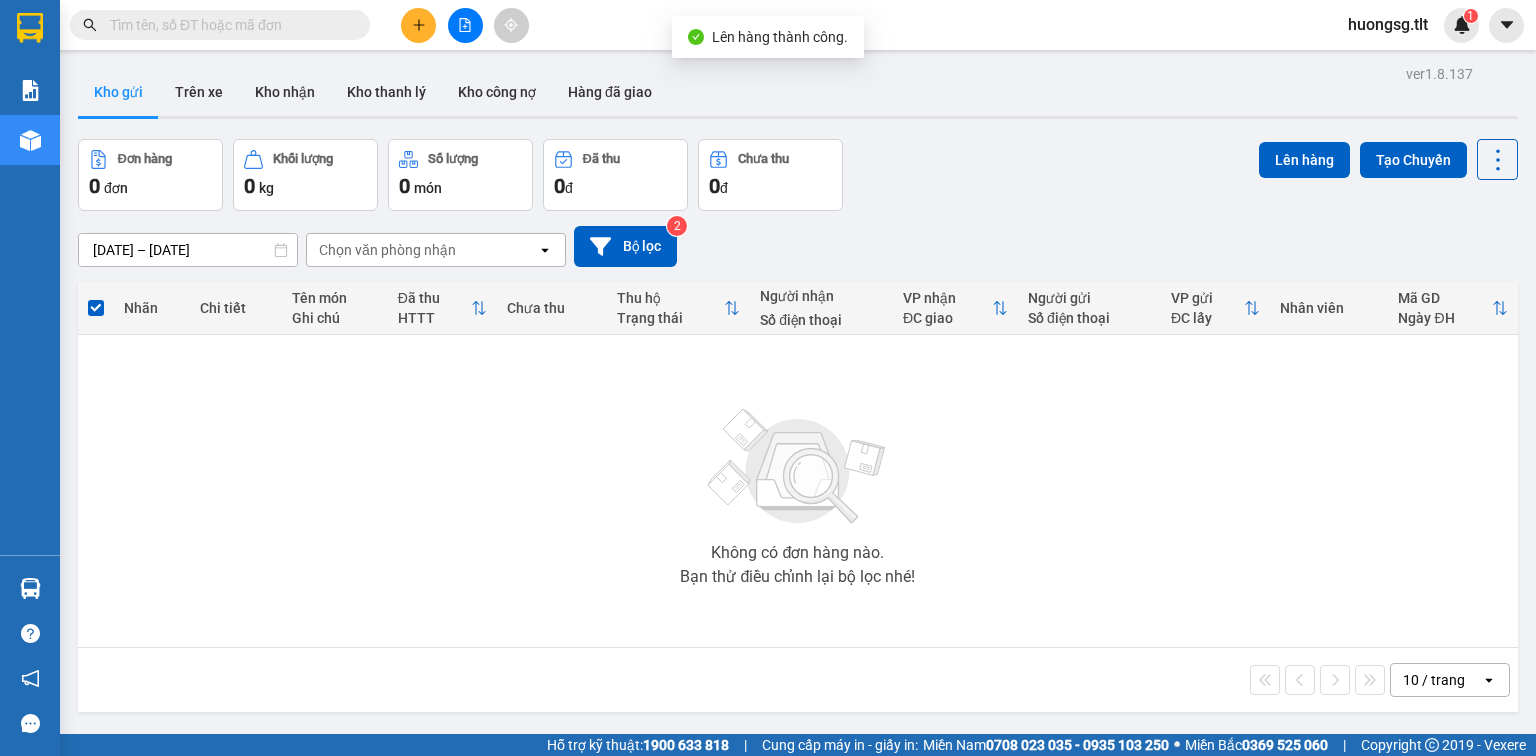 click 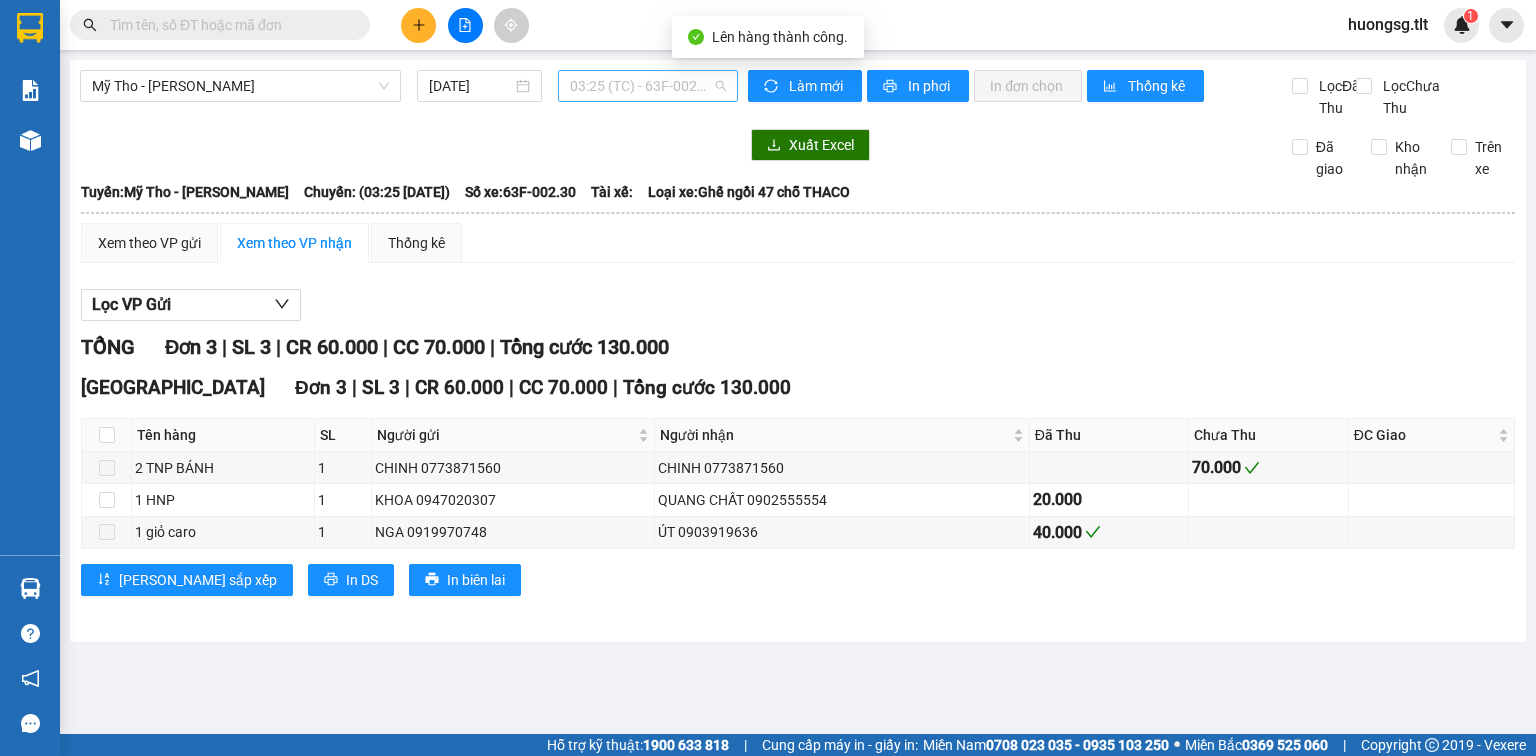 click on "03:25   (TC)   - 63F-002.30" at bounding box center [648, 86] 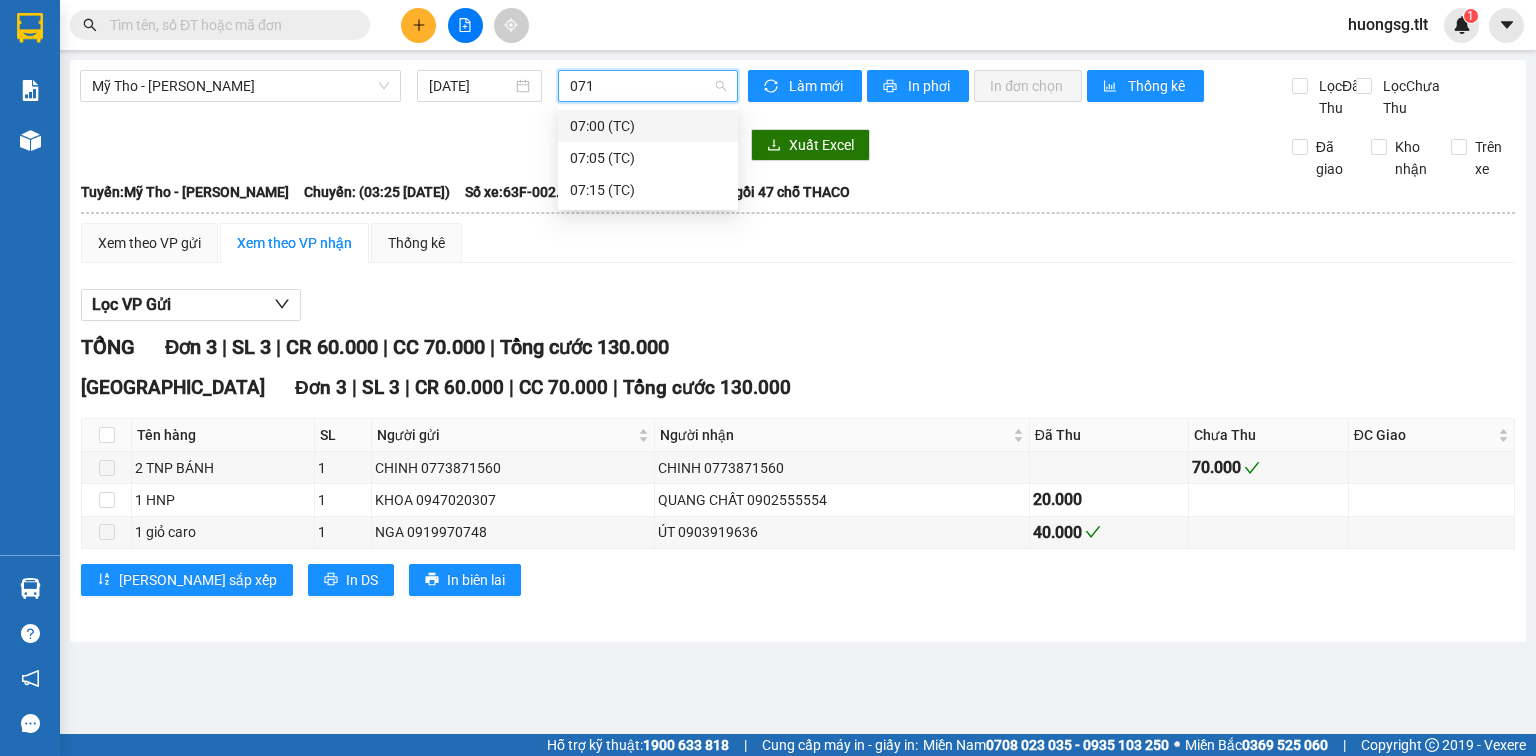 type on "0715" 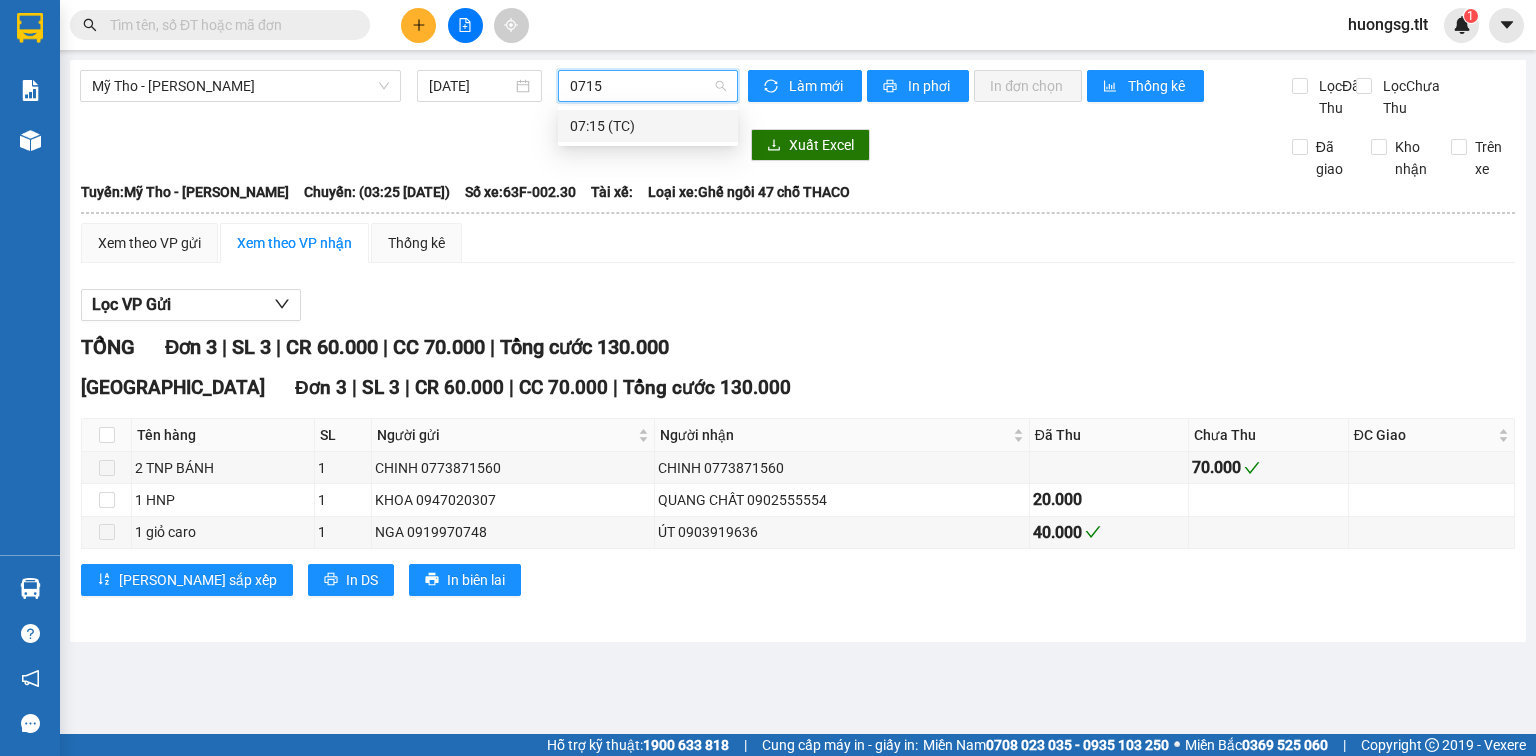 click on "07:15   (TC)" at bounding box center [648, 126] 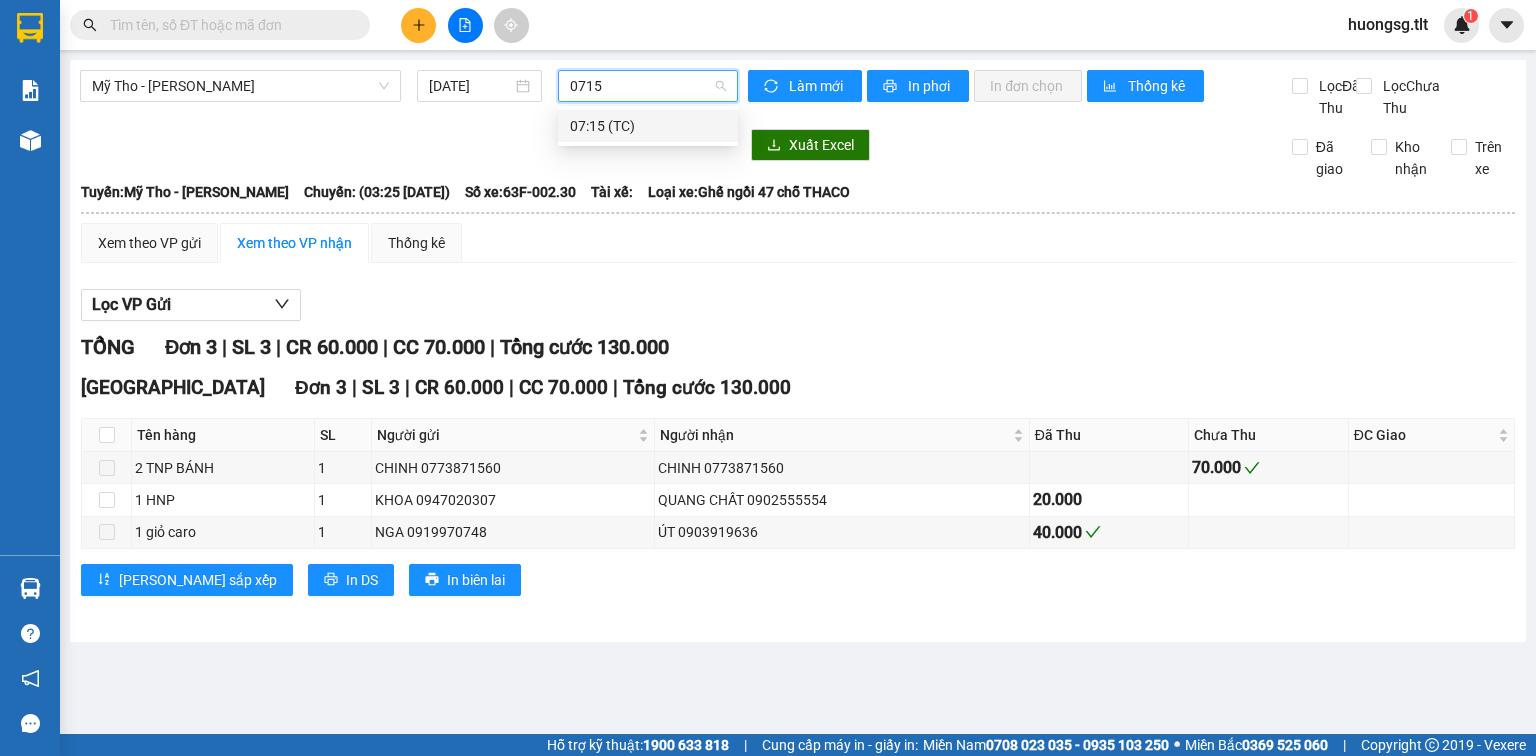 type 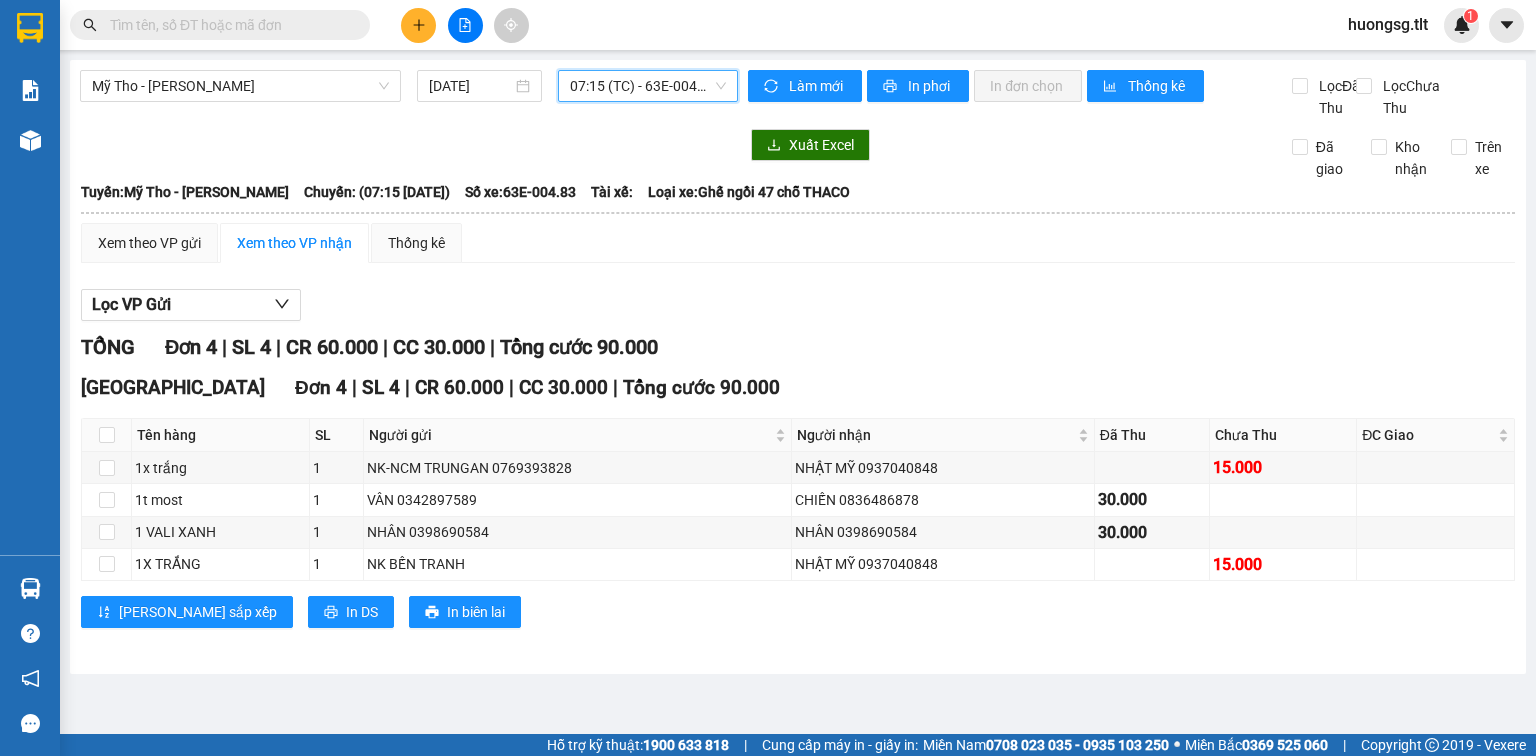 click on "Xem theo VP nhận" at bounding box center [294, 243] 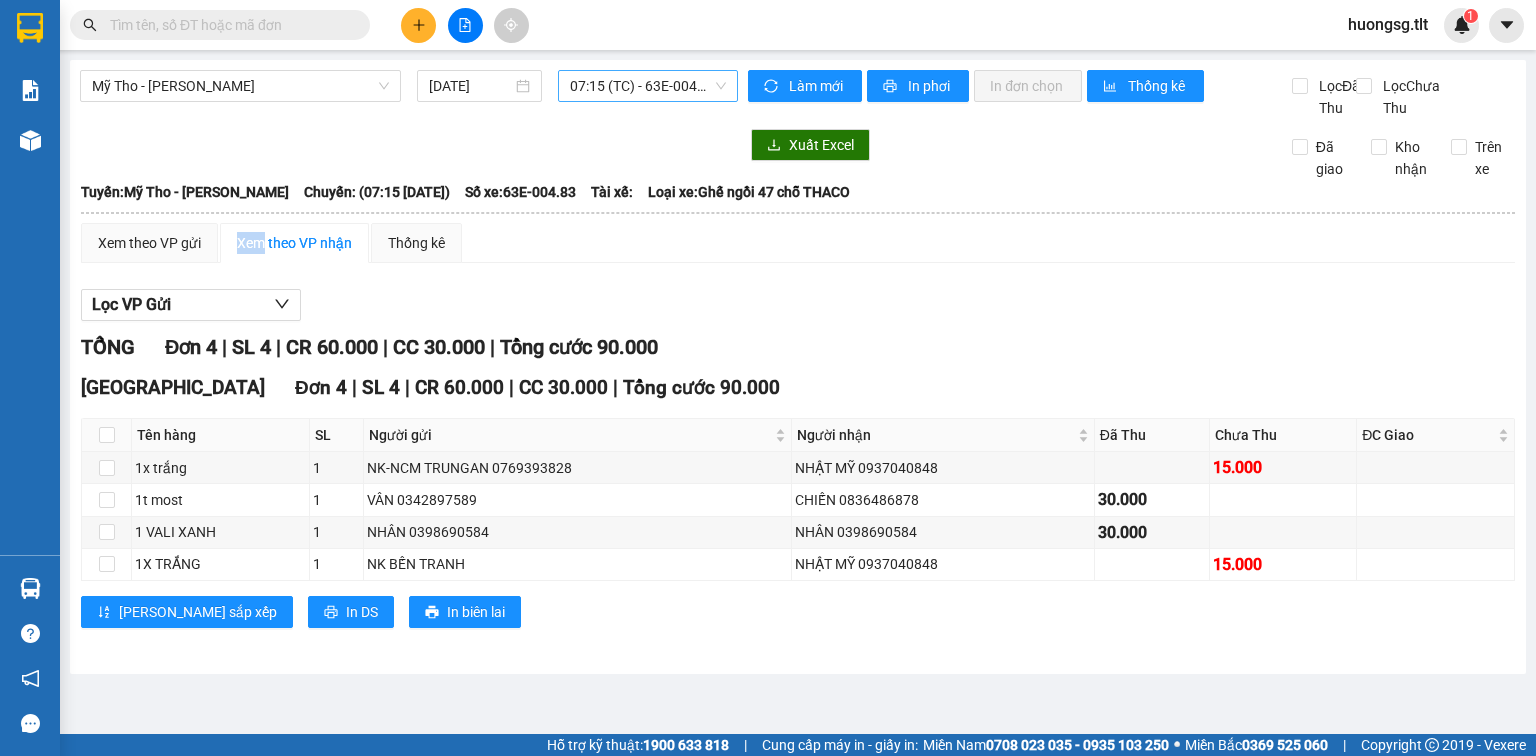 click on "Xem theo VP nhận" at bounding box center (294, 243) 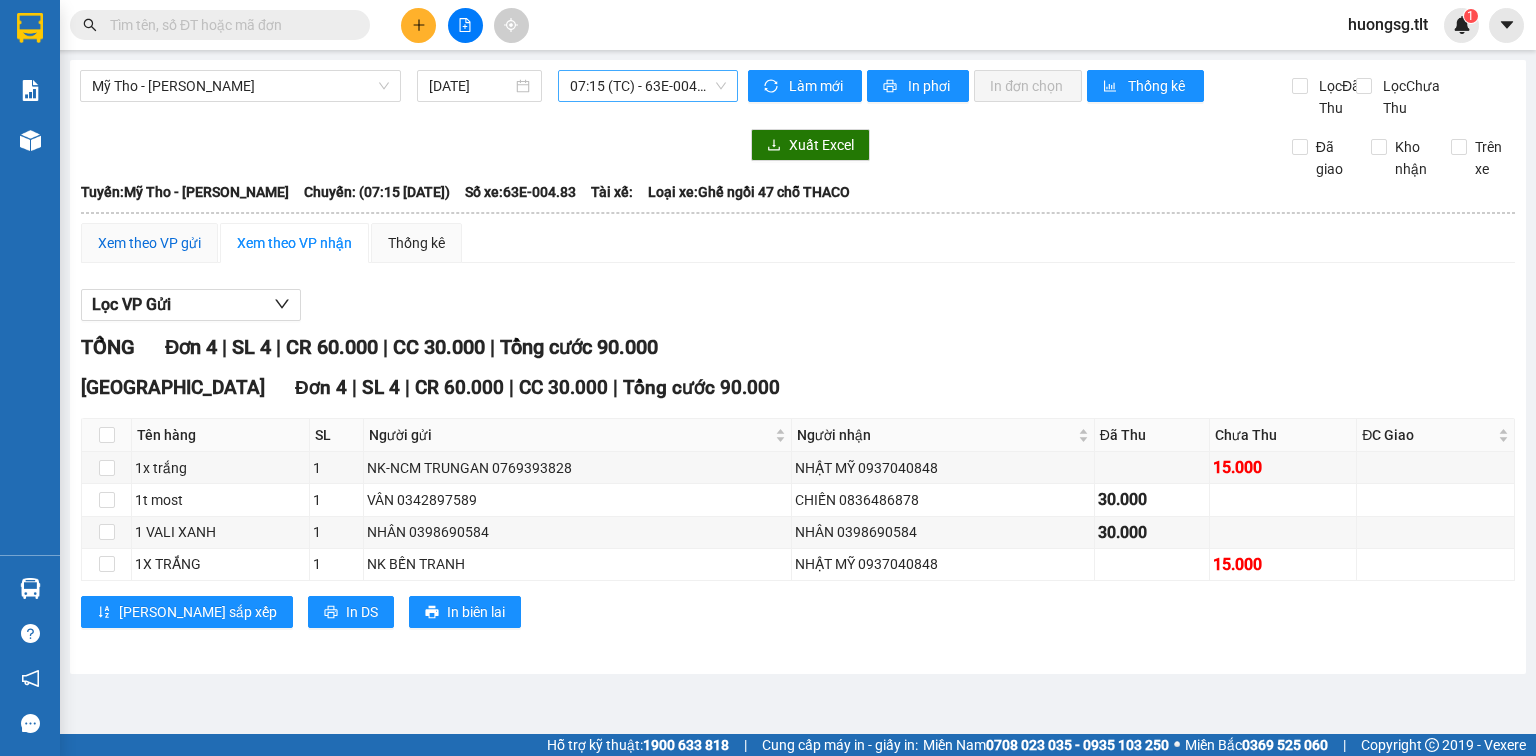 click on "Xem theo VP gửi" at bounding box center [149, 243] 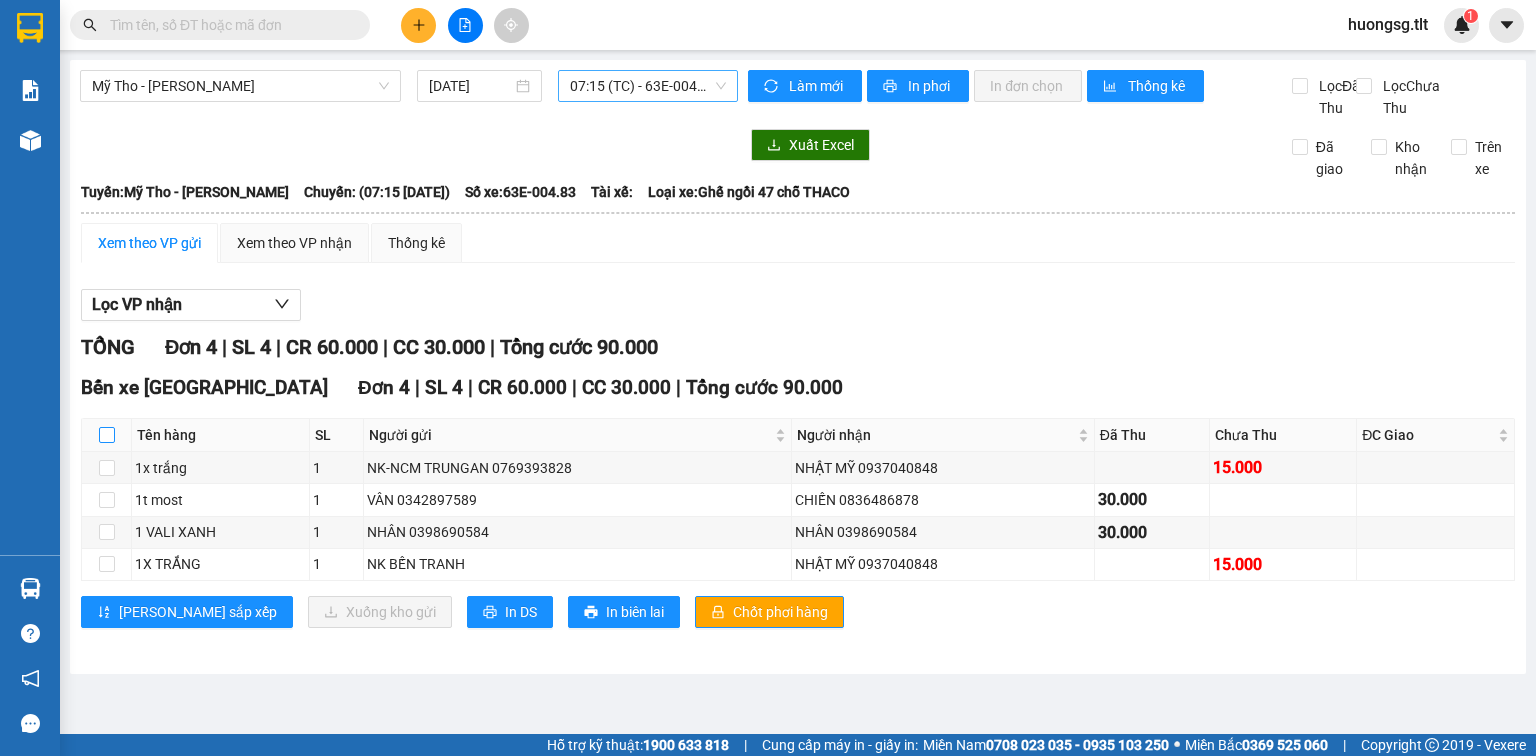 click at bounding box center [107, 435] 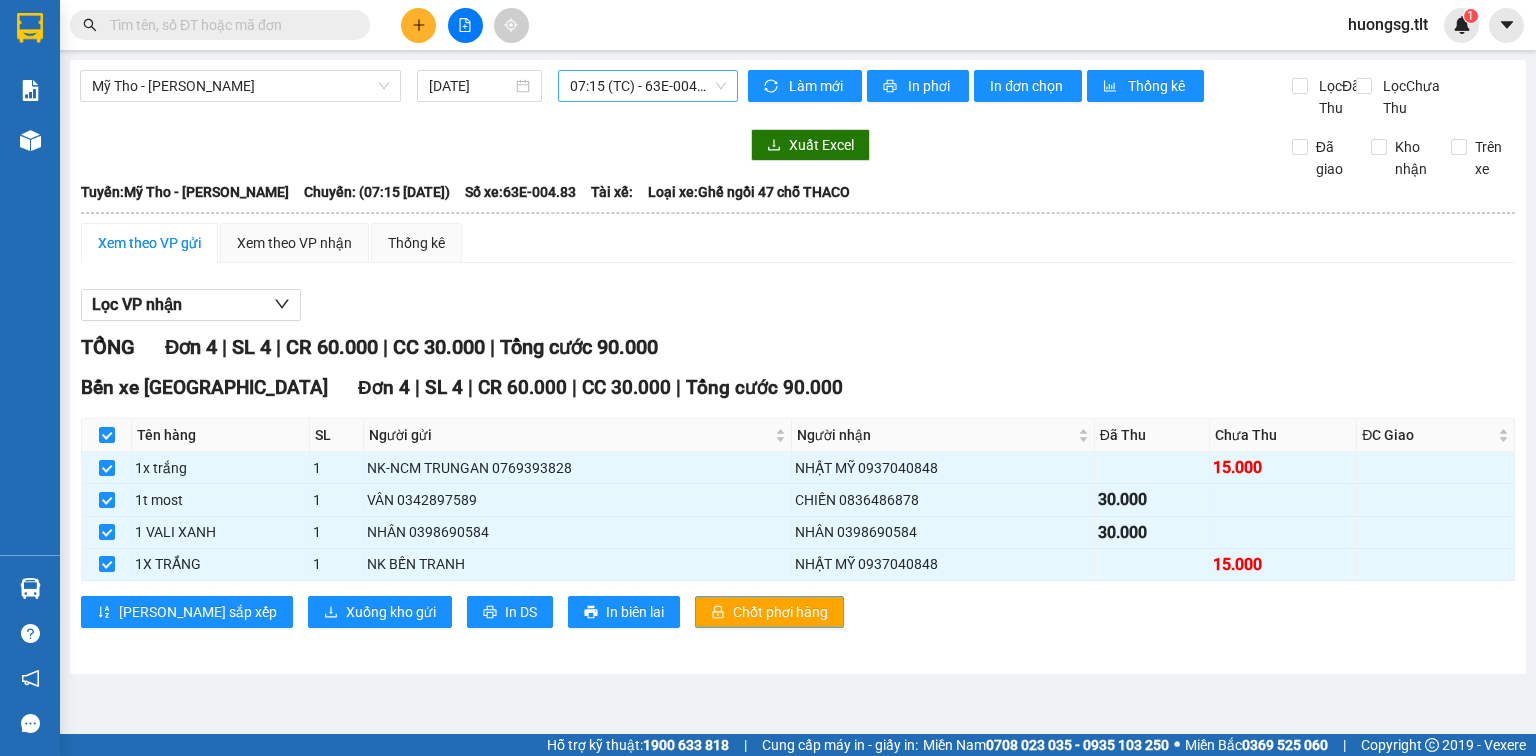 click on "Chốt phơi hàng" at bounding box center [780, 612] 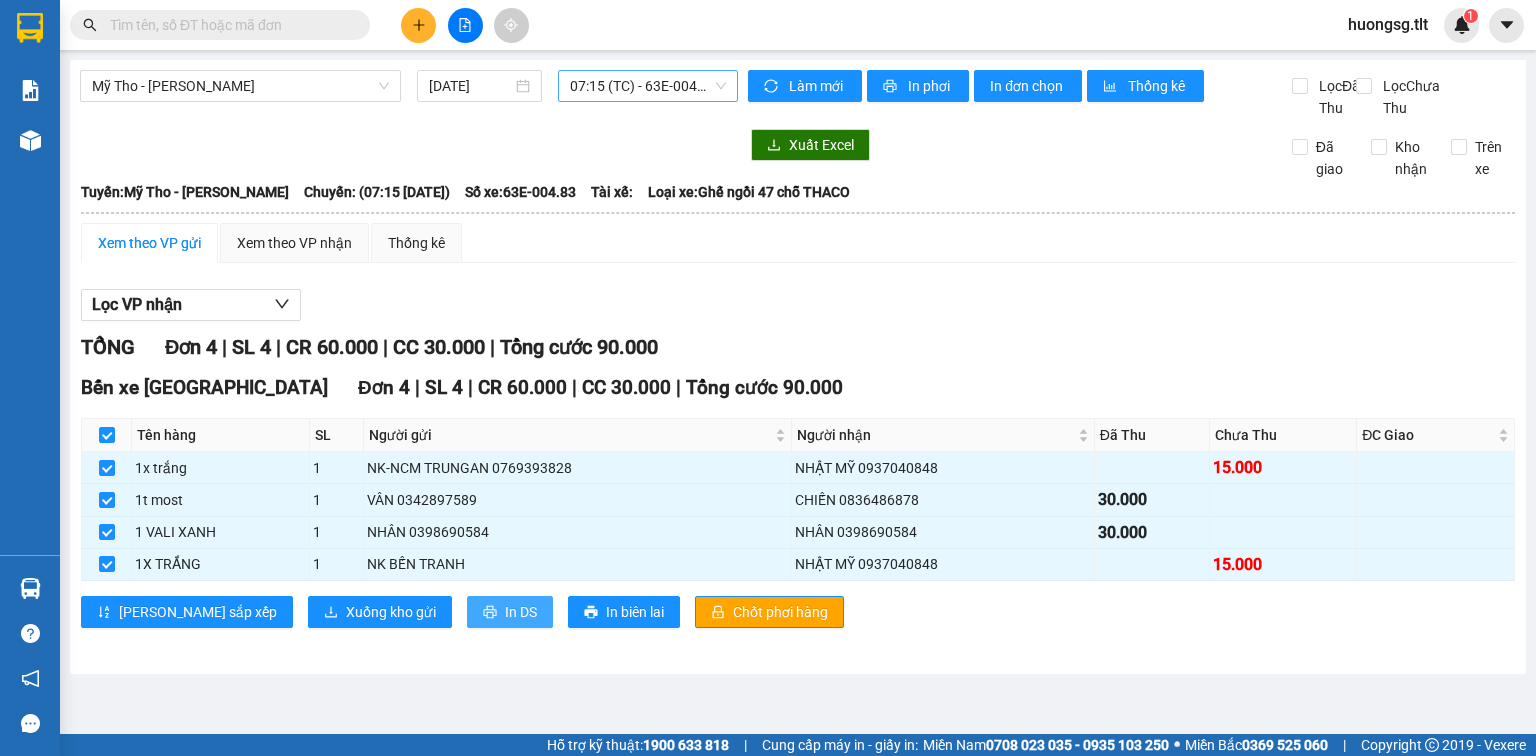 drag, startPoint x: 440, startPoint y: 625, endPoint x: 455, endPoint y: 611, distance: 20.518284 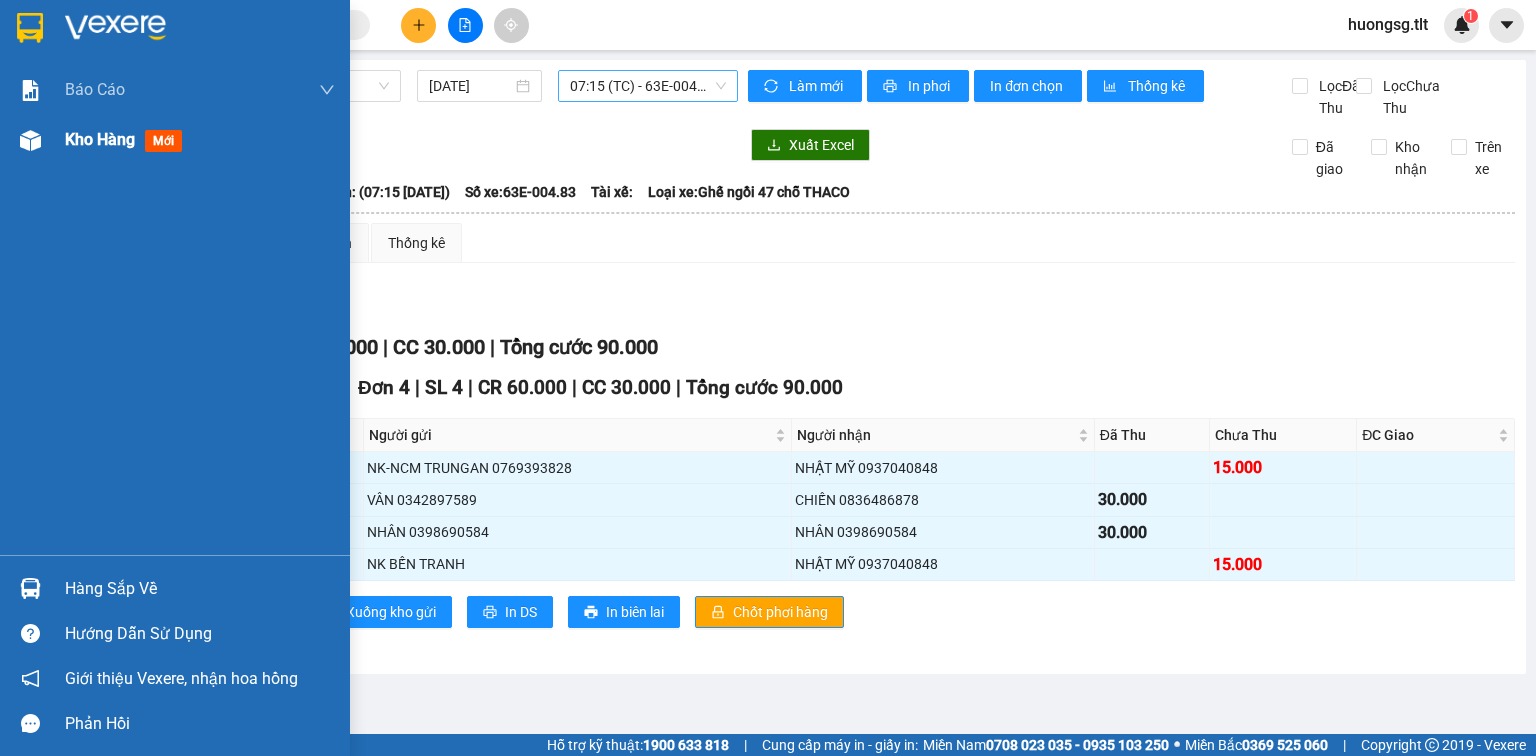 drag, startPoint x: 100, startPoint y: 130, endPoint x: 104, endPoint y: 119, distance: 11.7046995 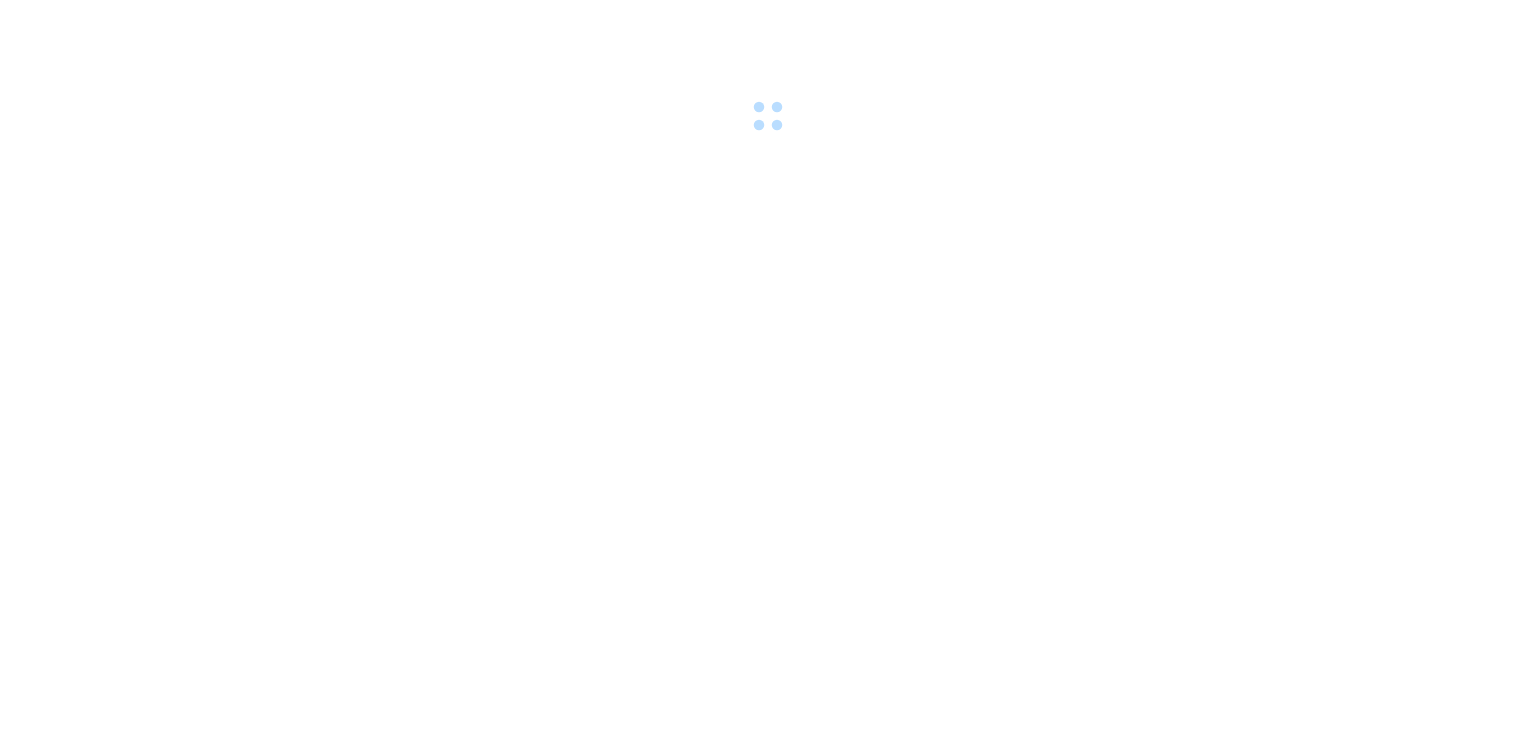 scroll, scrollTop: 0, scrollLeft: 0, axis: both 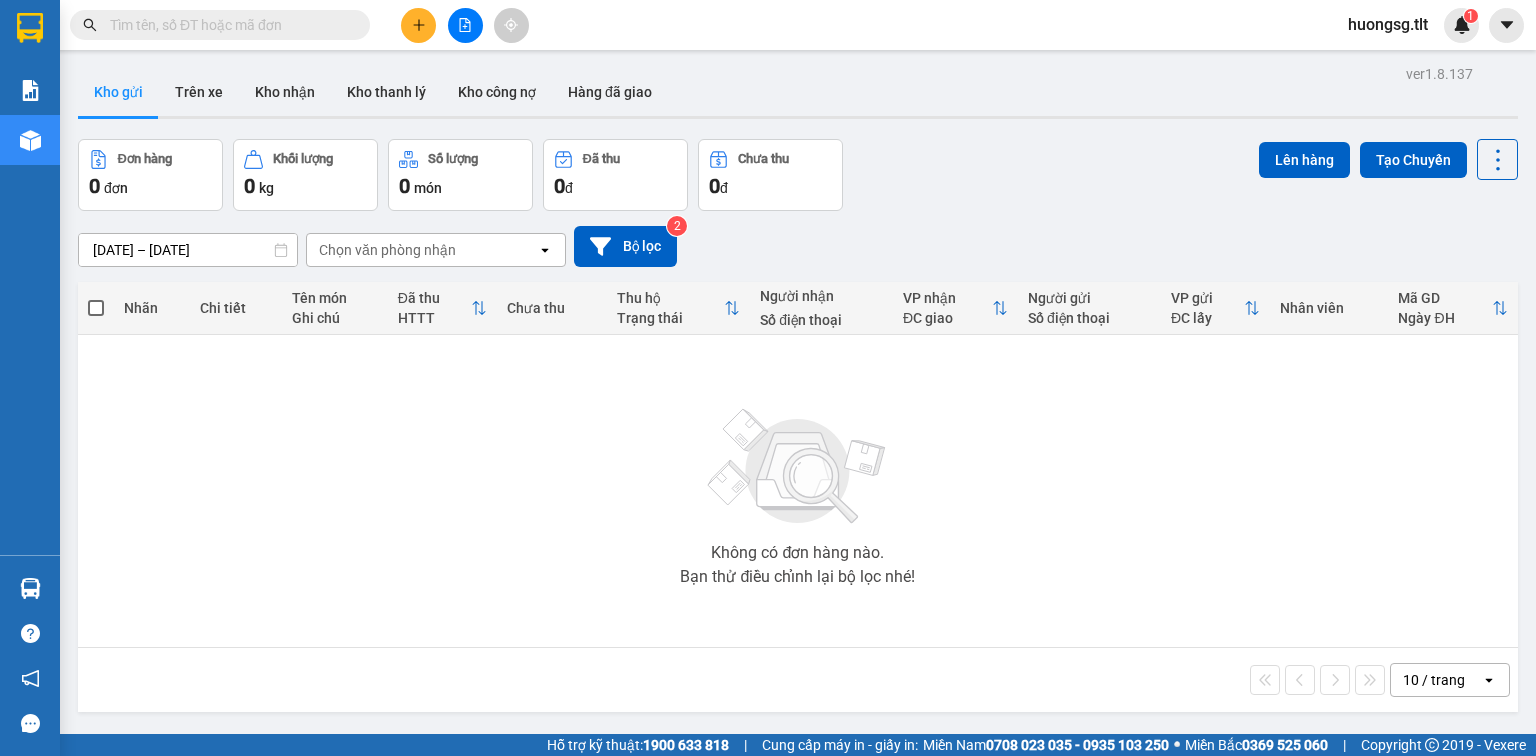click on "Không có đơn hàng nào. Bạn thử điều chỉnh lại bộ lọc nhé!" at bounding box center [798, 491] 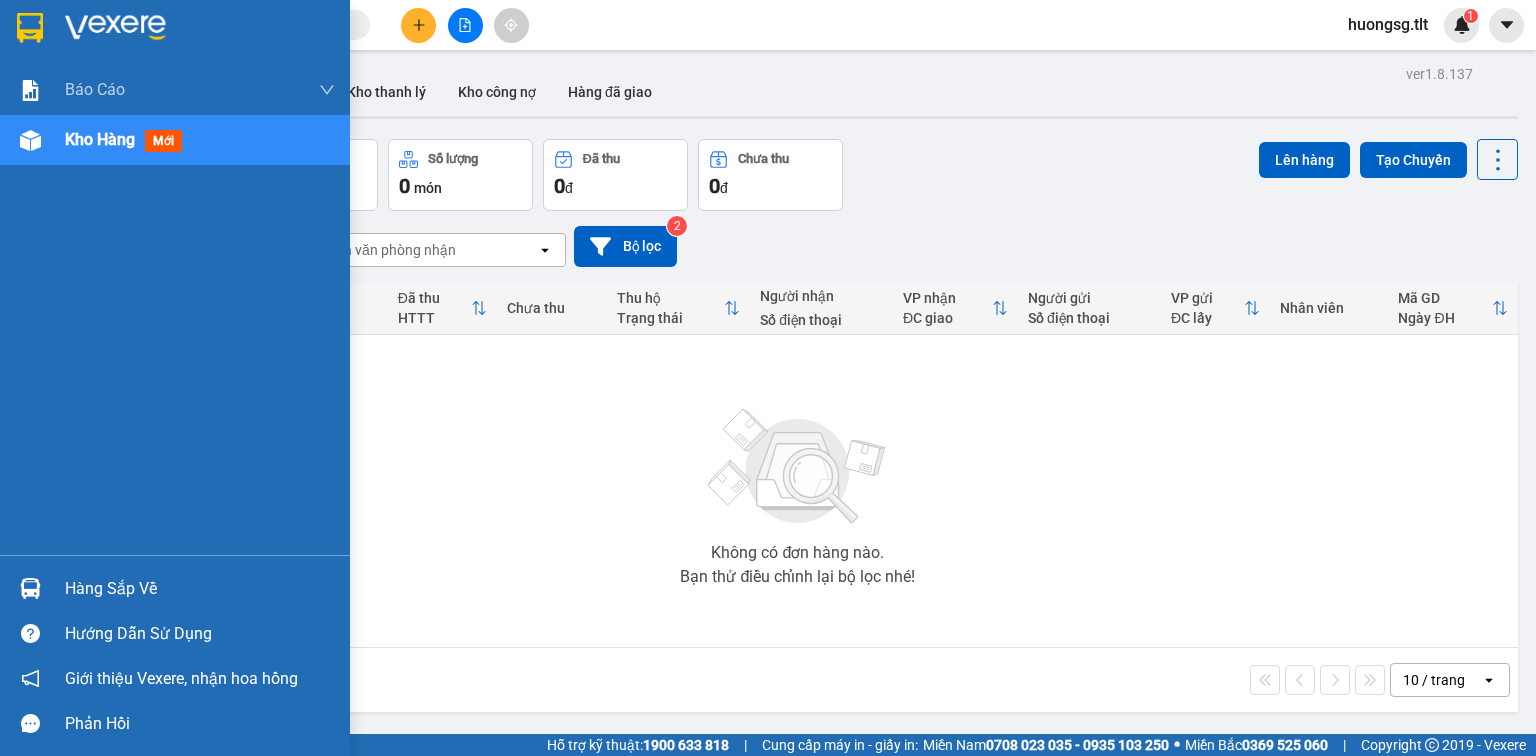 click on "Hàng sắp về" at bounding box center [200, 589] 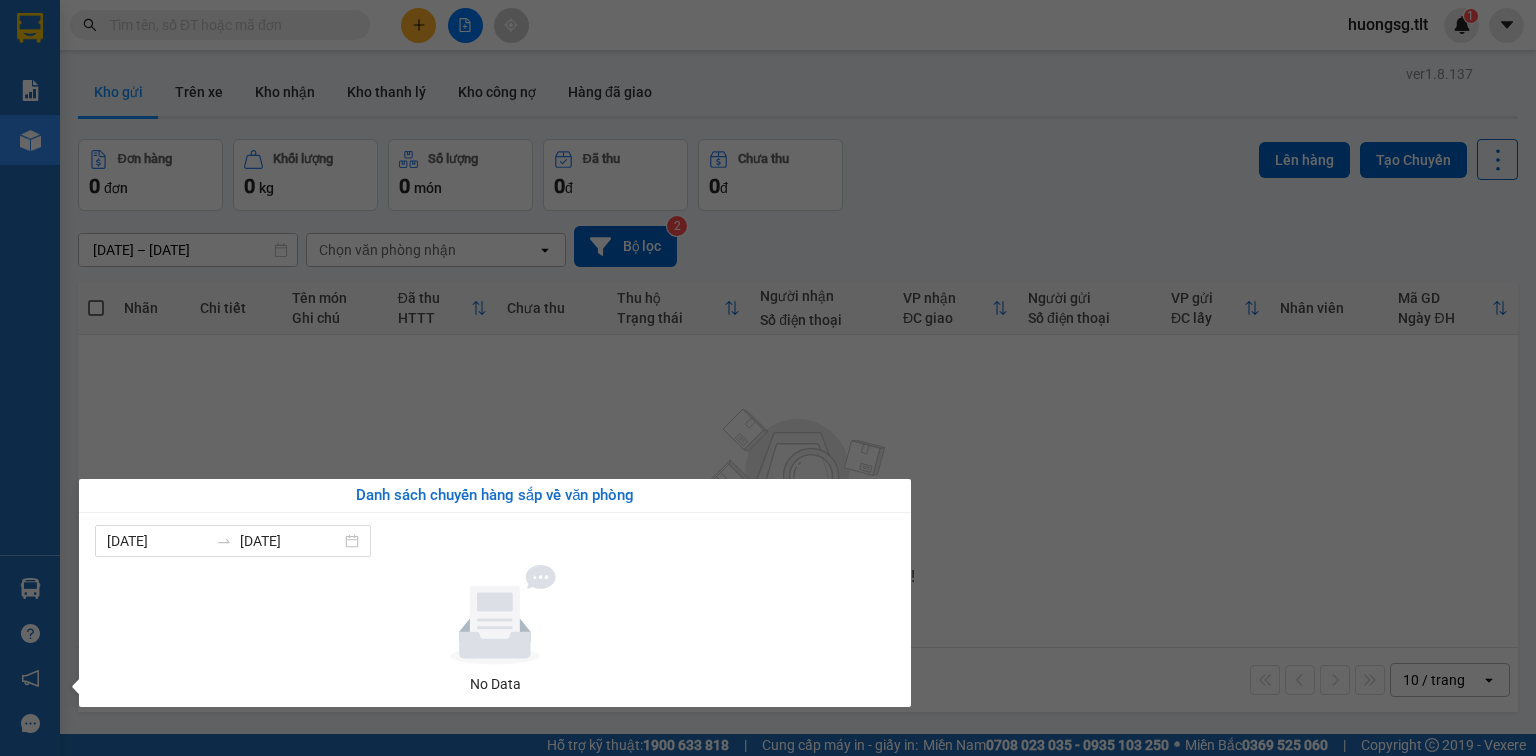 click on "Kết quả tìm kiếm ( 0 )  Bộ lọc  Ngày tạo đơn gần nhất No Data huongsg.tlt 1     Báo cáo Báo cáo dòng tiền (Nhân Viên) Doanh số tạo đơn theo VP gửi (nhân viên)     Kho hàng mới Hàng sắp về Hướng dẫn sử dụng Giới thiệu Vexere, nhận hoa hồng Phản hồi Phần mềm hỗ trợ bạn tốt chứ? ver  1.8.137 Kho gửi Trên xe Kho nhận Kho thanh lý Kho công nợ Hàng đã giao Đơn hàng 0 đơn Khối lượng 0 kg Số lượng 0 món Đã thu 0  đ Chưa thu 0  đ Lên hàng Tạo Chuyến [DATE] – [DATE] Press the down arrow key to interact with the calendar and select a date. Press the escape button to close the calendar. Selected date range is from [DATE] to [DATE]. Chọn văn phòng nhận open Bộ lọc 2 Nhãn Chi tiết Tên món Ghi chú Đã thu HTTT Chưa thu Thu hộ Trạng thái Người nhận Số điện thoại VP nhận ĐC giao Người gửi Số điện thoại VP gửi ĐC lấy Nhân viên Mã GD" at bounding box center (768, 378) 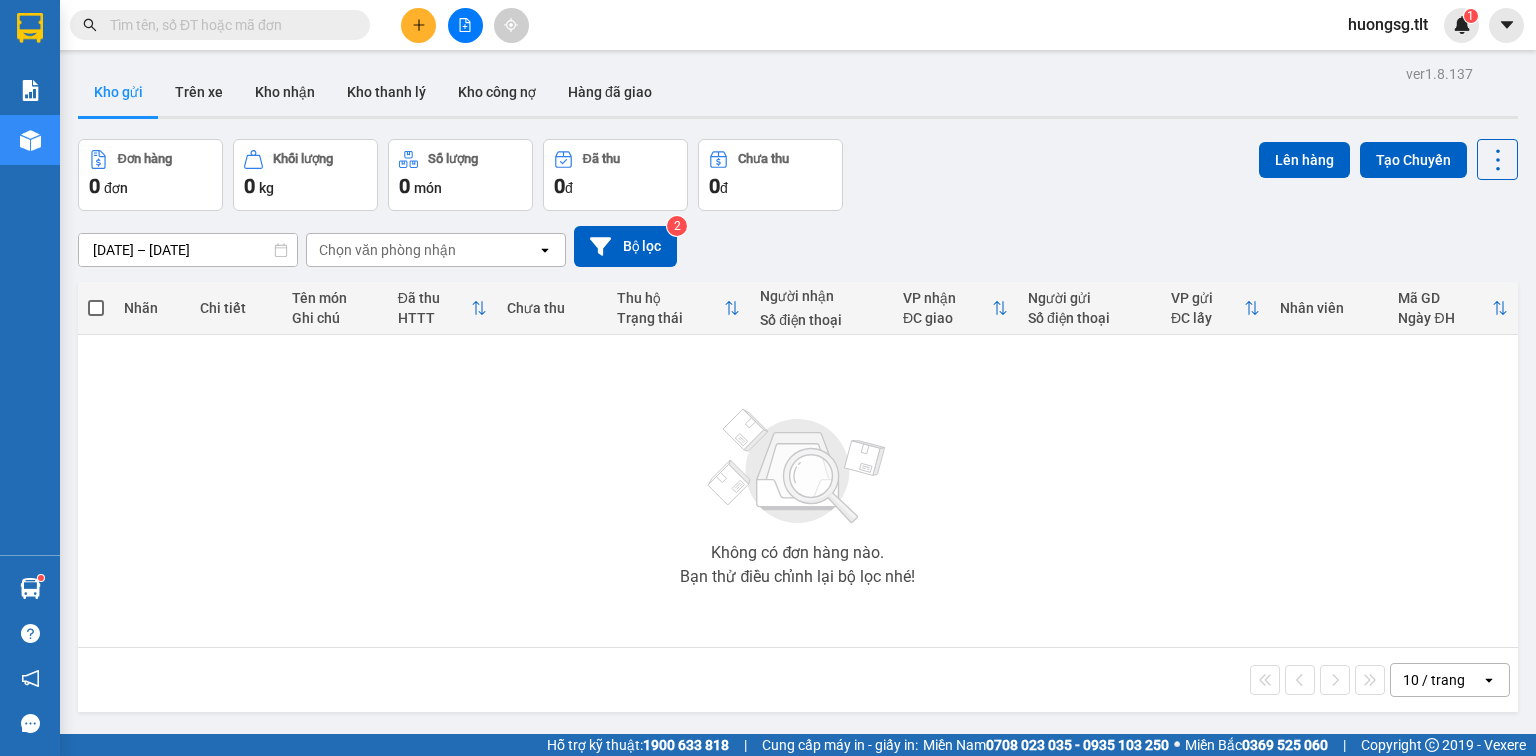 click at bounding box center [228, 25] 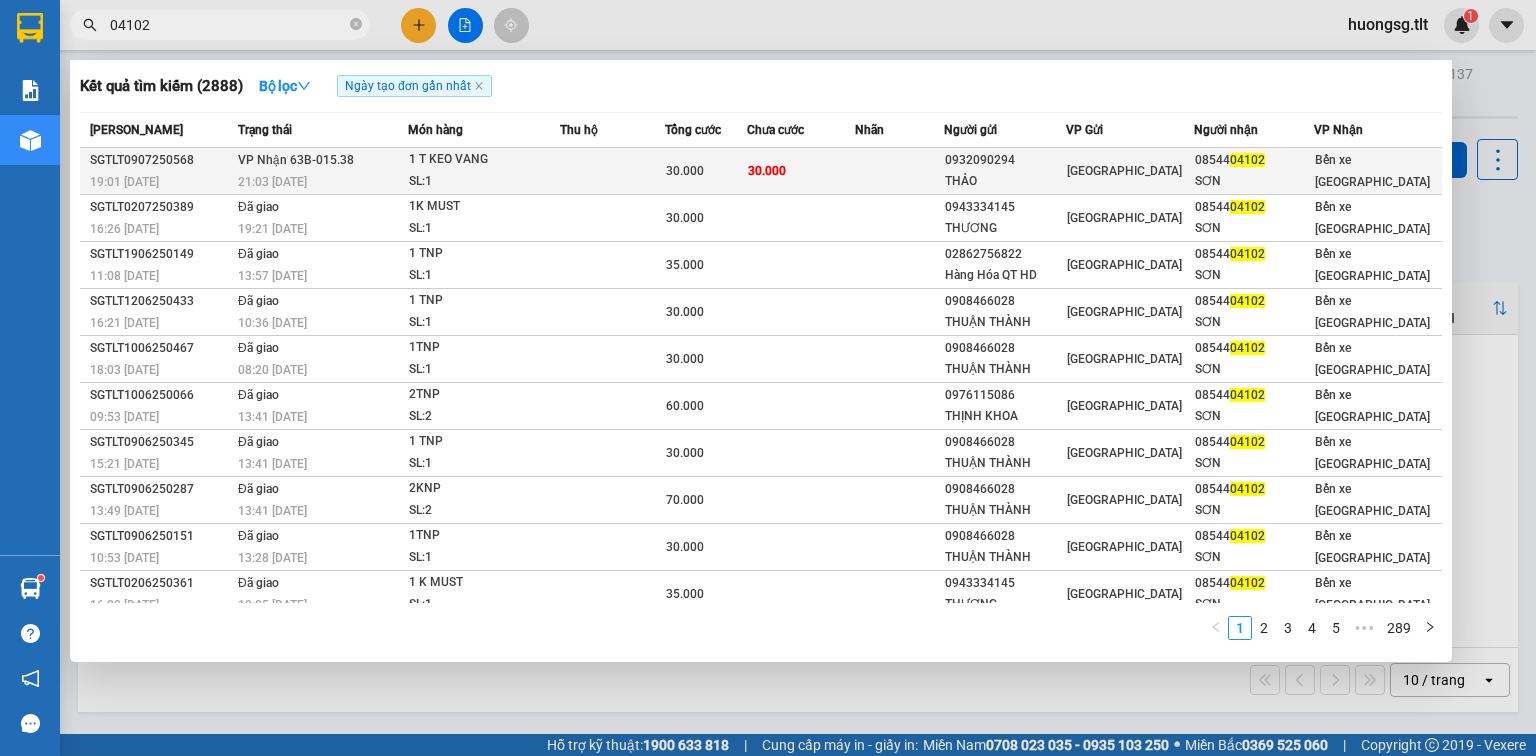 type on "04102" 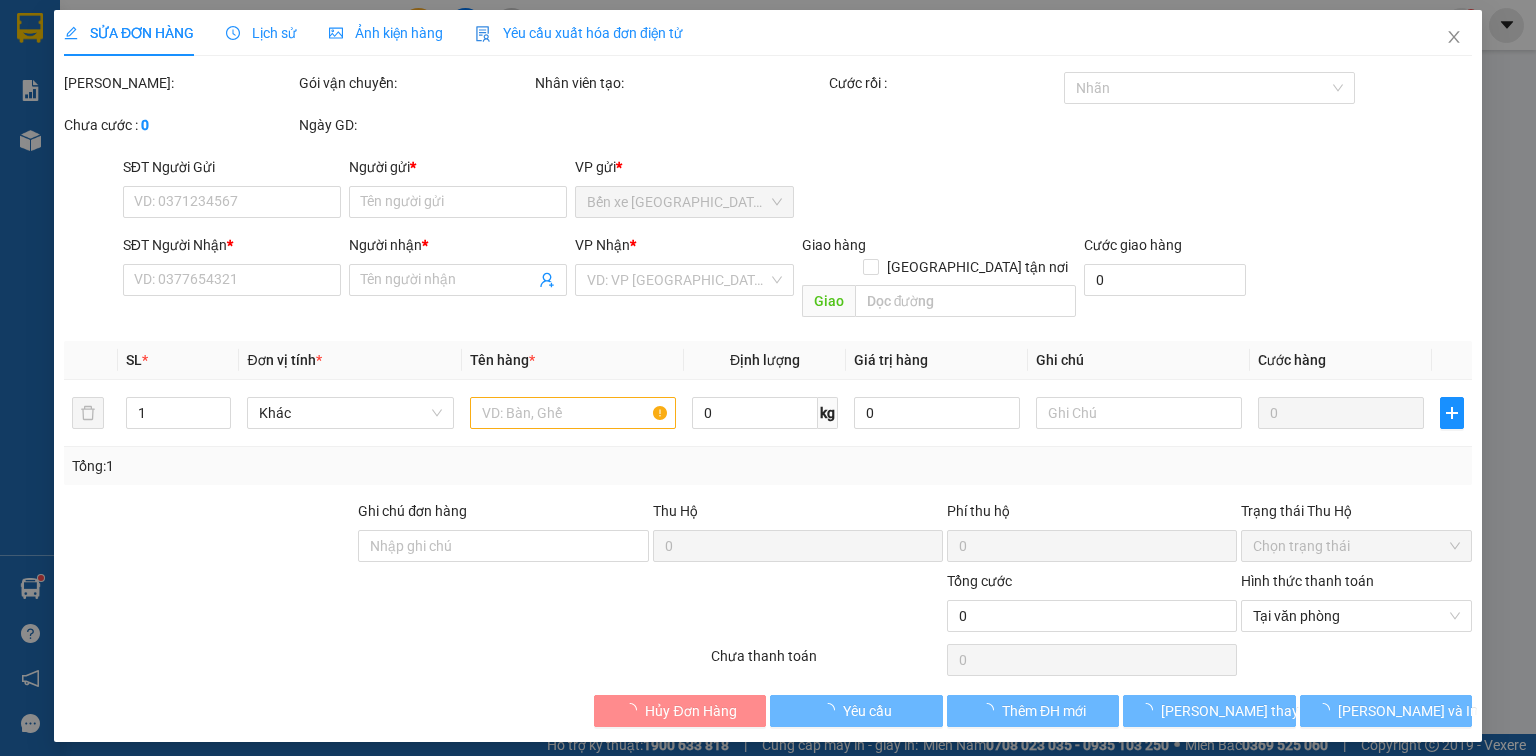 type on "0932090294" 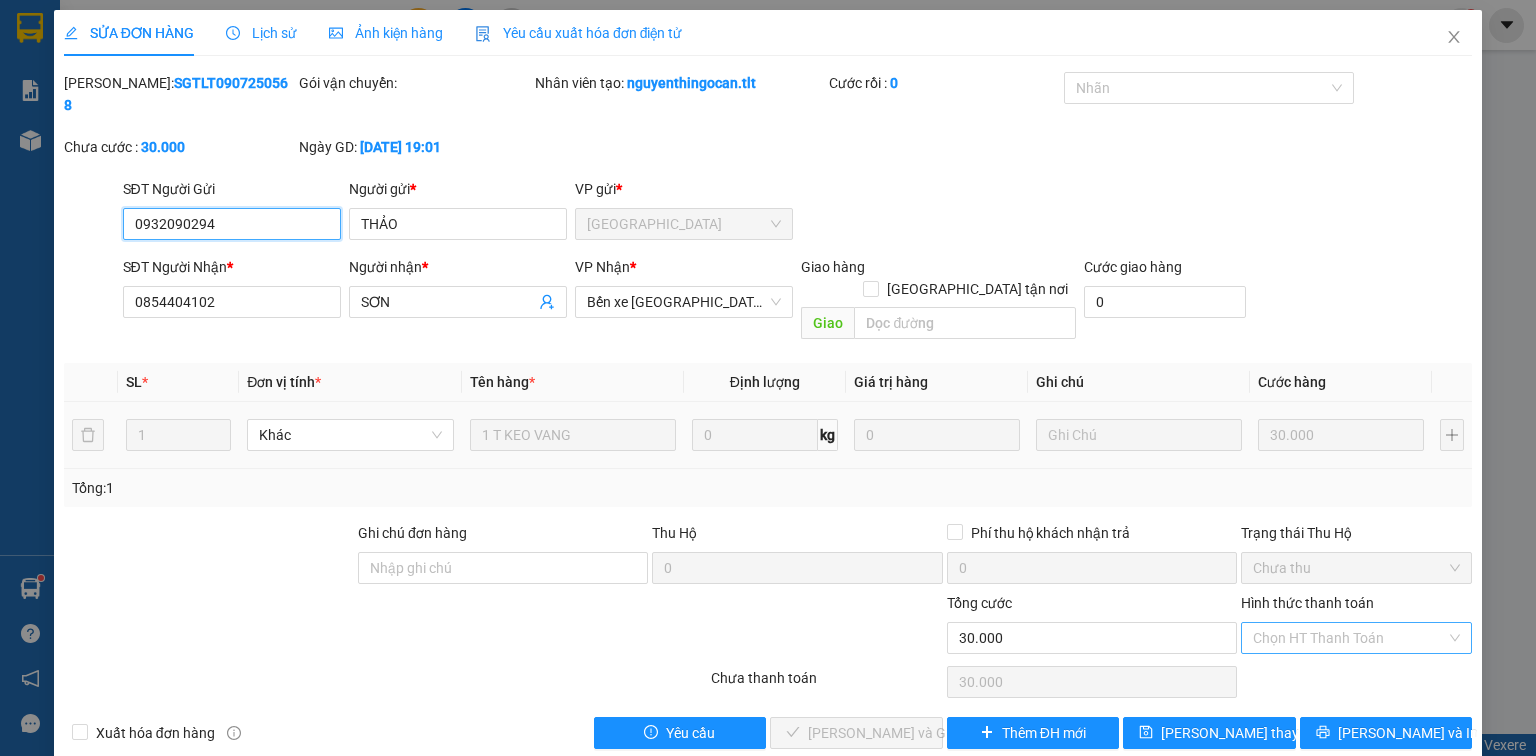 click on "Chọn HT Thanh Toán" at bounding box center (1356, 638) 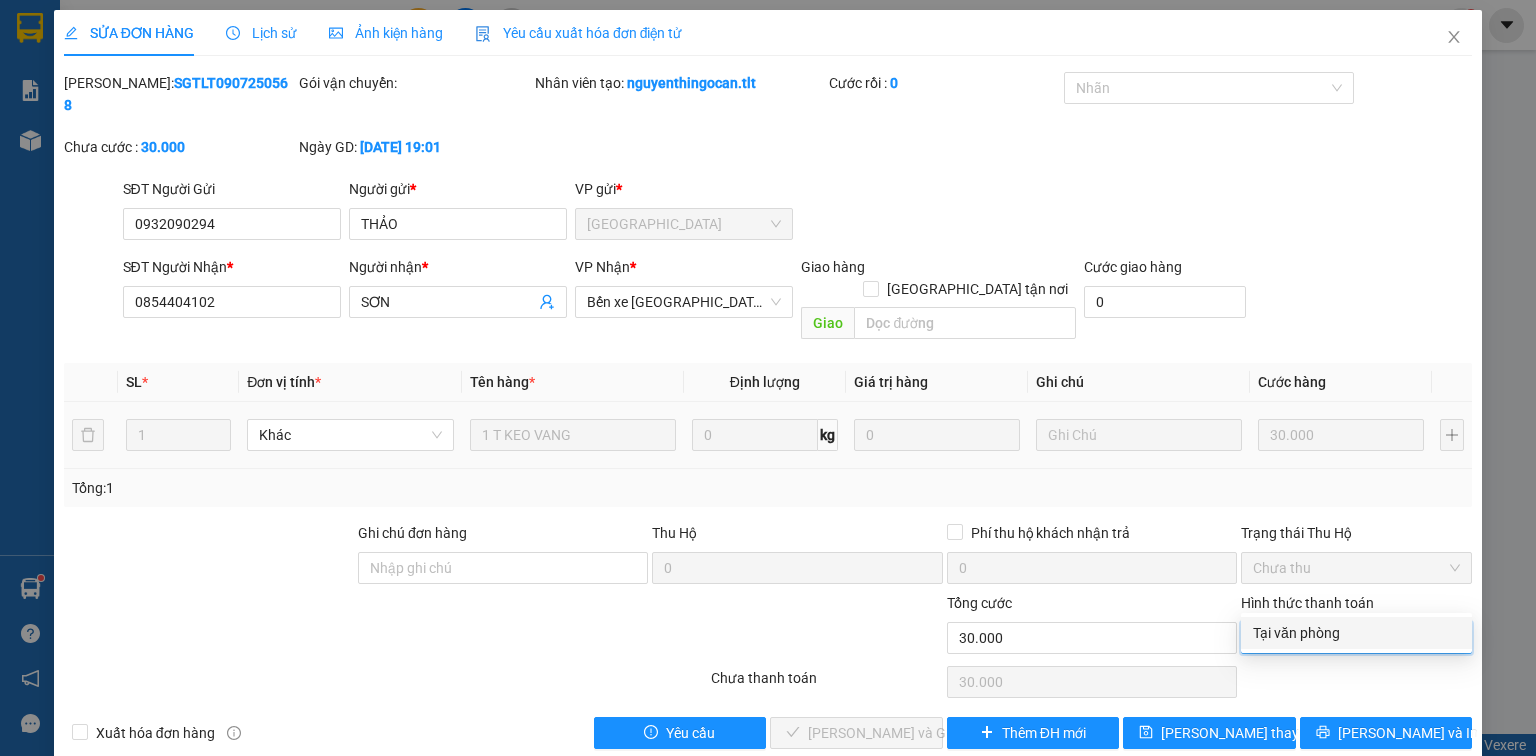 click on "Tại văn phòng" at bounding box center [1356, 633] 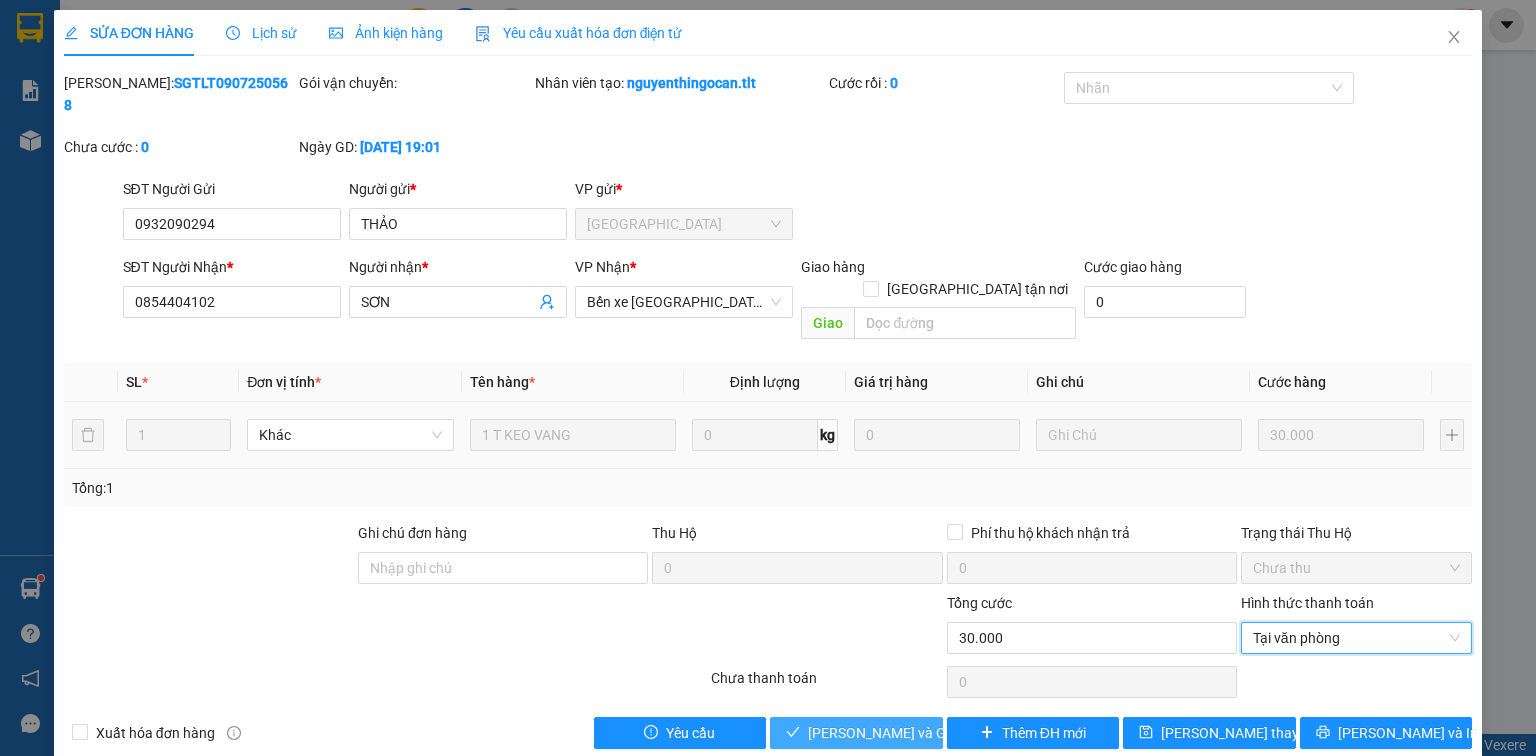click on "[PERSON_NAME] và Giao hàng" at bounding box center (904, 733) 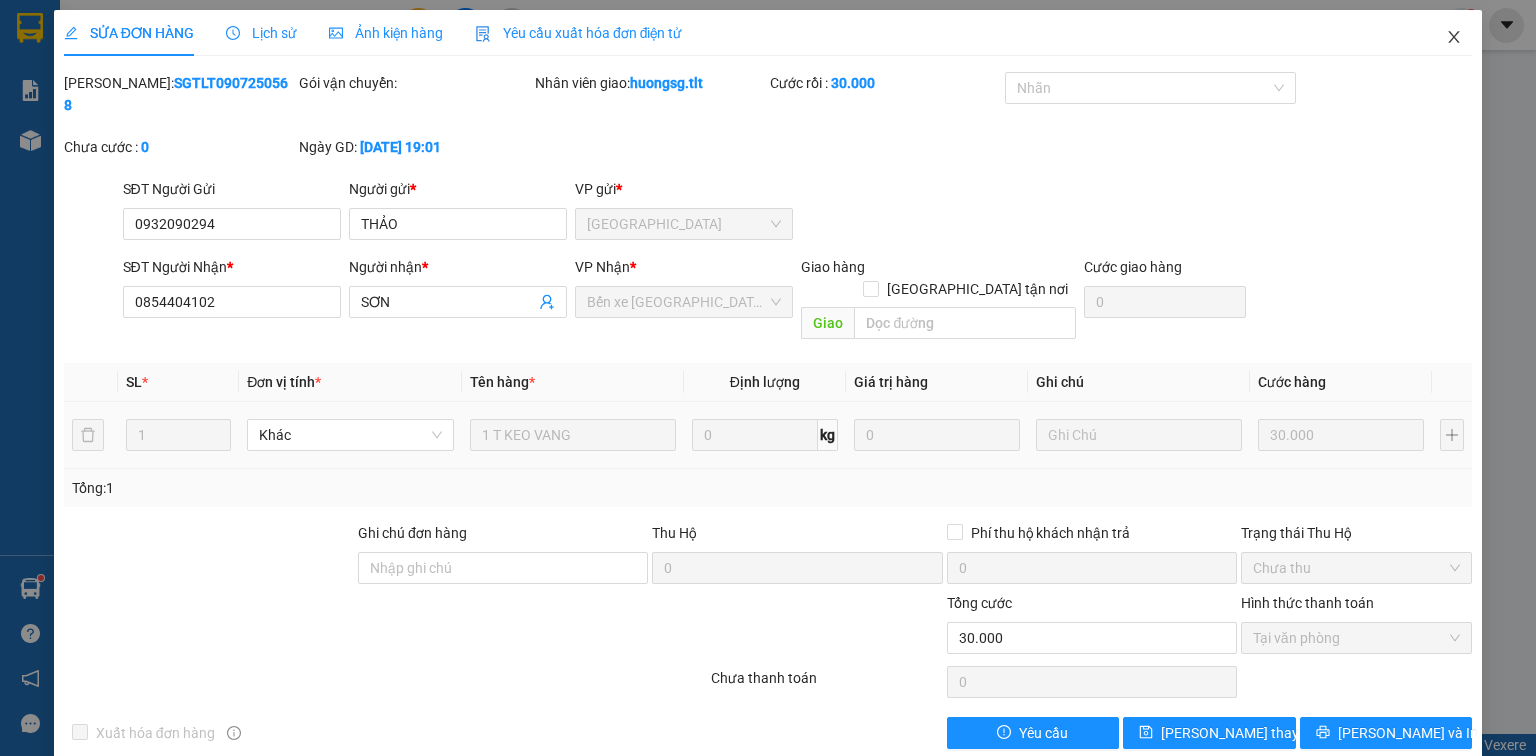 click at bounding box center (1454, 38) 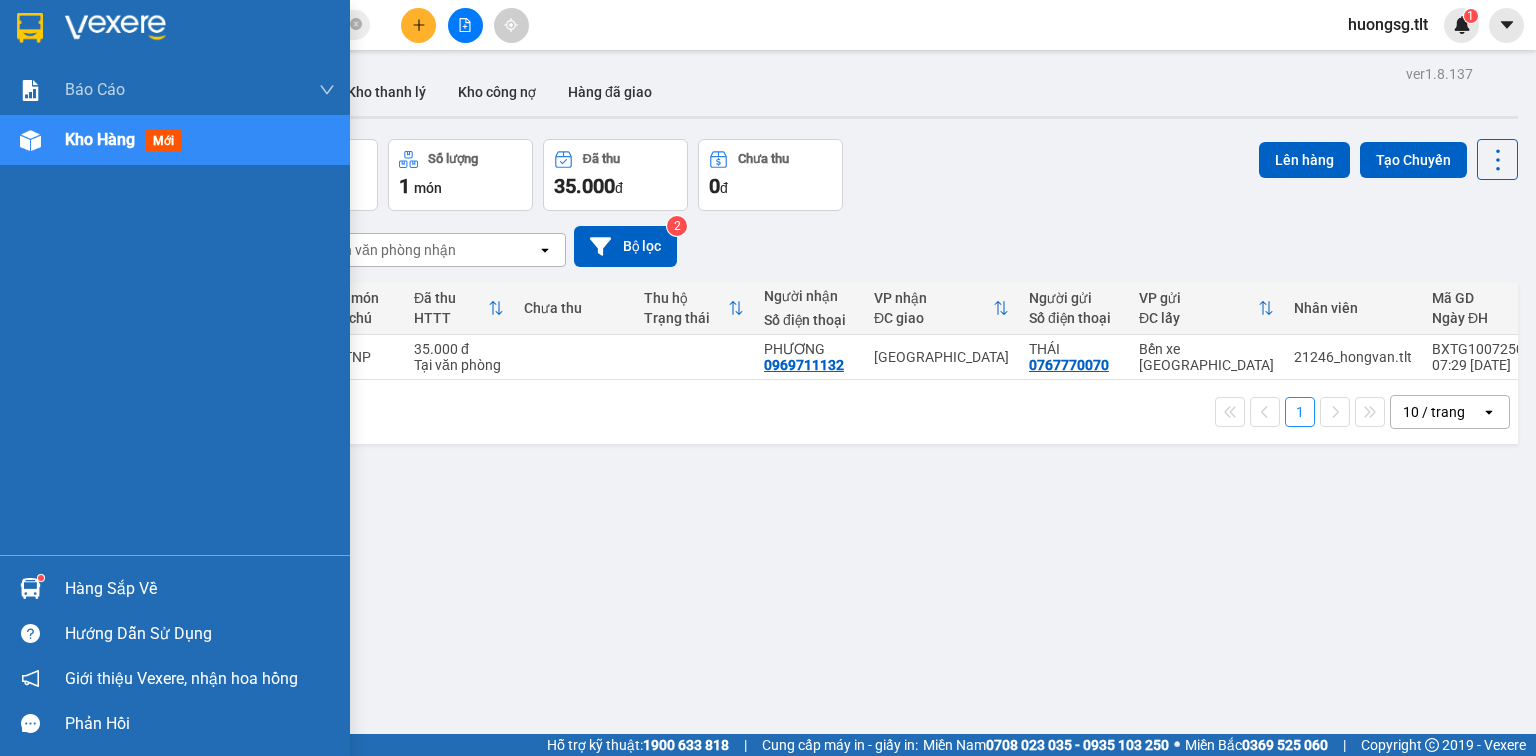 click on "Hàng sắp về" at bounding box center [200, 589] 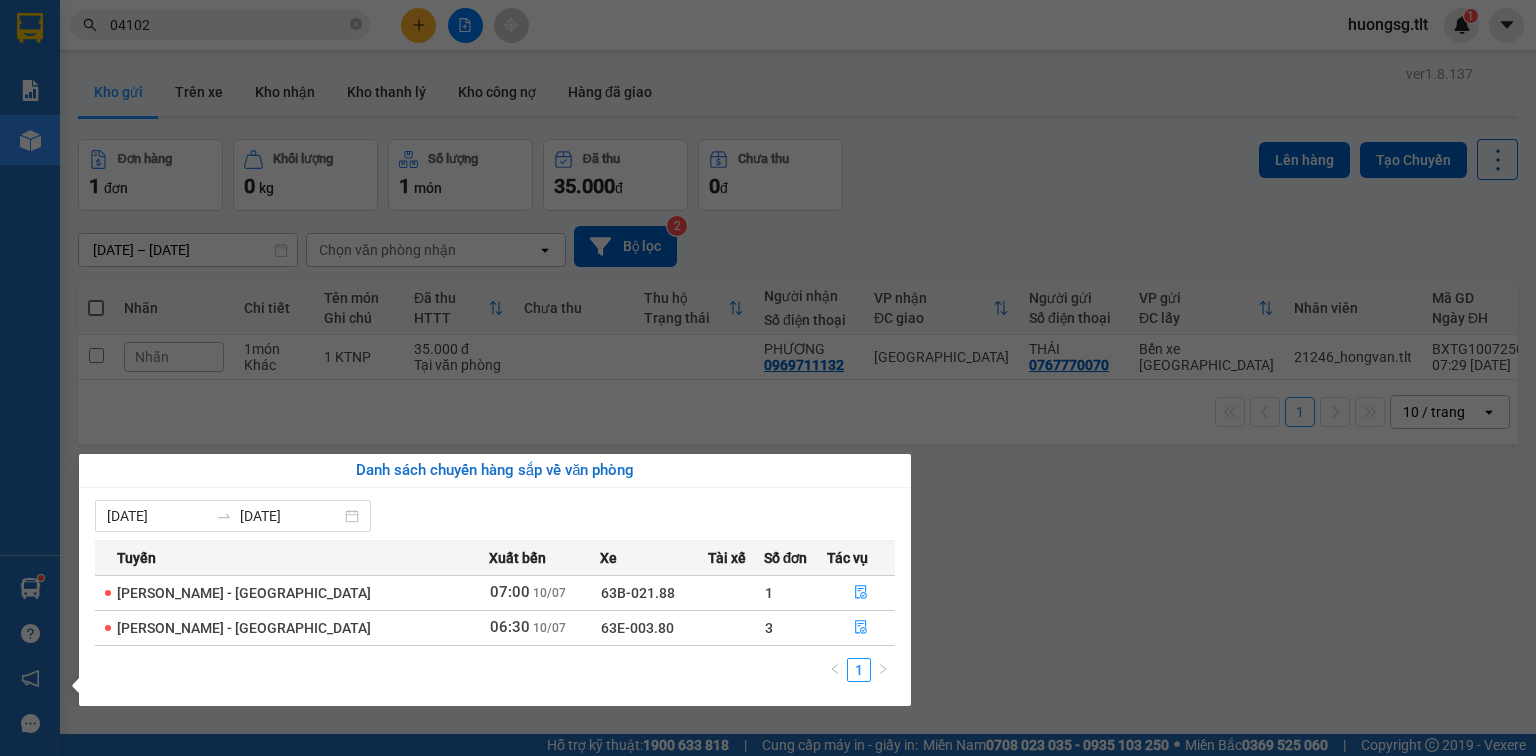 click on "Kết quả tìm kiếm ( 2888 )  Bộ lọc  Ngày tạo đơn gần nhất Mã ĐH Trạng thái Món hàng Thu hộ Tổng cước Chưa cước Nhãn Người gửi VP Gửi Người nhận VP Nhận SGTLT0907250568 19:01 - 09/07 VP Nhận   63B-015.38 21:03 - 09/07 1 T KEO VANG SL:  1 30.000 30.000 0932090294 THẢO Sài Gòn 08544 04102 SƠN  Bến xe Tiền Giang SGTLT0207250389 16:26 - 02/07 Đã giao   19:21 - 02/07 1K MUST SL:  1 30.000 0943334145 THƯƠNG  Sài Gòn 08544 04102 SƠN  Bến xe Tiền Giang SGTLT1906250149 11:08 - 19/06 Đã giao   13:57 - 19/06 1 TNP SL:  1 35.000 02862756822 Hàng Hóa QT HD Sài Gòn 08544 04102 SƠN  Bến xe Tiền Giang SGTLT1206250433 16:21 - 12/06 Đã giao   10:36 - 13/06 1 TNP SL:  1 30.000 0908466028 THUẬN THÀNH  Sài Gòn 08544 04102 SƠN  Bến xe Tiền Giang SGTLT1006250467 18:03 - 10/06 Đã giao   08:20 - 11/06 1TNP SL:  1 30.000 0908466028 THUẬN THÀNH  Sài Gòn 08544 04102 SƠN  Bến xe Tiền Giang SGTLT1006250066 09:53 - 10/06 Đã giao" at bounding box center [768, 378] 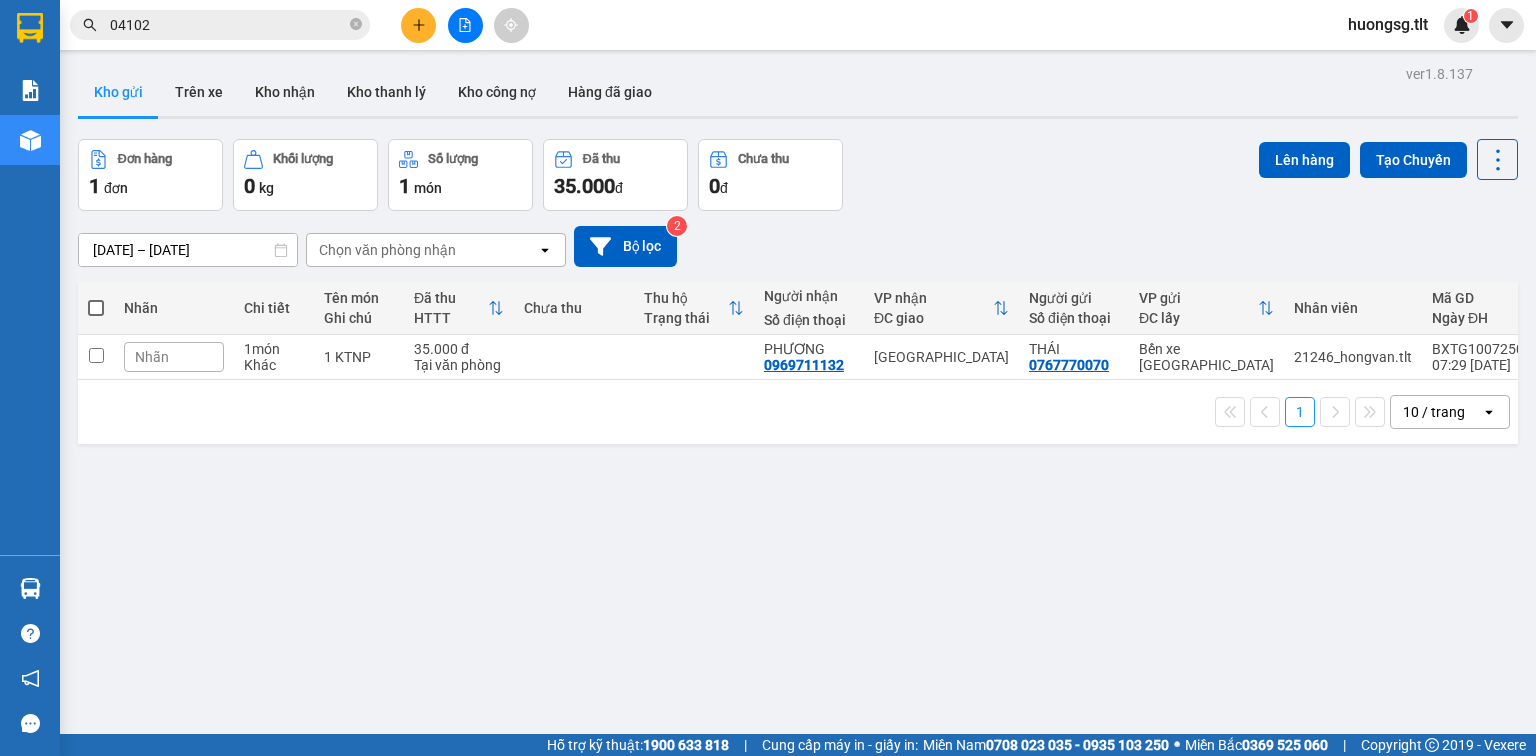 click 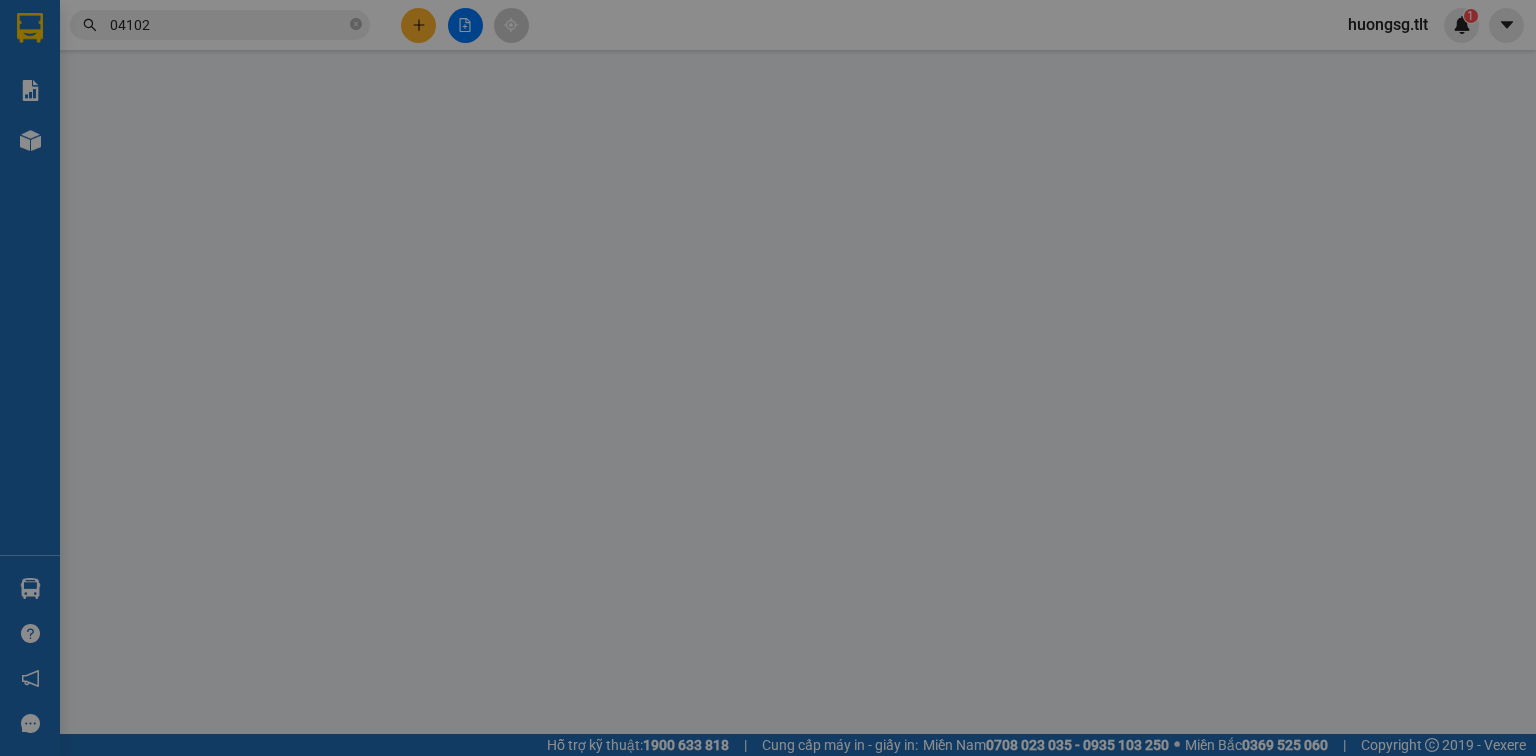 click on "Yêu cầu xuất hóa đơn điện tử" at bounding box center [328, 33] 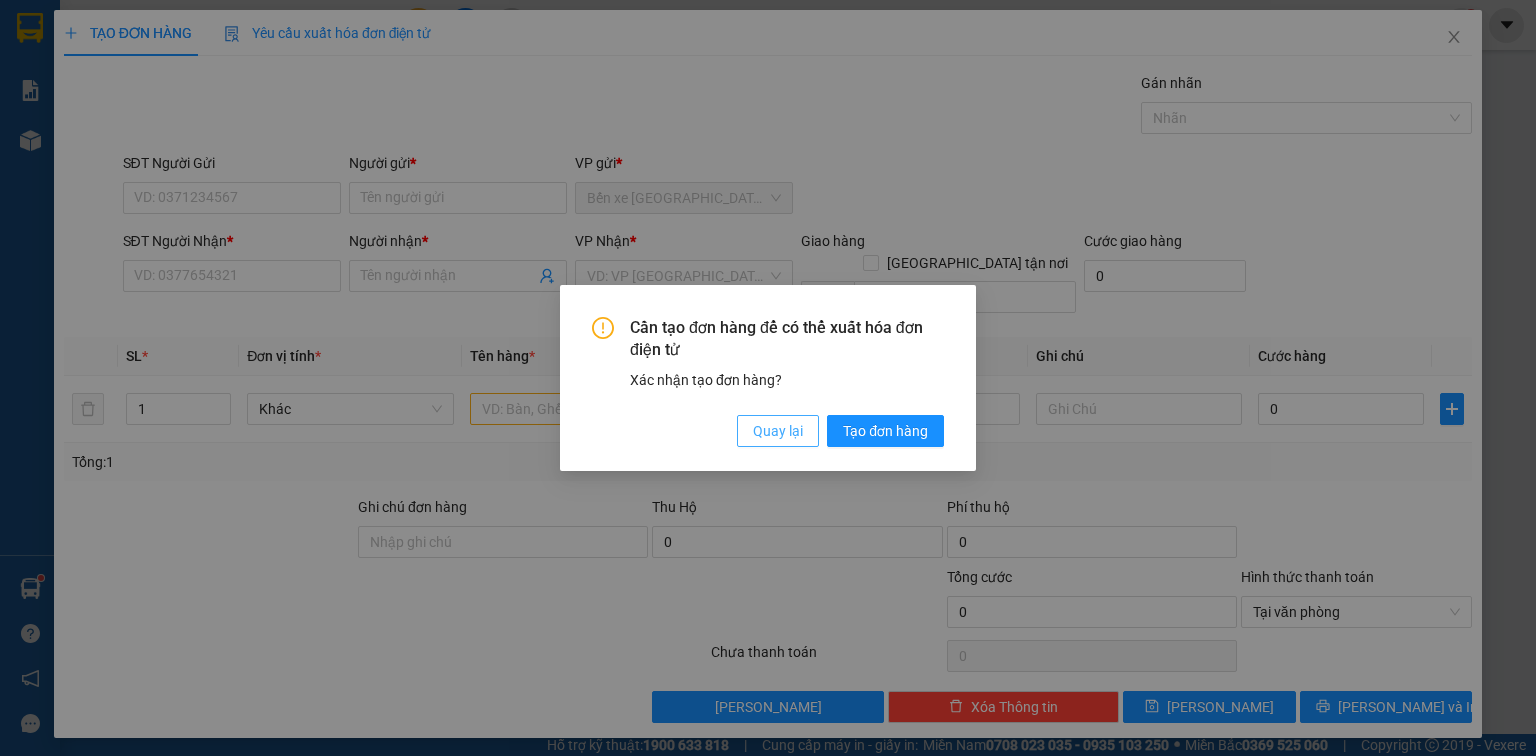 click on "Quay lại" at bounding box center [778, 431] 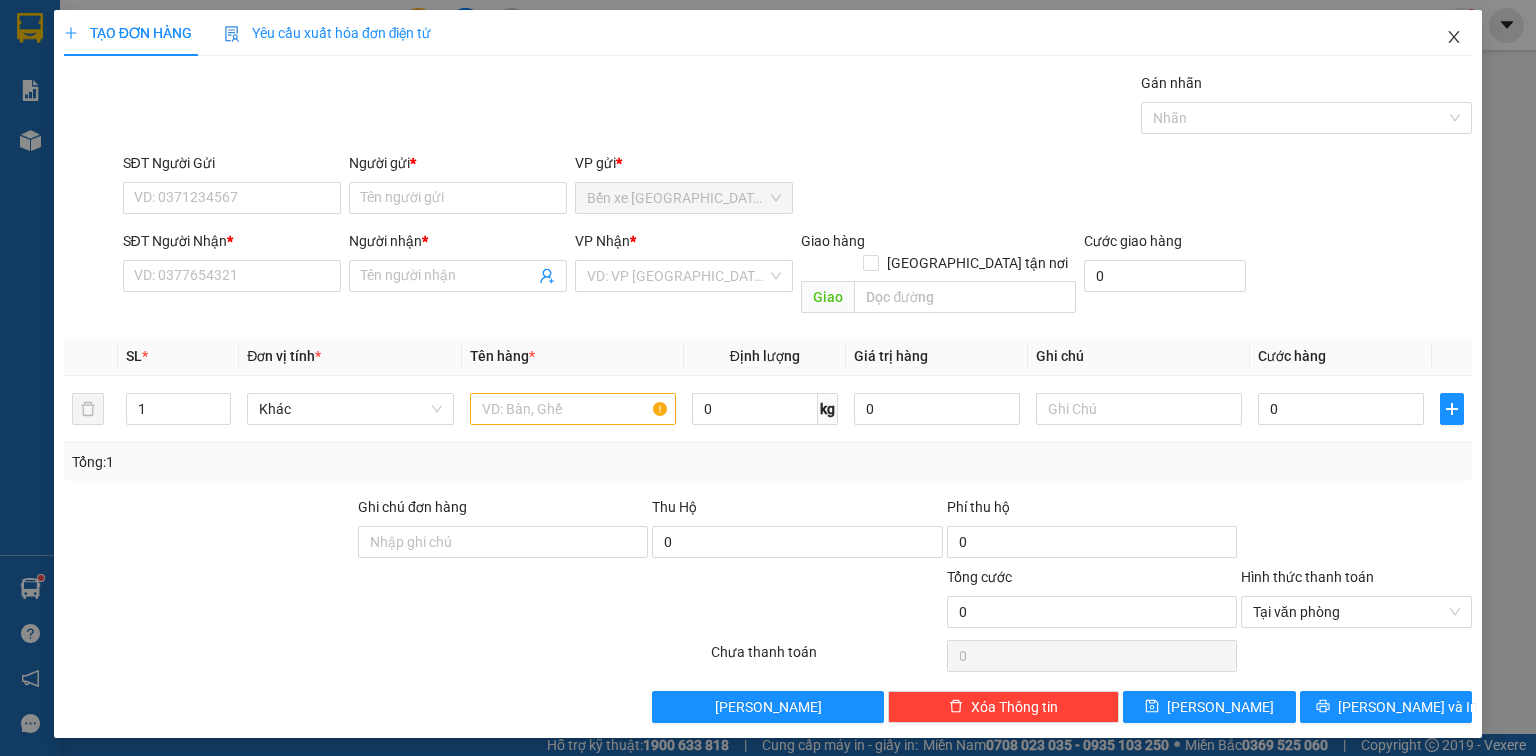 click 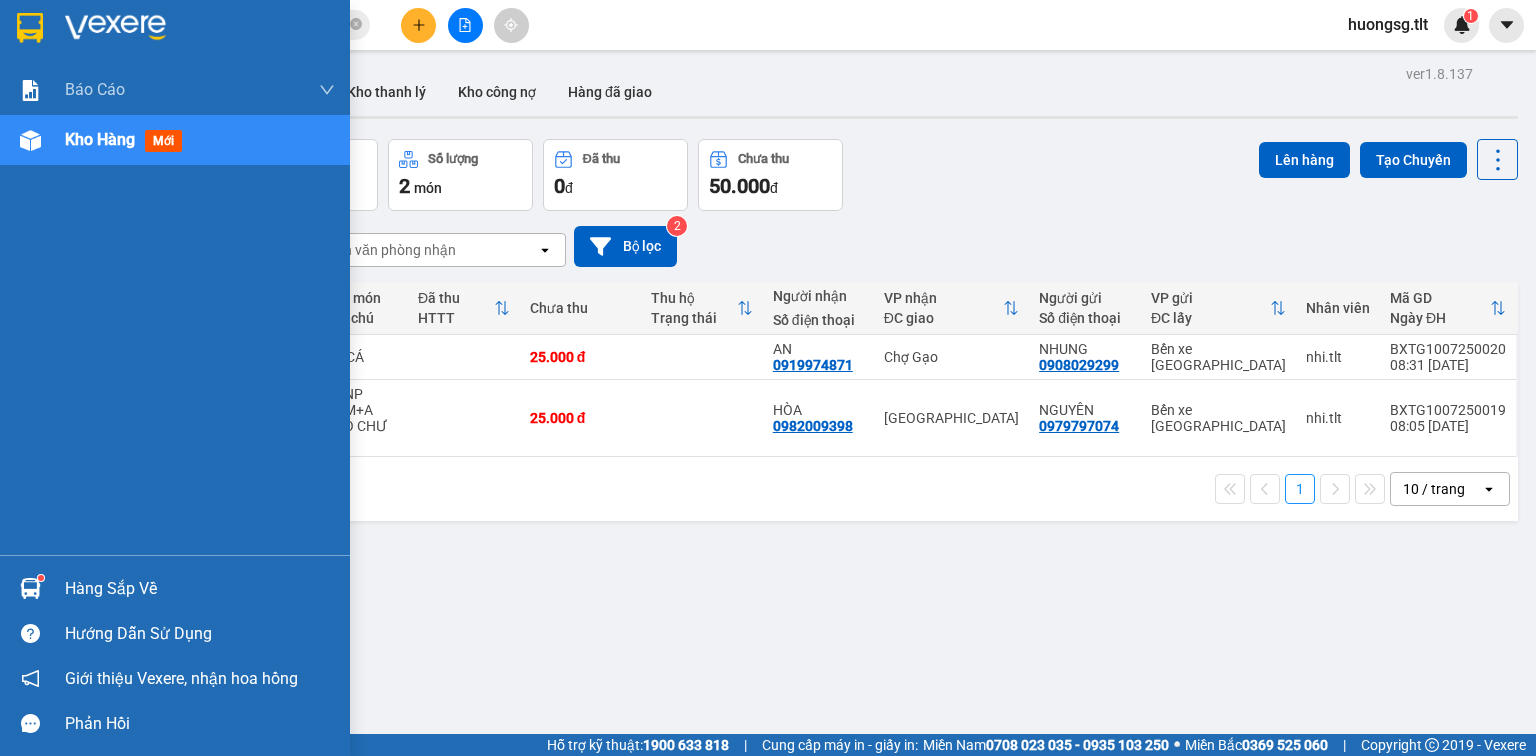 click on "Hàng sắp về" at bounding box center [200, 589] 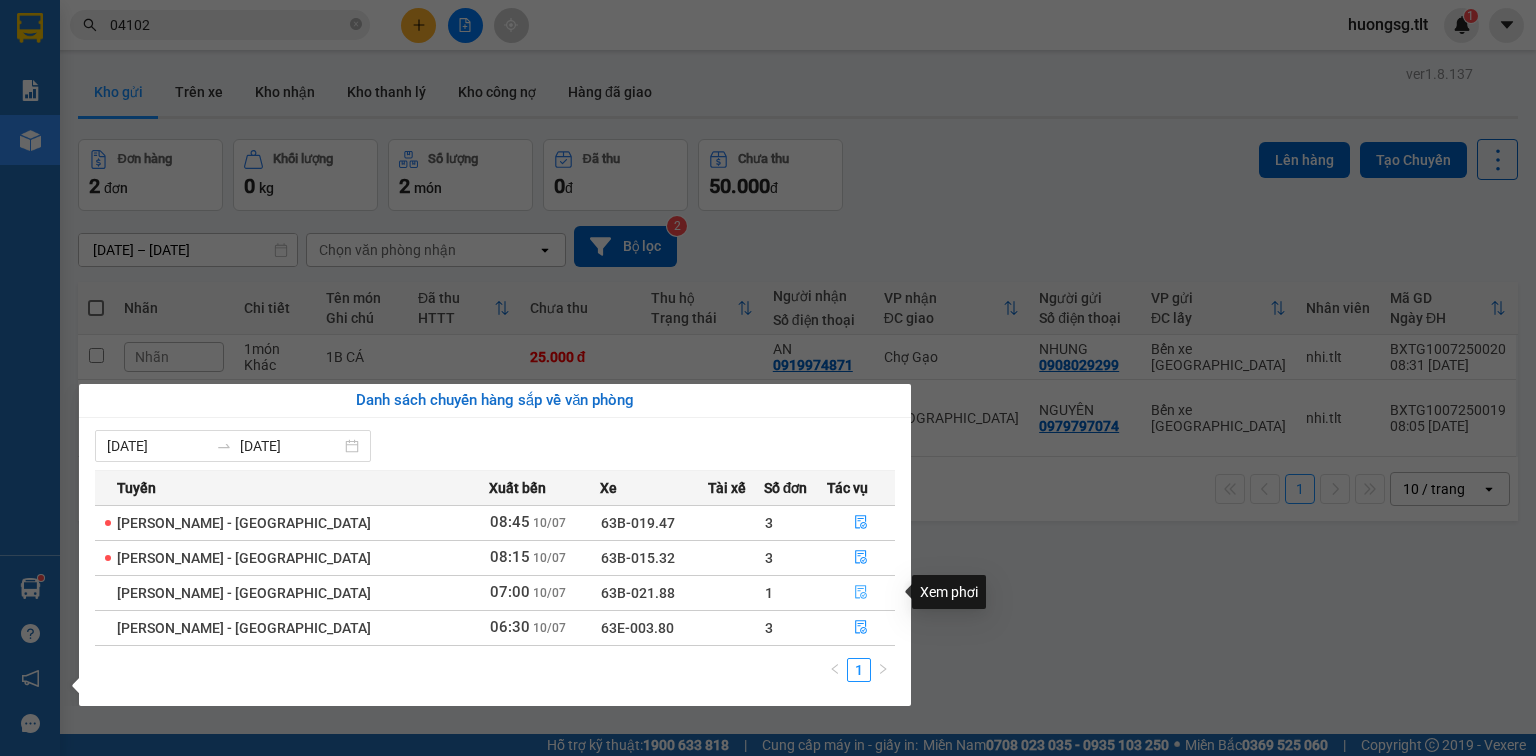 click 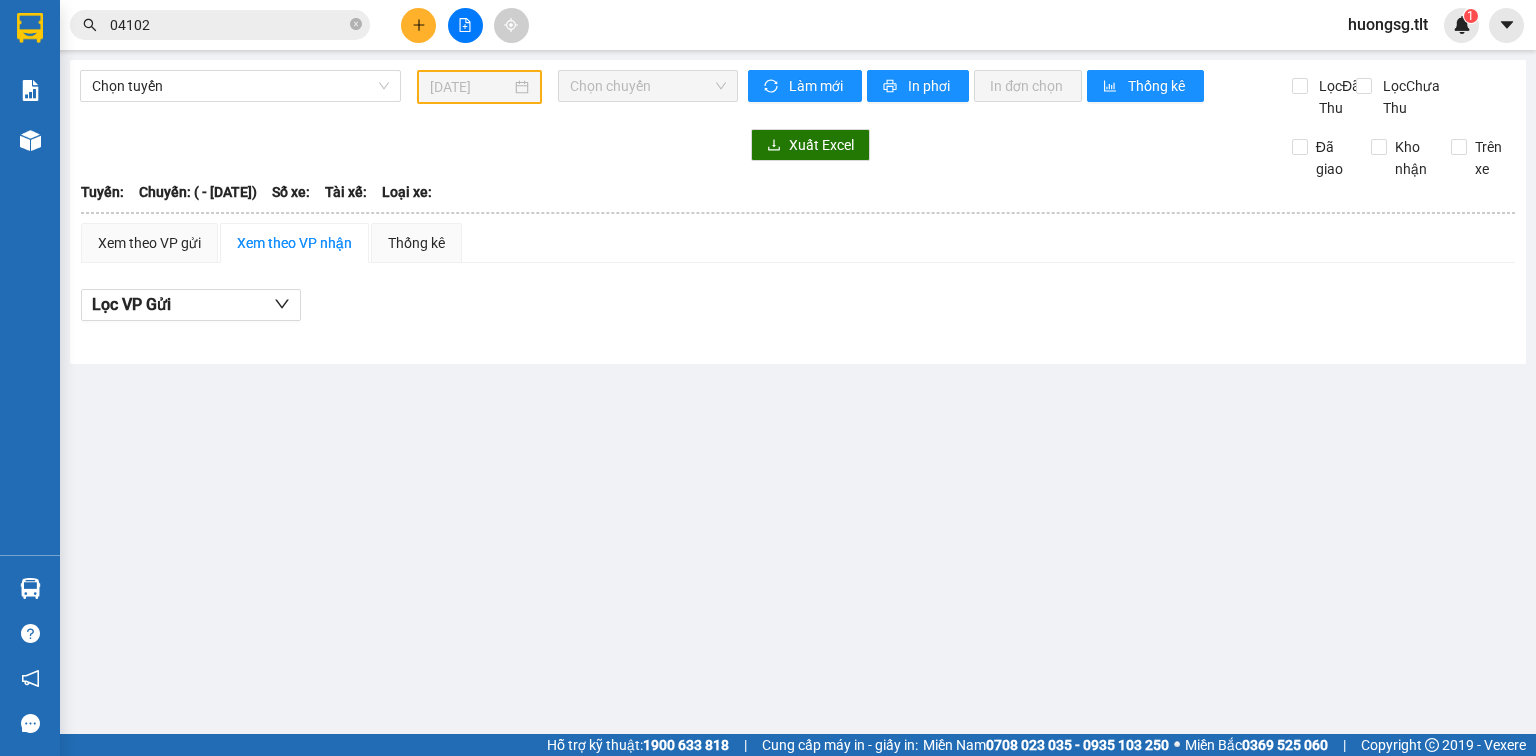 type on "[DATE]" 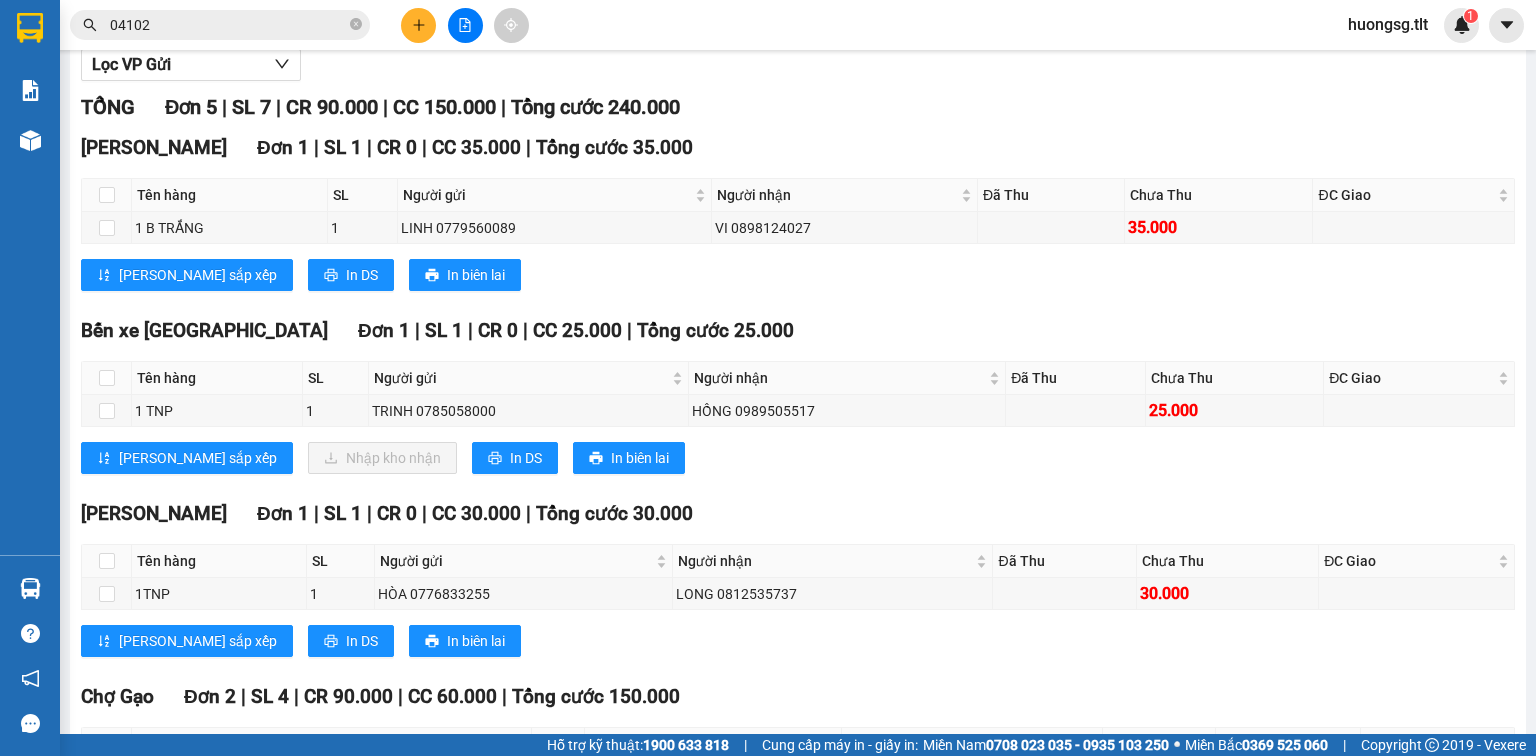 scroll, scrollTop: 80, scrollLeft: 0, axis: vertical 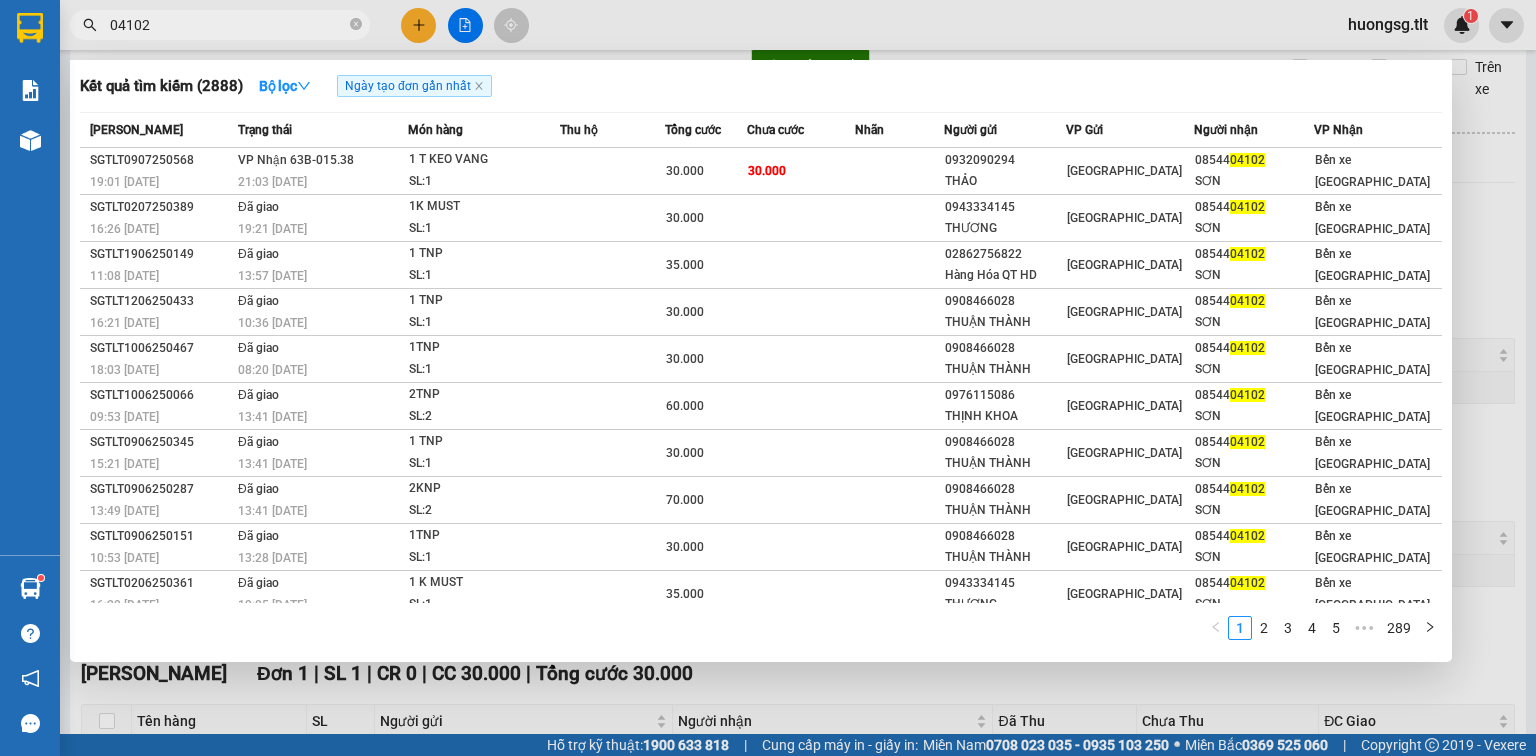 drag, startPoint x: 242, startPoint y: 24, endPoint x: 14, endPoint y: 10, distance: 228.42941 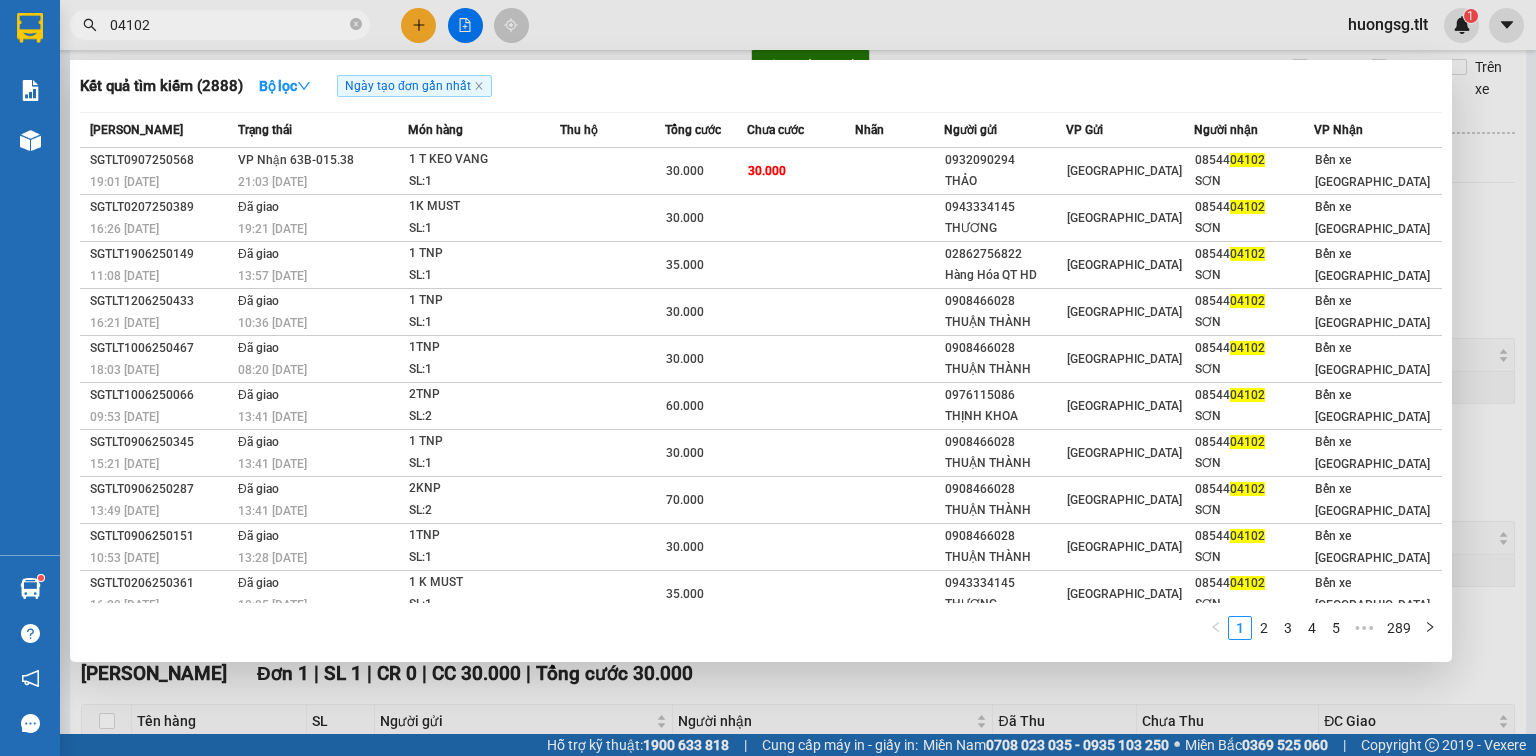 click on "Kết quả tìm kiếm ( 2888 )  Bộ lọc  Ngày tạo đơn gần nhất Mã ĐH Trạng thái Món hàng Thu hộ Tổng cước Chưa cước Nhãn Người gửi VP Gửi Người nhận VP Nhận SGTLT0907250568 19:01 - 09/07 VP Nhận   63B-015.38 21:03 - 09/07 1 T KEO VANG SL:  1 30.000 30.000 0932090294 THẢO Sài Gòn 08544 04102 SƠN  Bến xe Tiền Giang SGTLT0207250389 16:26 - 02/07 Đã giao   19:21 - 02/07 1K MUST SL:  1 30.000 0943334145 THƯƠNG  Sài Gòn 08544 04102 SƠN  Bến xe Tiền Giang SGTLT1906250149 11:08 - 19/06 Đã giao   13:57 - 19/06 1 TNP SL:  1 35.000 02862756822 Hàng Hóa QT HD Sài Gòn 08544 04102 SƠN  Bến xe Tiền Giang SGTLT1206250433 16:21 - 12/06 Đã giao   10:36 - 13/06 1 TNP SL:  1 30.000 0908466028 THUẬN THÀNH  Sài Gòn 08544 04102 SƠN  Bến xe Tiền Giang SGTLT1006250467 18:03 - 10/06 Đã giao   08:20 - 11/06 1TNP SL:  1 30.000 0908466028 THUẬN THÀNH  Sài Gòn 08544 04102 SƠN  Bến xe Tiền Giang SGTLT1006250066 09:53 - 10/06 Đã giao" at bounding box center (768, 378) 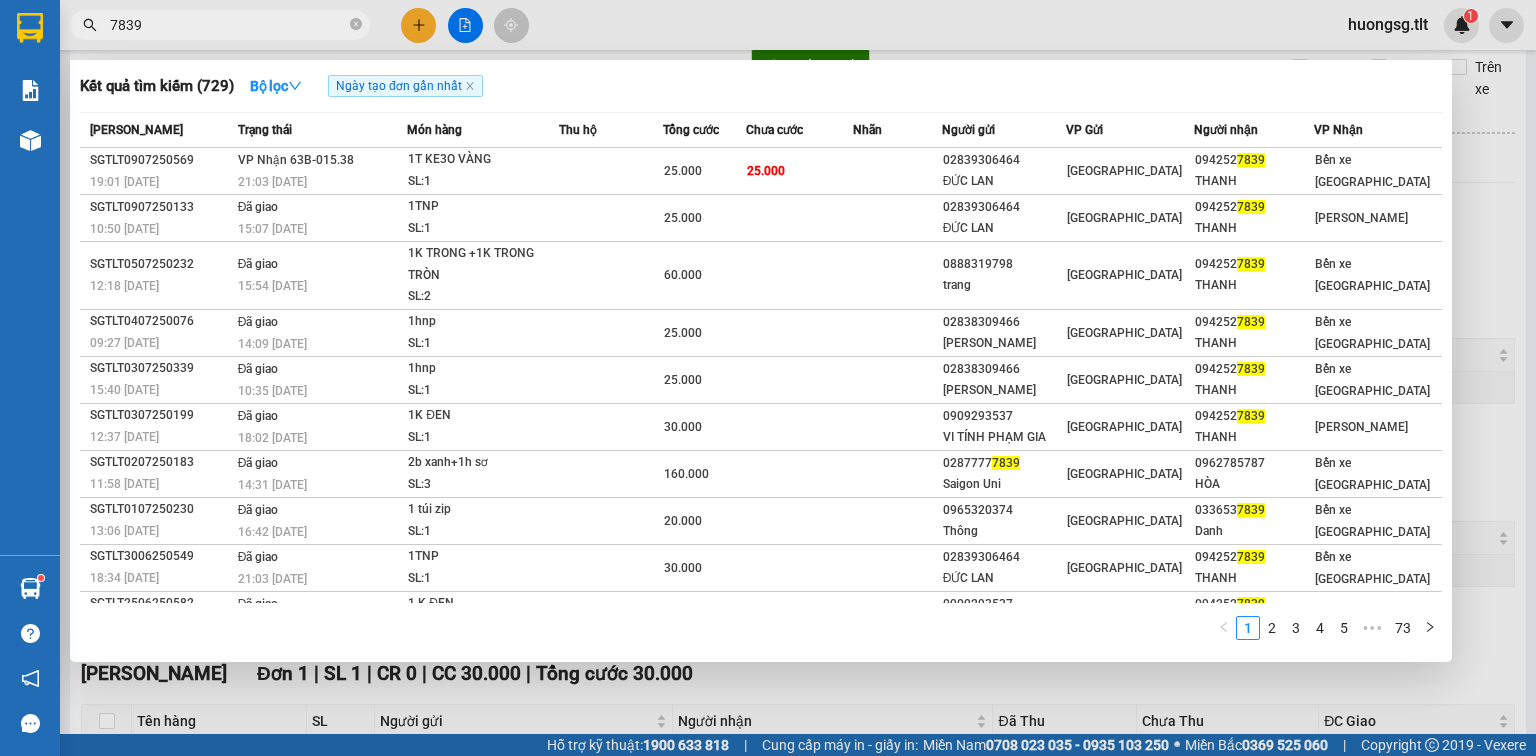 type on "7839" 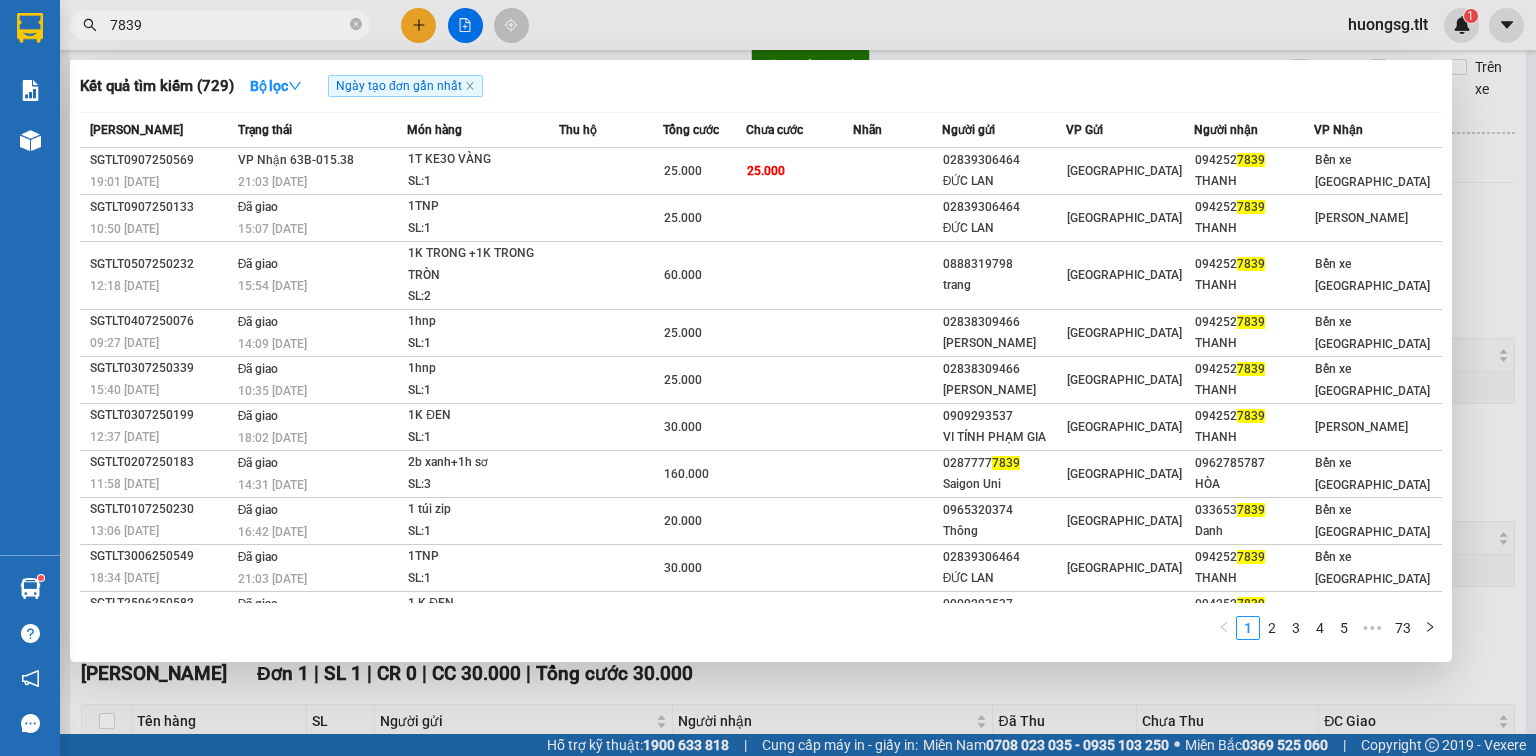 click 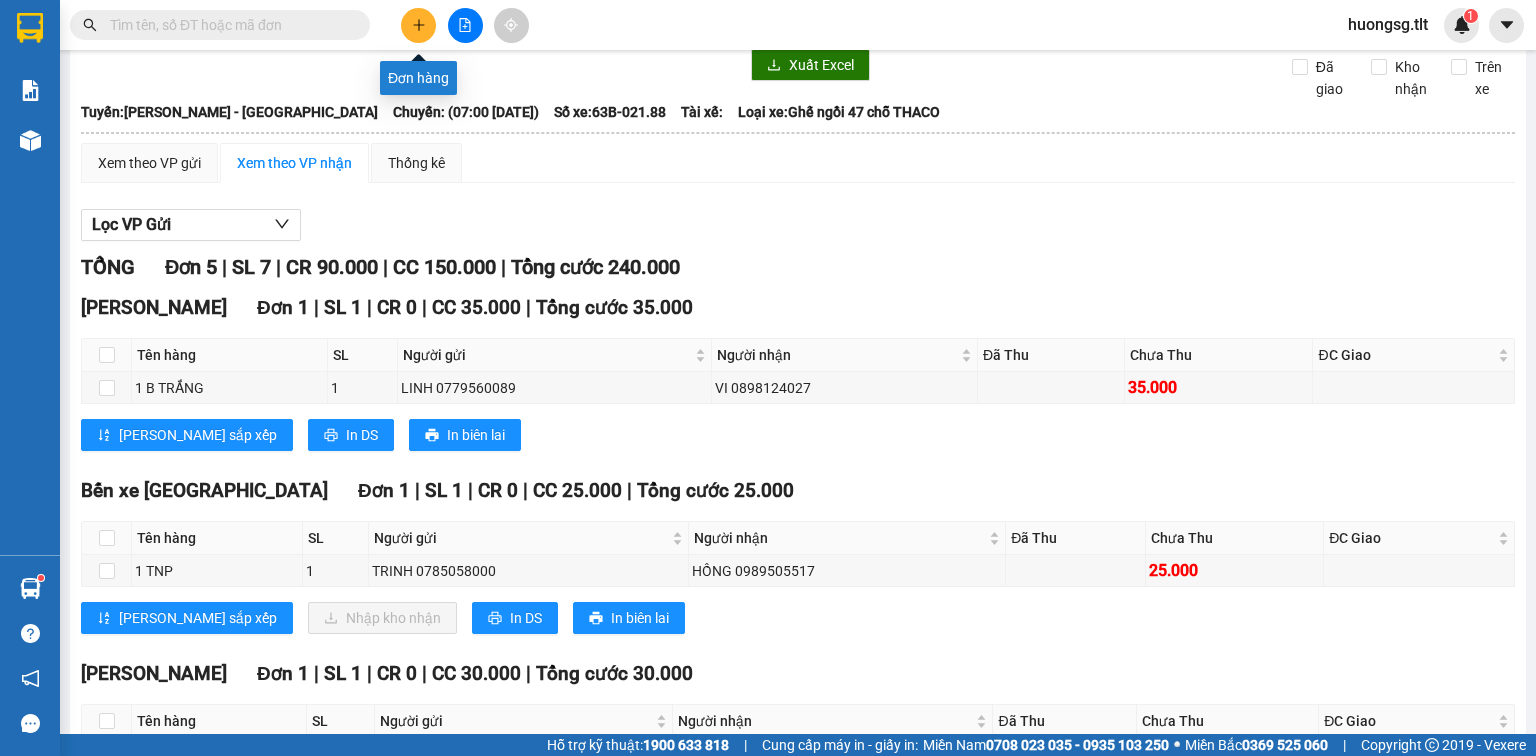 click at bounding box center (418, 25) 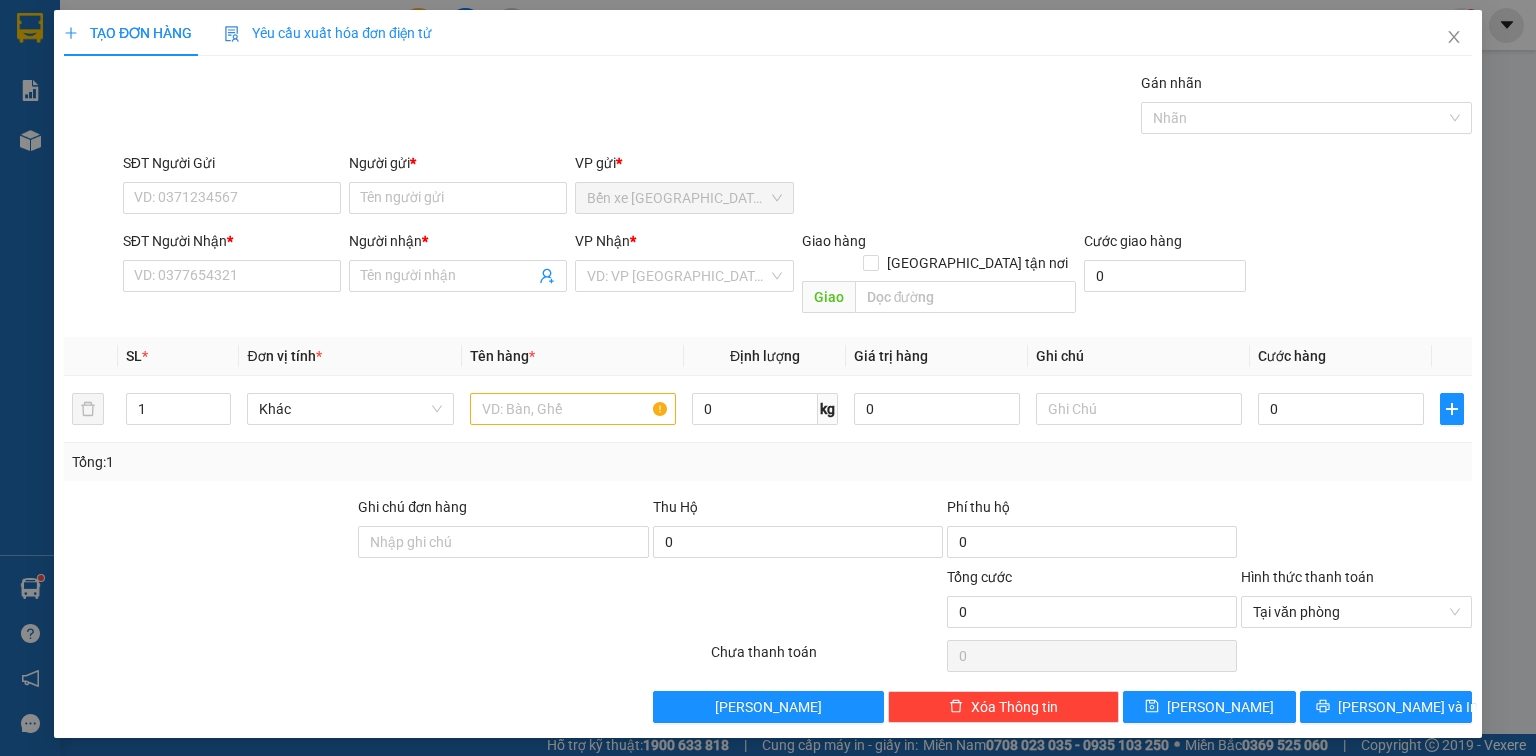 click on "TẠO ĐƠN HÀNG Yêu cầu xuất hóa đơn điện tử Transit Pickup Surcharge Ids Transit Deliver Surcharge Ids Transit Deliver Surcharge Transit Deliver Surcharge Gán nhãn   Nhãn SĐT Người Gửi VD: 0371234567 Người gửi  * Tên người gửi VP gửi  * Bến xe Tiền Giang SĐT Người Nhận  * VD: 0377654321 Người nhận  * Tên người nhận VP Nhận  * VD: VP Sài Gòn Giao hàng Giao tận nơi Giao Cước giao hàng 0 SL  * Đơn vị tính  * Tên hàng  * Định lượng Giá trị hàng Ghi chú Cước hàng                   1 Khác 0 kg 0 0 Tổng:  1 Ghi chú đơn hàng Thu Hộ 0 Phí thu hộ 0 Tổng cước 0 Hình thức thanh toán Tại văn phòng Số tiền thu trước Chưa thanh toán 0 Chọn HT Thanh Toán Lưu nháp Xóa Thông tin Lưu Lưu và In" at bounding box center (768, 378) 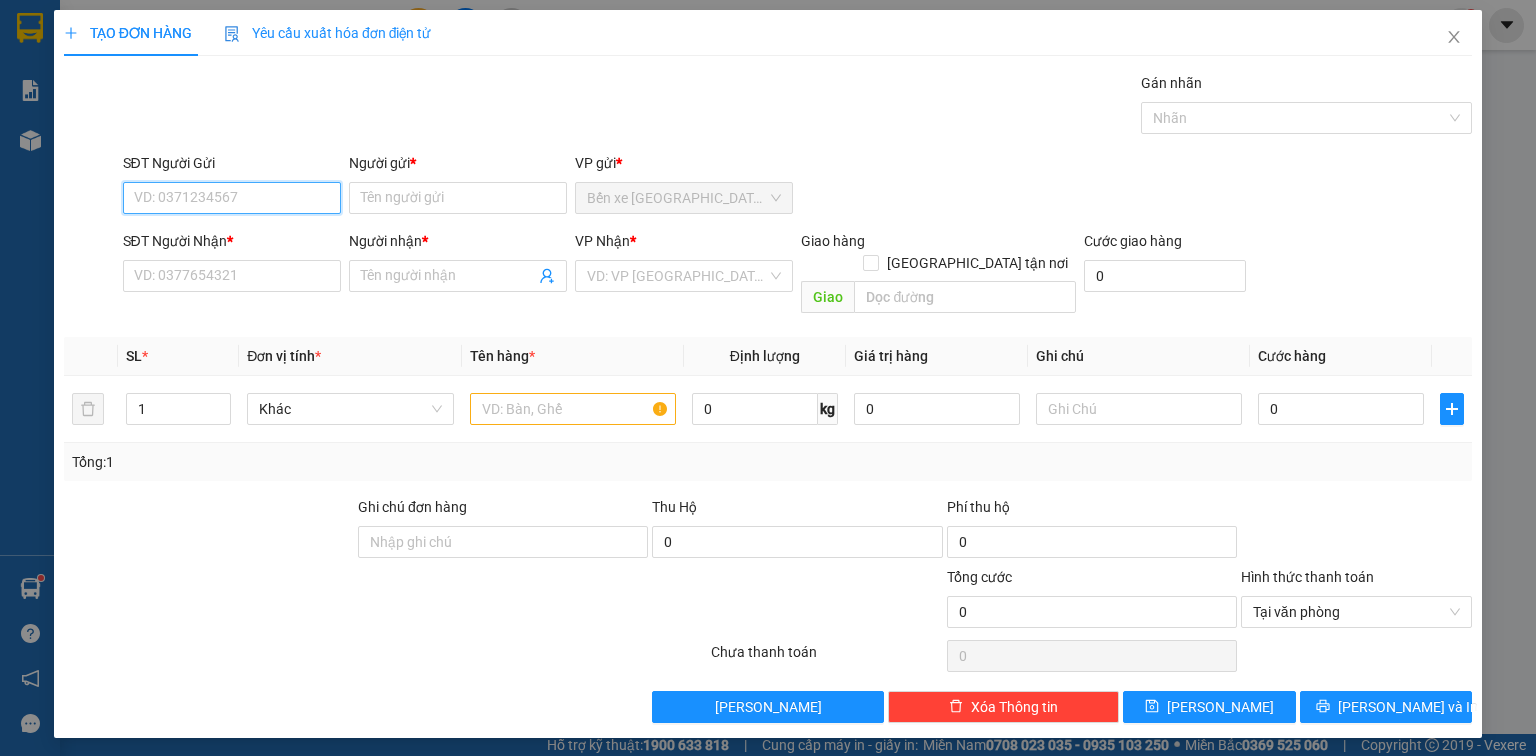 click on "SĐT Người Gửi" at bounding box center (232, 198) 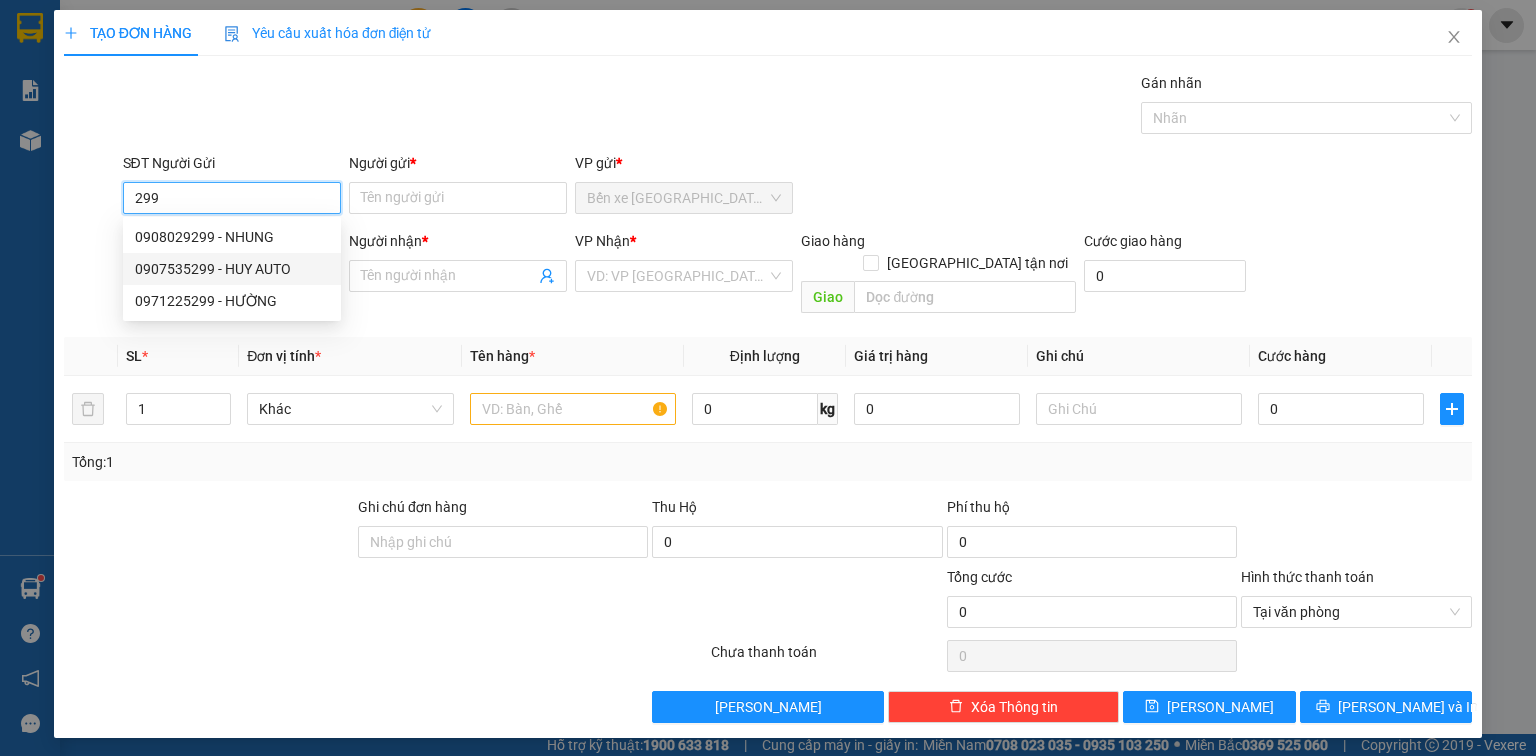 click on "0907535299 - HUY AUTO" at bounding box center [232, 269] 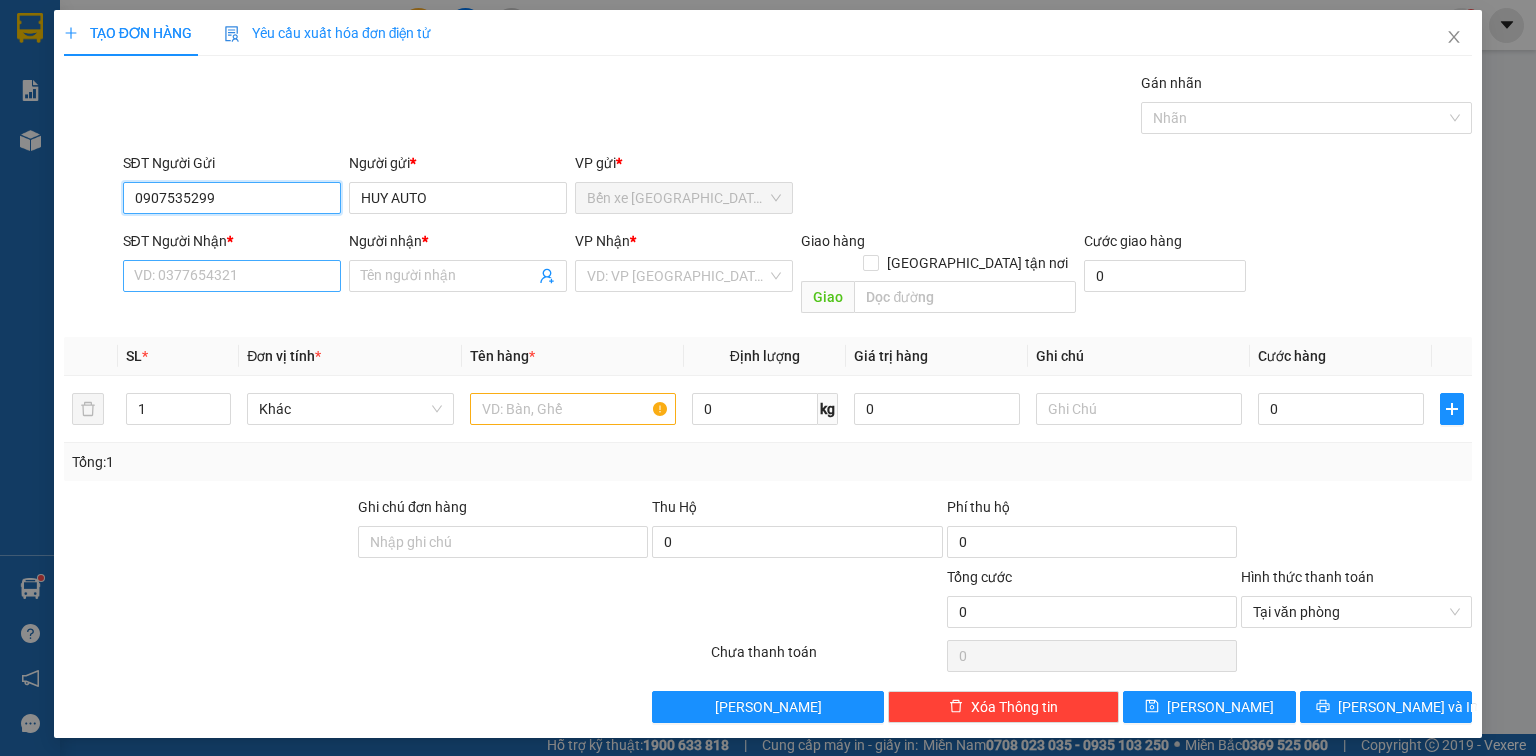 type on "0907535299" 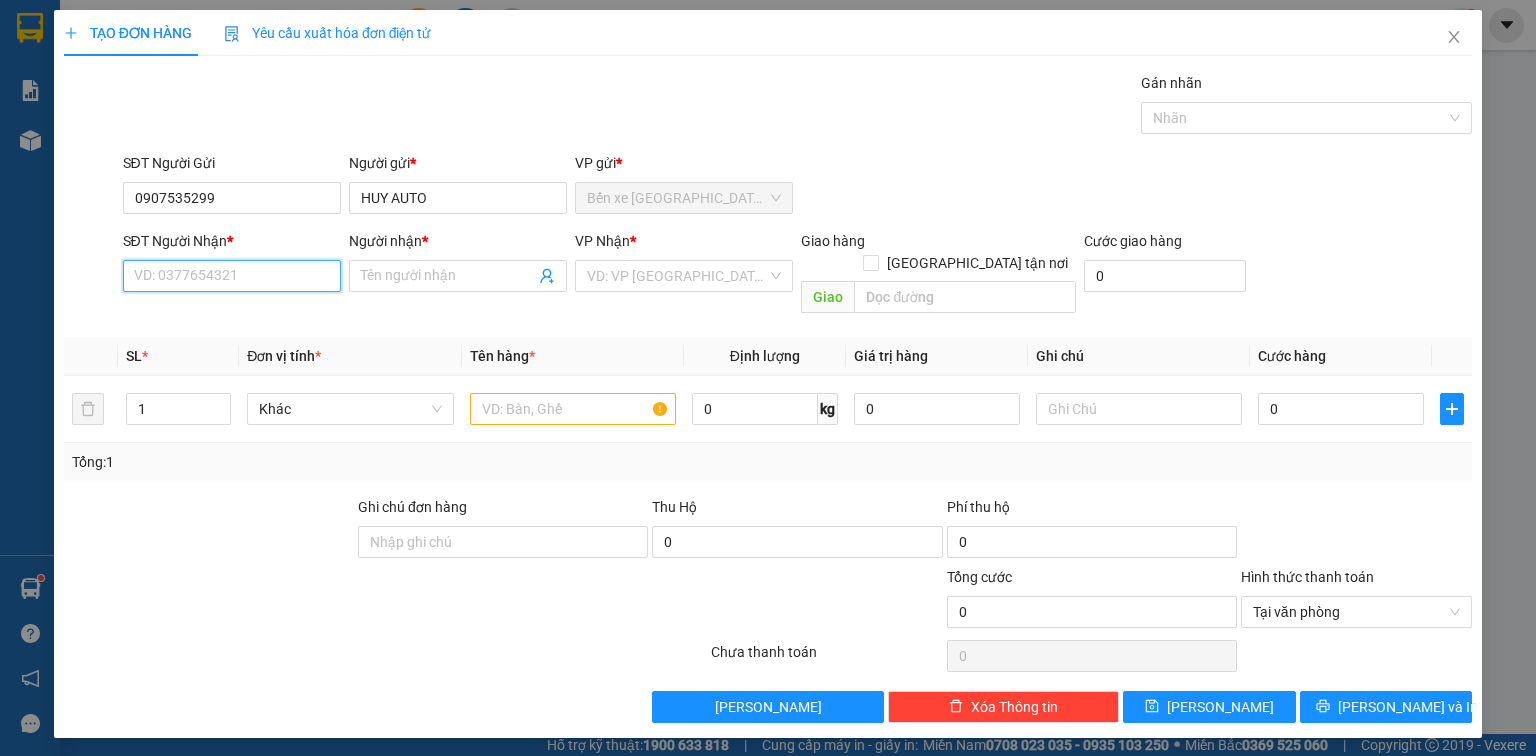 click on "SĐT Người Nhận  *" at bounding box center [232, 276] 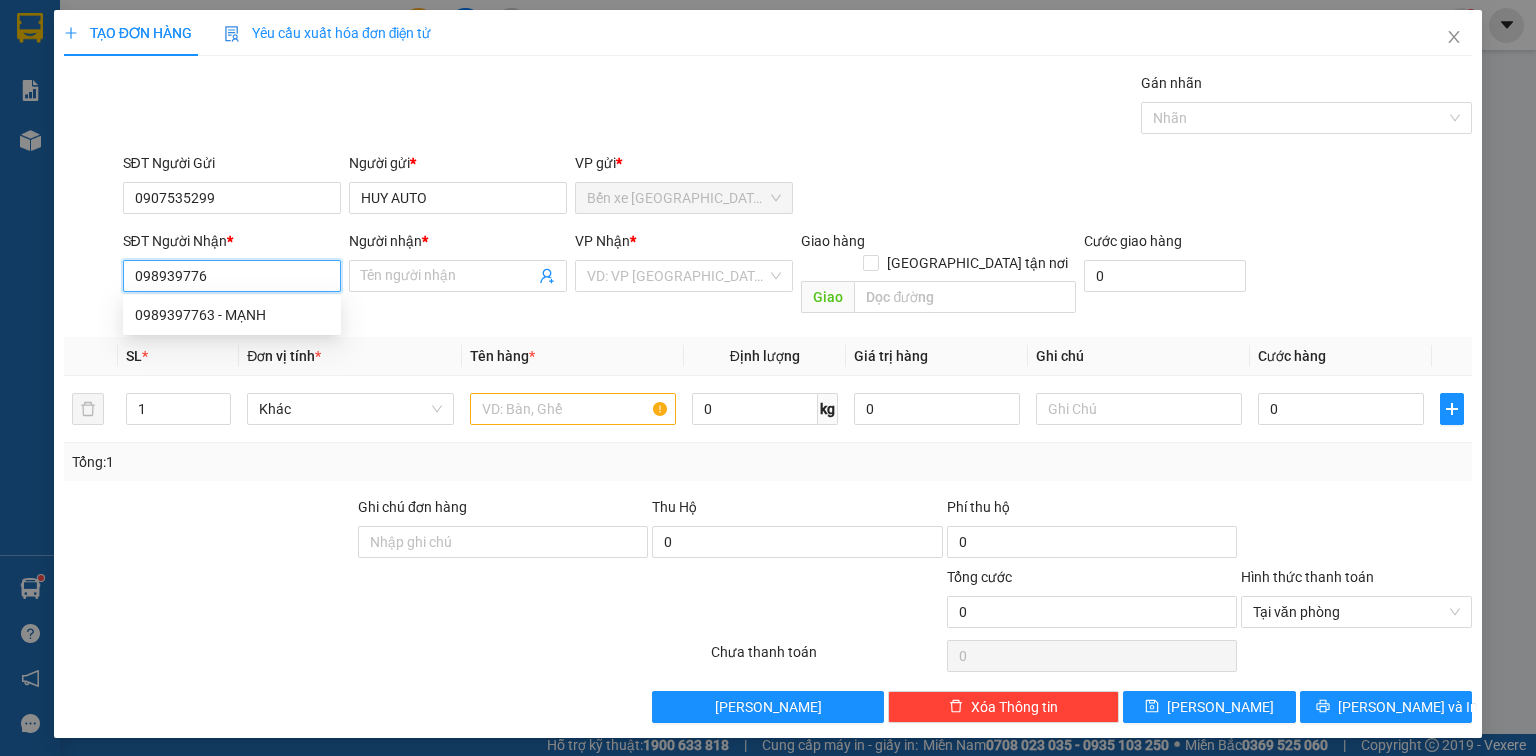 type on "0989397763" 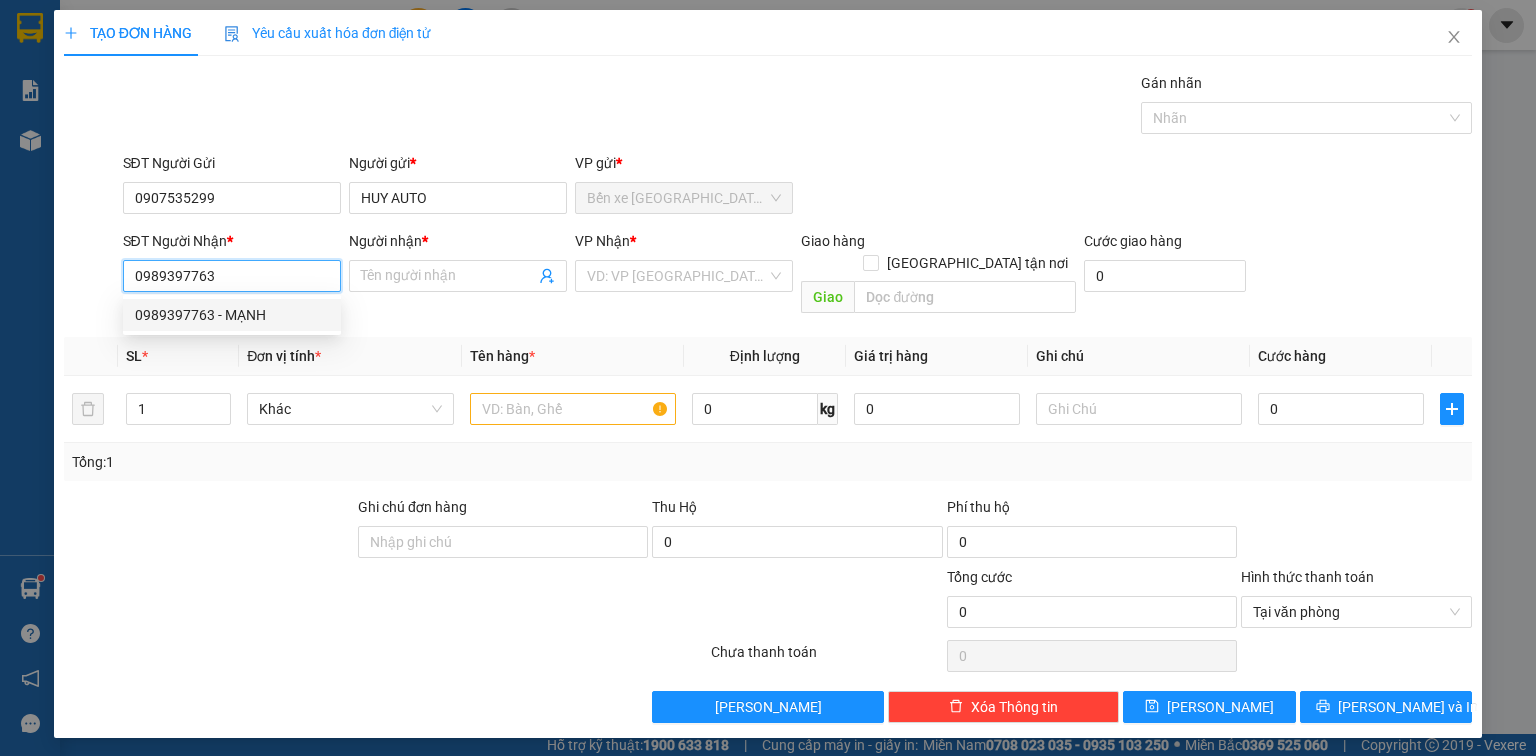 click on "0989397763 - MẠNH" at bounding box center [232, 315] 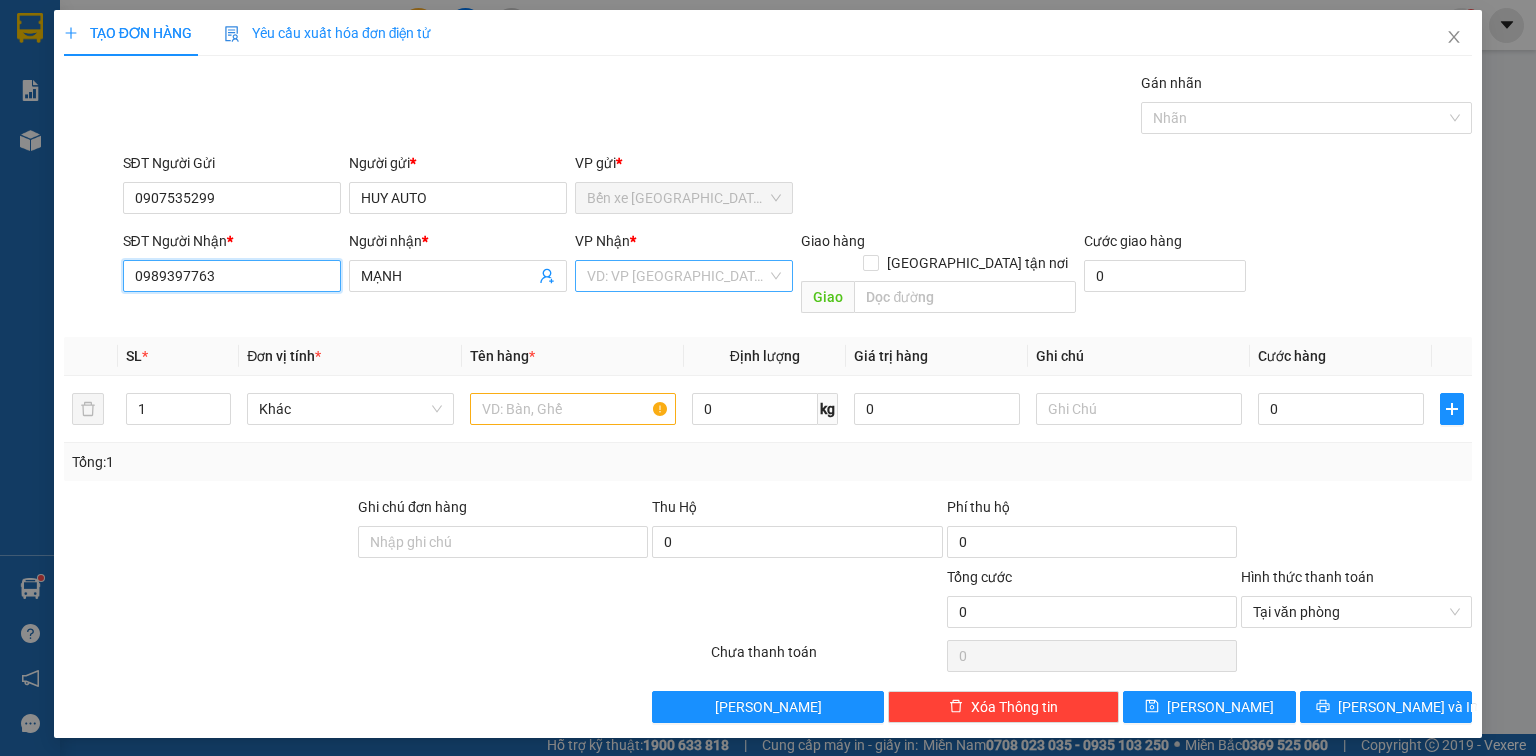 type on "0989397763" 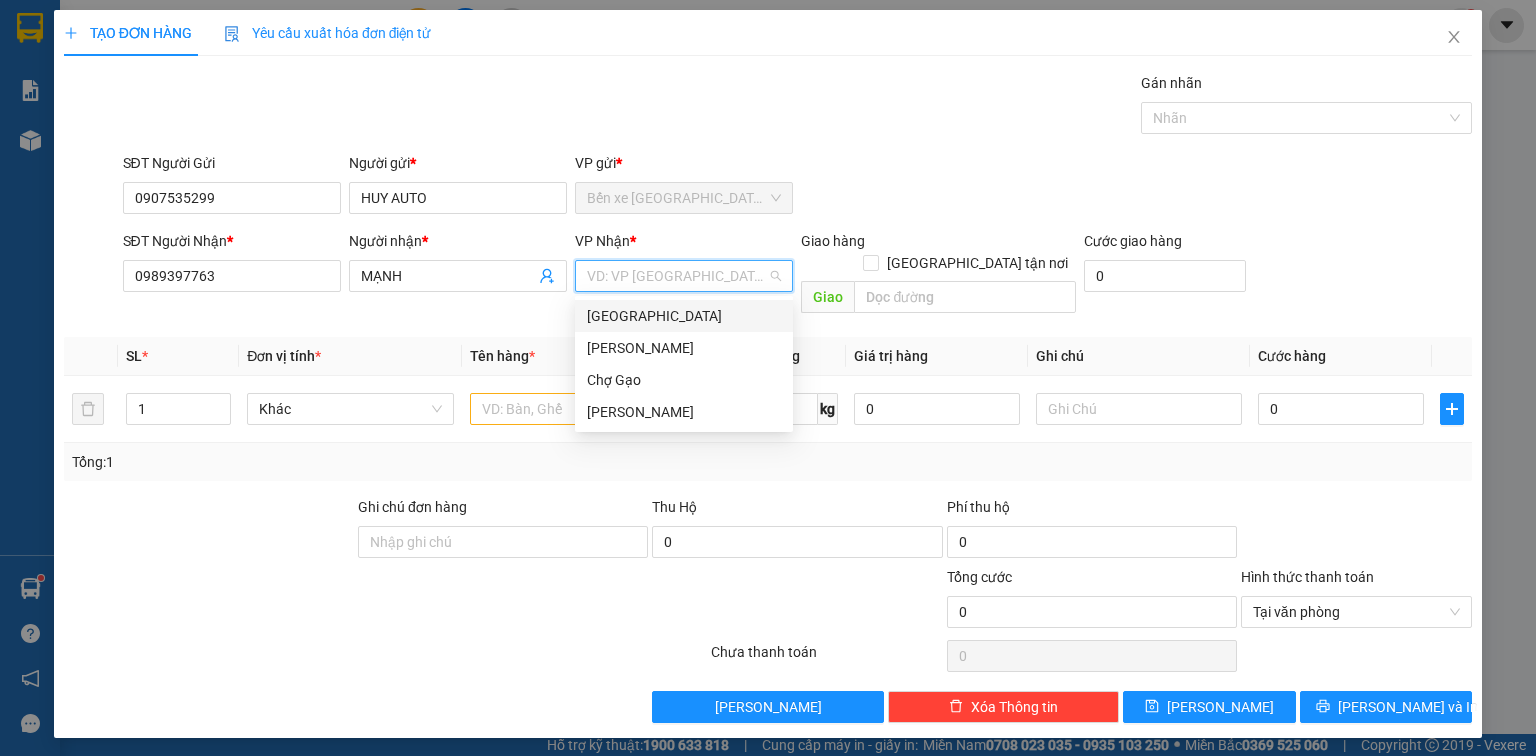 click at bounding box center (677, 276) 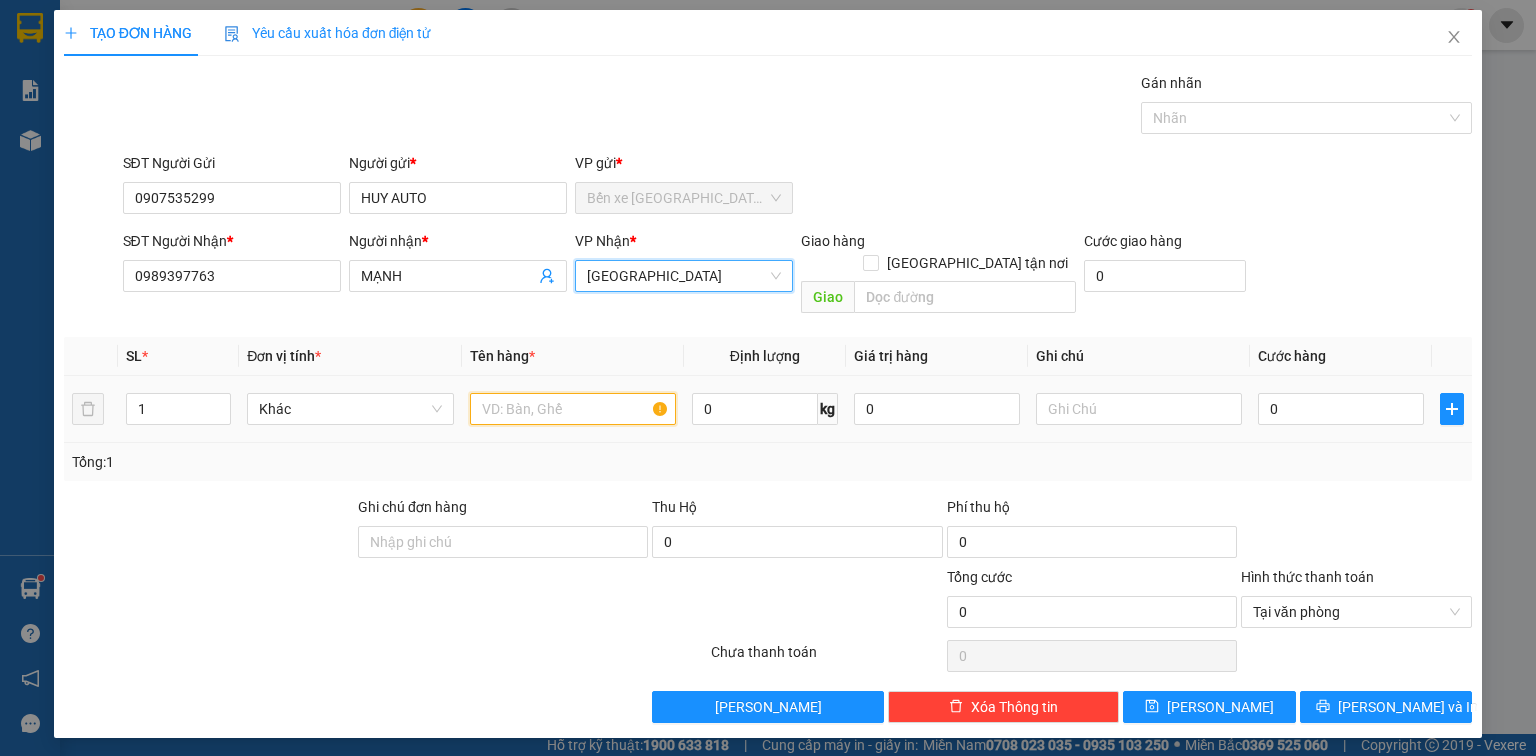 click at bounding box center (573, 409) 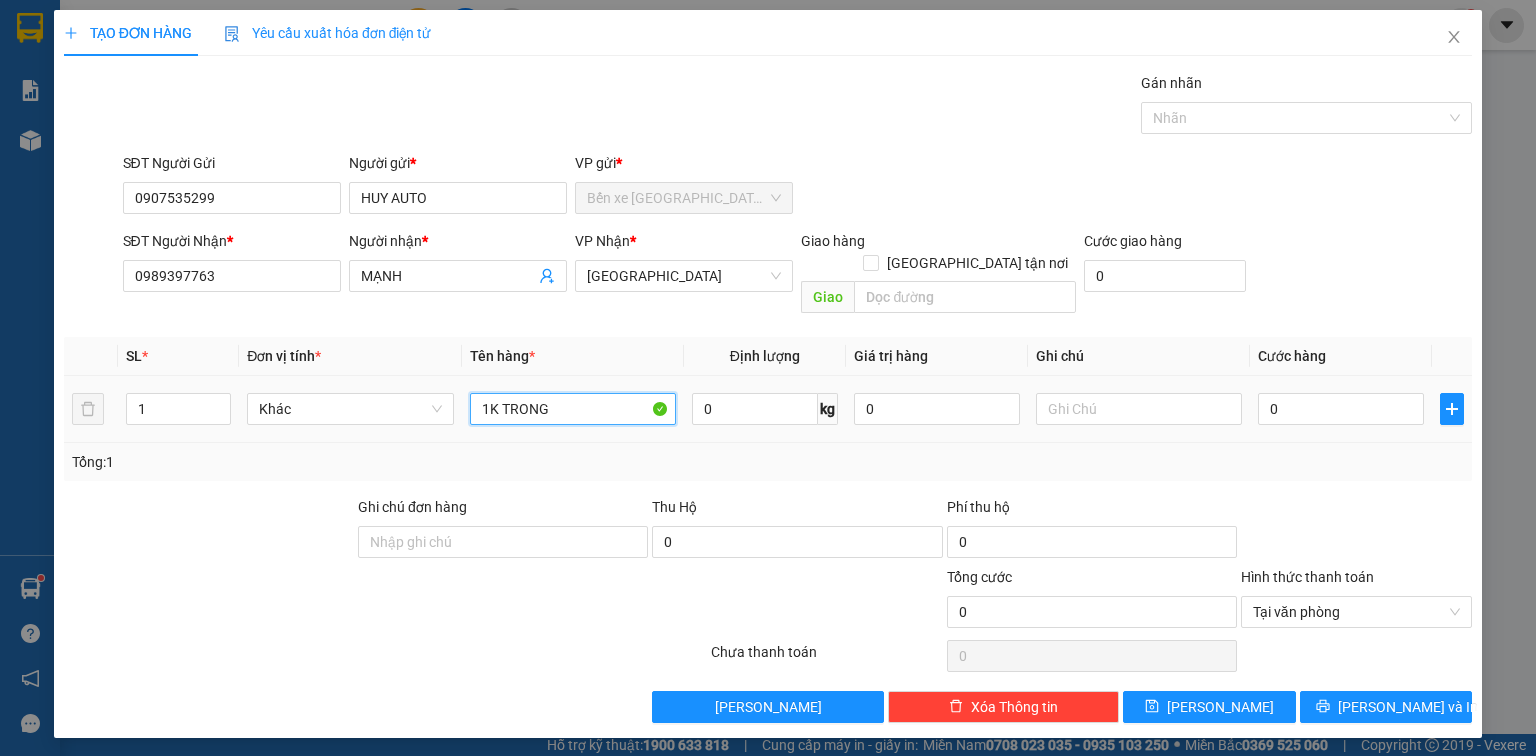 type on "1K TRONG" 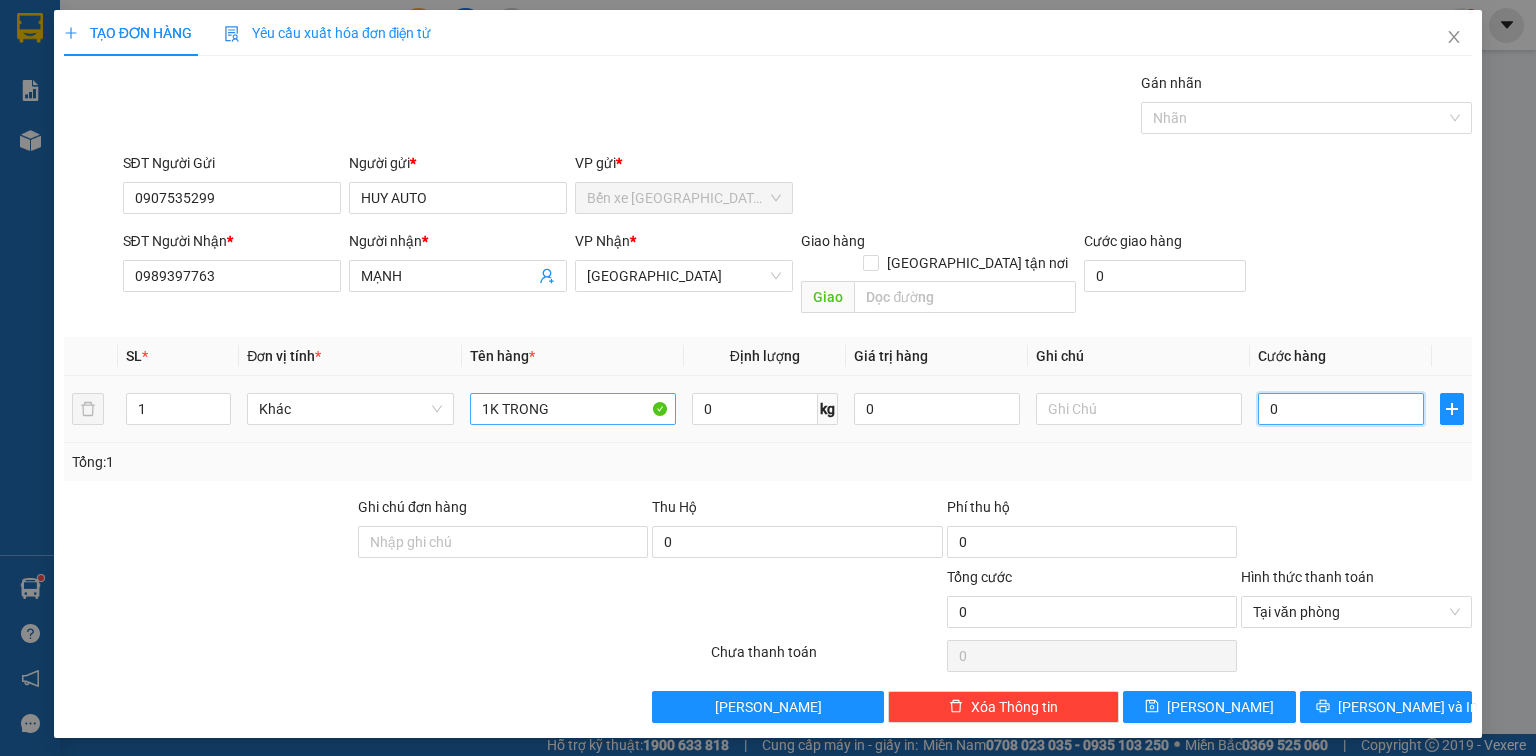 type on "3" 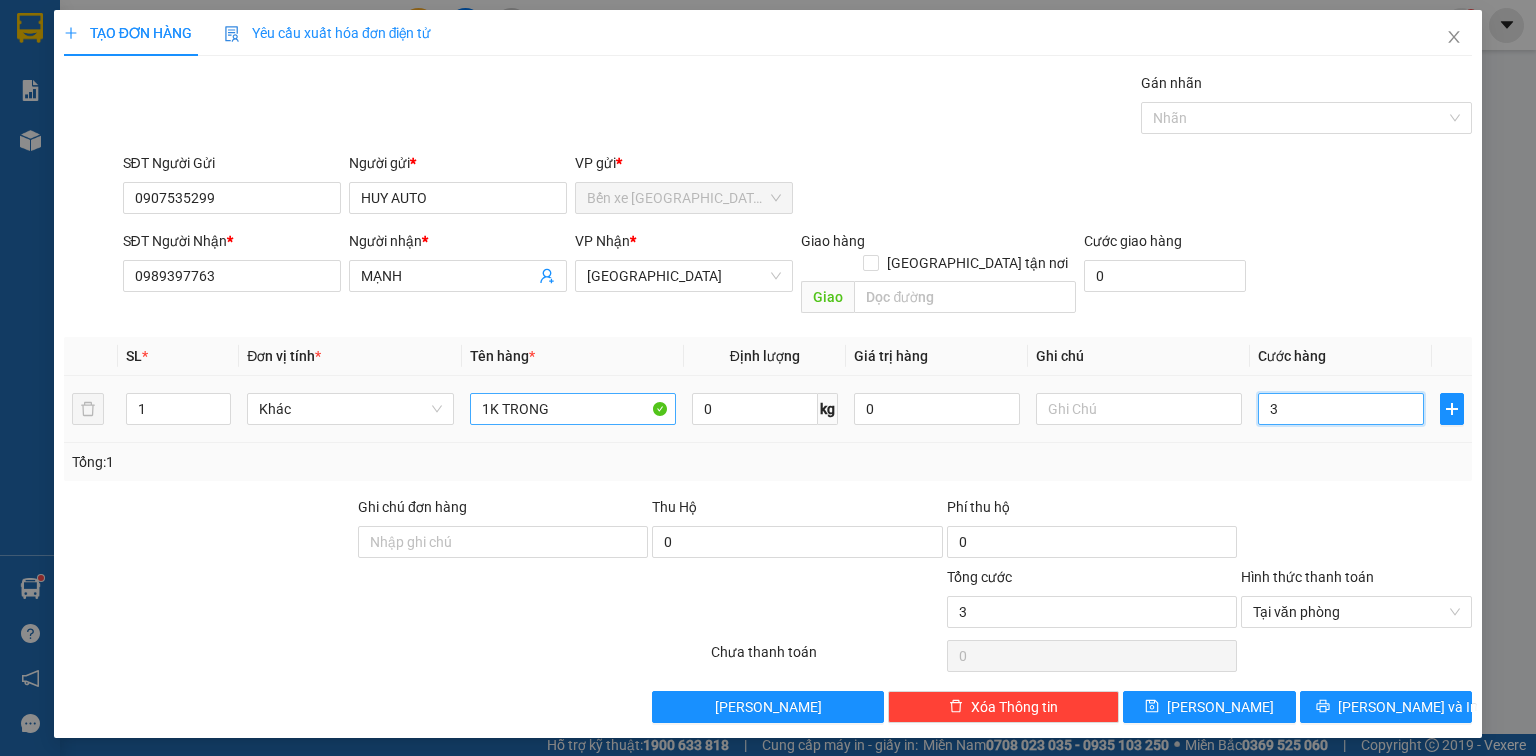 type on "30" 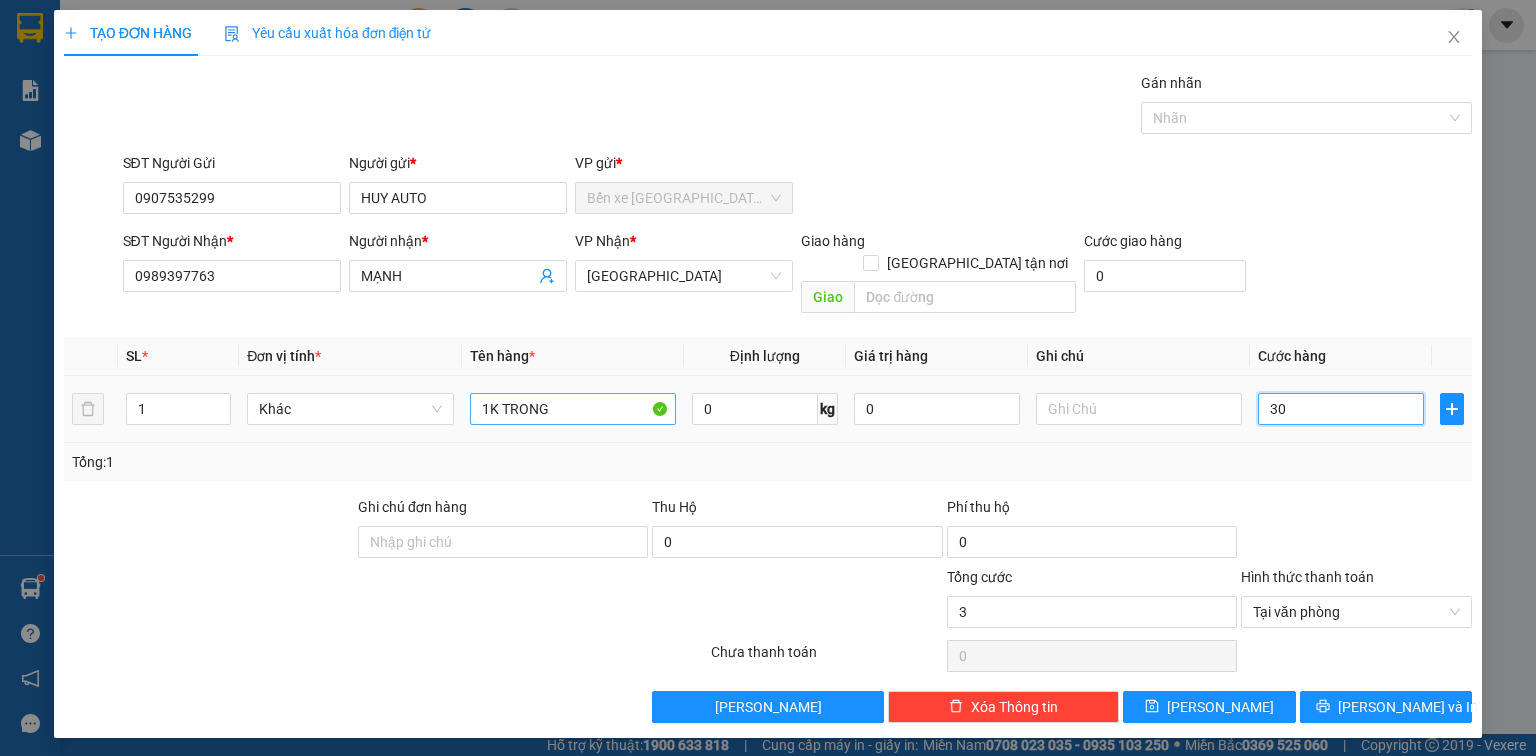 type on "30" 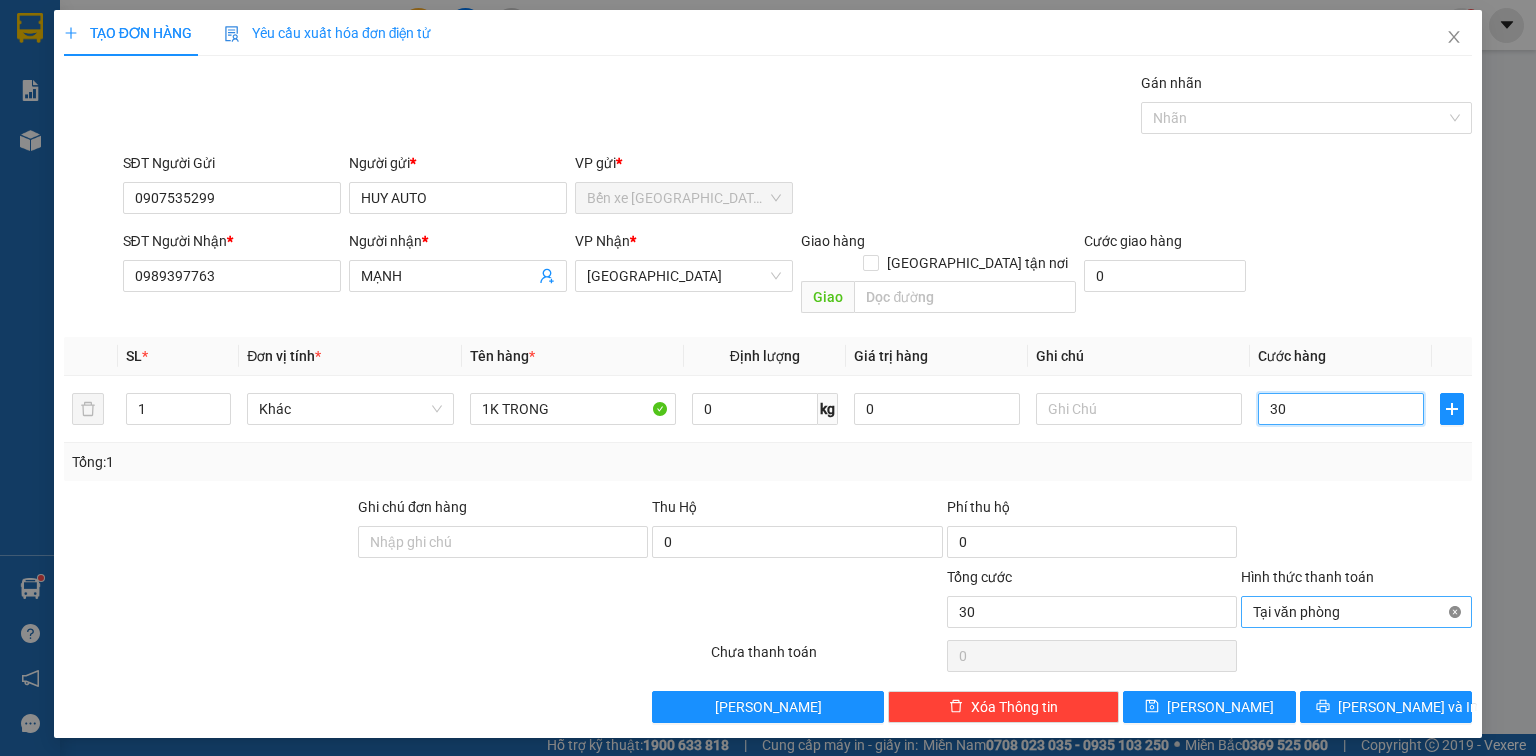 type on "30" 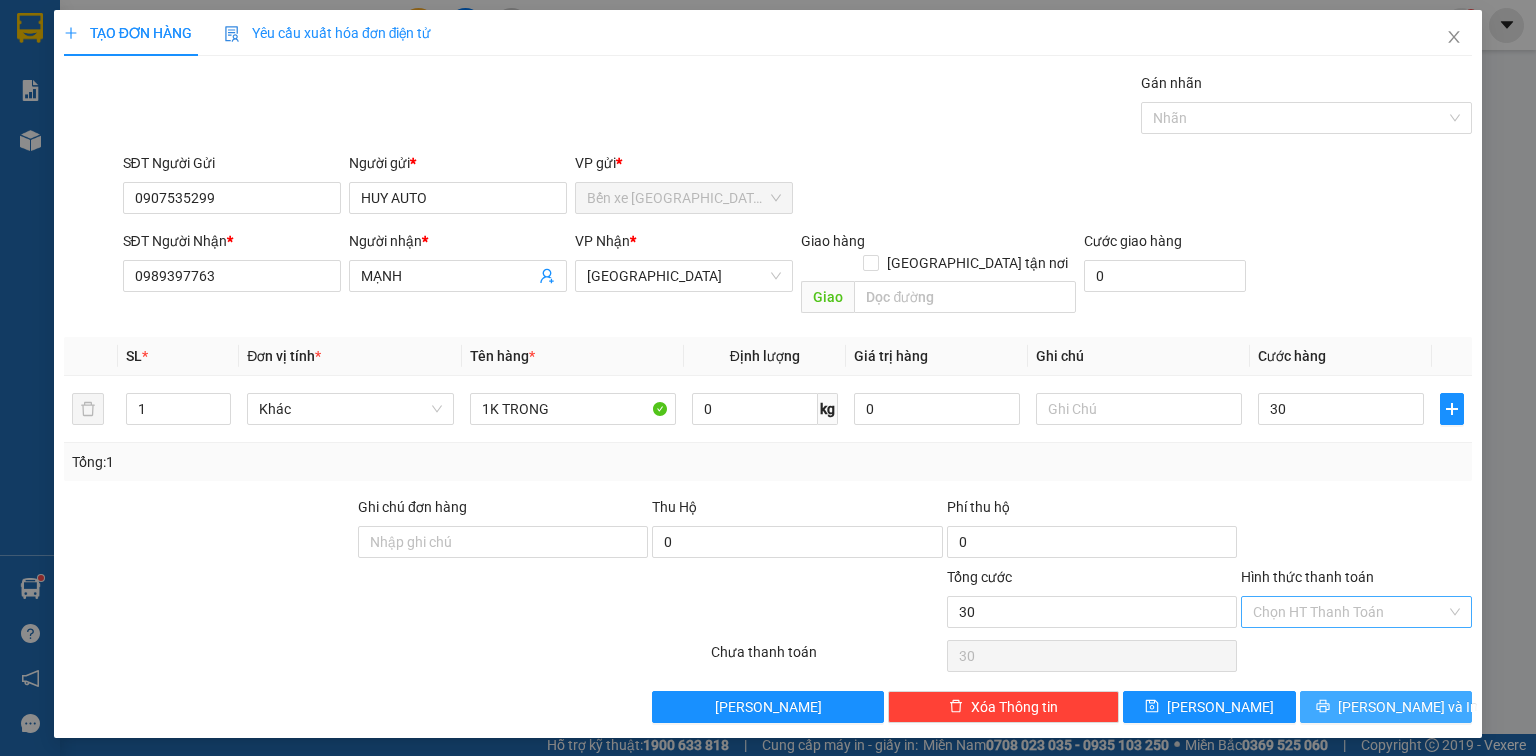 type on "30.000" 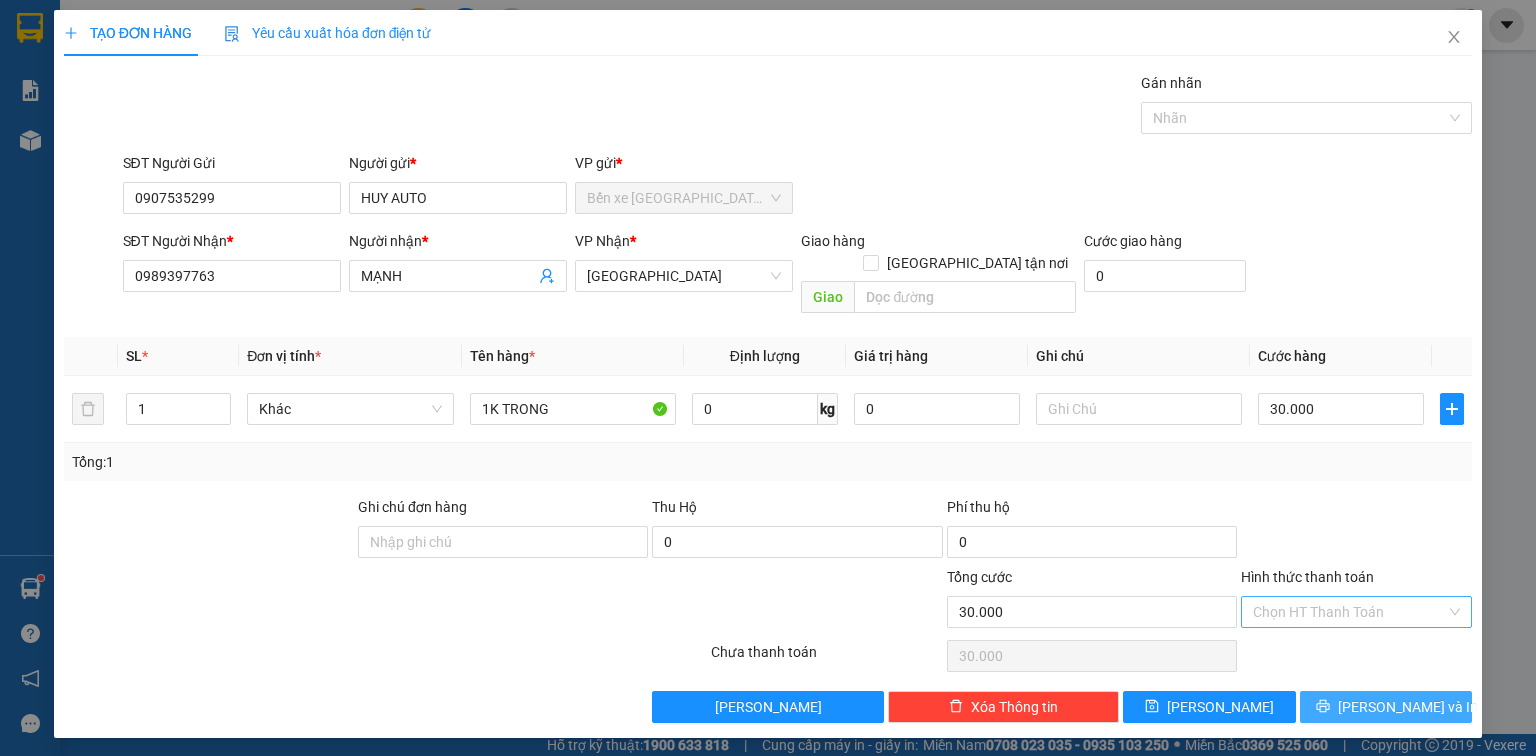 click on "[PERSON_NAME] và In" at bounding box center [1386, 707] 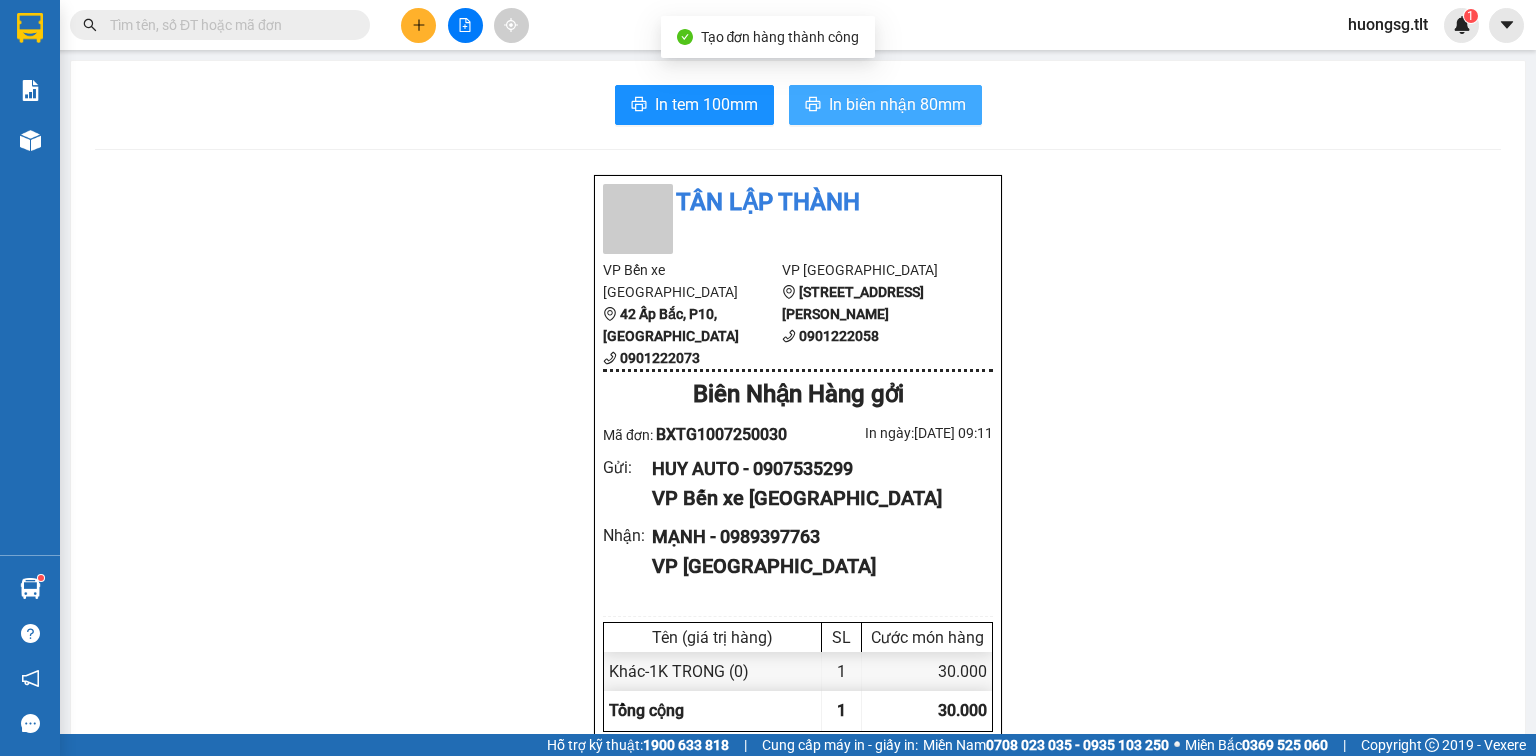 click on "In biên nhận 80mm" at bounding box center (897, 104) 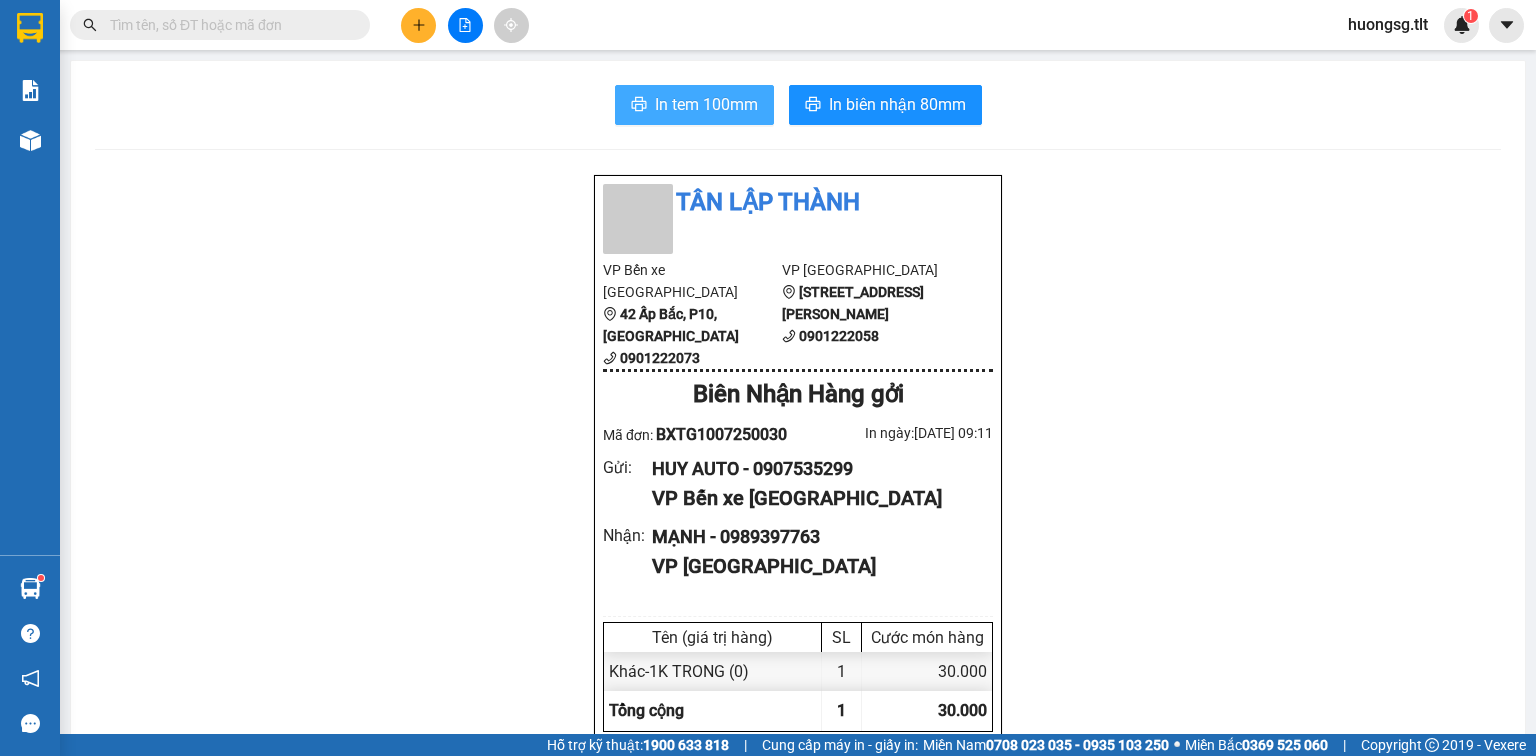 scroll, scrollTop: 120, scrollLeft: 0, axis: vertical 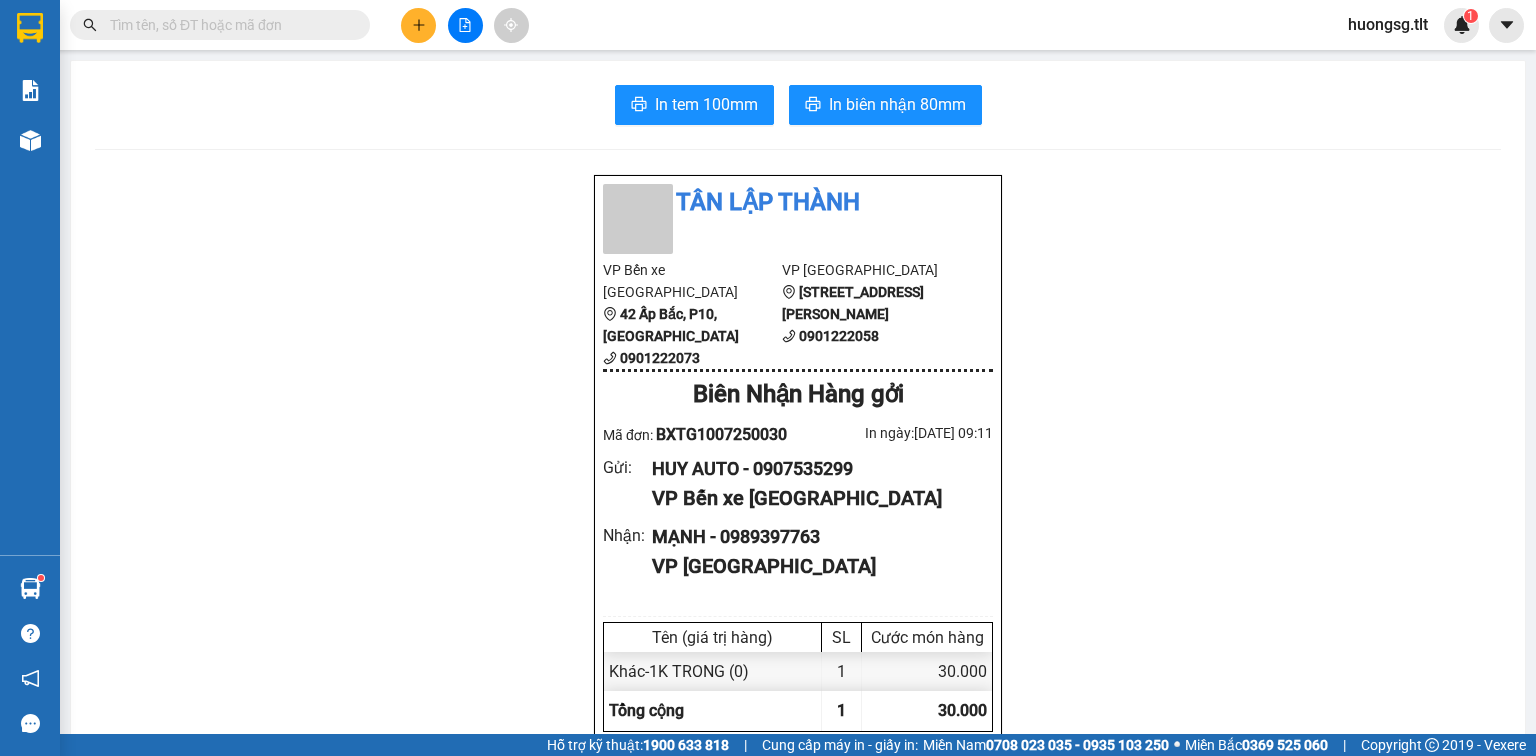 click on "In tem 100mm
In biên nhận 80mm Tân Lập Thành VP Bến xe Tiền Giang   42 Ấp Bắc, P10, Mỹ Tho   0901222073 VP Sài Gòn   84 Hùng Vương, P9 , Quận 5   0901222058 Biên Nhận Hàng gởi Mã đơn:   BXTG1007250030 In ngày:  10/07/2025   09:11 Gửi :   HUY AUTO - 0907535299 VP Bến xe Tiền Giang Nhận :   MẠNH  - 0989397763 VP Sài Gòn Tên (giá trị hàng) SL Cước món hàng Khác -  1K TRONG    (0) 1 30.000 Tổng cộng 1 30.000 Loading... Chưa Thu : 30.000 VND Tổng phải thu : 30.000 VND Quy định nhận/gửi hàng : Hàng hóa quá 7 ngày, nhà xe không chịu trách nhiệm hư hao, thất lạc. Nhà xe không bồi thường khi vận chuyển hàng dễ vỡ. Hàng không kê khai giá trị nếu thất lạc nhà xe chỉ bồi thường tối đa 10 lần cước vận chuyển. Đối với tiền, quý khách vui lòng mang theo CMND để đối chiếu. Nhà xe không chịu trách nhiệm với hàng niêm phong/hàng quốc cấm. HUY AUTO" at bounding box center (798, 881) 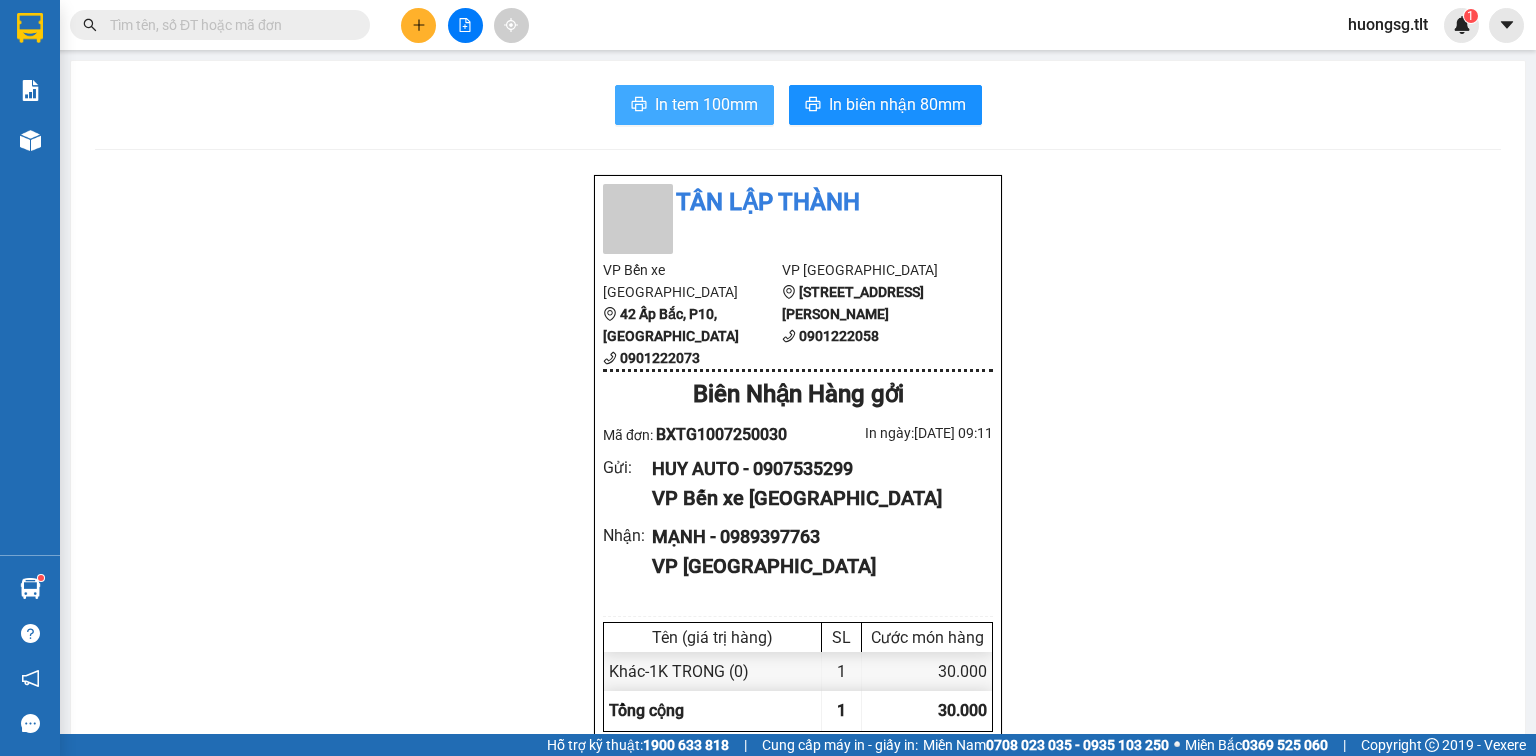click on "In tem 100mm" at bounding box center (706, 104) 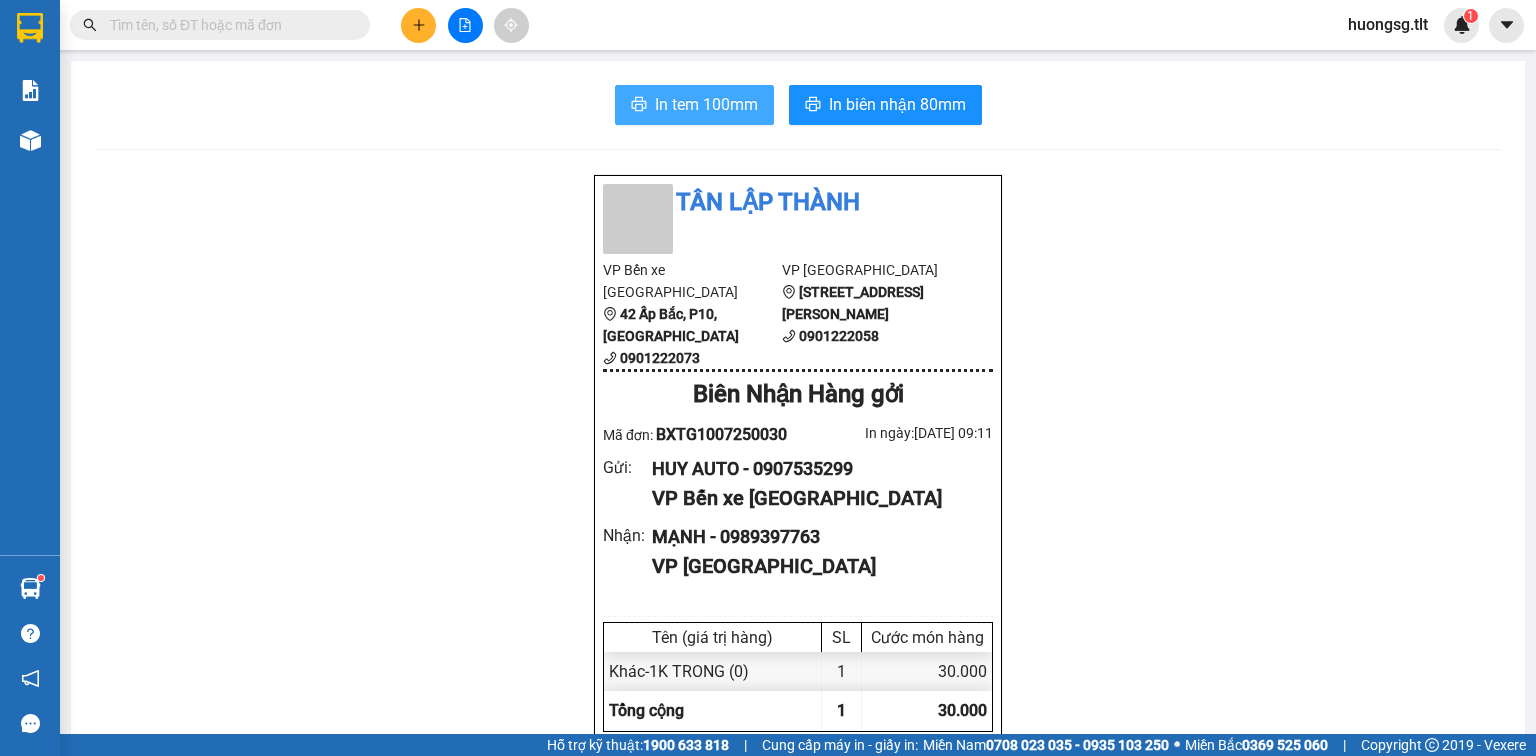 scroll, scrollTop: 0, scrollLeft: 0, axis: both 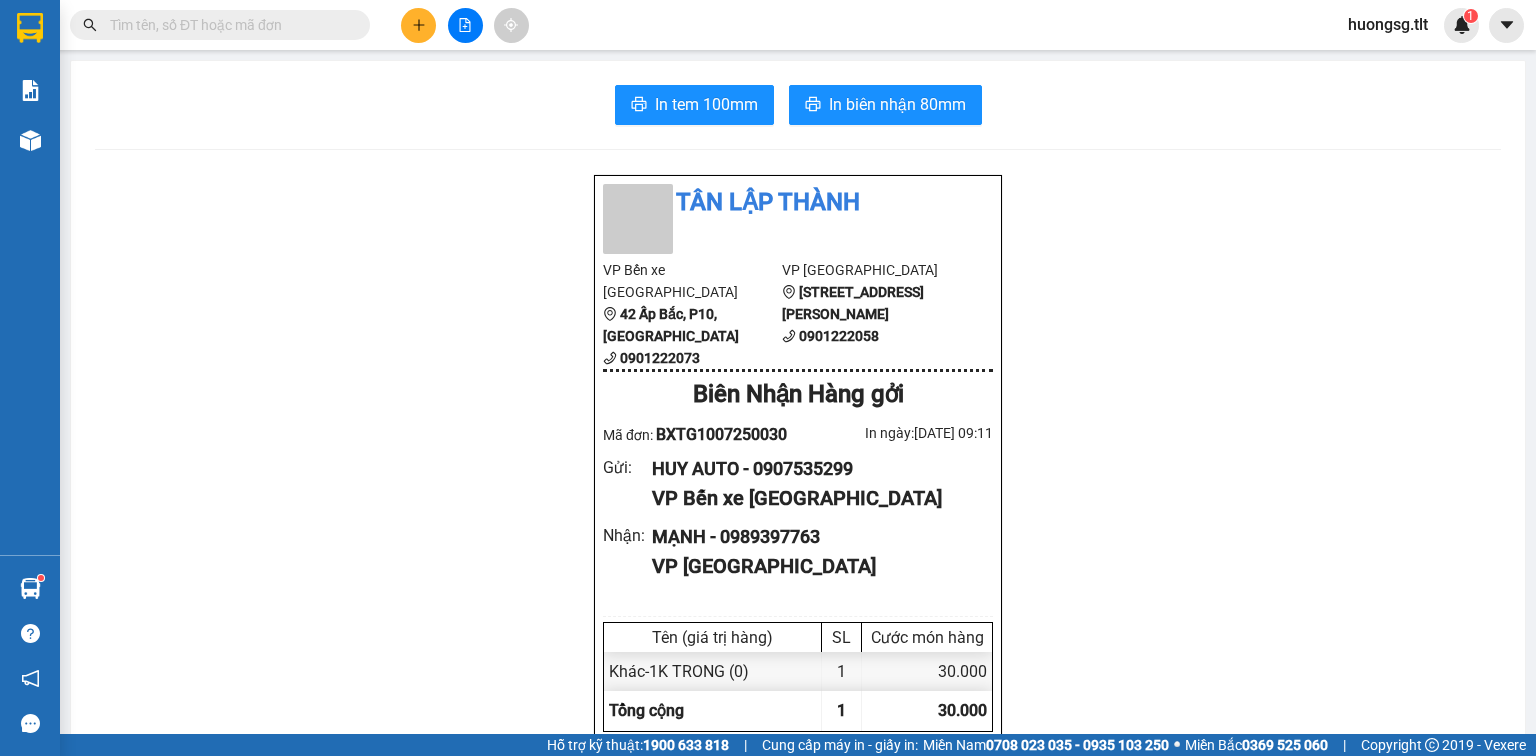 click at bounding box center (228, 25) 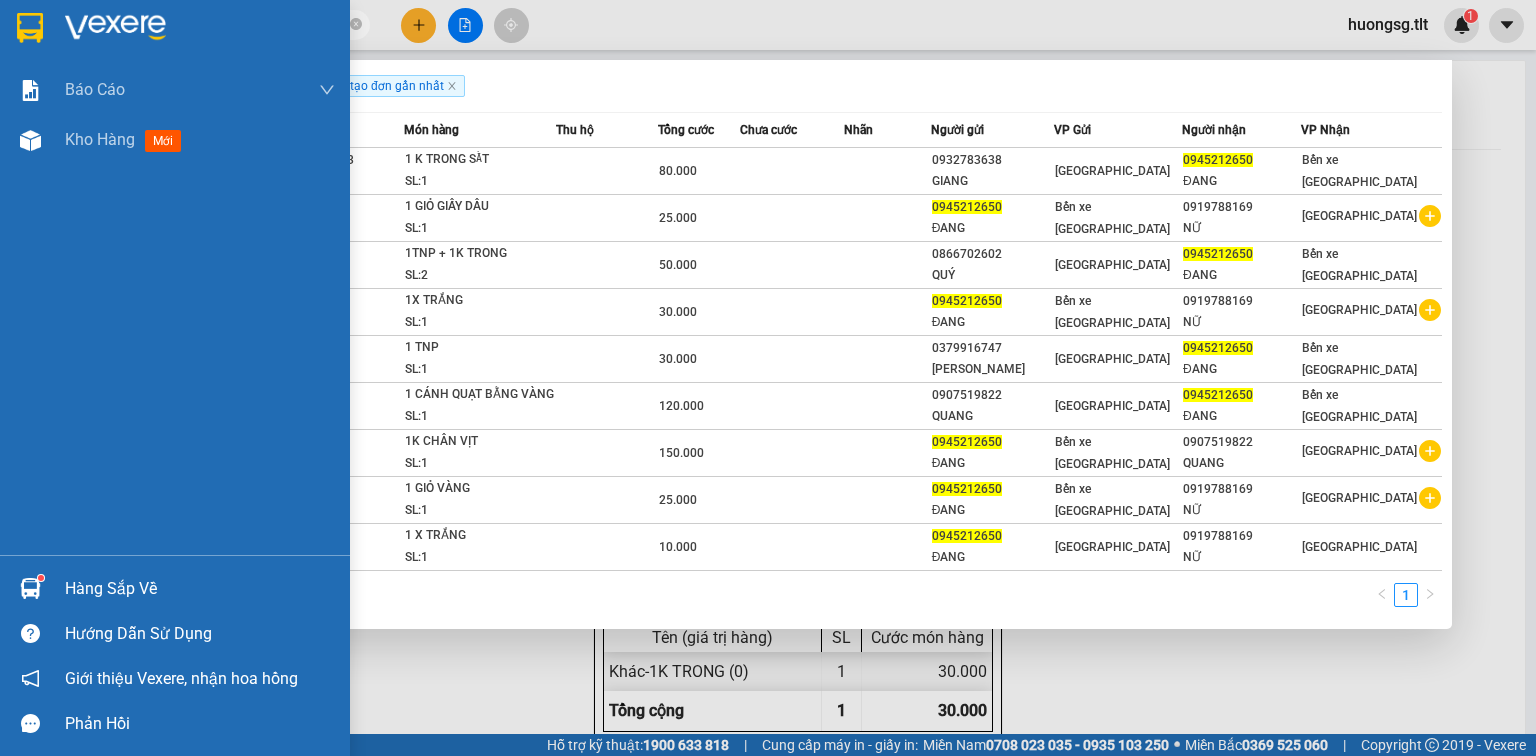 click on "Hàng sắp về" at bounding box center [200, 589] 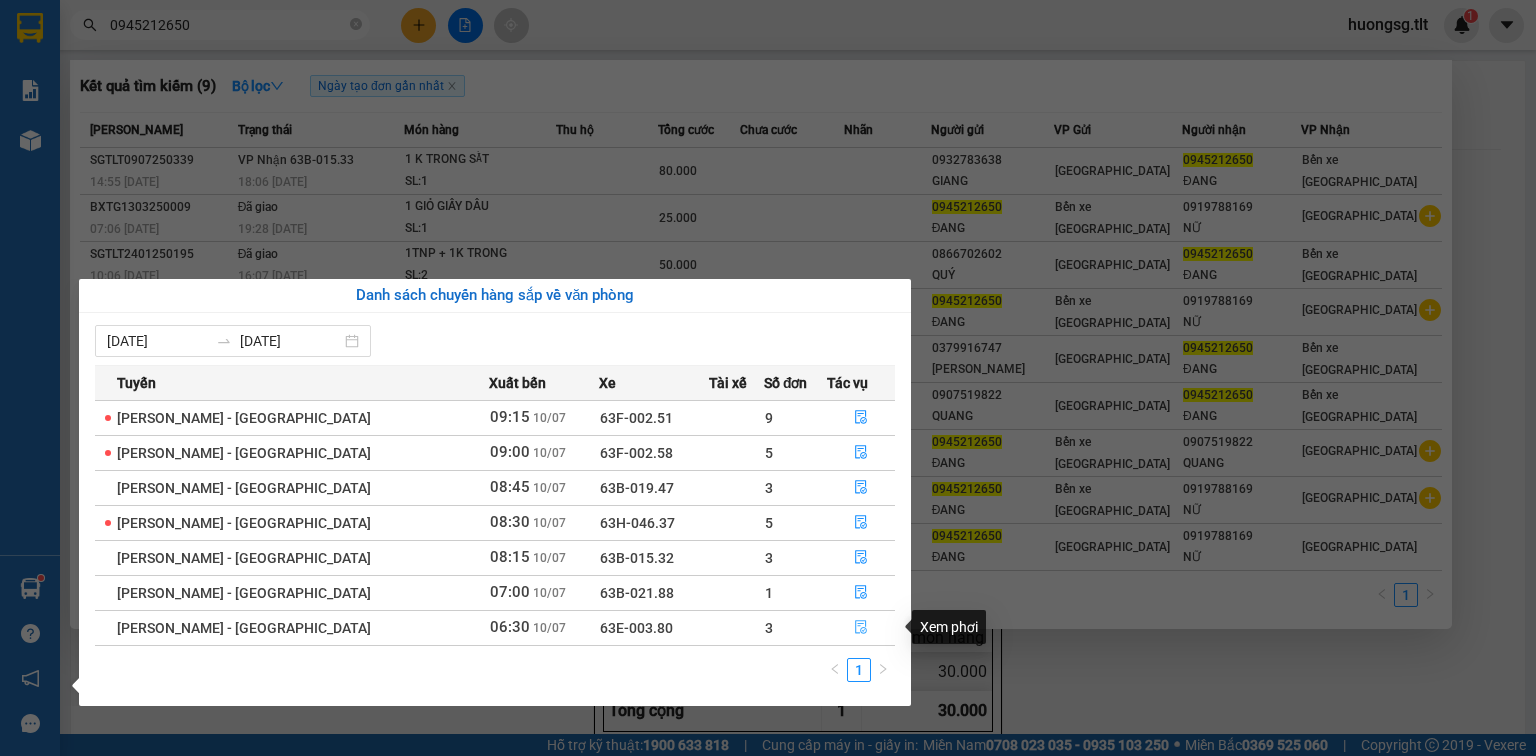 click 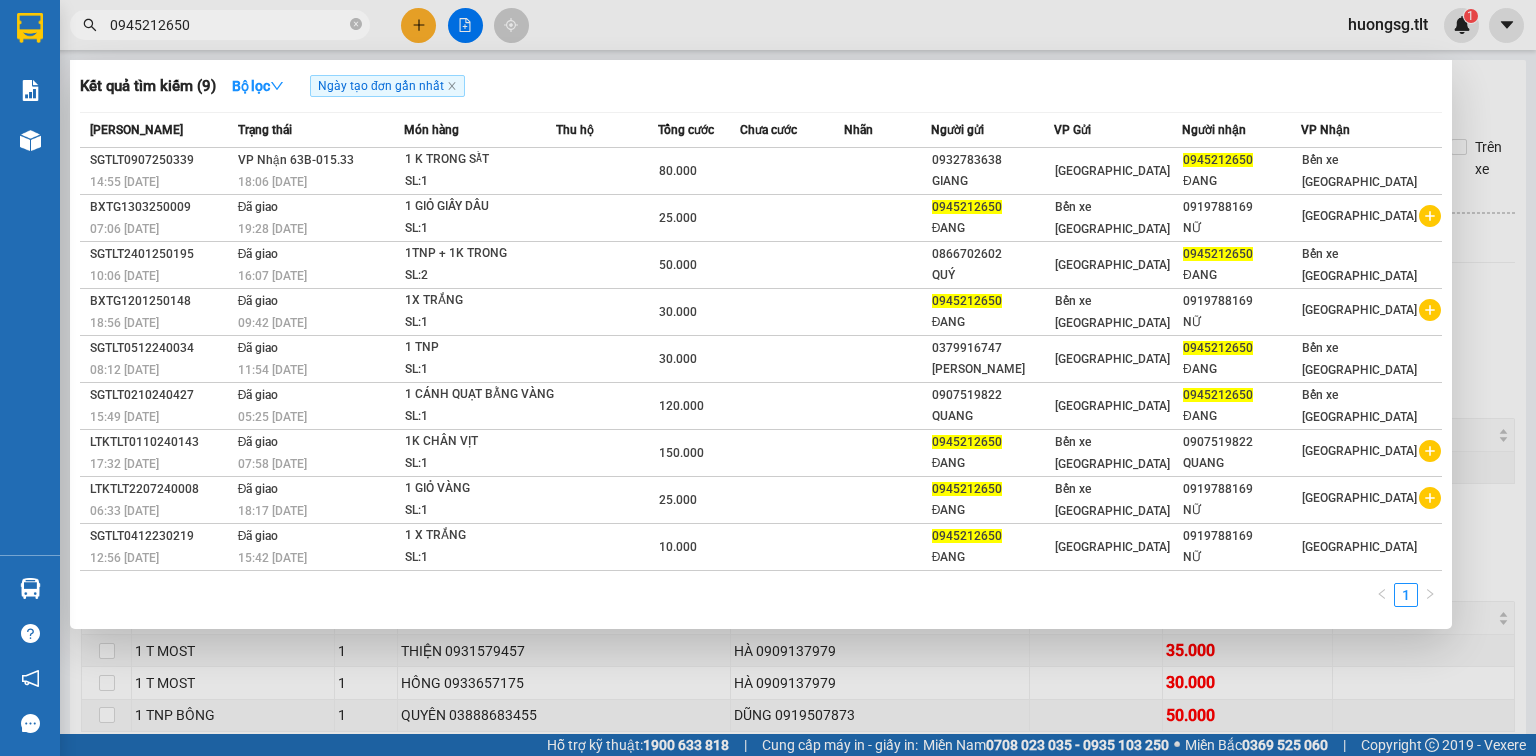 click at bounding box center [768, 378] 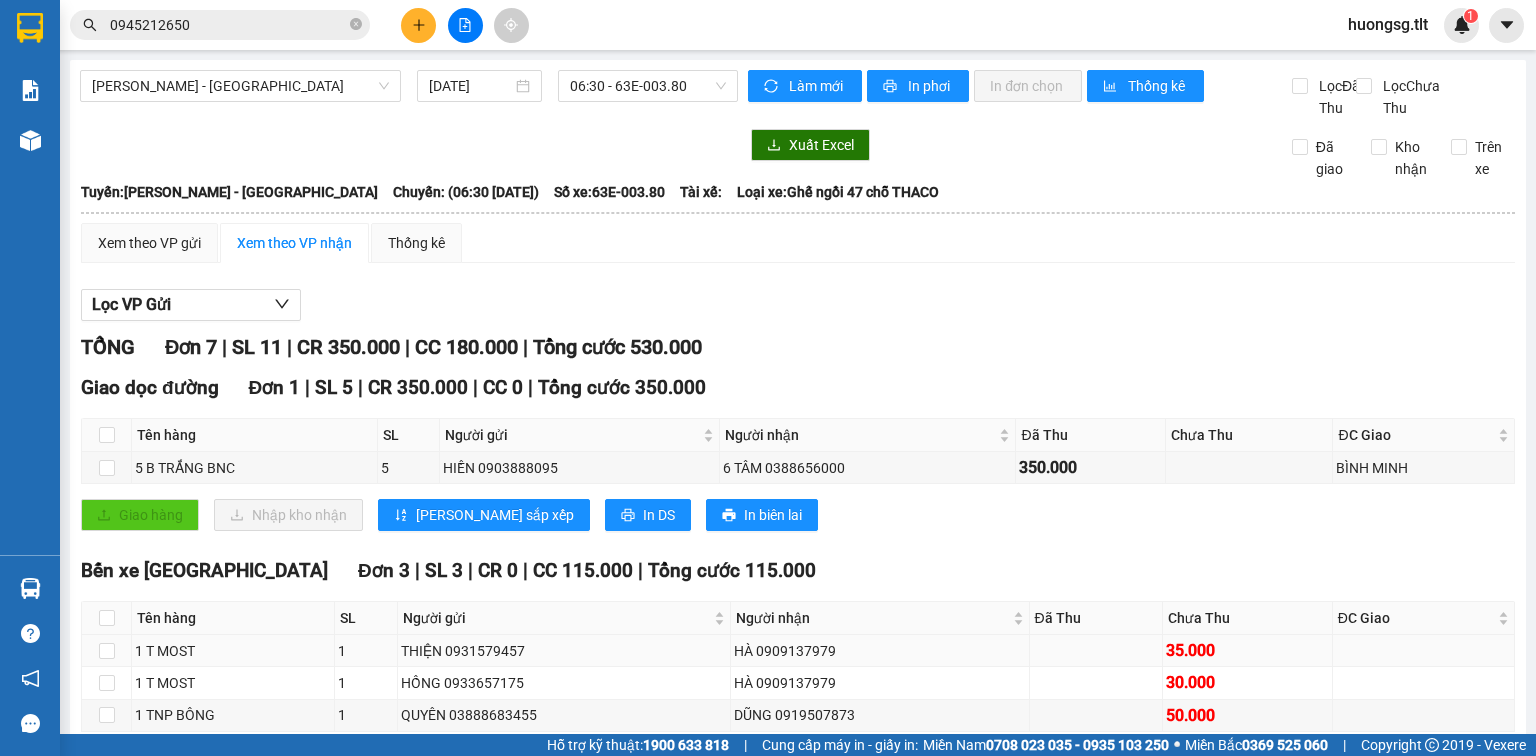 scroll, scrollTop: 240, scrollLeft: 0, axis: vertical 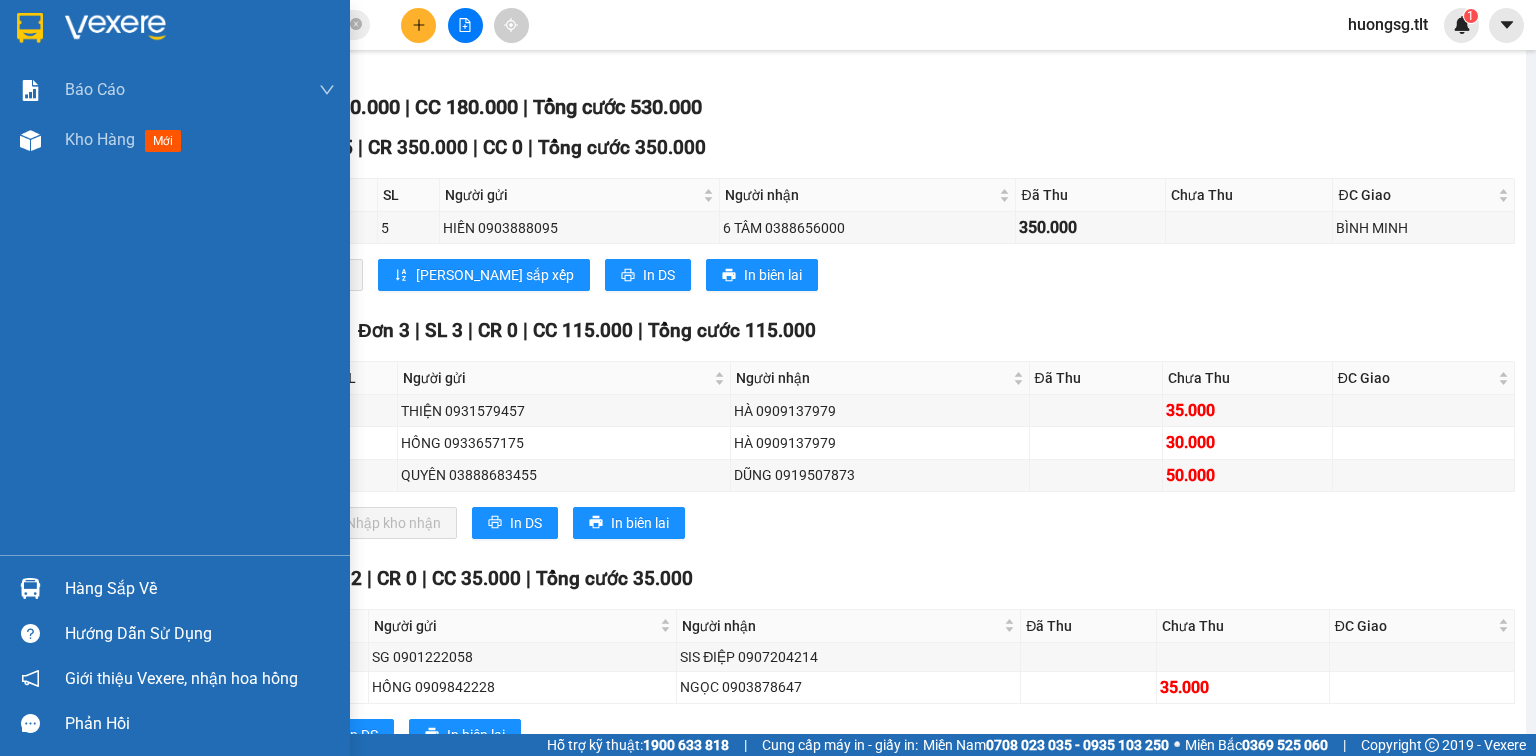 click on "Hàng sắp về" at bounding box center (200, 589) 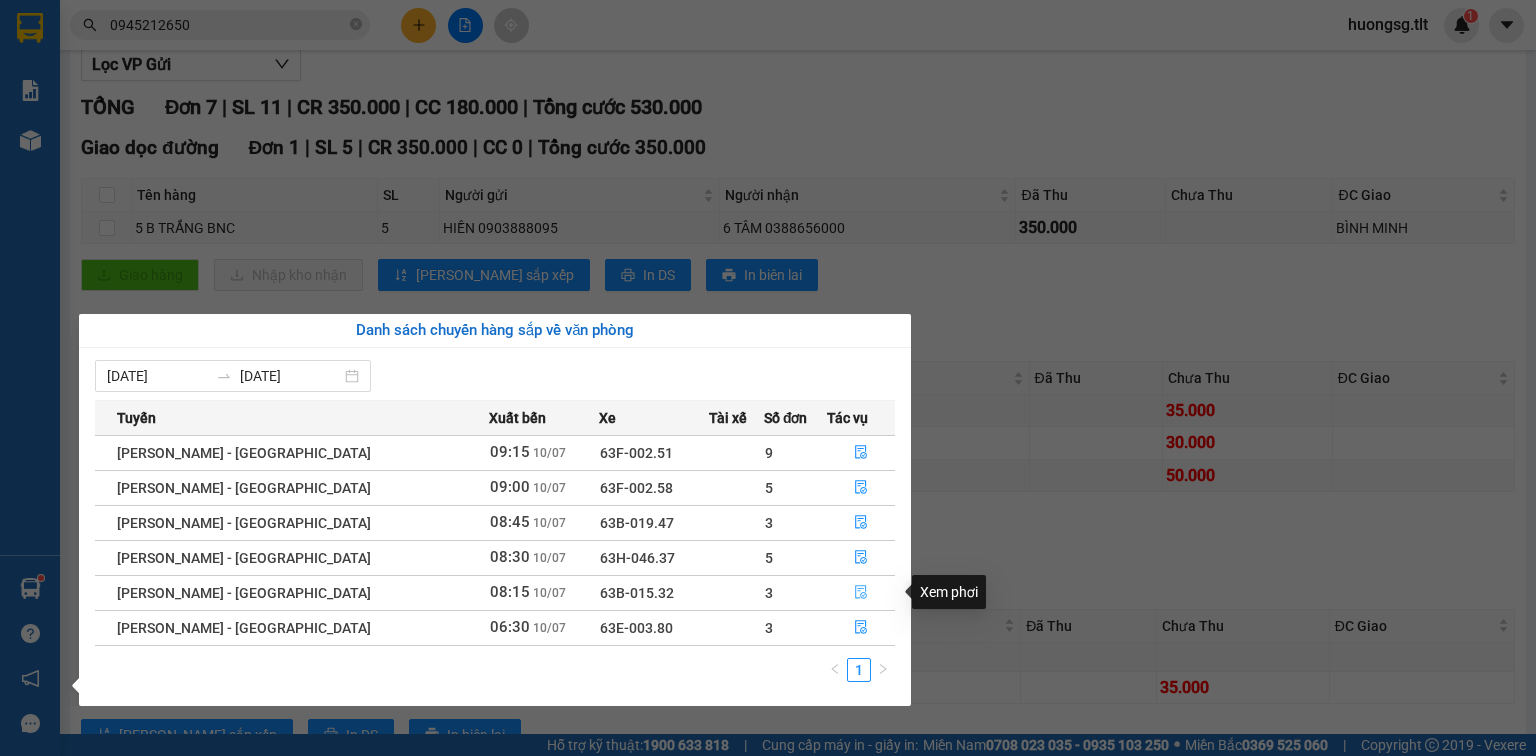 click 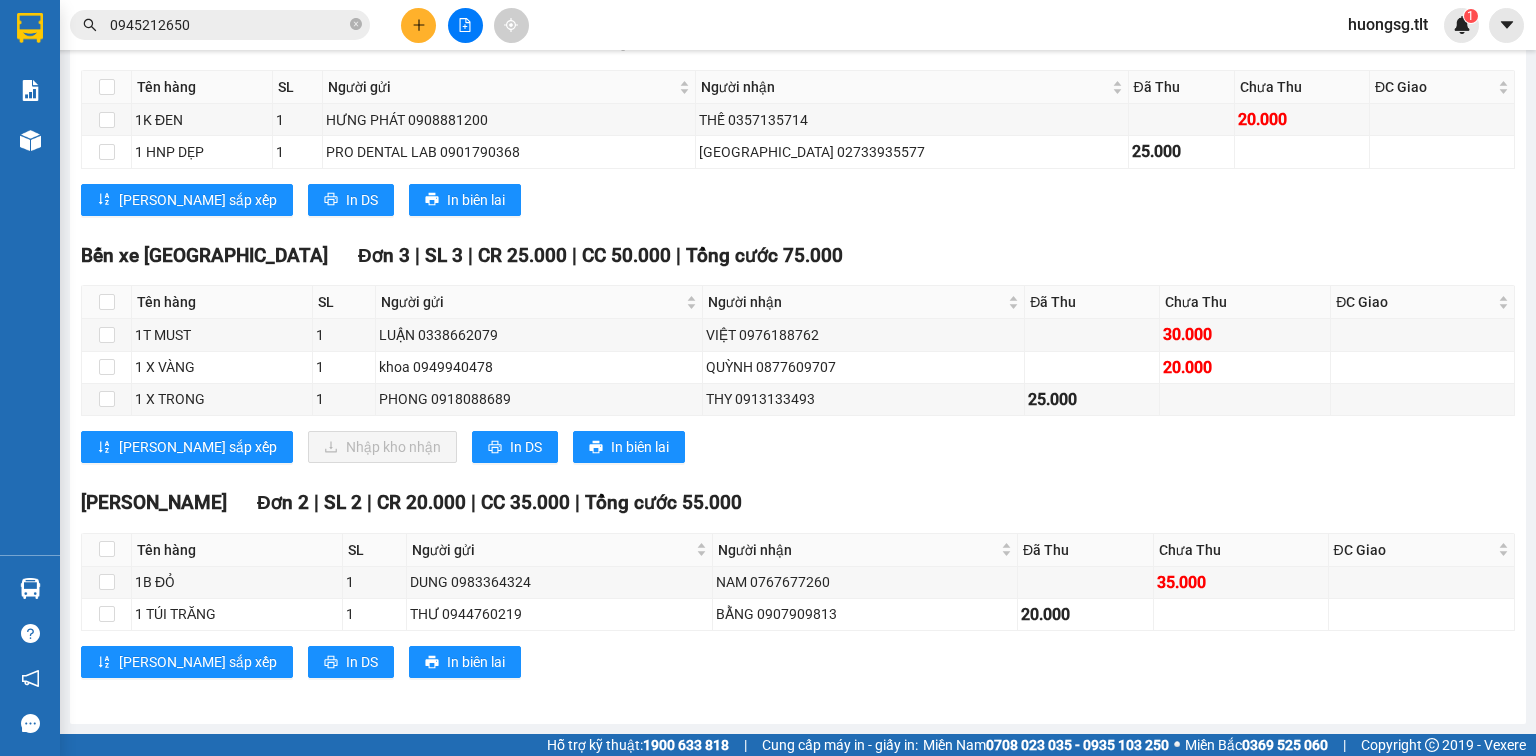 scroll, scrollTop: 366, scrollLeft: 0, axis: vertical 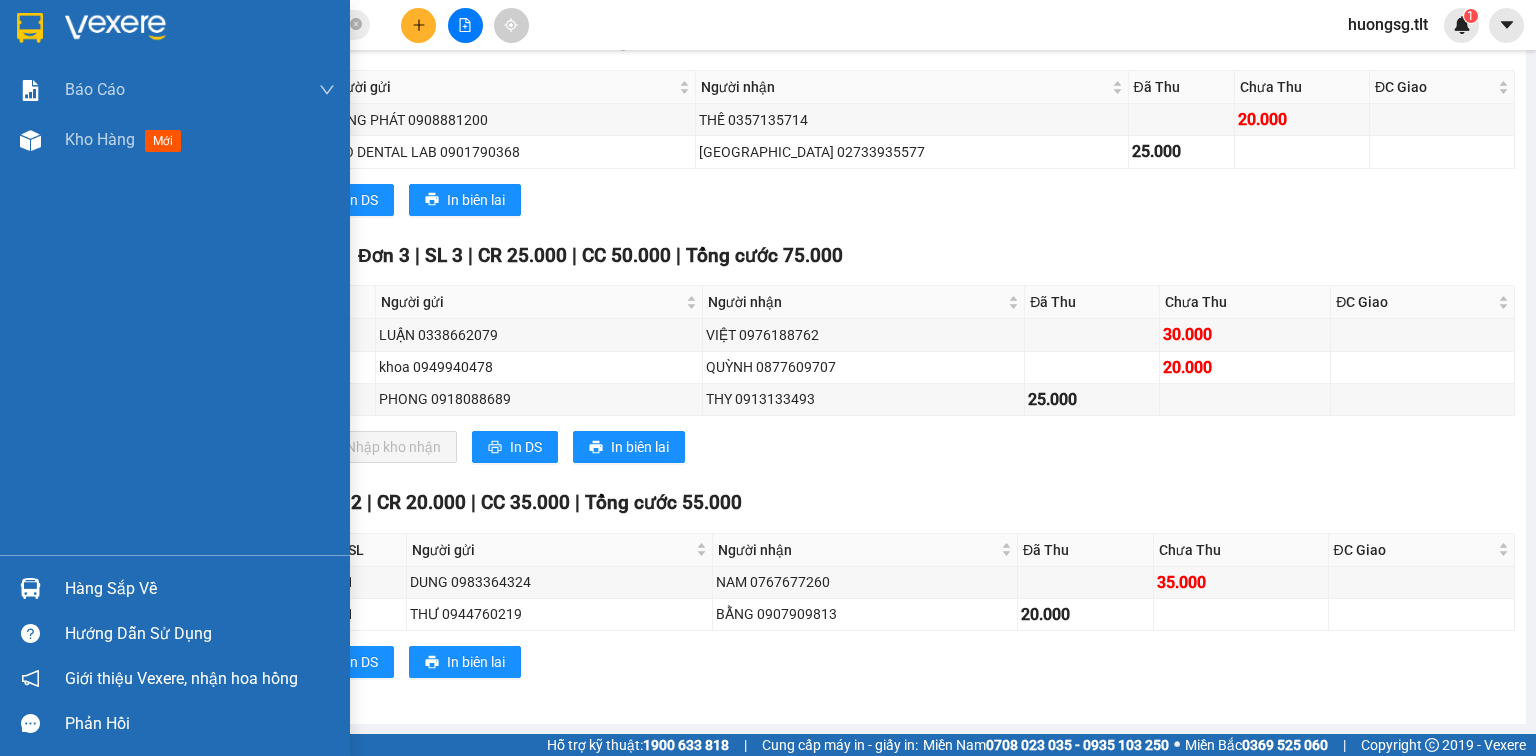 click at bounding box center (30, 588) 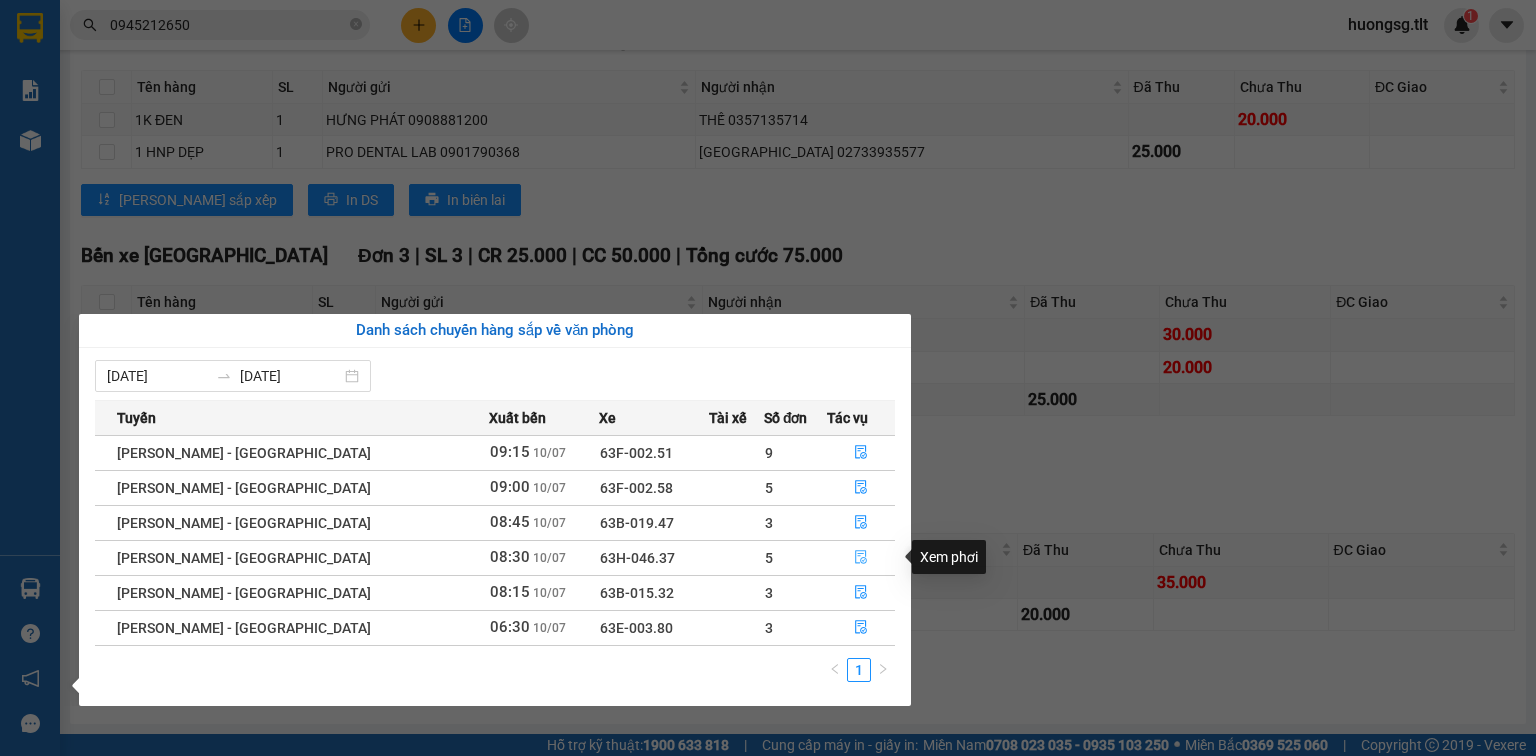 click at bounding box center (861, 558) 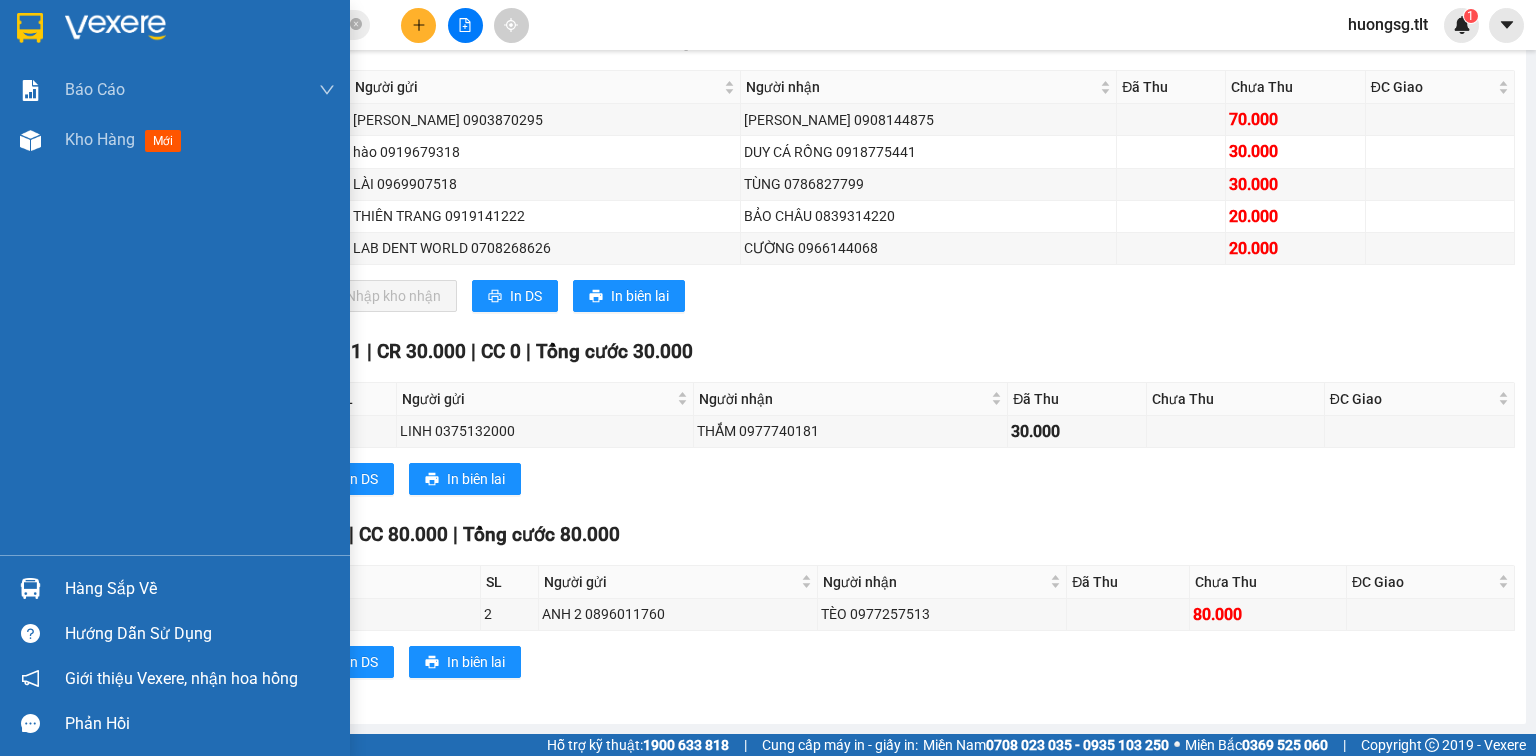 drag, startPoint x: 72, startPoint y: 574, endPoint x: 85, endPoint y: 577, distance: 13.341664 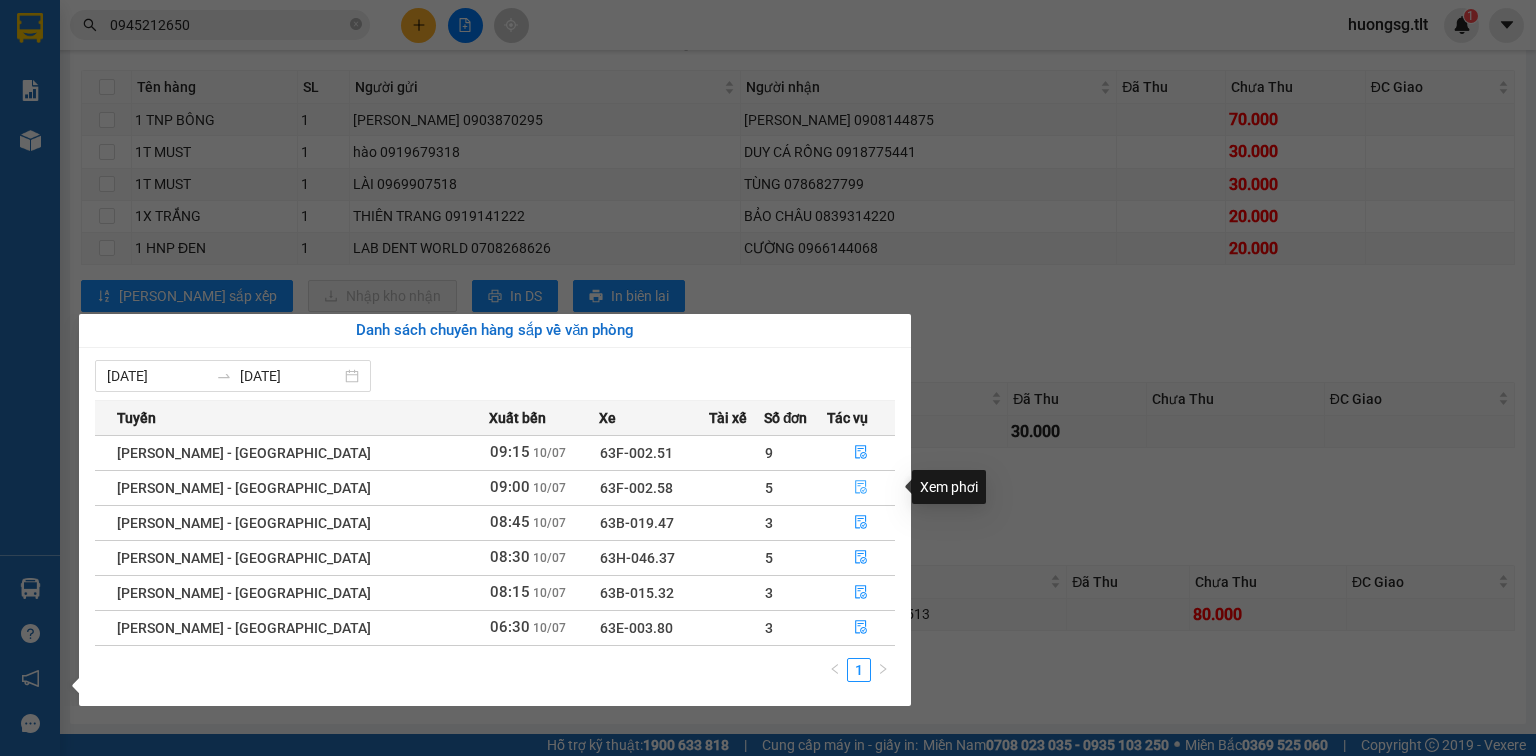 click at bounding box center (861, 488) 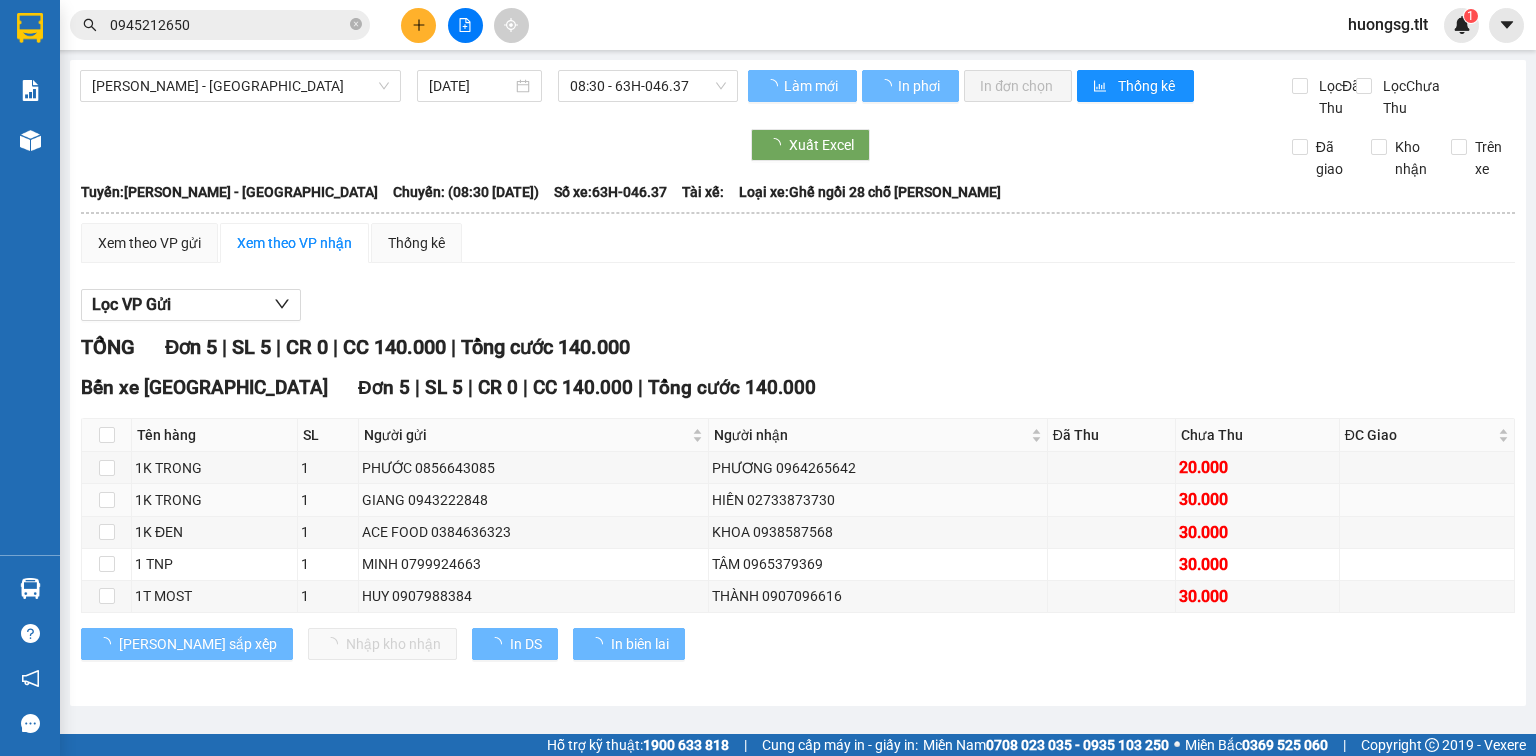 scroll, scrollTop: 1, scrollLeft: 0, axis: vertical 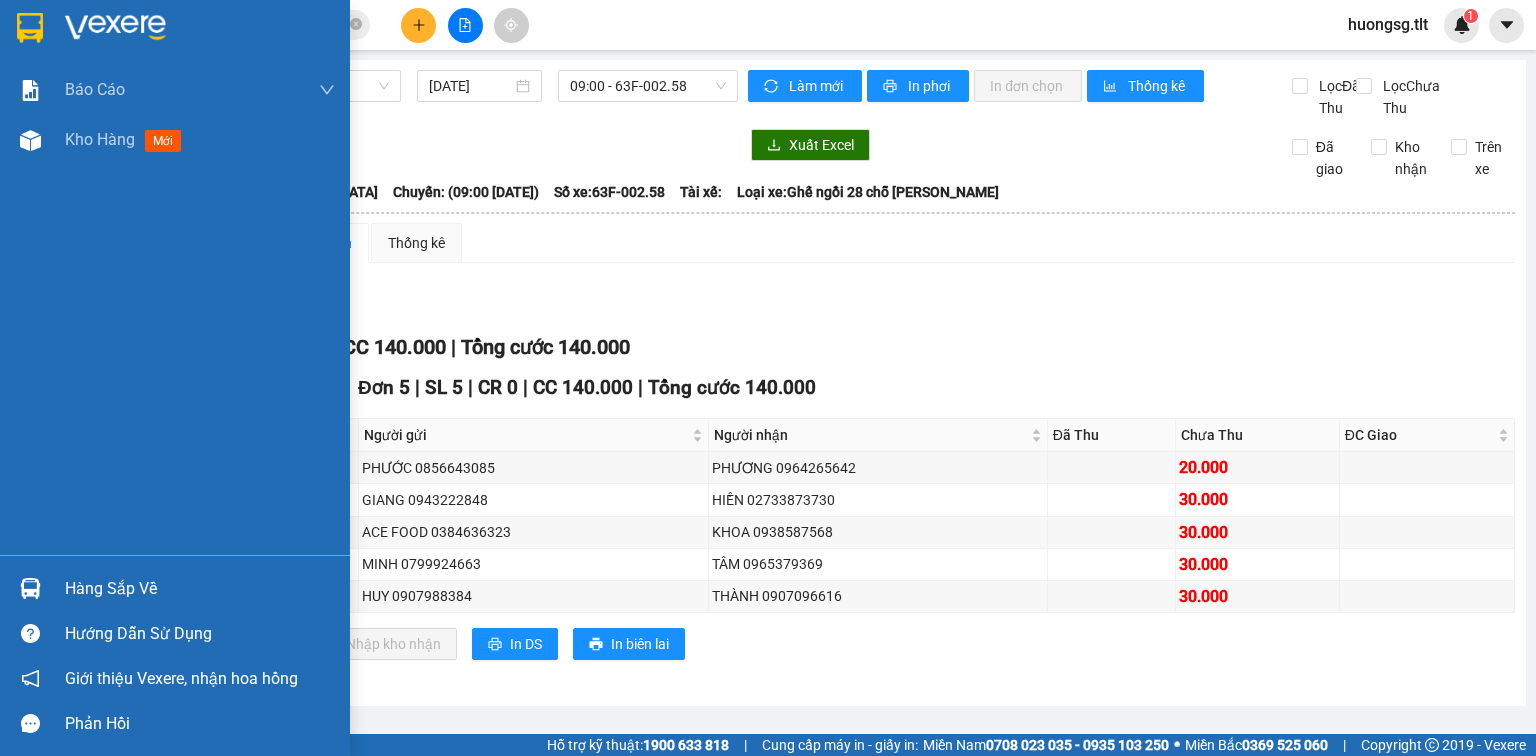 click on "Hàng sắp về" at bounding box center [200, 589] 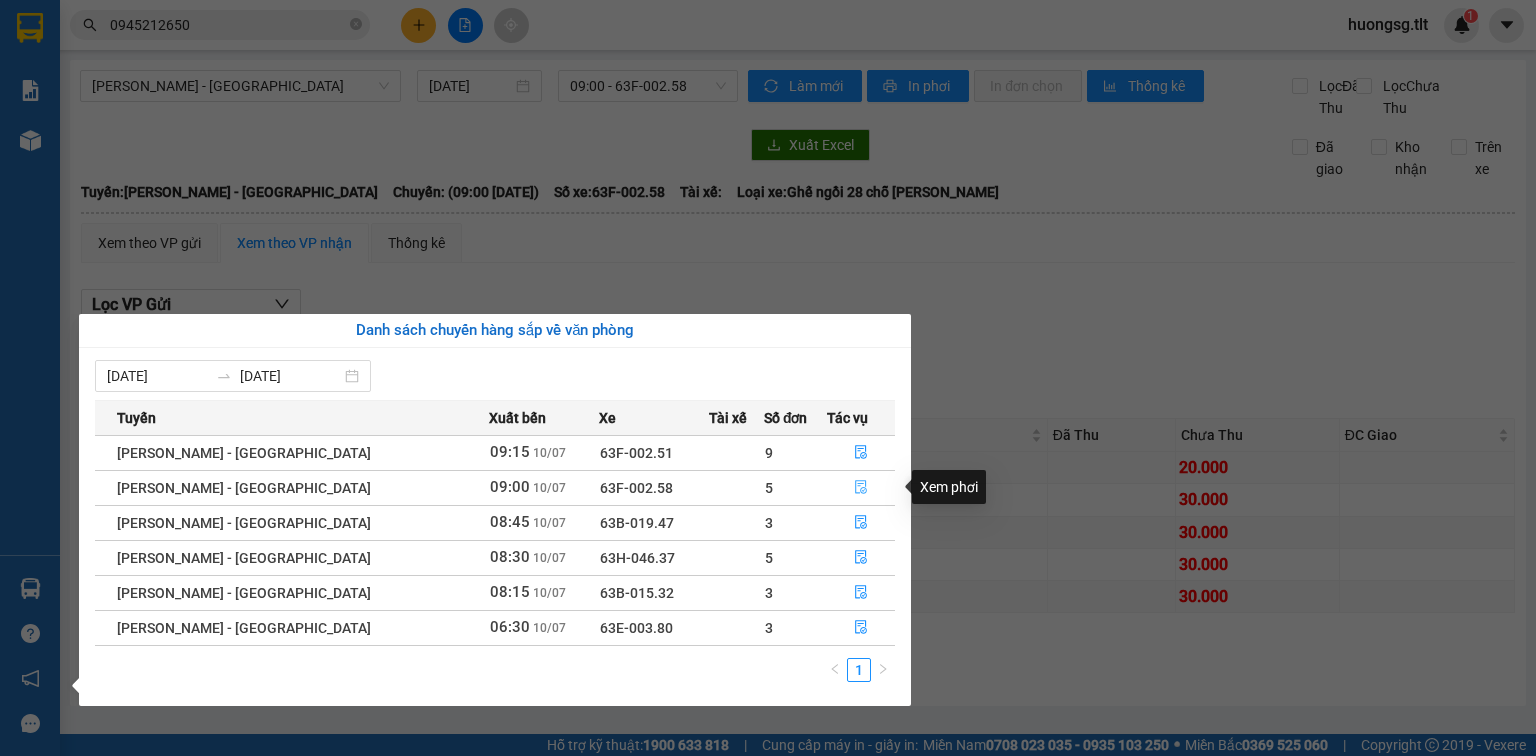 click at bounding box center [861, 488] 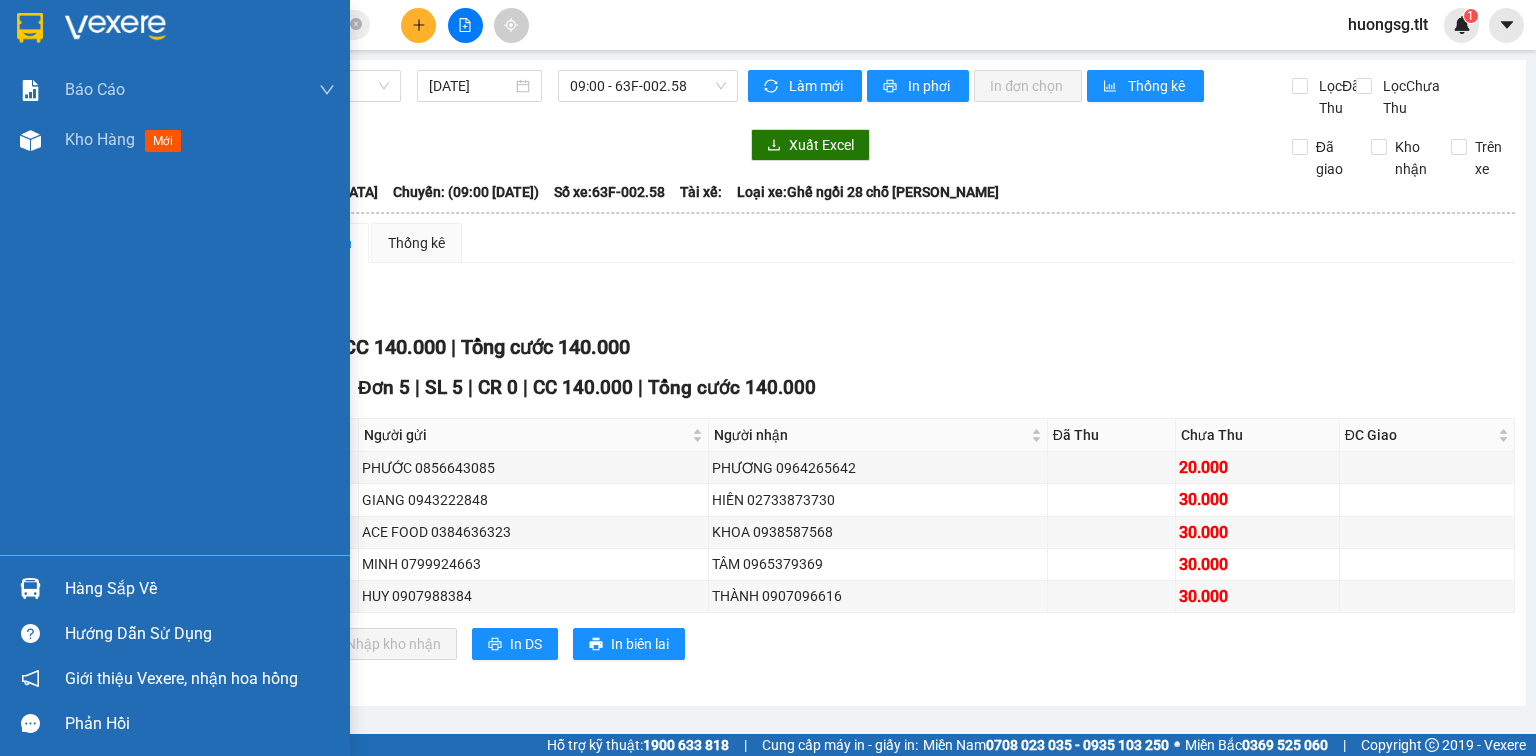 click on "Hàng sắp về" at bounding box center [200, 589] 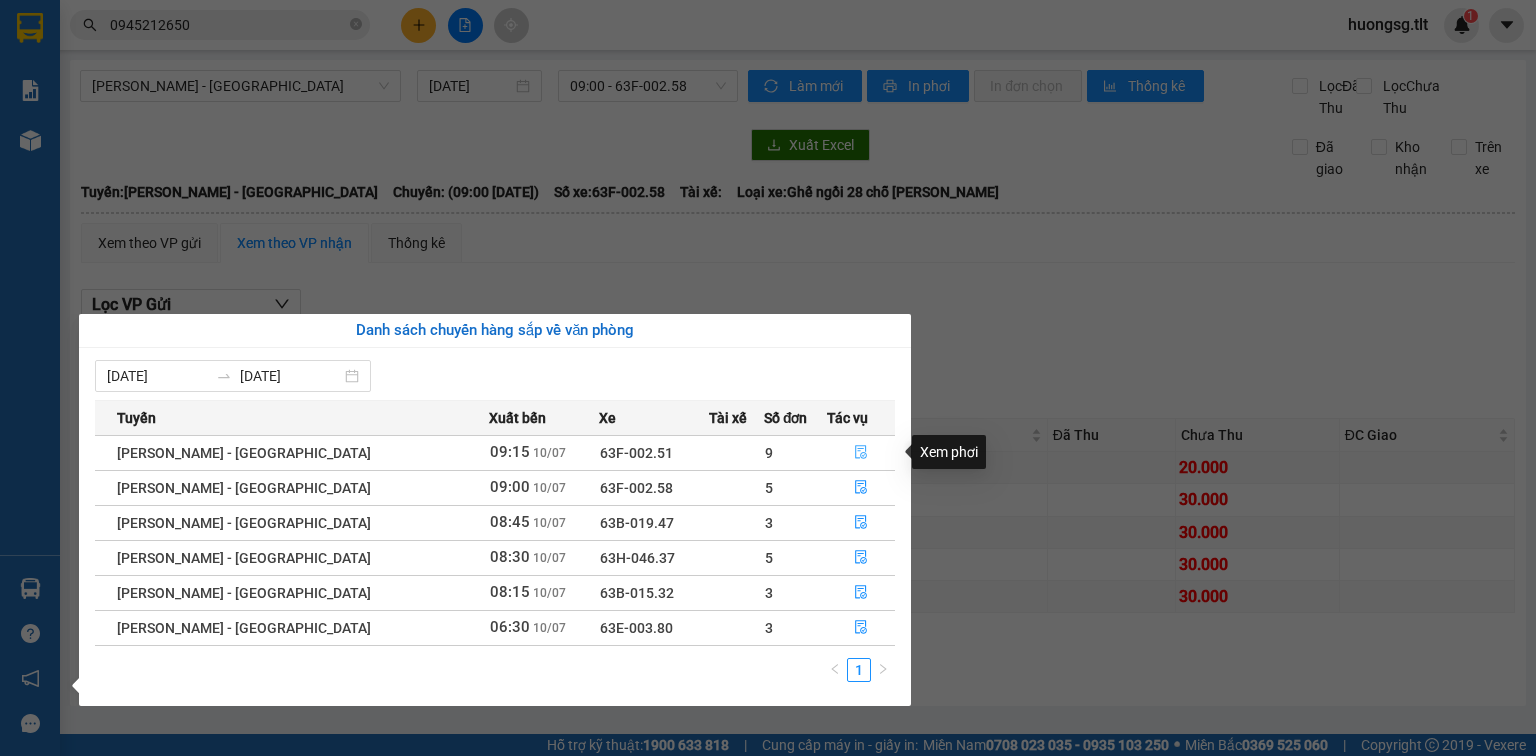 click 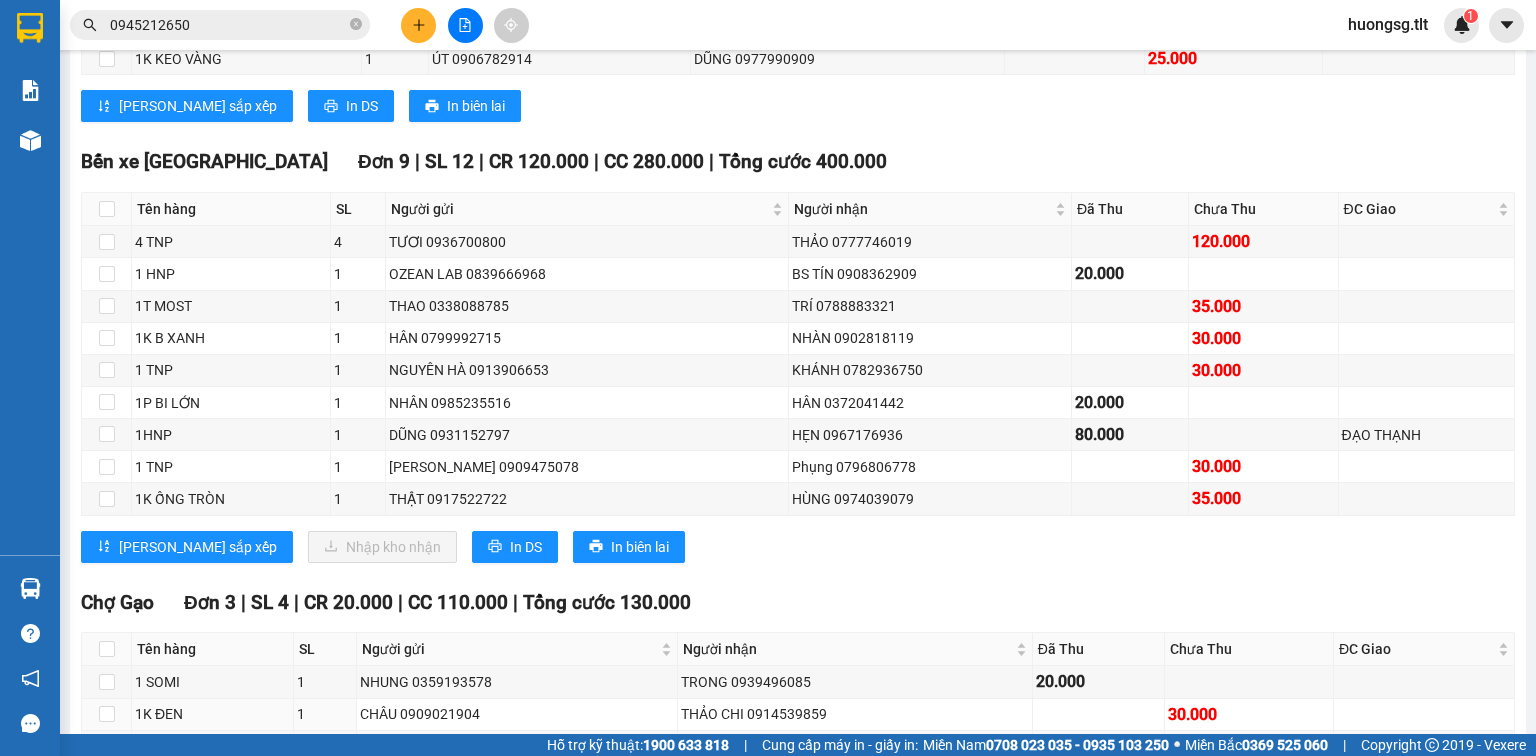 scroll, scrollTop: 157, scrollLeft: 0, axis: vertical 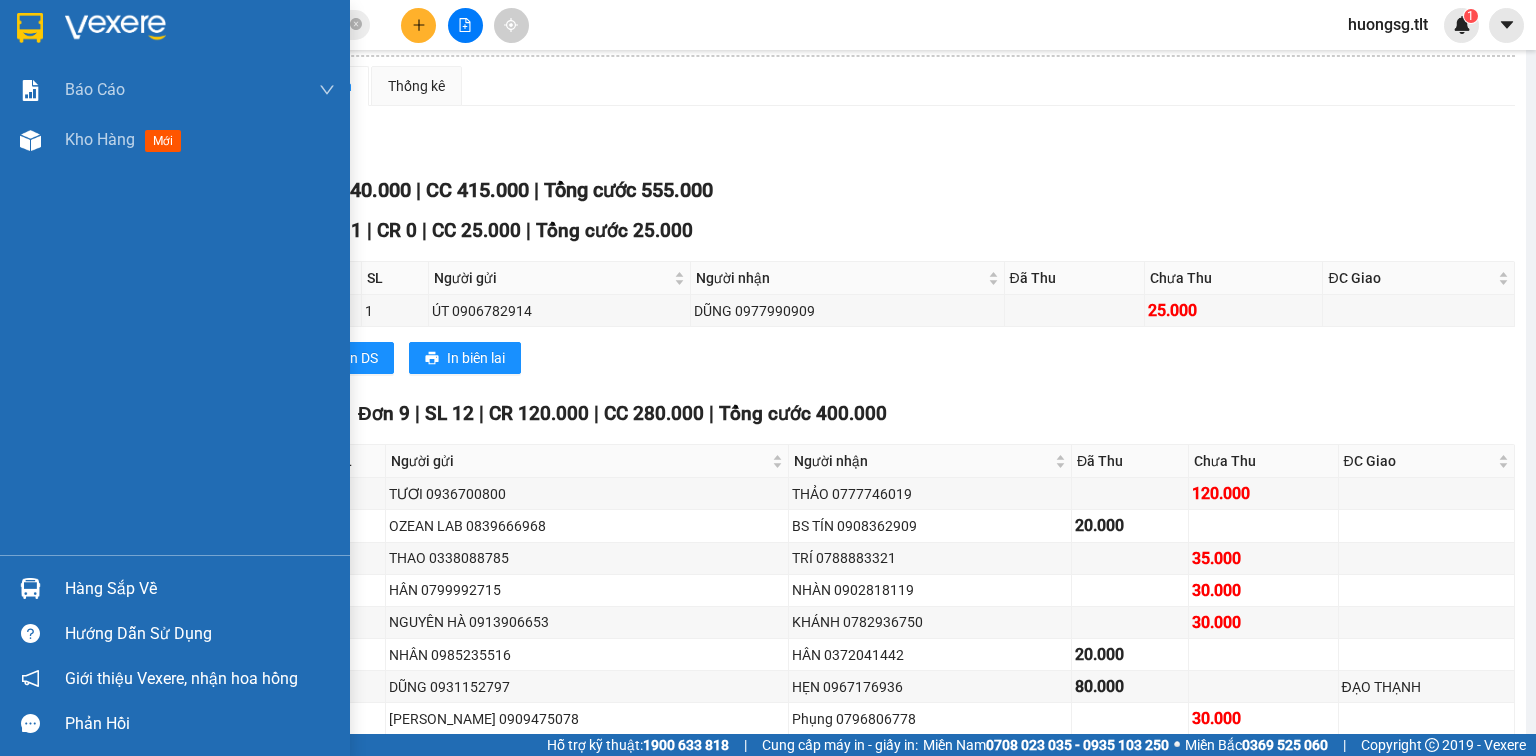 click on "Hàng sắp về" at bounding box center [200, 589] 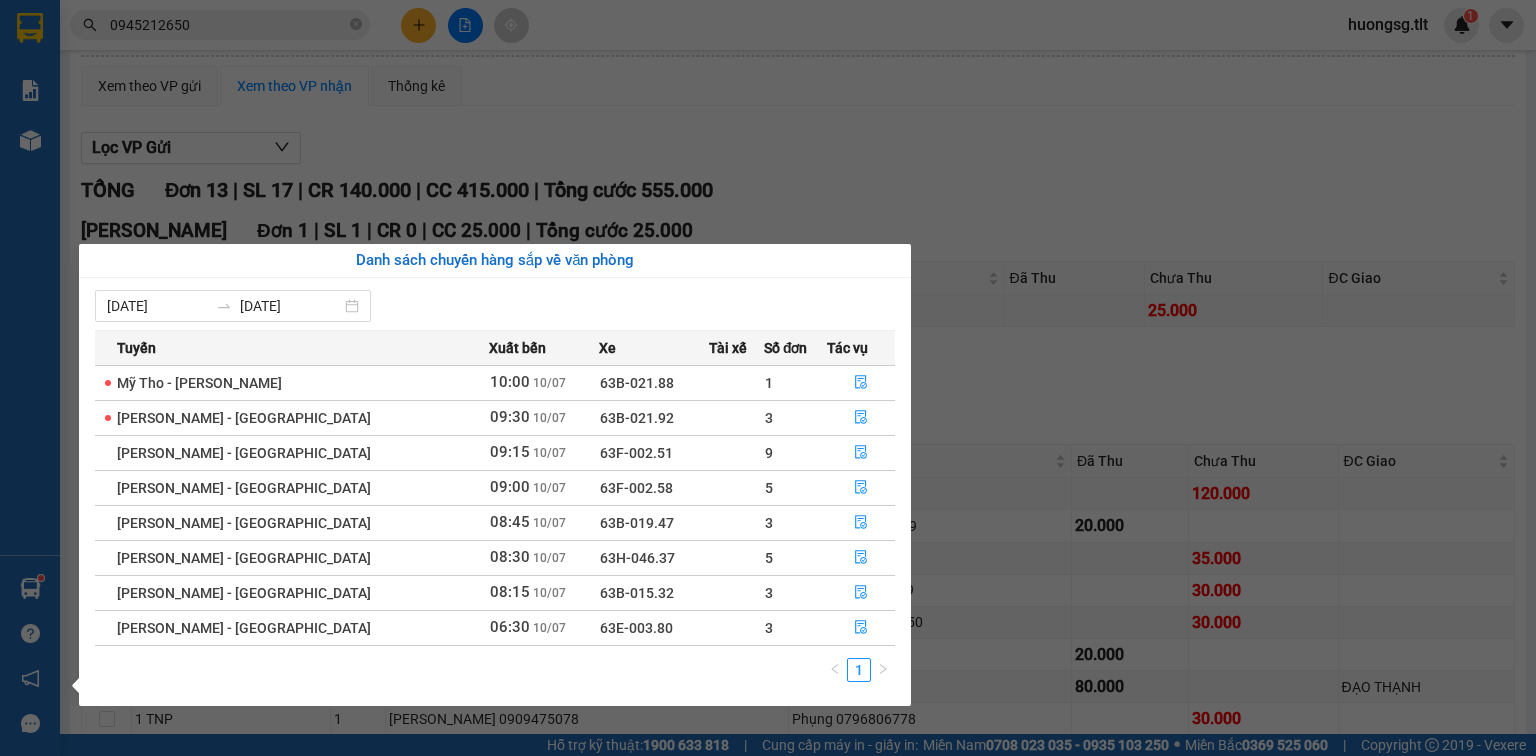 click on "Kết quả tìm kiếm ( 9 )  Bộ lọc  Ngày tạo đơn gần nhất Mã ĐH Trạng thái Món hàng Thu hộ Tổng cước Chưa cước Nhãn Người gửi VP Gửi Người nhận VP Nhận SGTLT0907250339 14:55 - 09/07 VP Nhận   63B-015.33 18:06 - 09/07 1 K TRONG SẮT SL:  1 80.000 0932783638 GIANG Sài Gòn 0945212650 ĐANG Bến xe Tiền Giang BXTG1303250009 07:06 - 13/03 Đã giao   19:28 - 13/03 1 GIỎ GIẤY DẦU SL:  1 25.000 0945212650 ĐANG Bến xe Tiền Giang 0919788169 NỮ  Sài Gòn SGTLT2401250195 10:06 - 24/01 Đã giao   16:07 - 24/01 1TNP + 1K TRONG SL:  2 50.000 0866702602 QUÝ Sài Gòn 0945212650 ĐANG Bến xe Tiền Giang BXTG1201250148 18:56 - 12/01 Đã giao   09:42 - 13/01 1X TRẮNG SL:  1 30.000 0945212650 ĐANG Bến xe Tiền Giang 0919788169 NỮ  Sài Gòn SGTLT0512240034 08:12 - 05/12 Đã giao   11:54 - 05/12 1 TNP SL:  1 30.000 0379916747 ÁNH XUÂN  Sài Gòn 0945212650 ĐANG Bến xe Tiền Giang SGTLT0210240427 15:49 - 02/10 Đã giao   05:25 - 03/10 1" at bounding box center [768, 378] 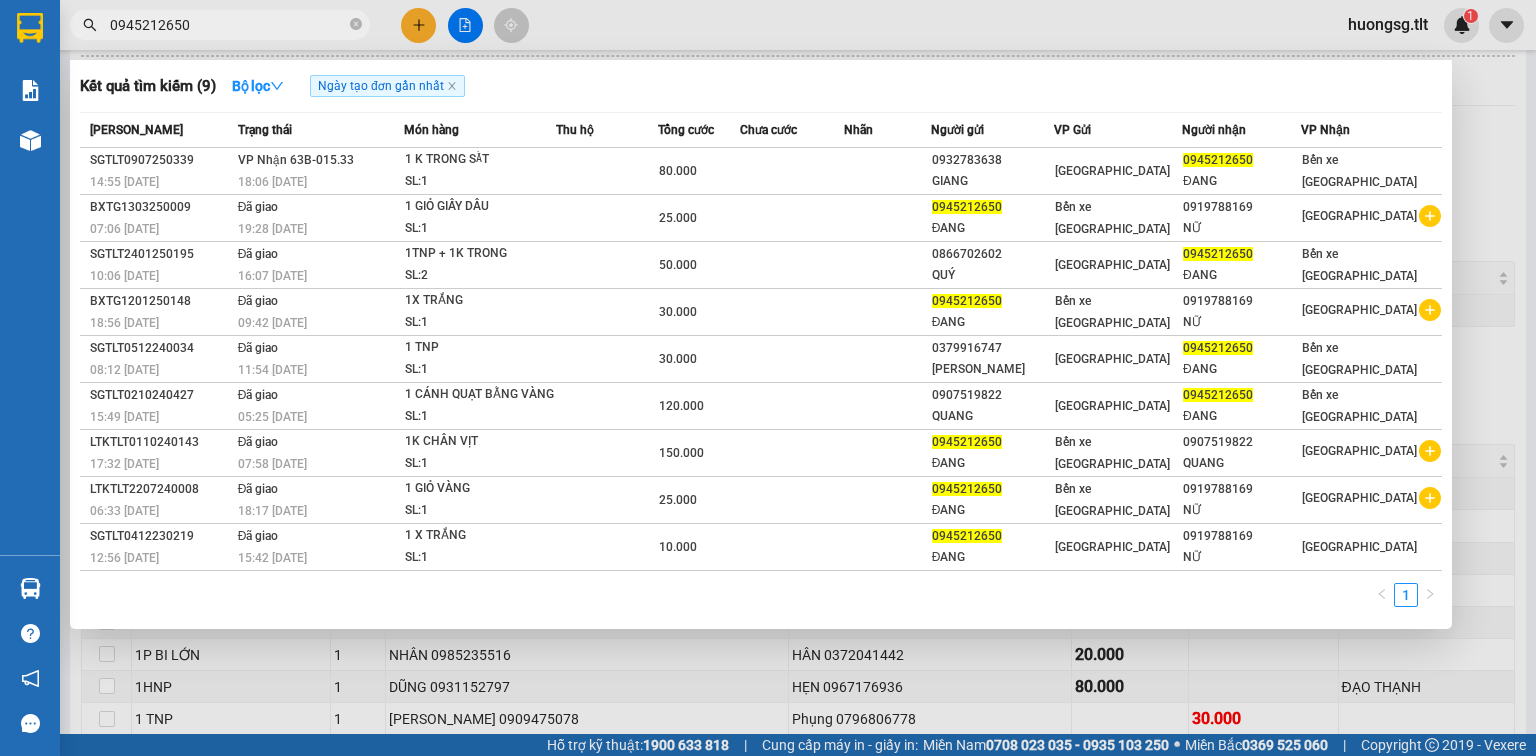 click on "0945212650" at bounding box center (228, 25) 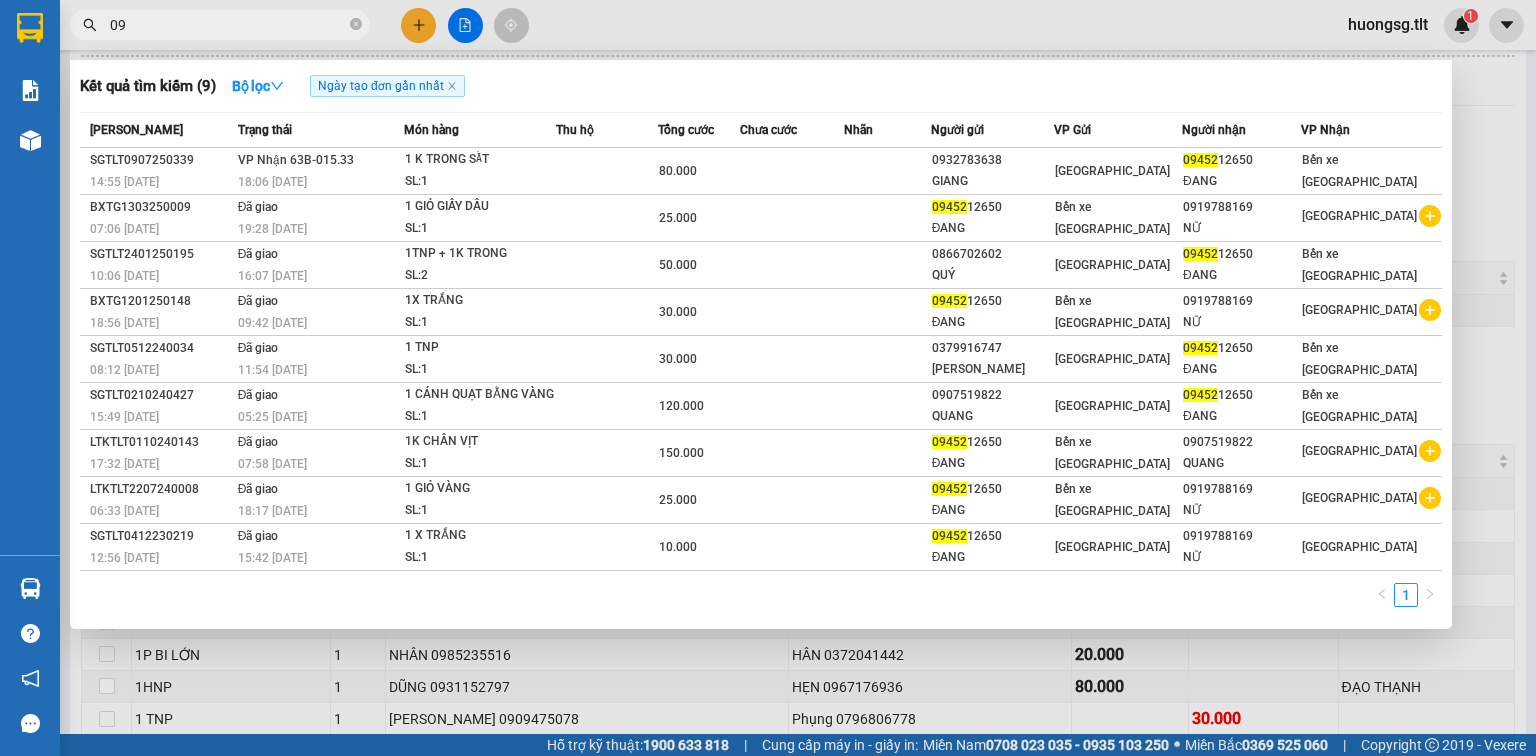 type on "0" 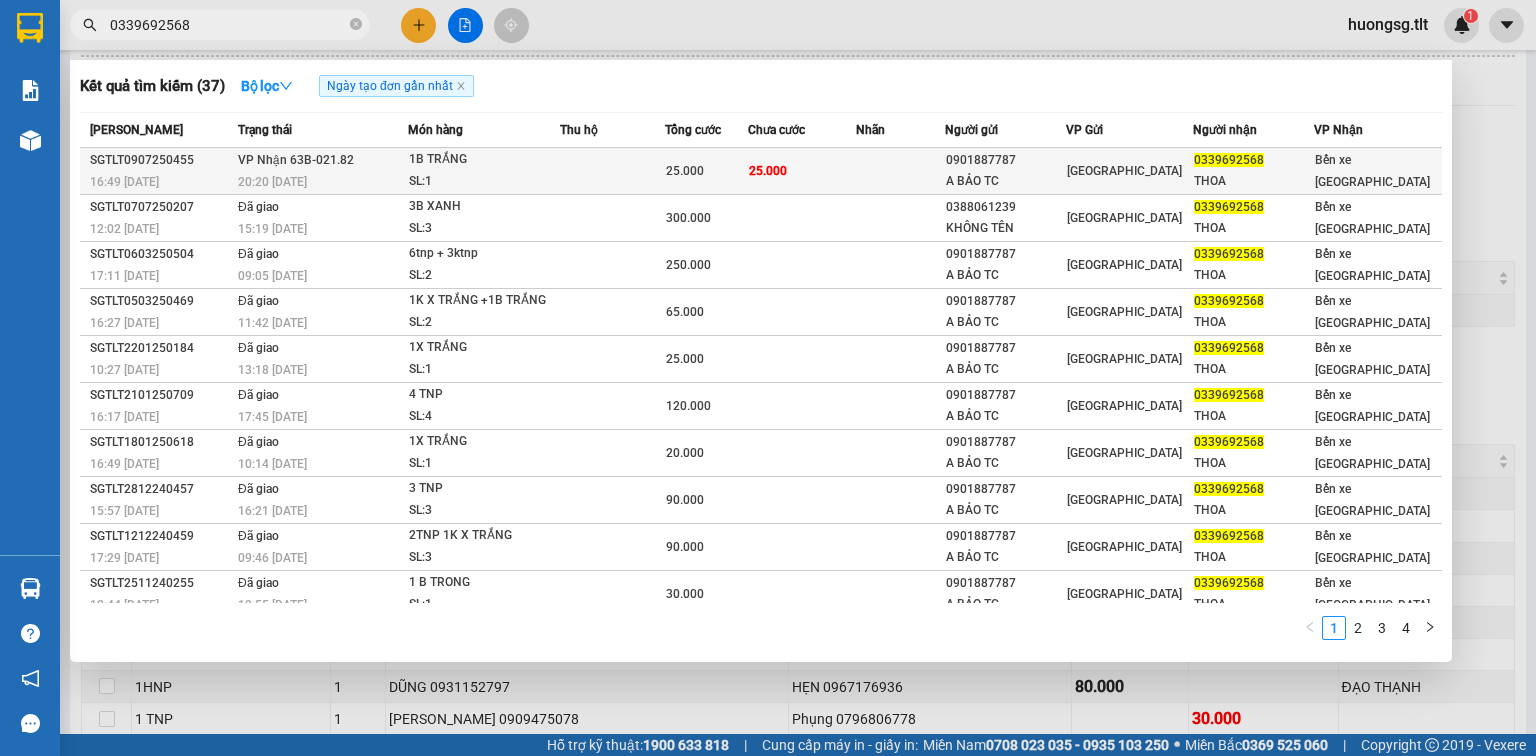 type on "0339692568" 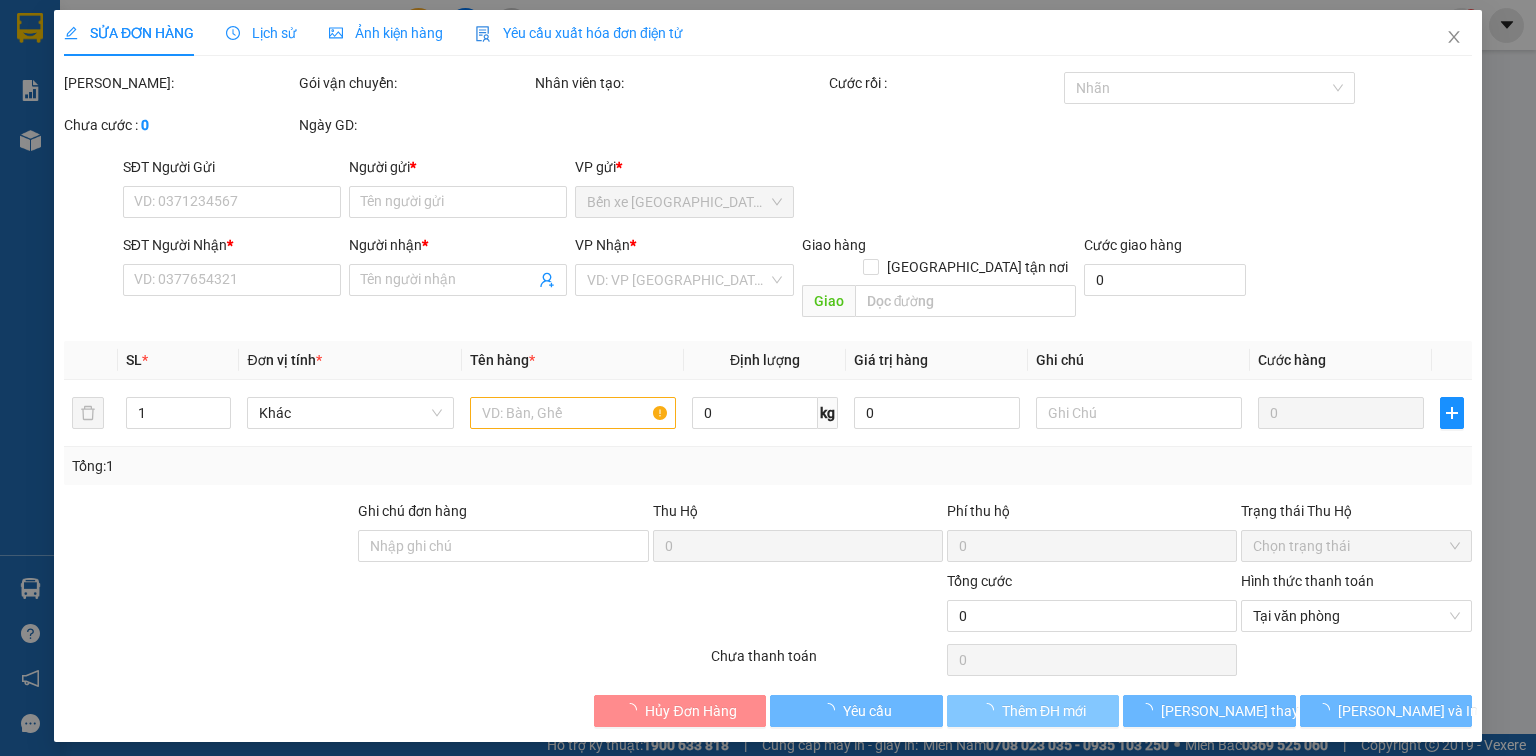 type on "0901887787" 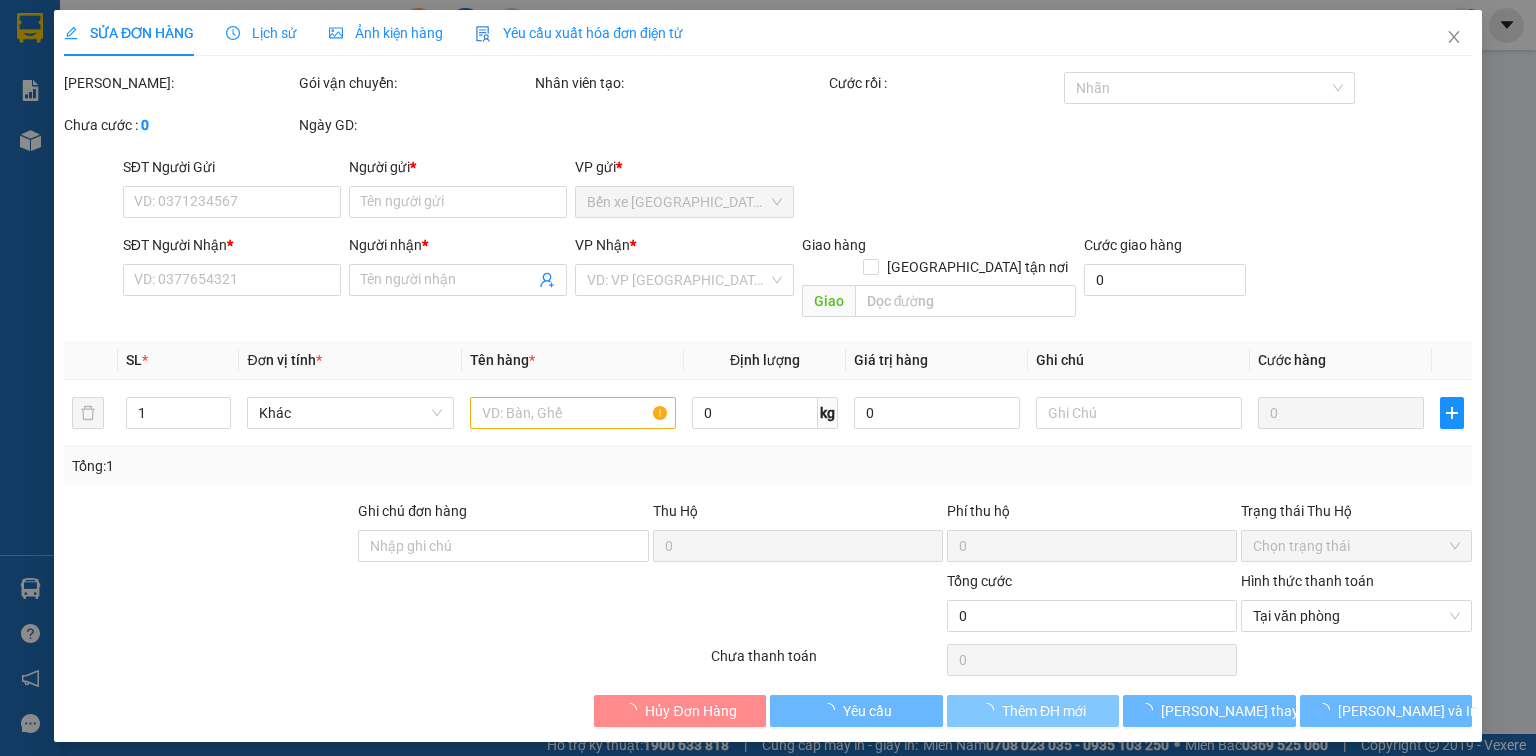 type on "0339692568" 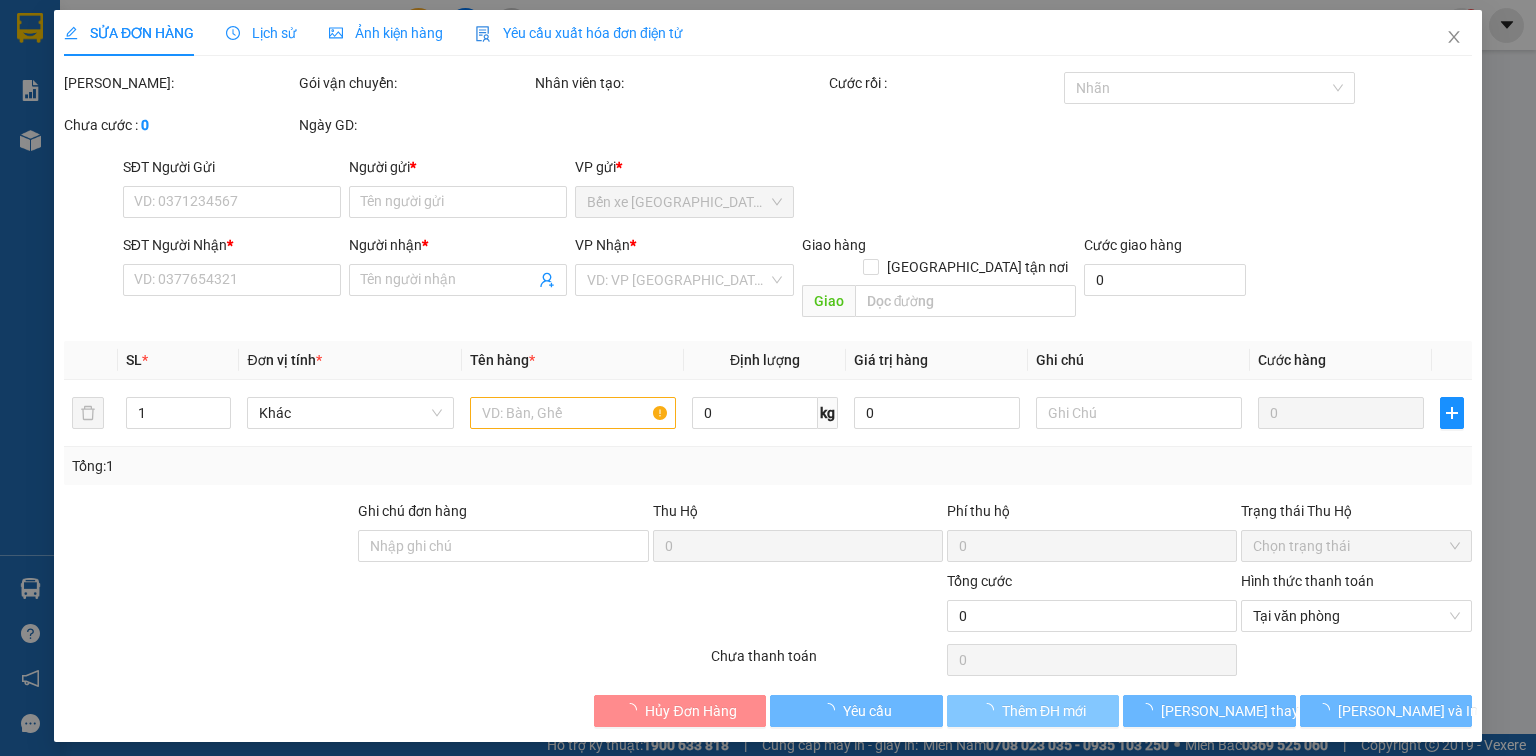 type on "THOA" 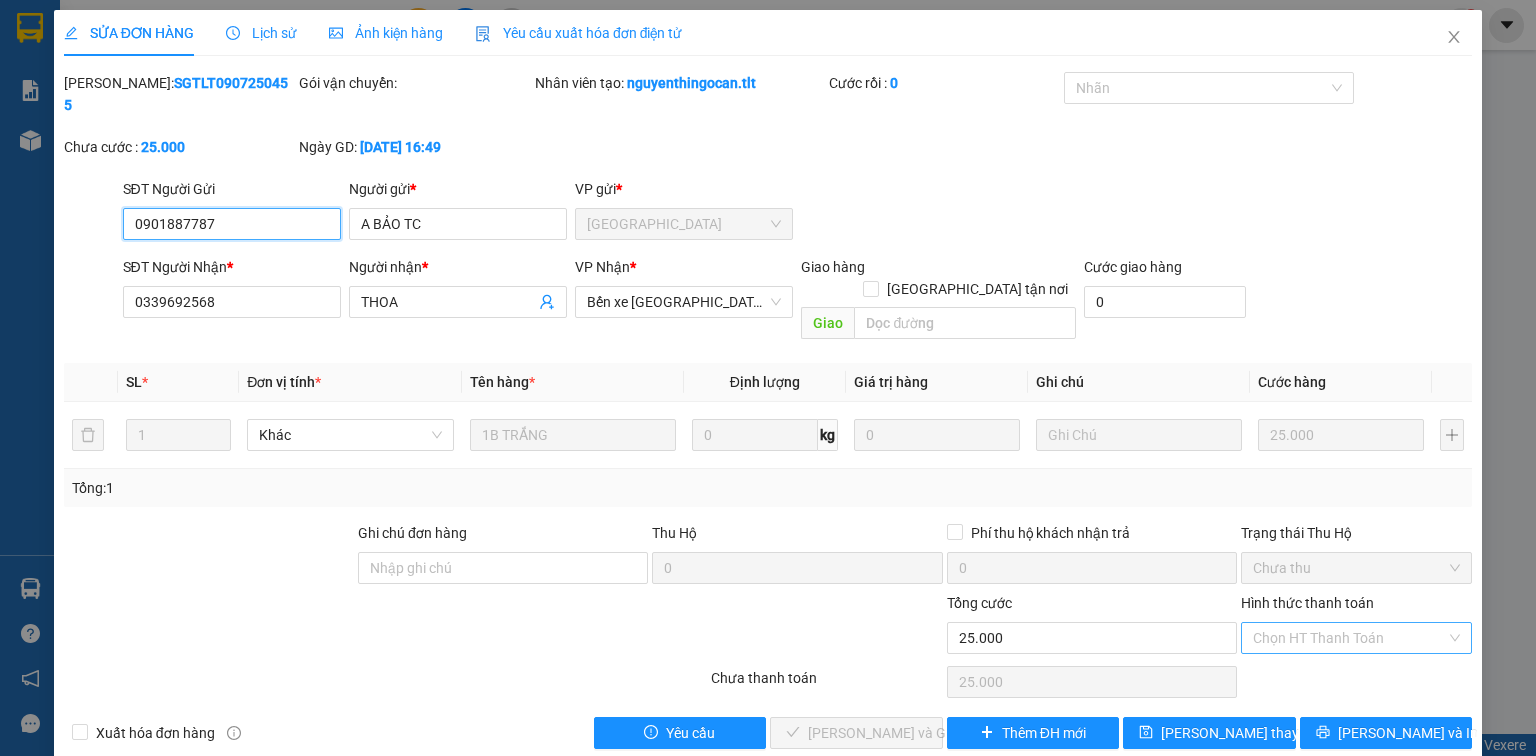 click on "Chọn HT Thanh Toán" at bounding box center [1356, 638] 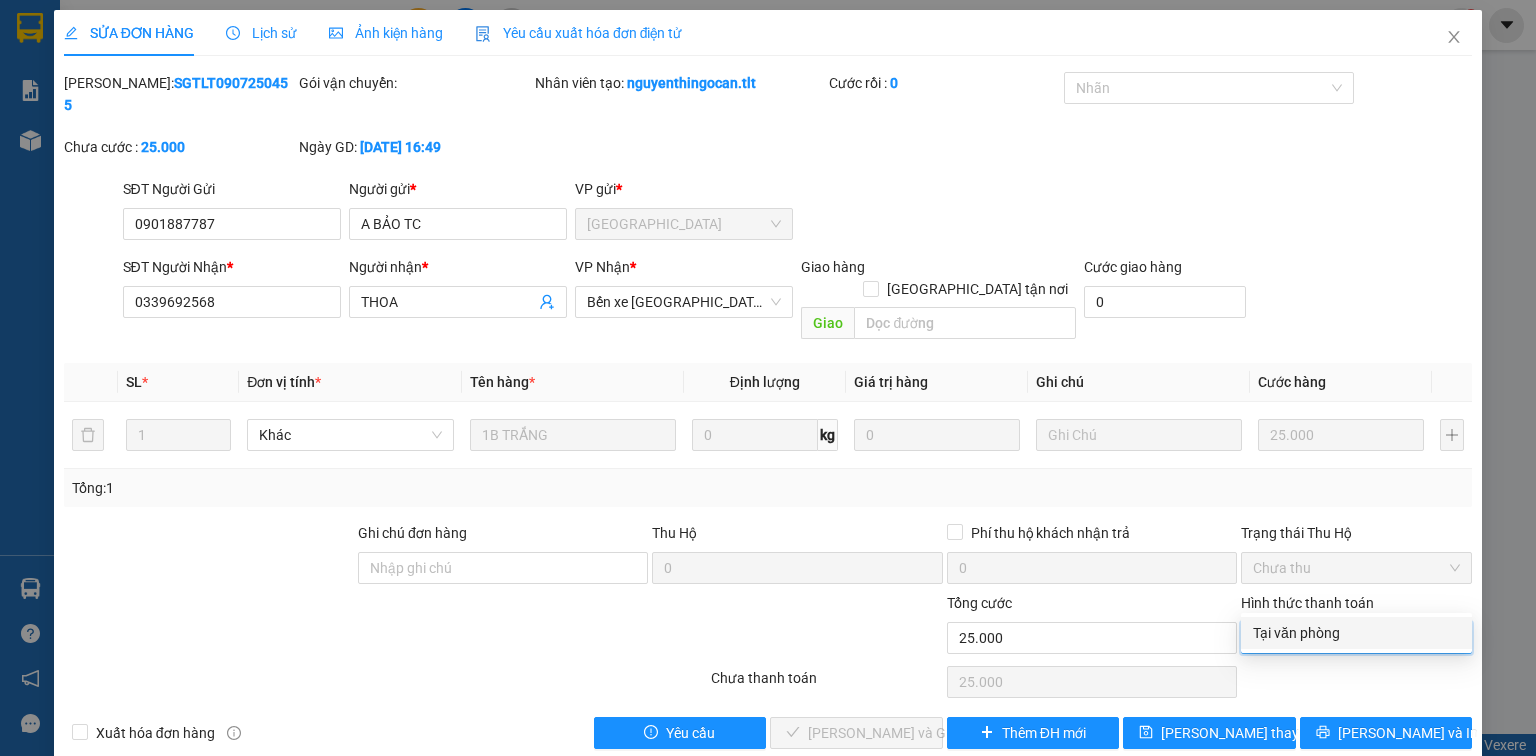 click on "Tại văn phòng" at bounding box center [1356, 633] 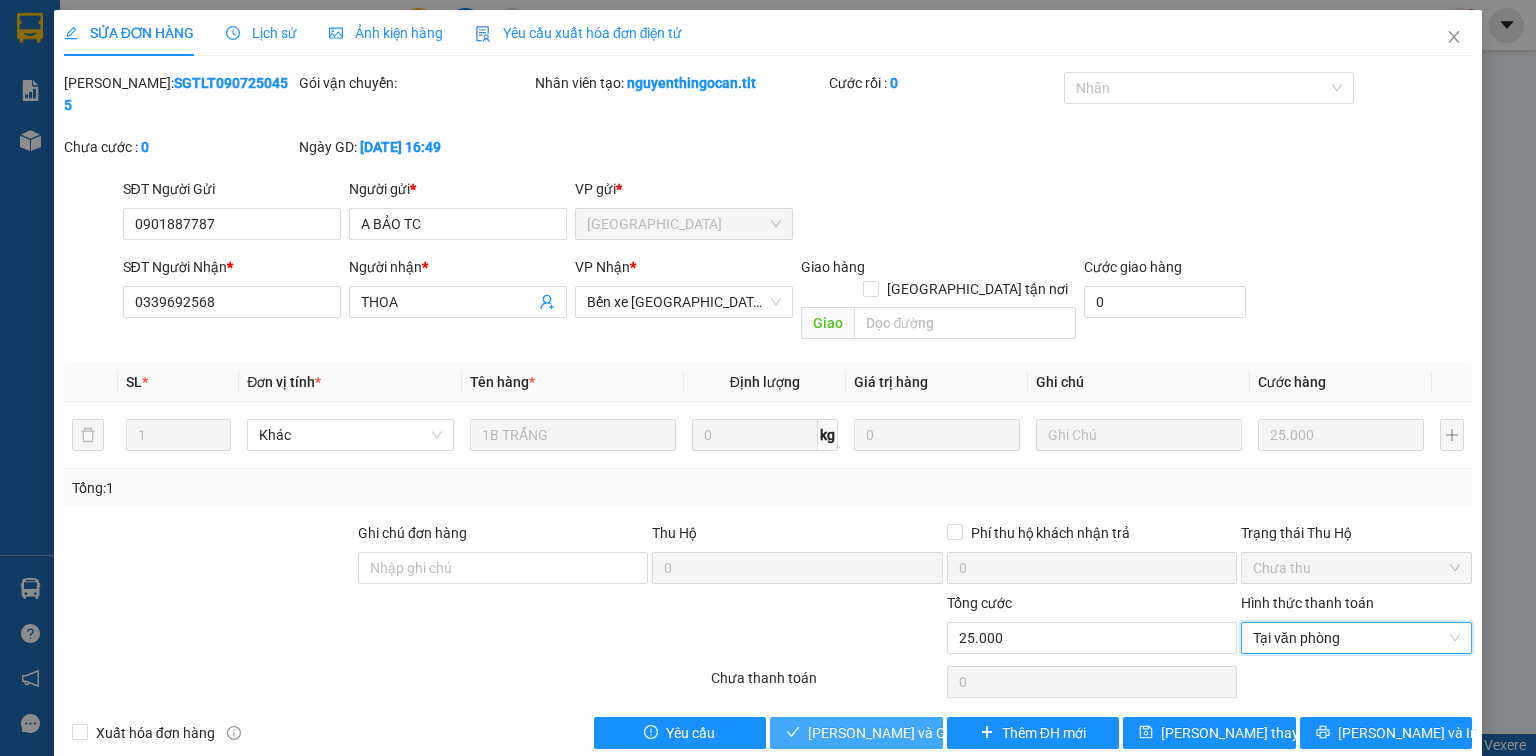 drag, startPoint x: 868, startPoint y: 686, endPoint x: 812, endPoint y: 684, distance: 56.0357 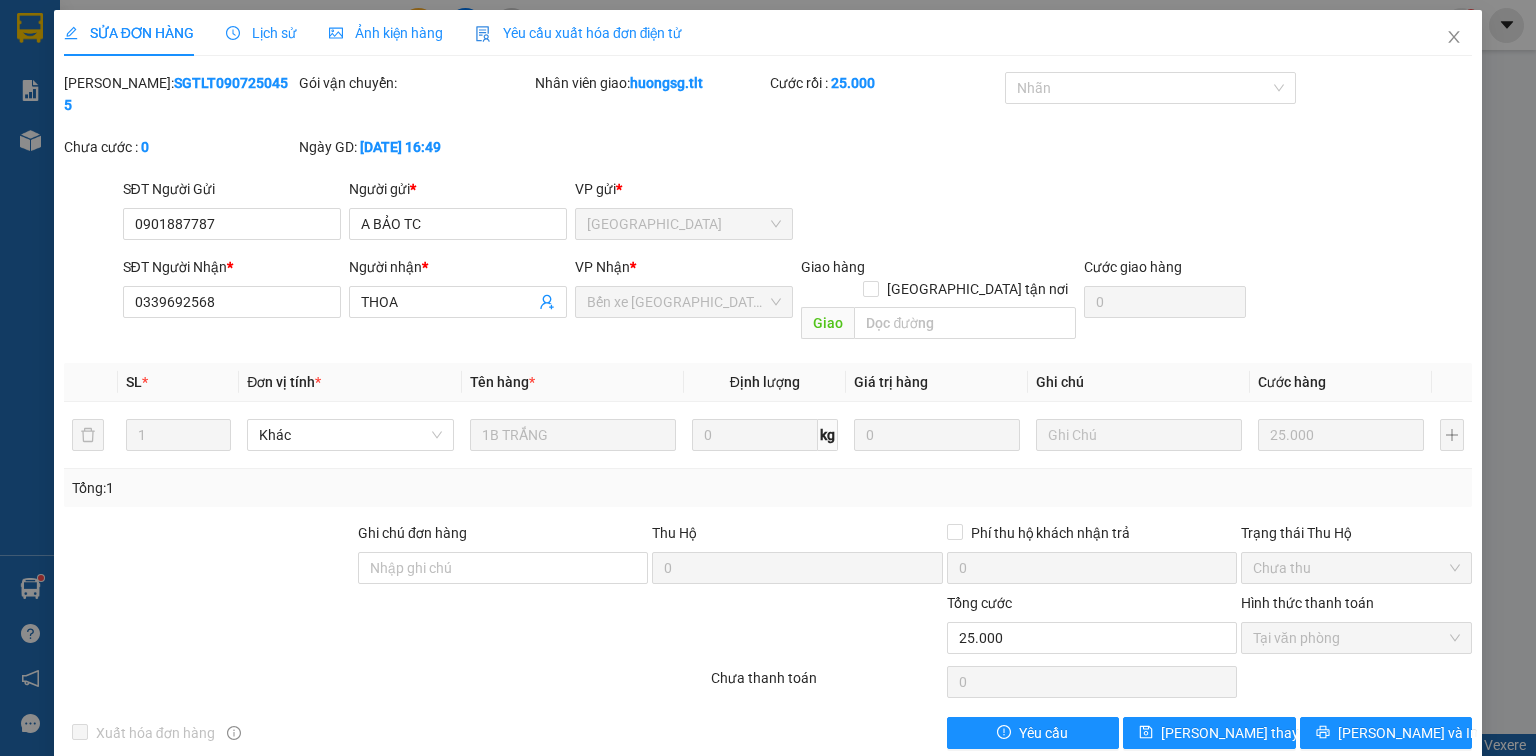 click on "SỬA ĐƠN HÀNG Lịch sử Ảnh kiện hàng Yêu cầu xuất hóa đơn điện tử Total Paid Fee 25.000 Total UnPaid Fee 0 Cash Collection Total Fee Mã ĐH:  SGTLT0907250455 Gói vận chuyển:   Nhân viên giao: huongsg.tlt Cước rồi :   25.000   Nhãn Chưa cước :   0 Ngày GD:   09-07-2025 lúc 16:49 SĐT Người Gửi 0901887787 Người gửi  * A BẢO TC VP gửi  * Sài Gòn SĐT Người Nhận  * 0339692568 Người nhận  * THOA VP Nhận  * Bến xe Tiền Giang Giao hàng Giao tận nơi Giao Cước giao hàng 0 SL  * Đơn vị tính  * Tên hàng  * Định lượng Giá trị hàng Ghi chú Cước hàng                   1 Khác 1B TRẮNG 0 kg 0 25.000 Tổng:  1 Ghi chú đơn hàng Thu Hộ 0 Phí thu hộ khách nhận trả 0 Trạng thái Thu Hộ   Chưa thu Tổng cước 25.000 Hình thức thanh toán Tại văn phòng Số tiền thu trước 25.000 Chọn HT Thanh Toán Chưa thanh toán 0 Chọn HT Thanh Toán Xuất hóa đơn hàng Yêu cầu" at bounding box center (768, 378) 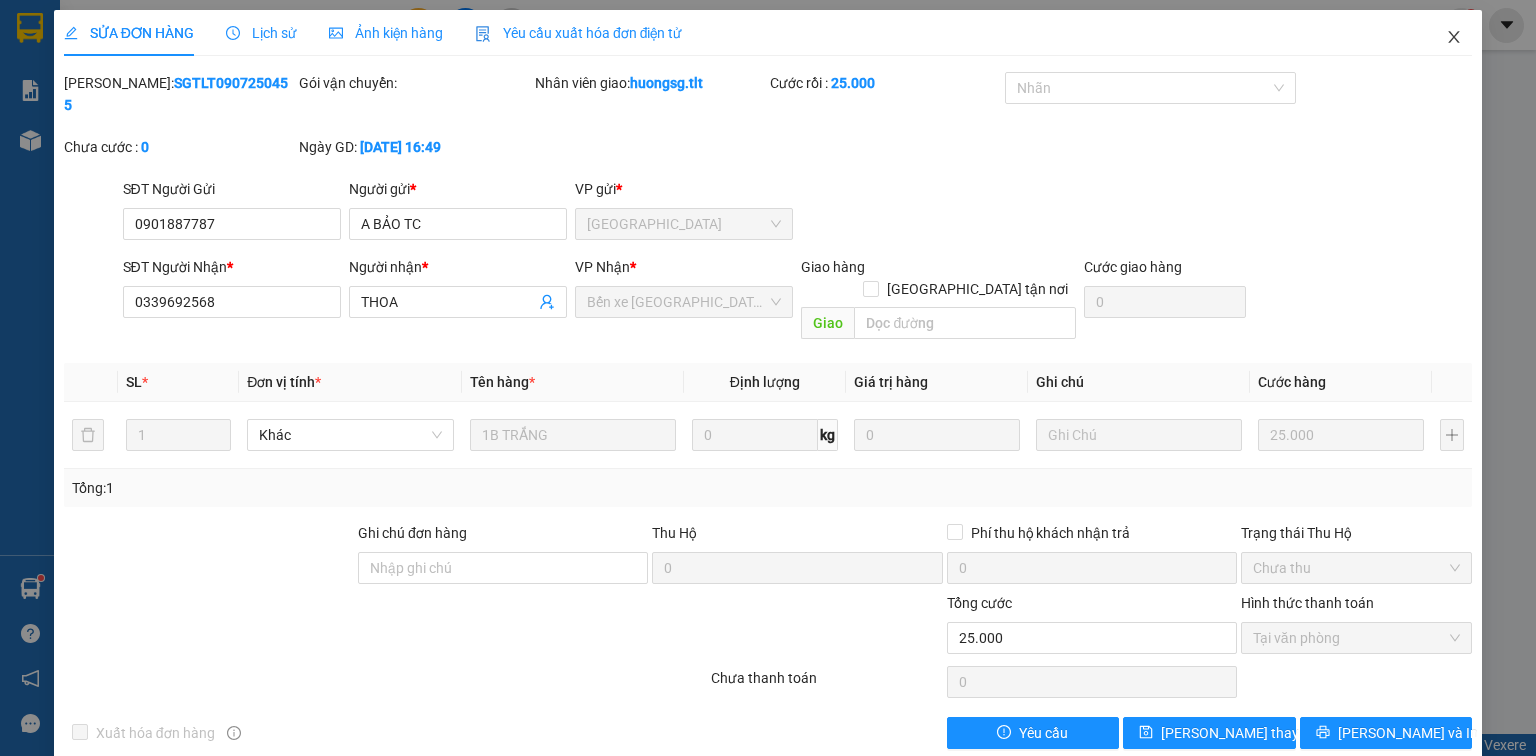 click at bounding box center [1454, 38] 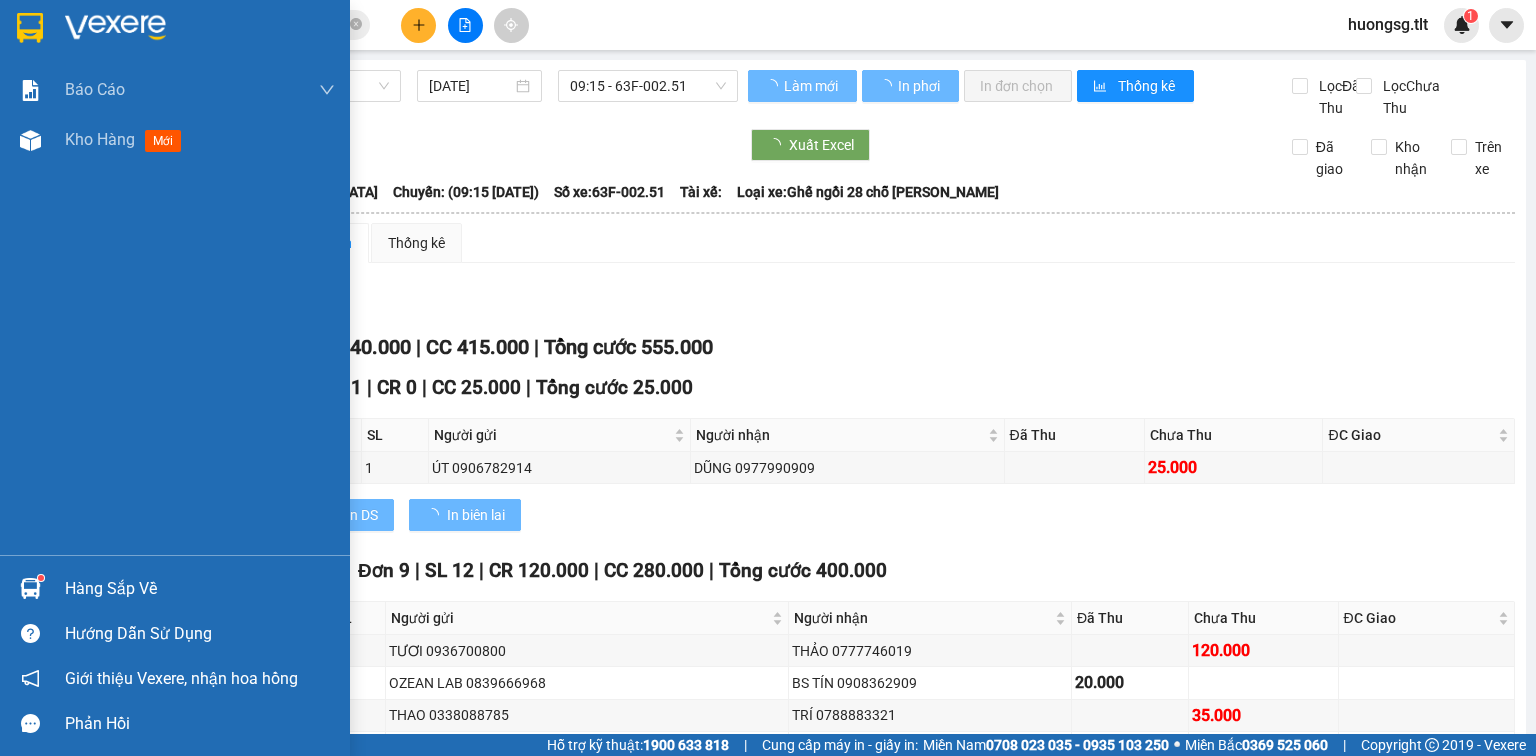 click on "Hàng sắp về" at bounding box center [200, 589] 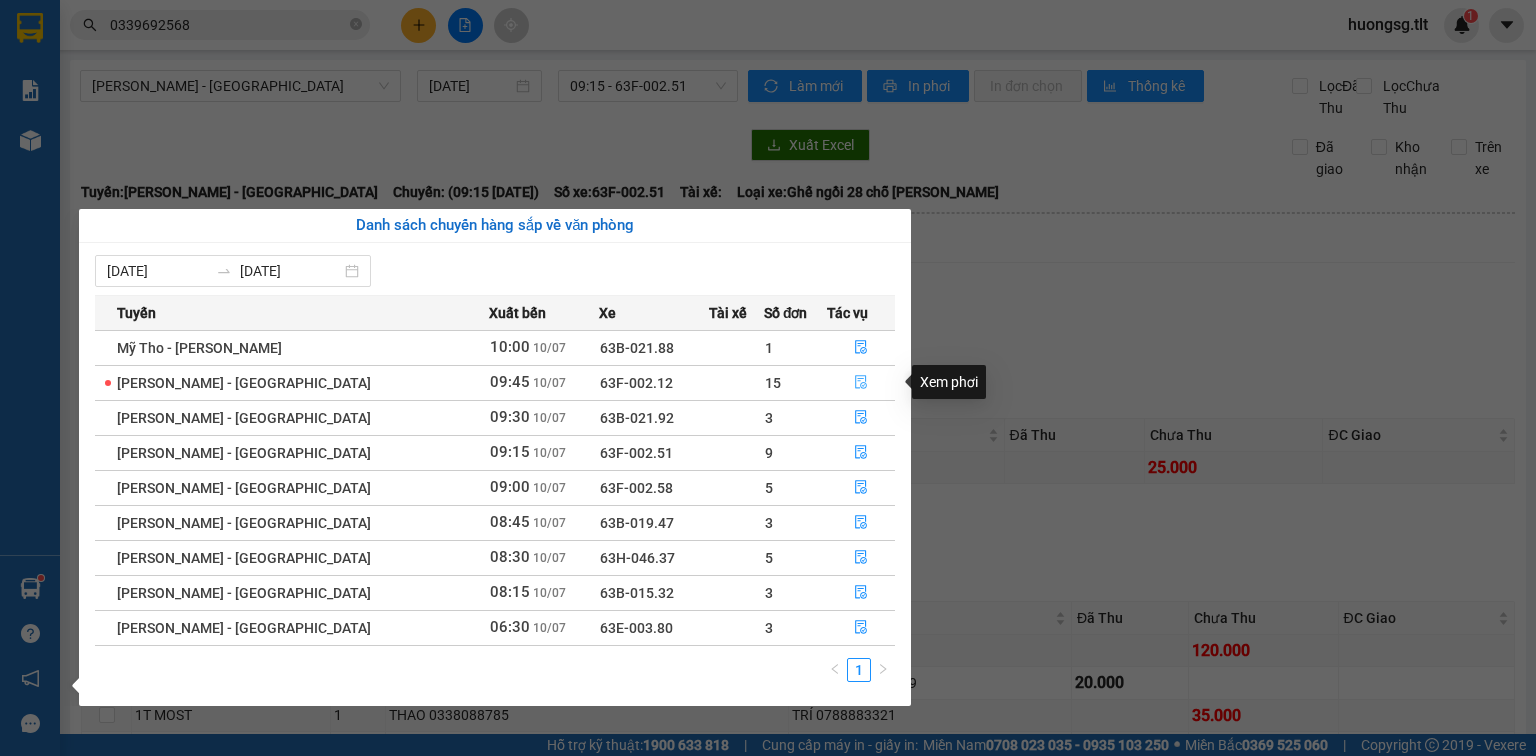 click 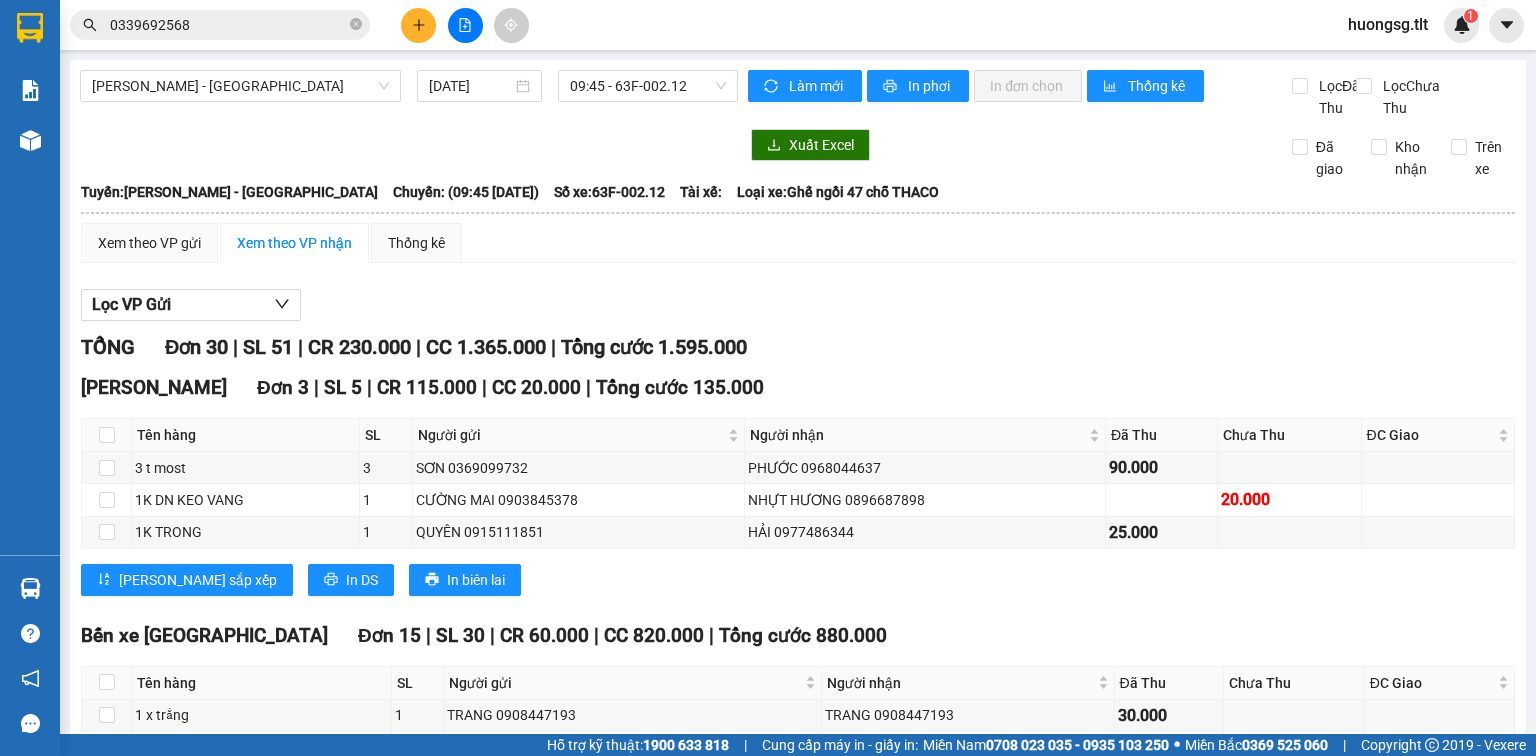 scroll, scrollTop: 0, scrollLeft: 0, axis: both 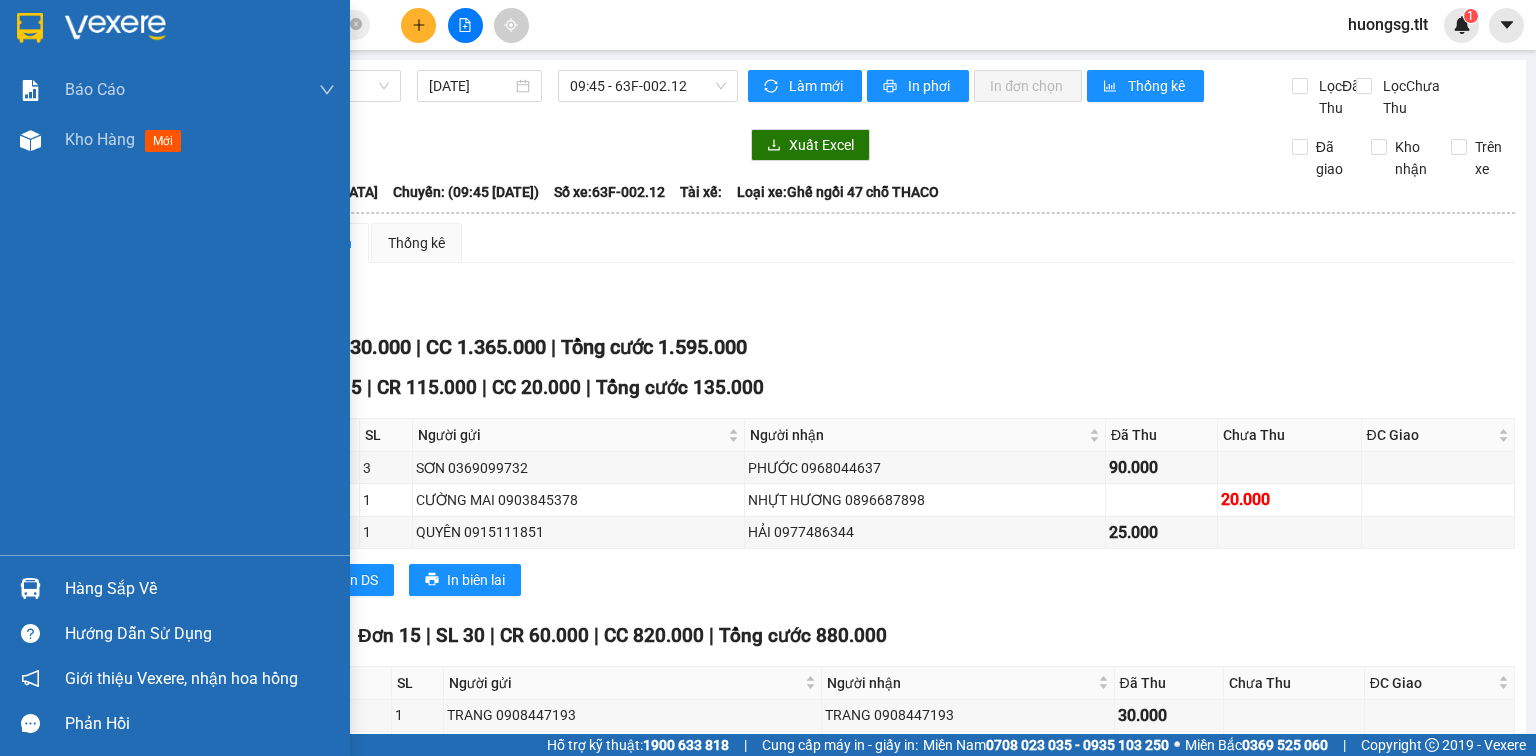 click on "Hàng sắp về" at bounding box center (200, 589) 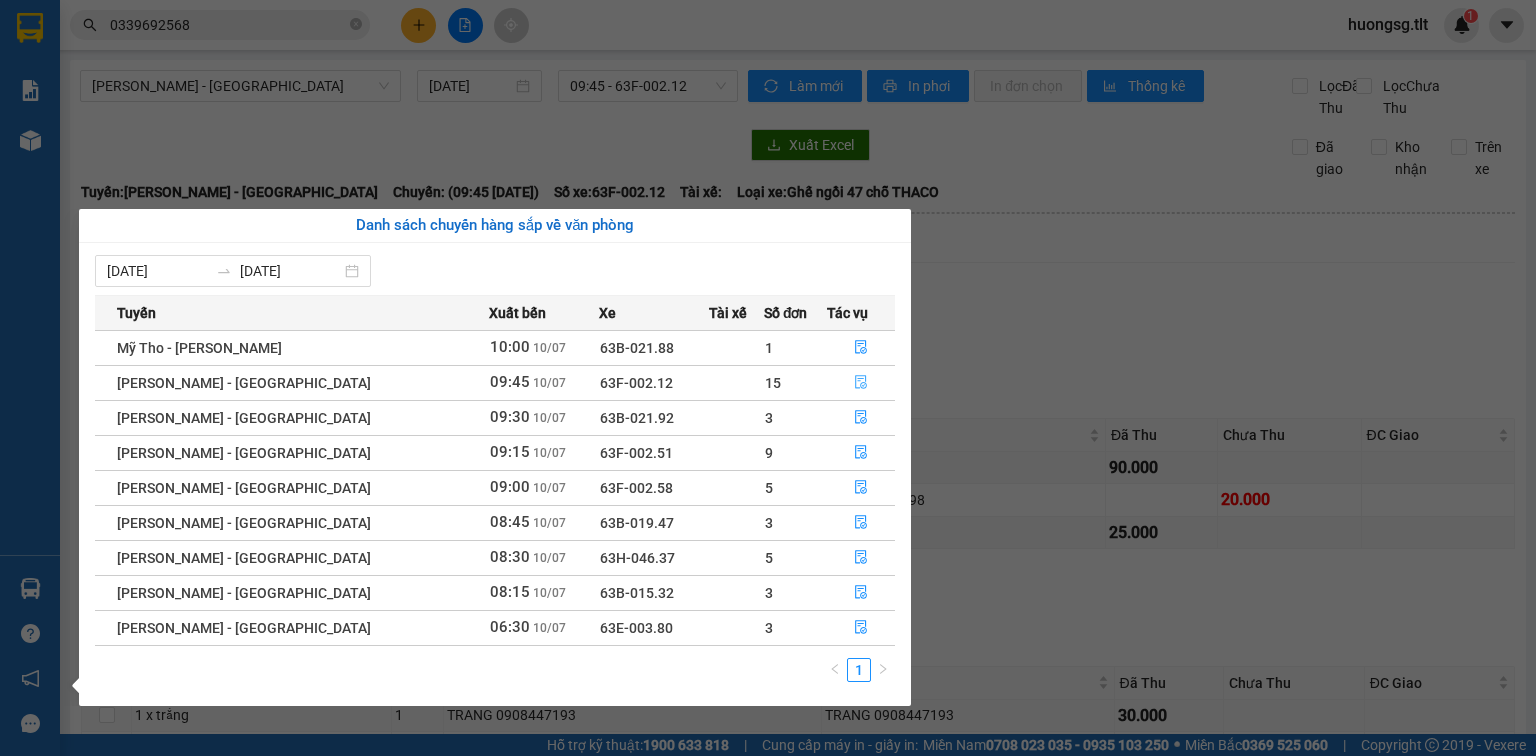 click 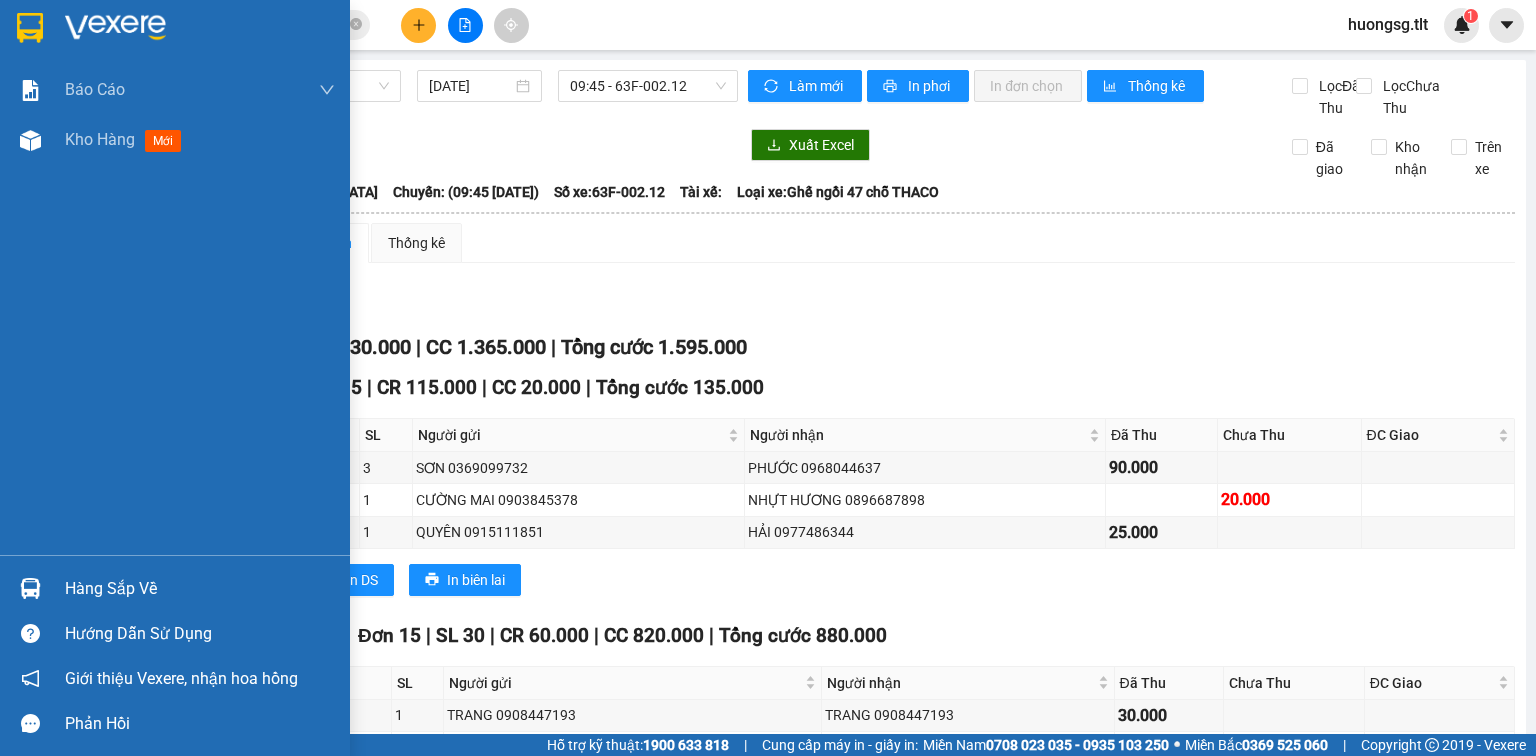 drag, startPoint x: 94, startPoint y: 594, endPoint x: 248, endPoint y: 582, distance: 154.46683 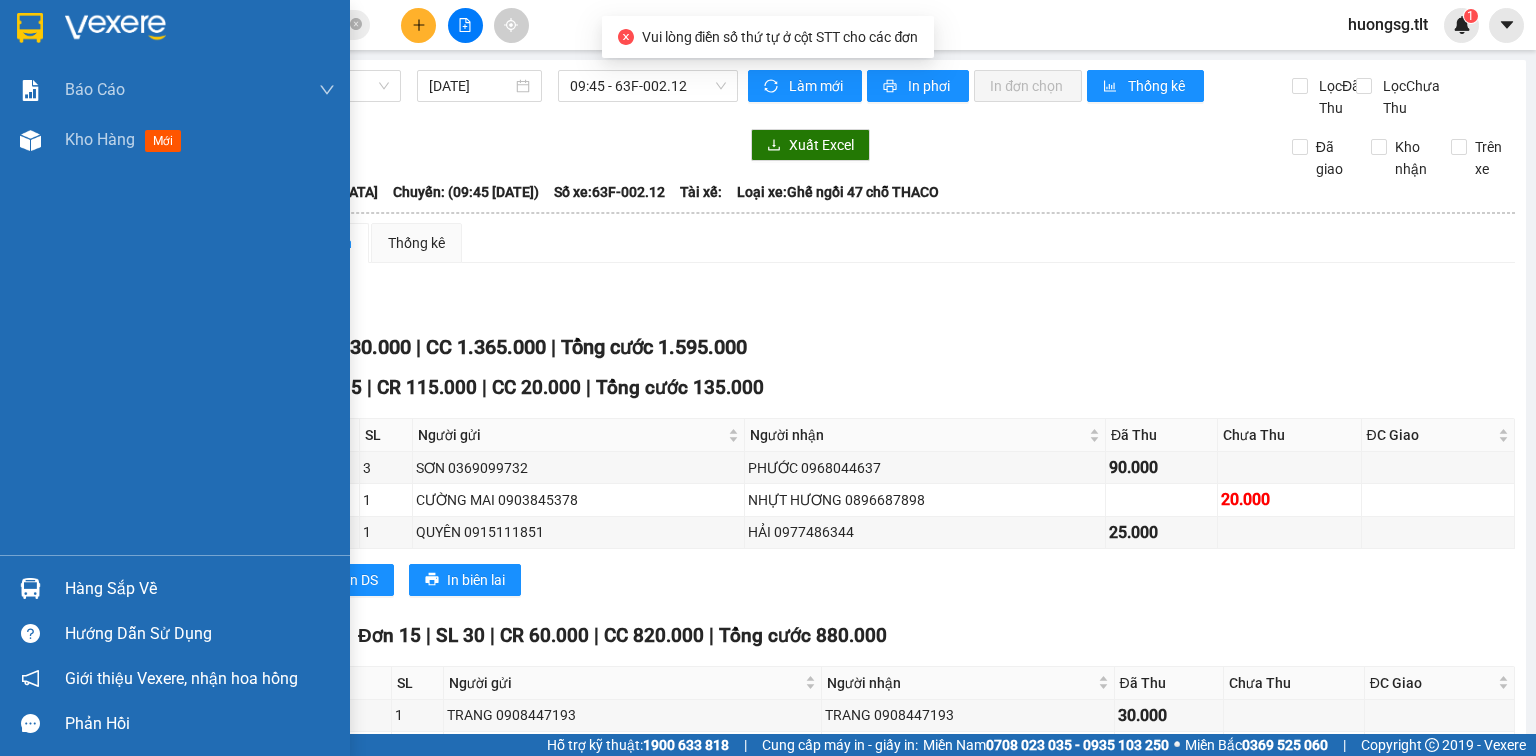 click on "Hàng sắp về" at bounding box center (200, 589) 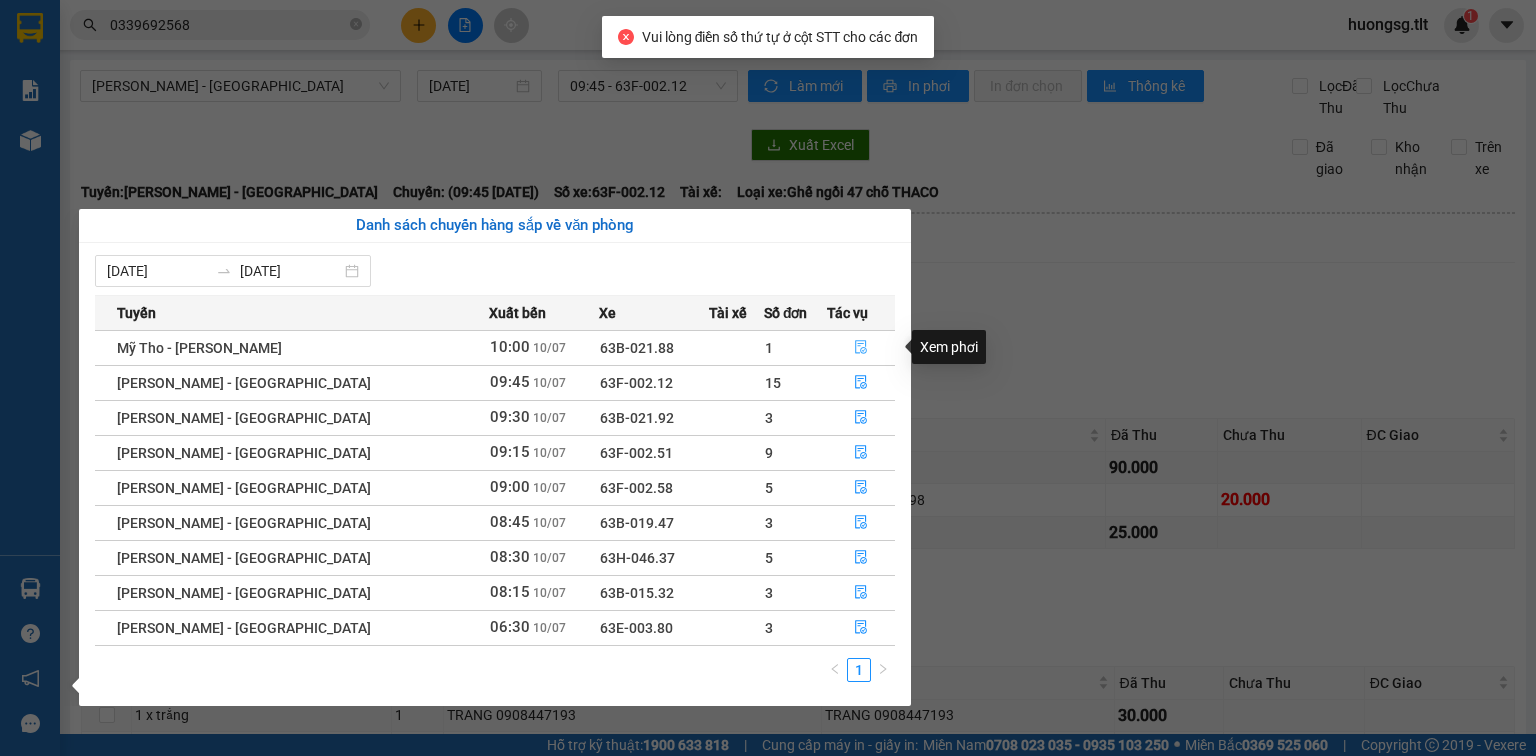 click 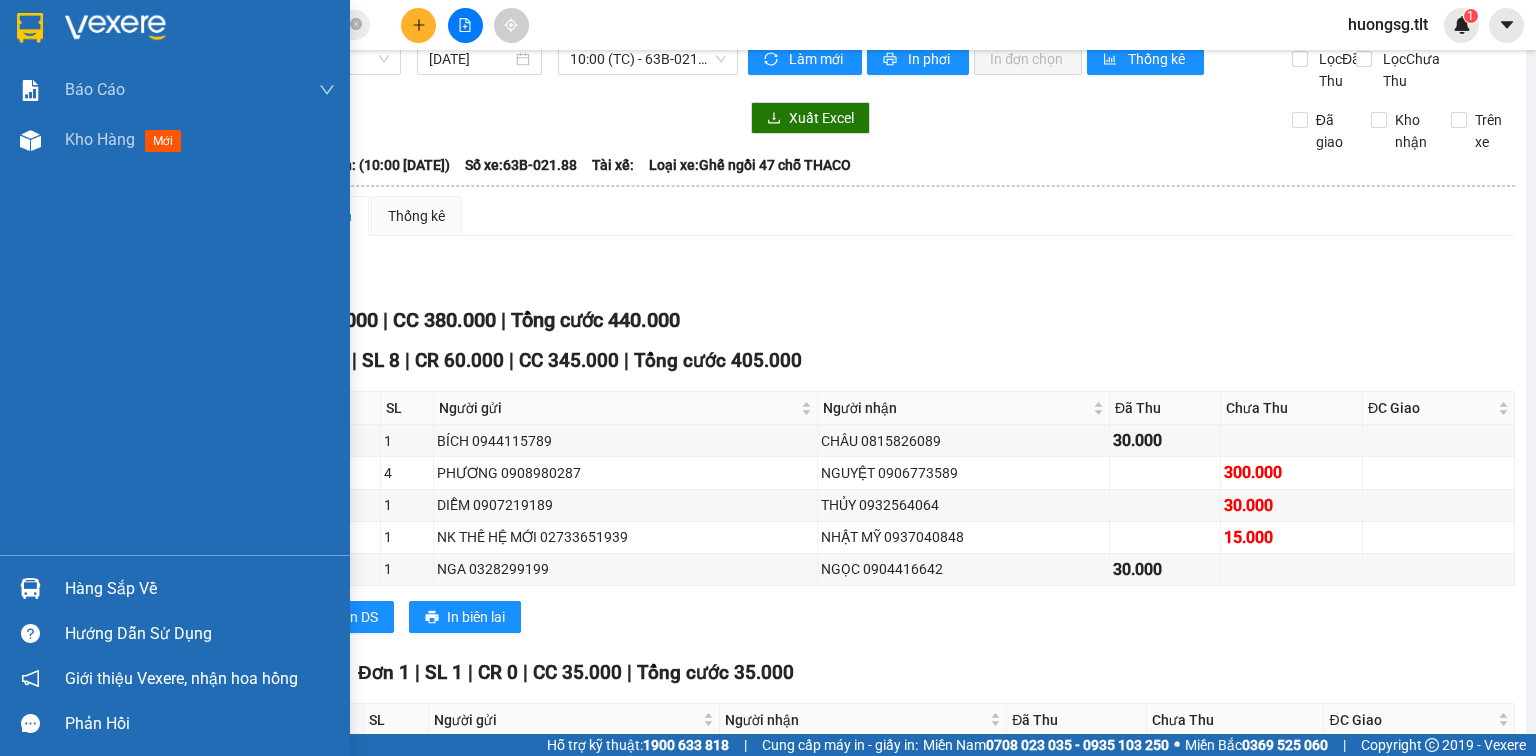 scroll, scrollTop: 24, scrollLeft: 0, axis: vertical 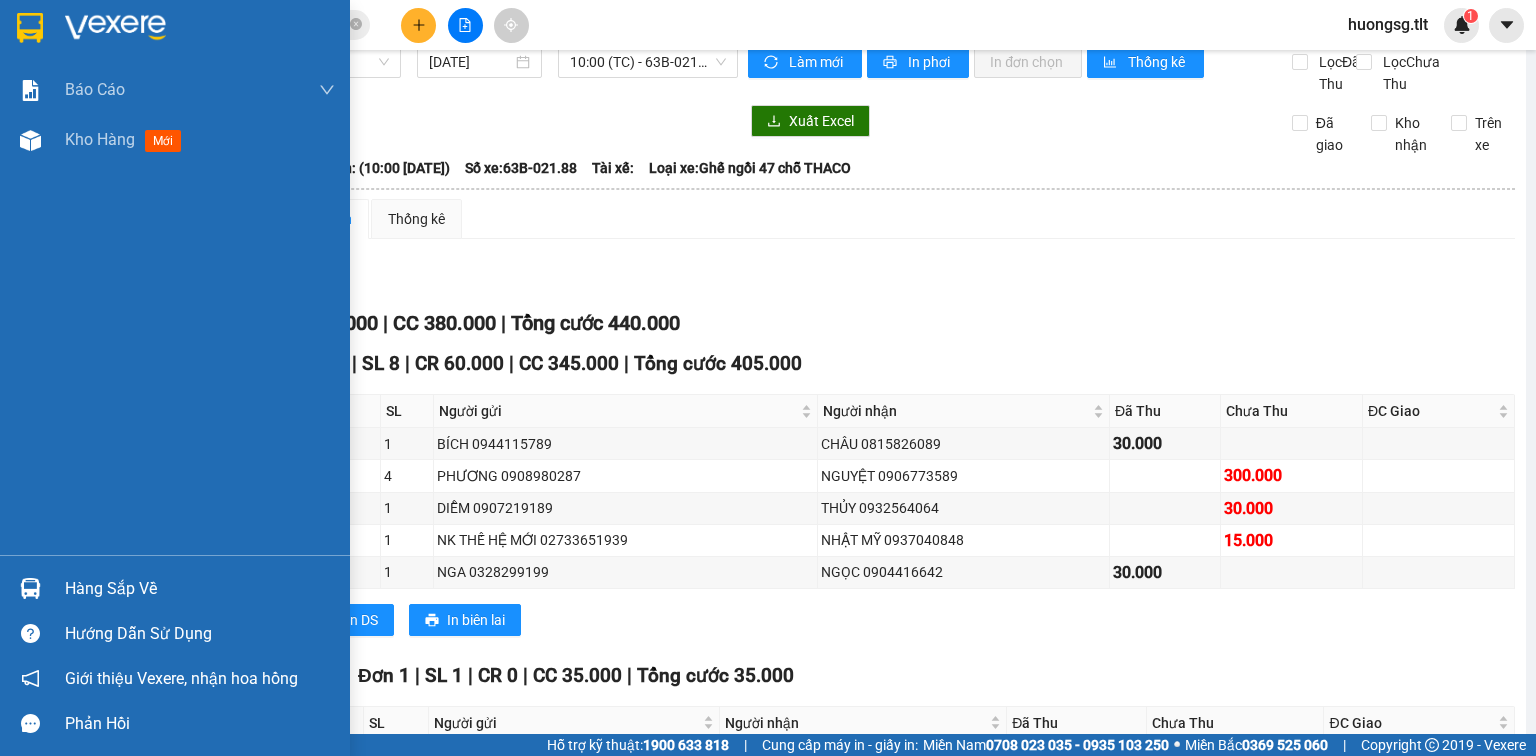click on "Hàng sắp về" at bounding box center [200, 589] 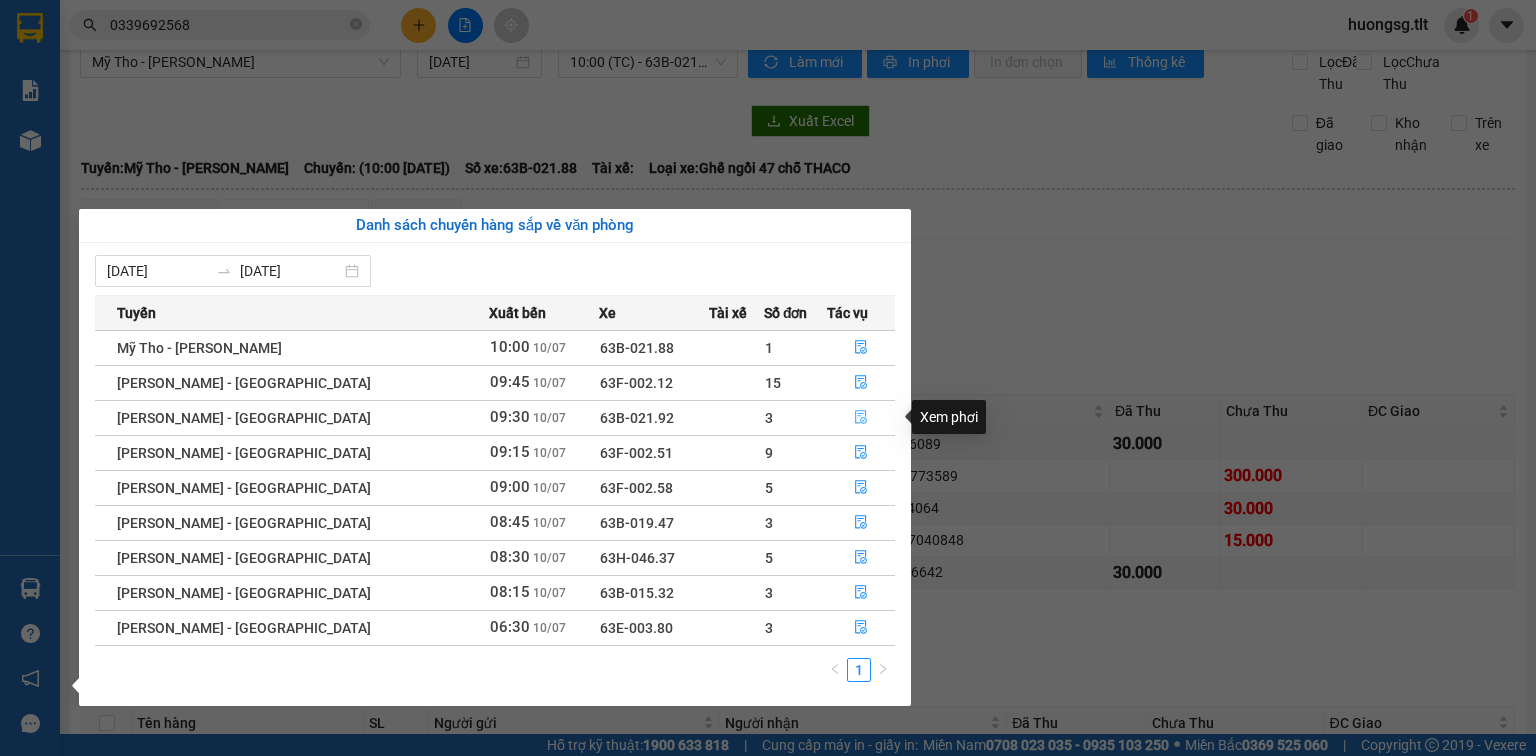 click 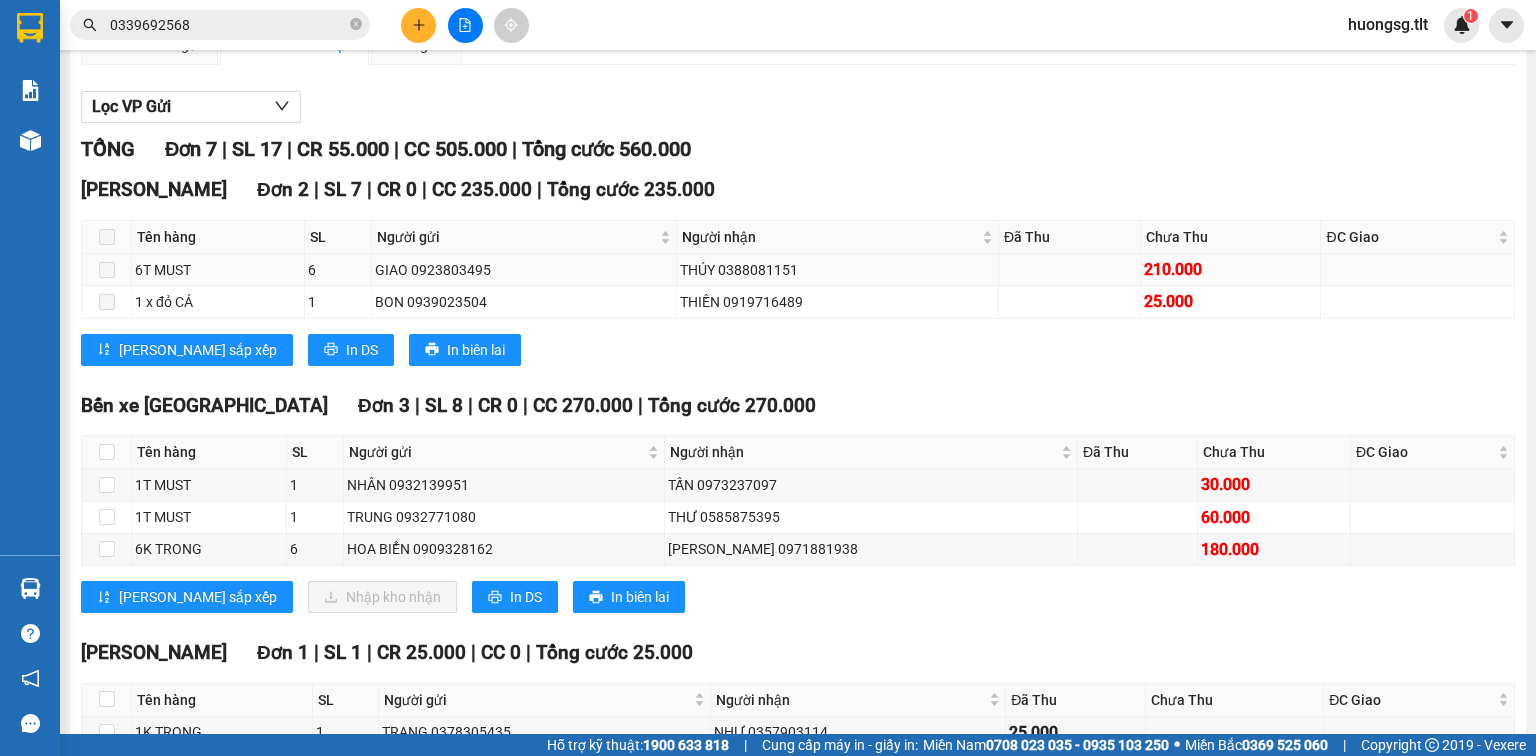 scroll, scrollTop: 264, scrollLeft: 0, axis: vertical 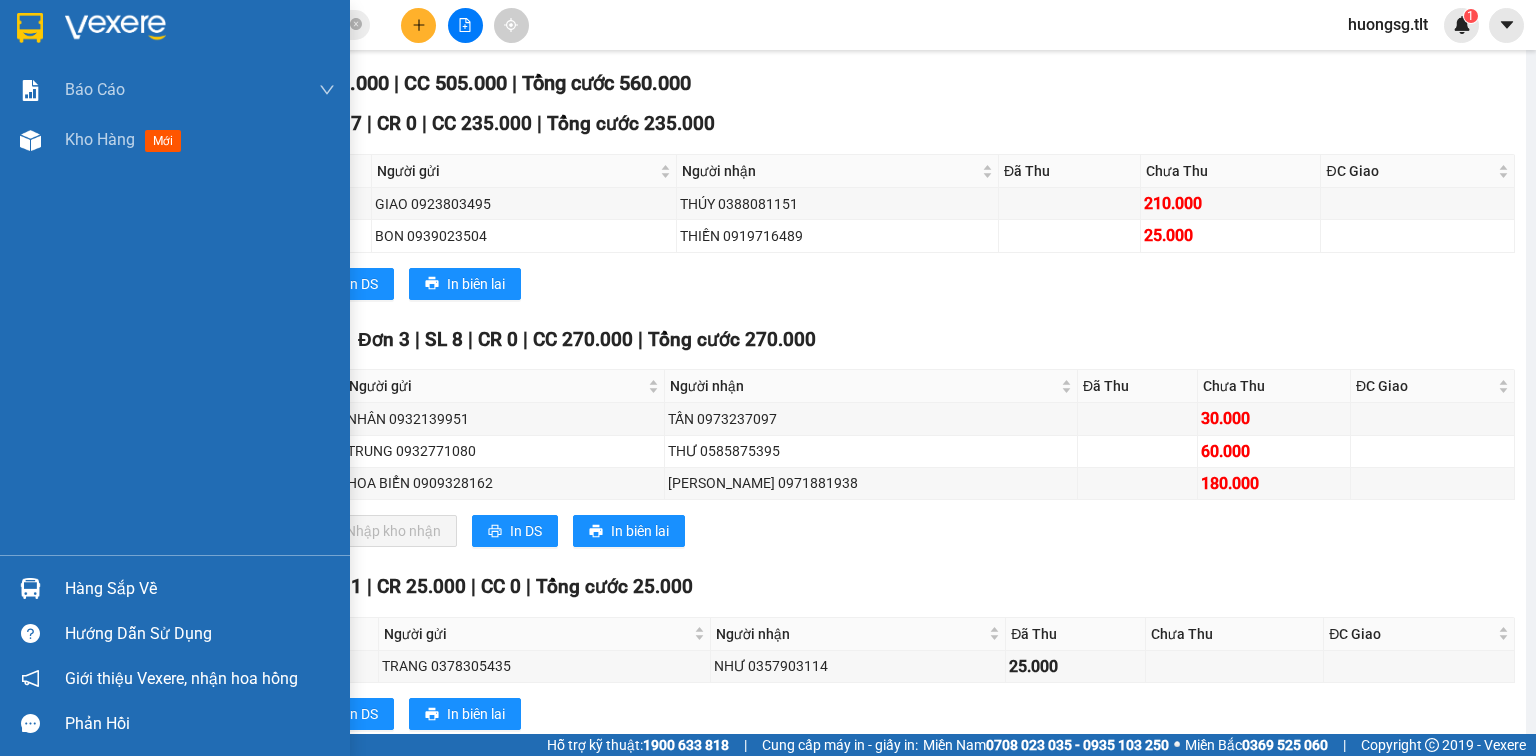 click on "Hàng sắp về" at bounding box center (200, 589) 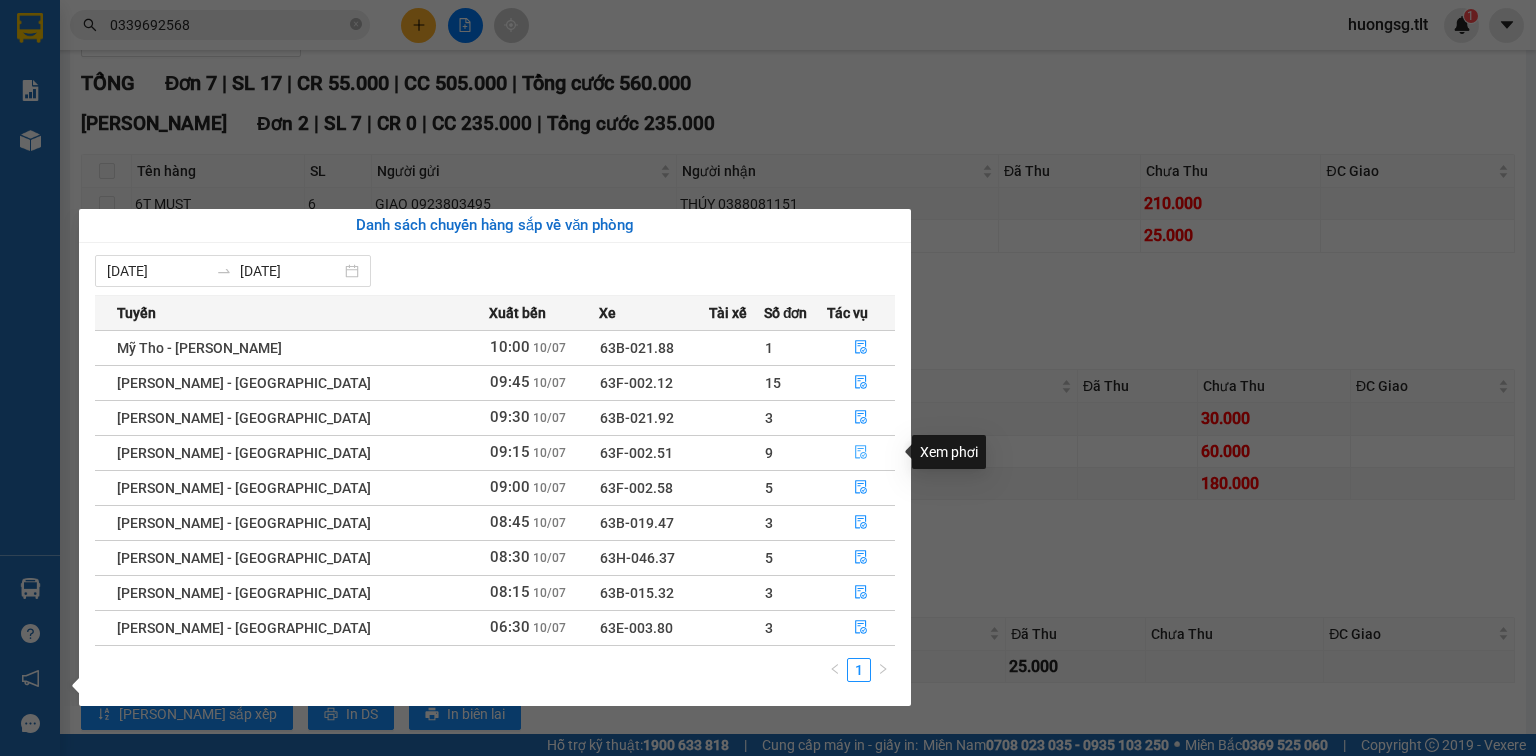 click 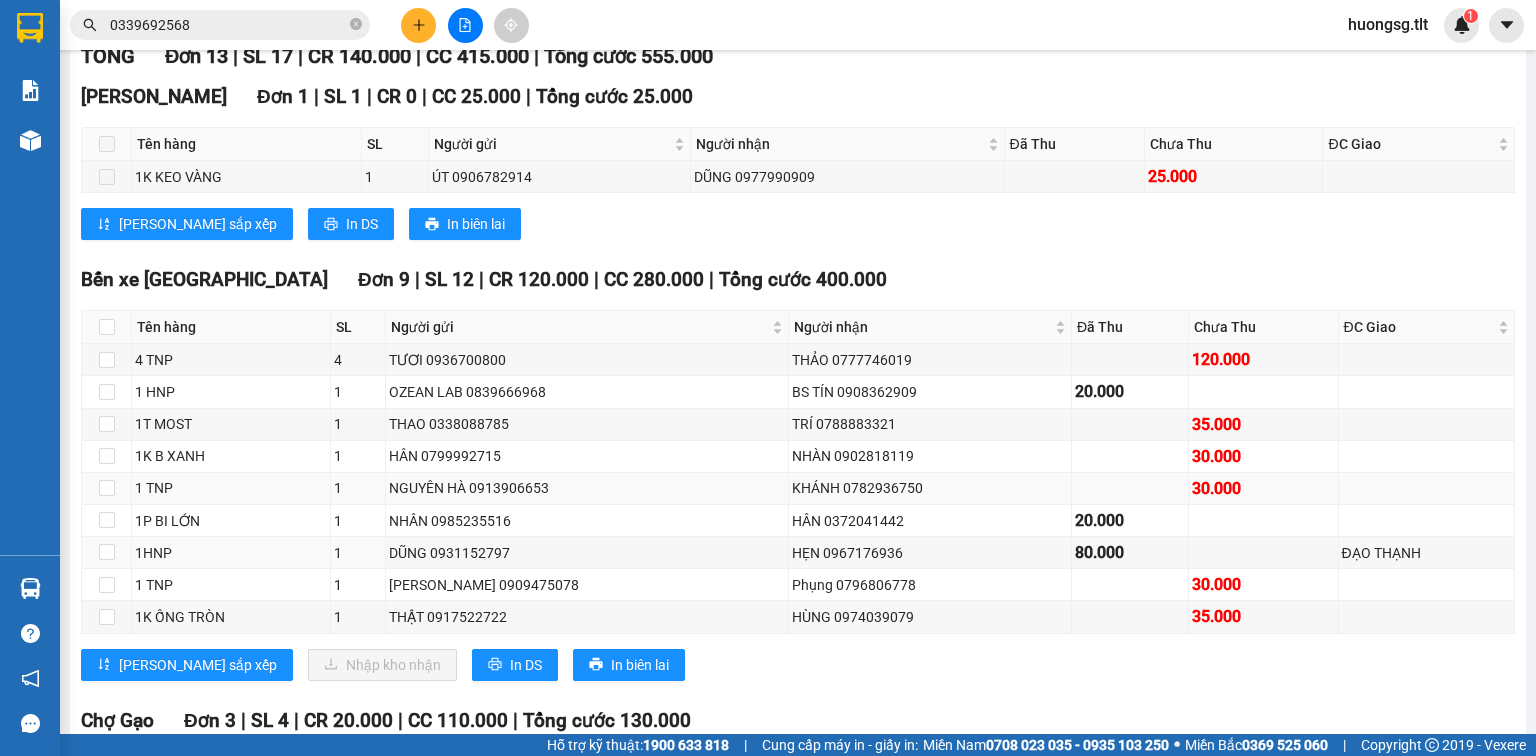 scroll, scrollTop: 264, scrollLeft: 0, axis: vertical 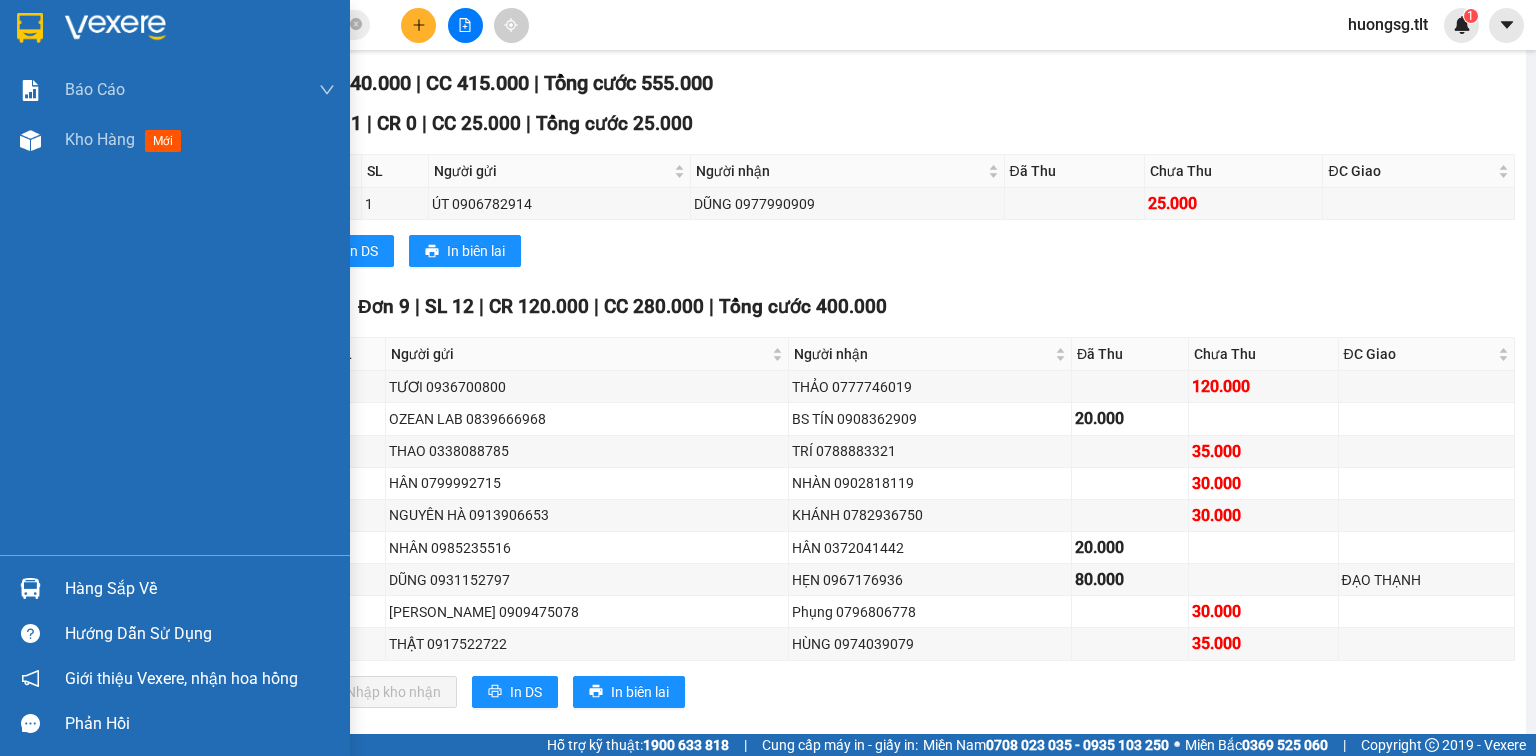 click on "Hàng sắp về" at bounding box center [200, 589] 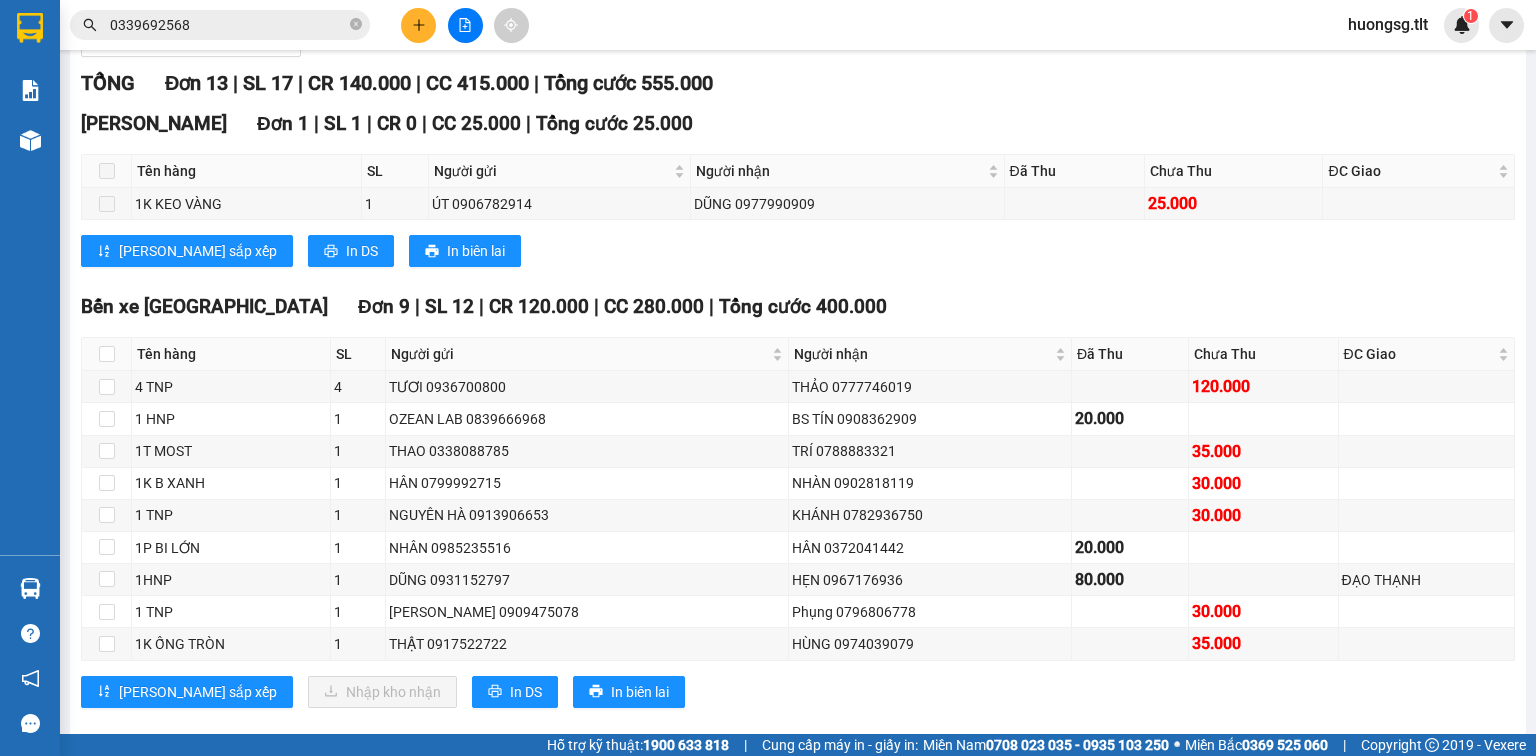 click on "Kết quả tìm kiếm ( 37 )  Bộ lọc  Ngày tạo đơn gần nhất Mã ĐH Trạng thái Món hàng Thu hộ Tổng cước Chưa cước Nhãn Người gửi VP Gửi Người nhận VP Nhận SGTLT0907250455 16:49 - 09/07 VP Nhận   63B-021.82 20:20 - 09/07 1B TRẮNG SL:  1 25.000 25.000 0901887787 A BẢO TC Sài Gòn 0339692568 THOA  Bến xe Tiền Giang SGTLT0707250207 12:02 - 07/07 Đã giao   15:19 - 07/07 3B XANH SL:  3 300.000 0388061239 KHÔNG TÊN  Sài Gòn 0339692568 THOA  Bến xe Tiền Giang SGTLT0603250504 17:11 - 06/03 Đã giao   09:05 - 07/03 6tnp + 3ktnp SL:  2 250.000 0901887787 A BẢO TC Sài Gòn 0339692568 THOA  Bến xe Tiền Giang SGTLT0503250469 16:27 - 05/03 Đã giao   11:42 - 06/03 1K X TRẮNG +1B TRẮNG SL:  2 65.000 0901887787 A BẢO TC Sài Gòn 0339692568 THOA  Bến xe Tiền Giang SGTLT2201250184 10:27 - 22/01 Đã giao   13:18 - 22/01 1X TRẮNG SL:  1 25.000 0901887787 A BẢO TC Sài Gòn 0339692568 THOA  Bến xe Tiền Giang SGTLT2101250709 Đã giao" at bounding box center (768, 378) 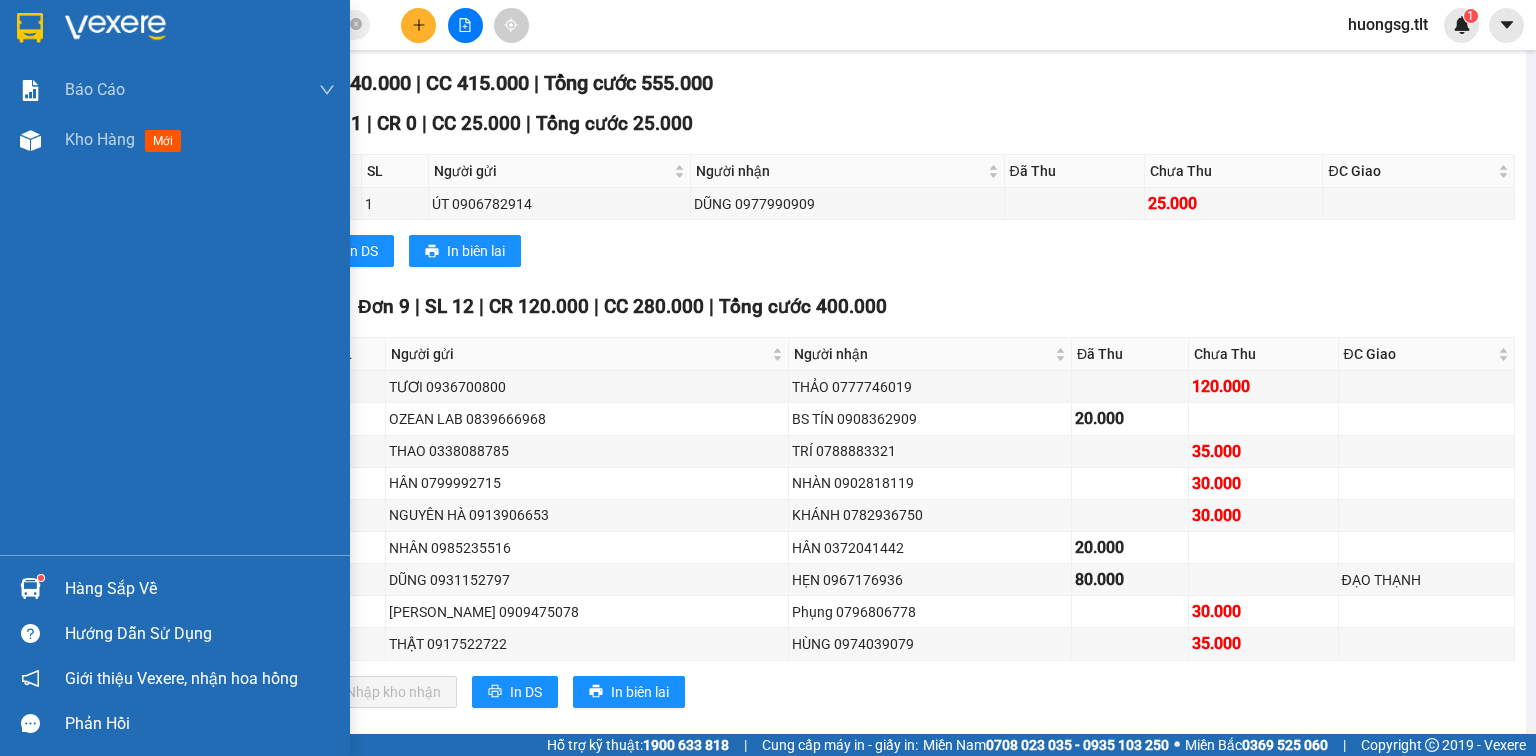 click on "Hàng sắp về" at bounding box center [175, 588] 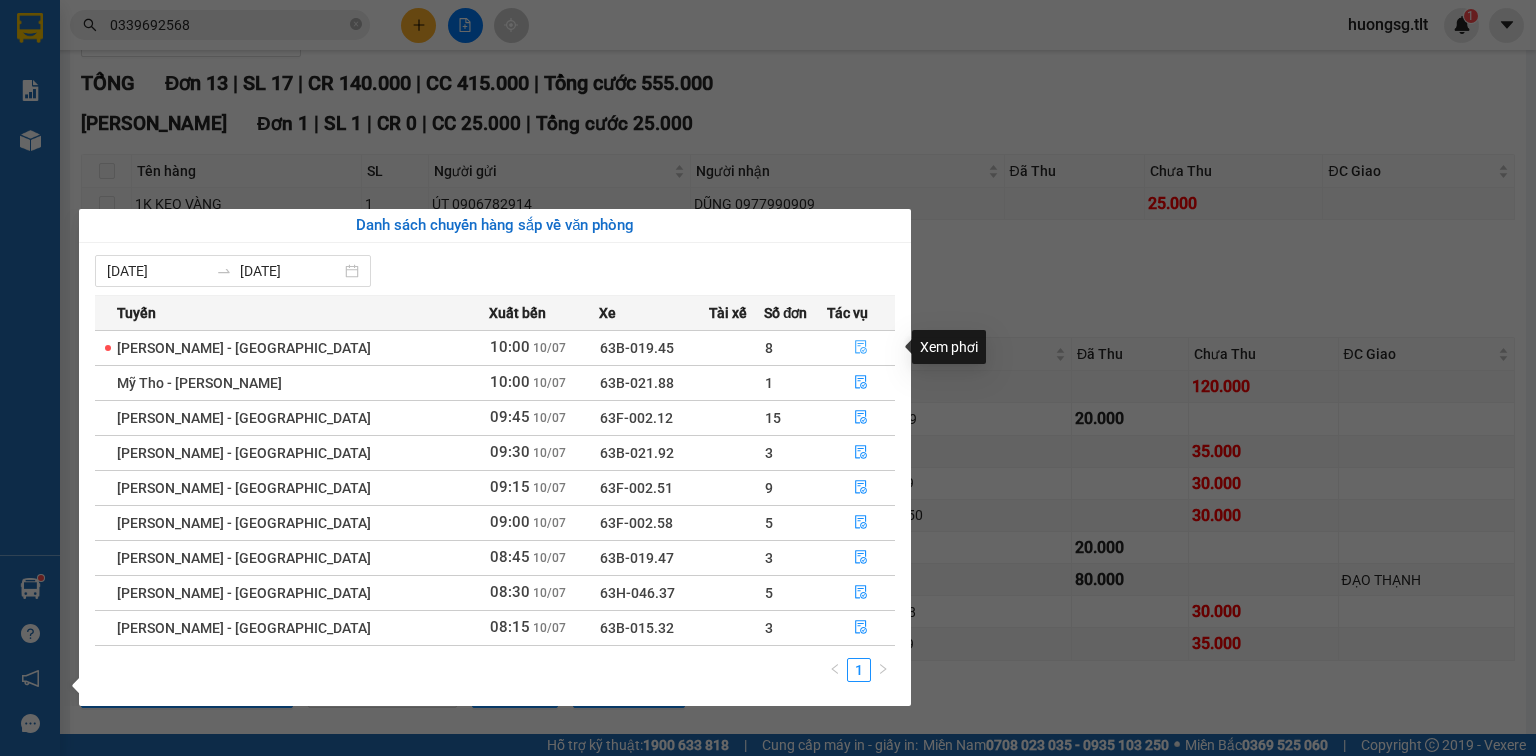 click 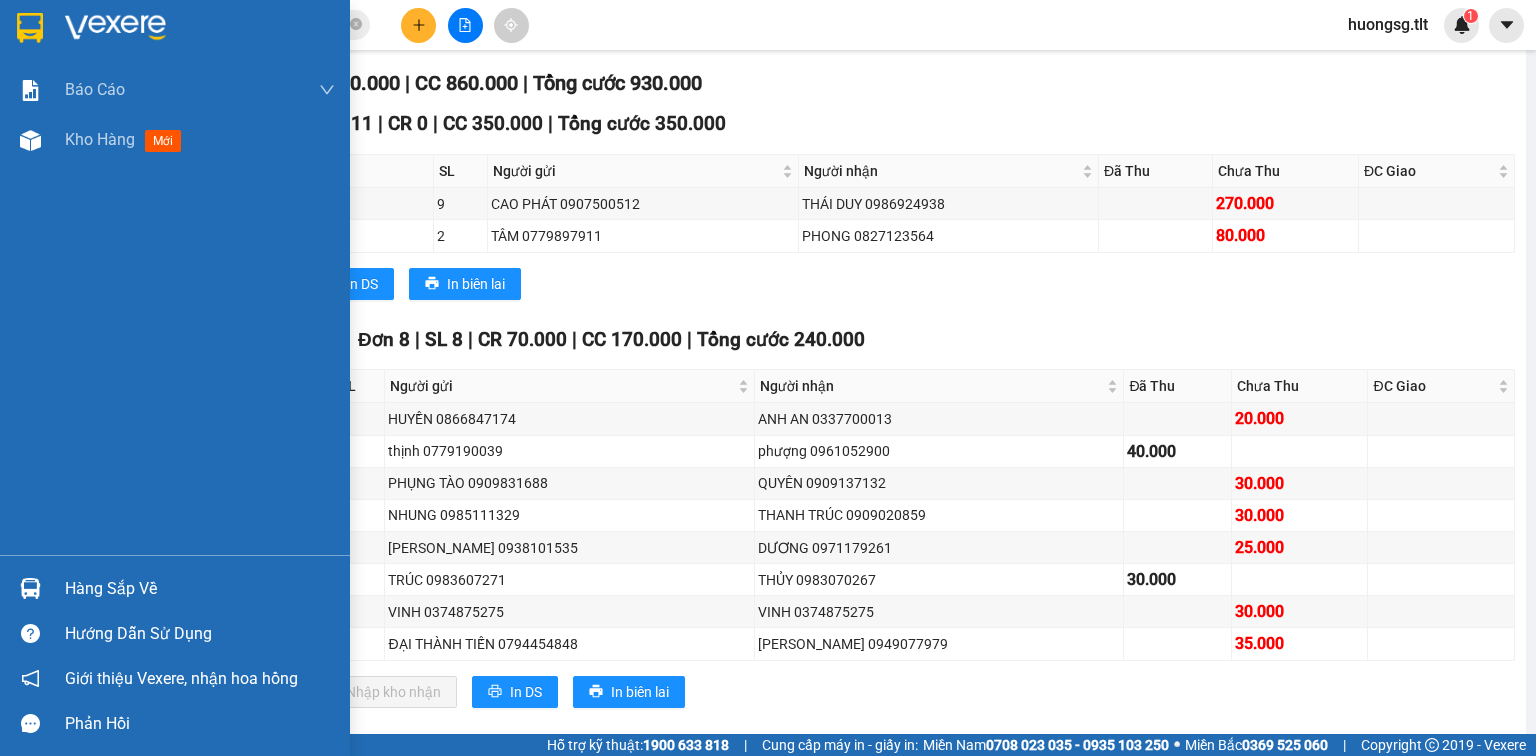 drag, startPoint x: 110, startPoint y: 578, endPoint x: 121, endPoint y: 576, distance: 11.18034 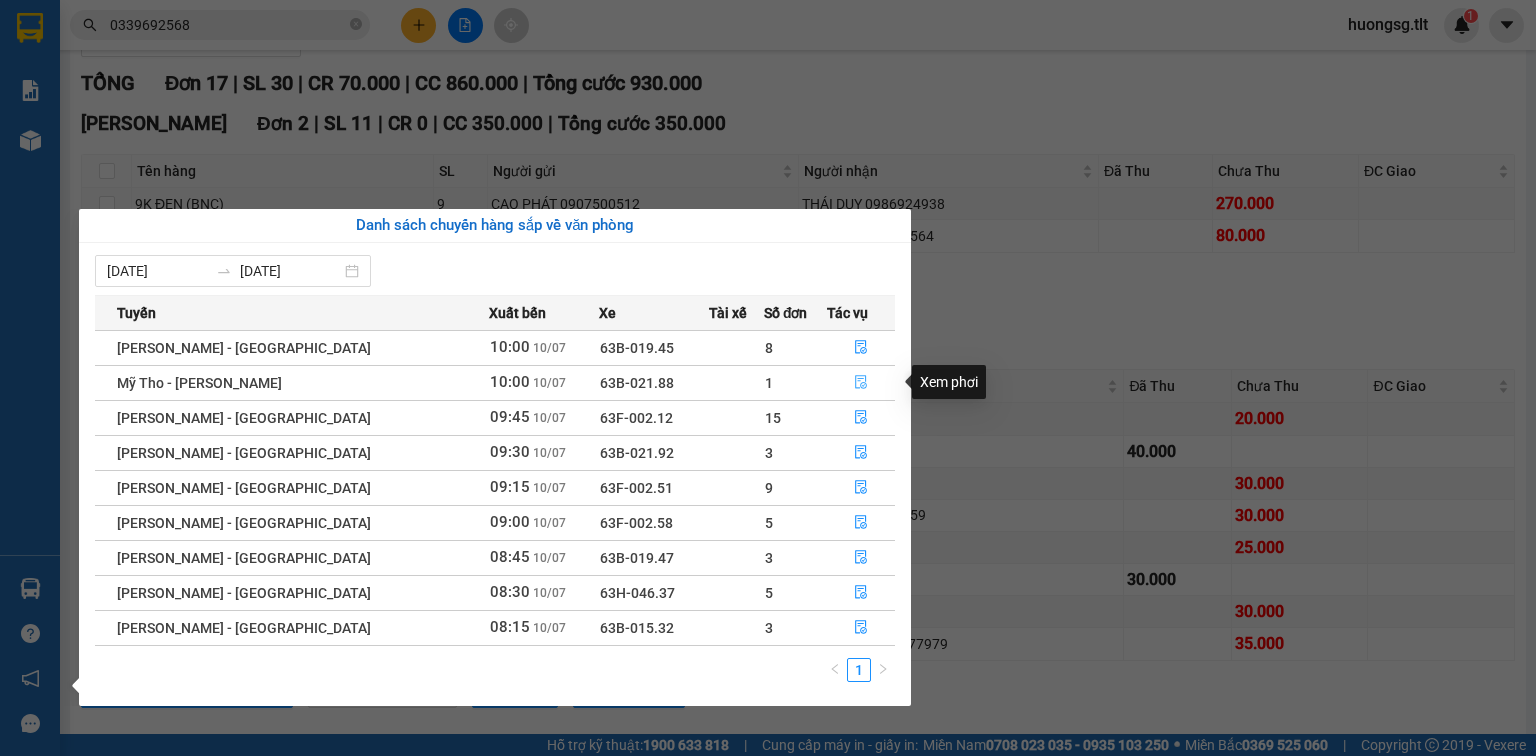 click 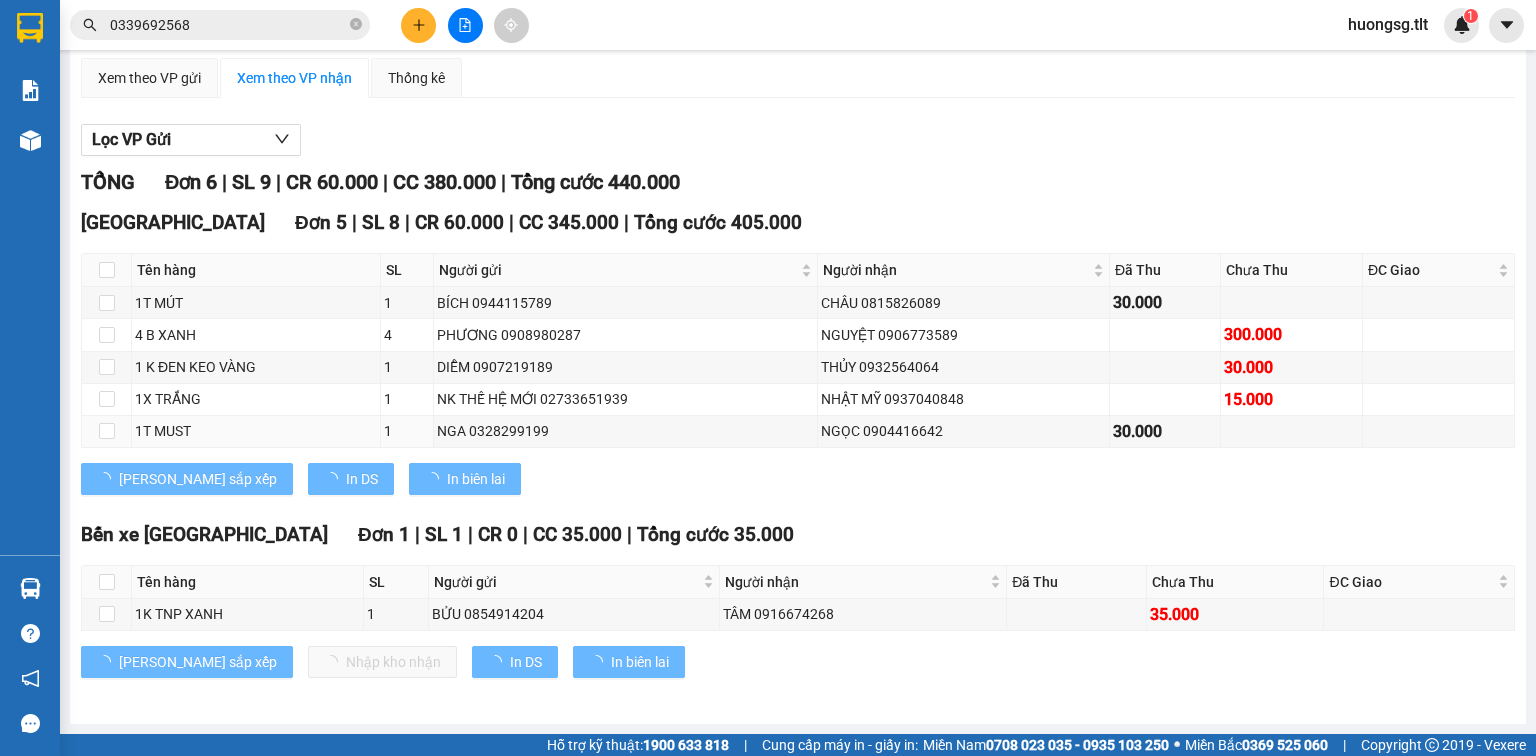 scroll, scrollTop: 184, scrollLeft: 0, axis: vertical 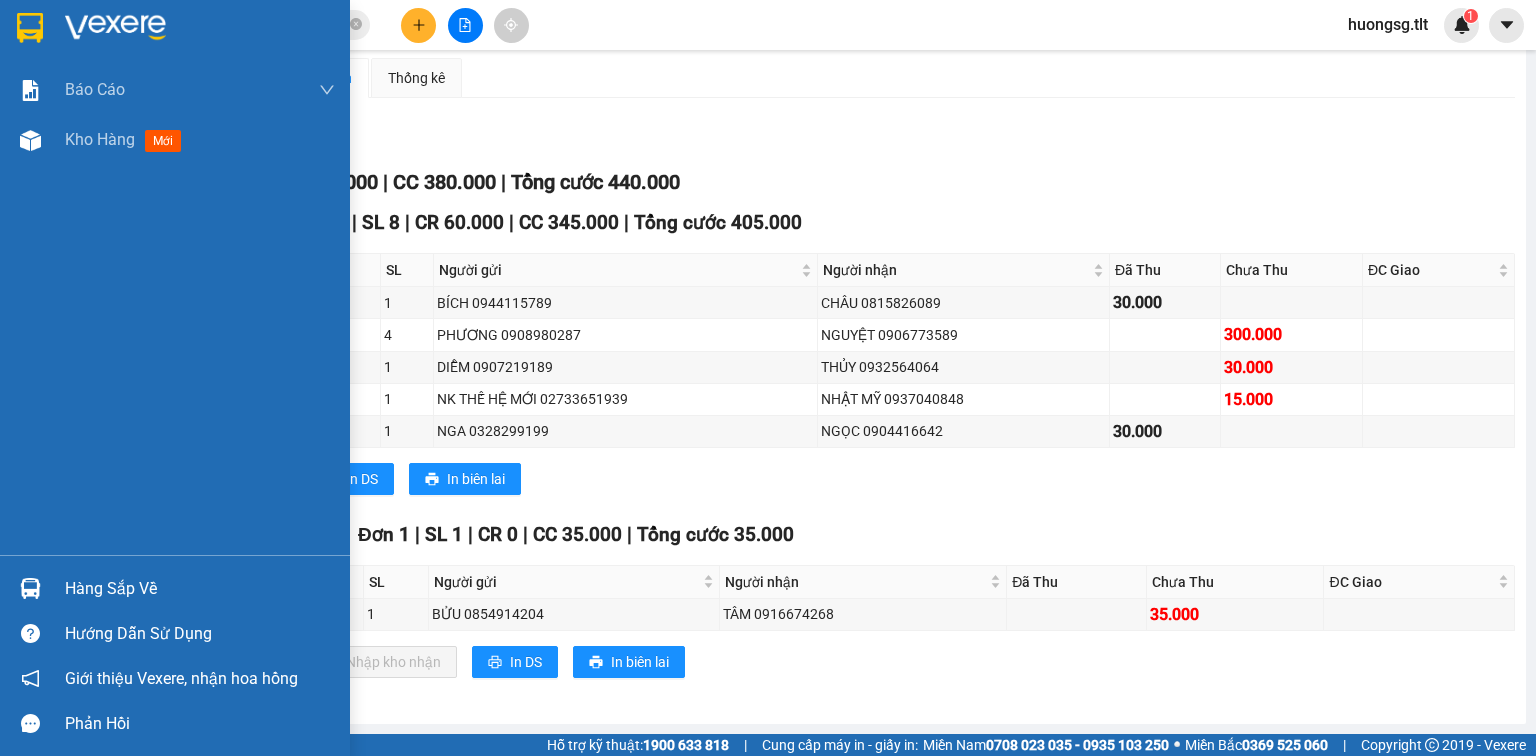click on "Hàng sắp về" at bounding box center [200, 589] 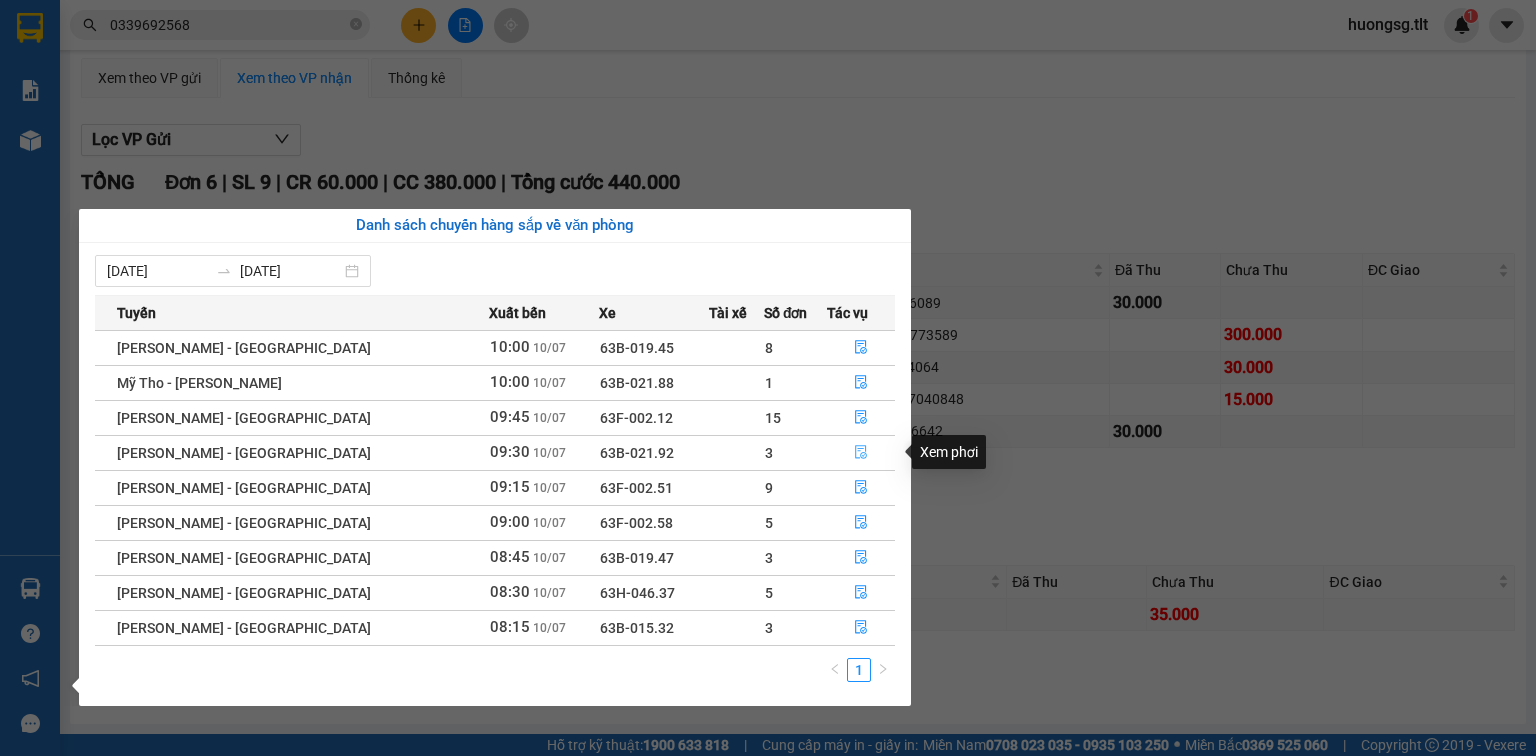 click at bounding box center [861, 453] 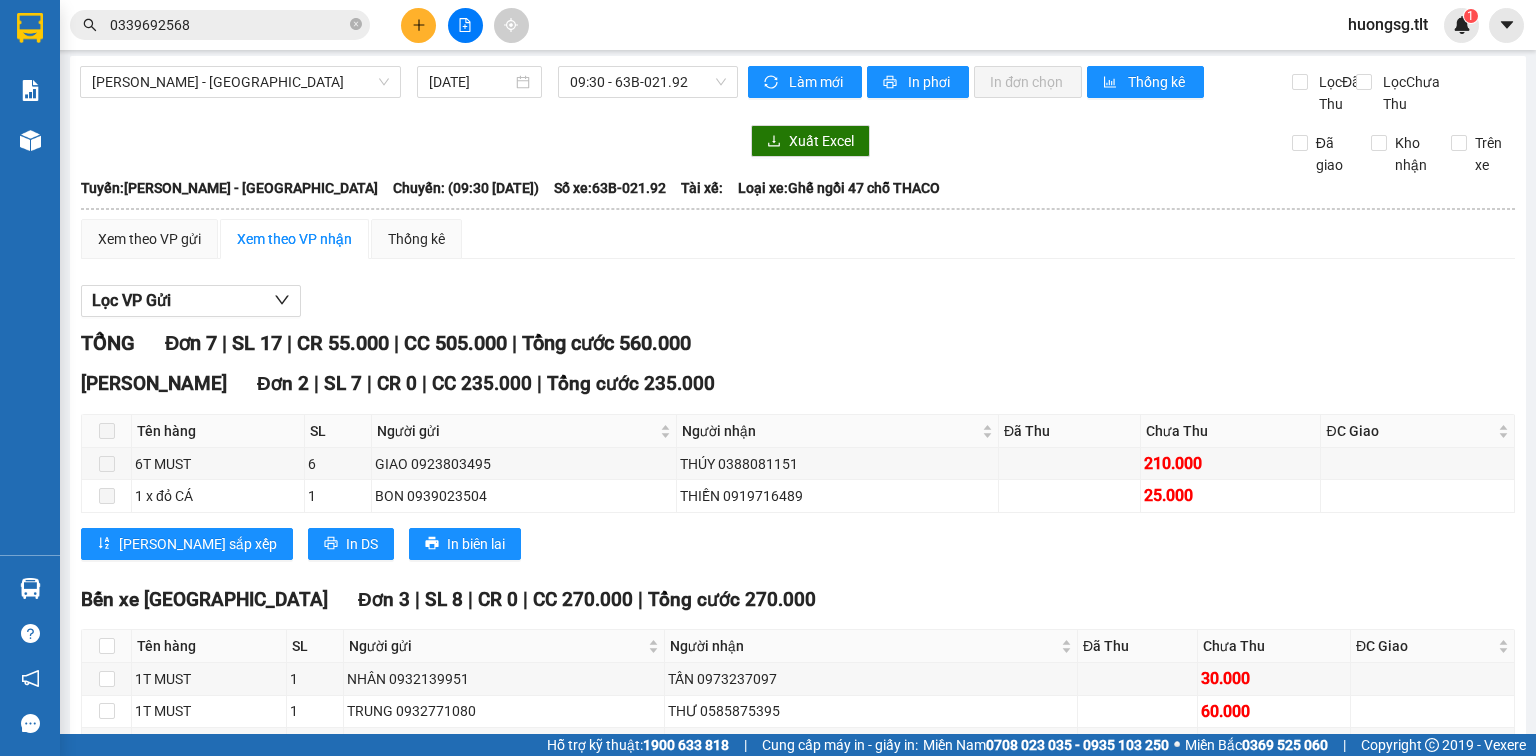 scroll, scrollTop: 0, scrollLeft: 0, axis: both 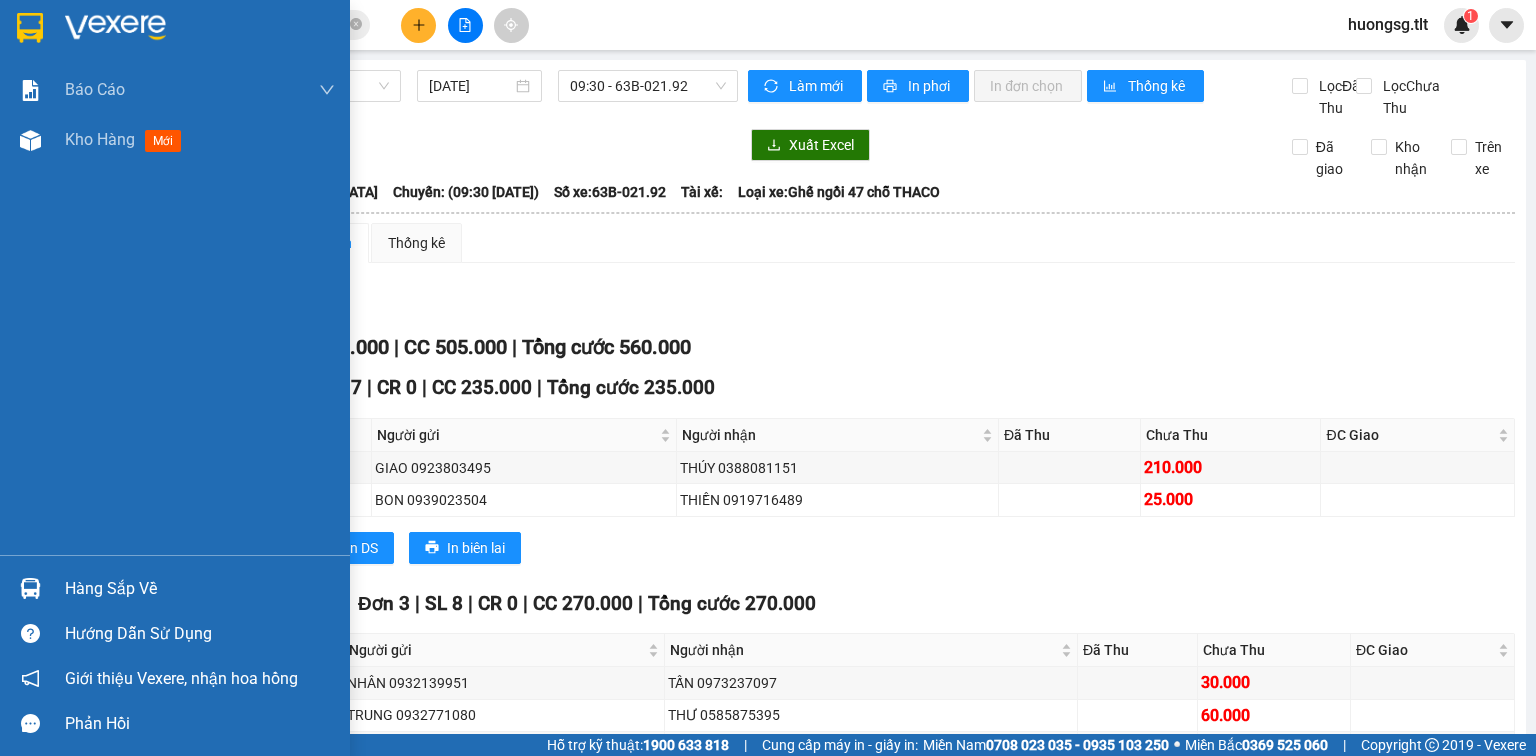 click on "Hàng sắp về" at bounding box center (200, 589) 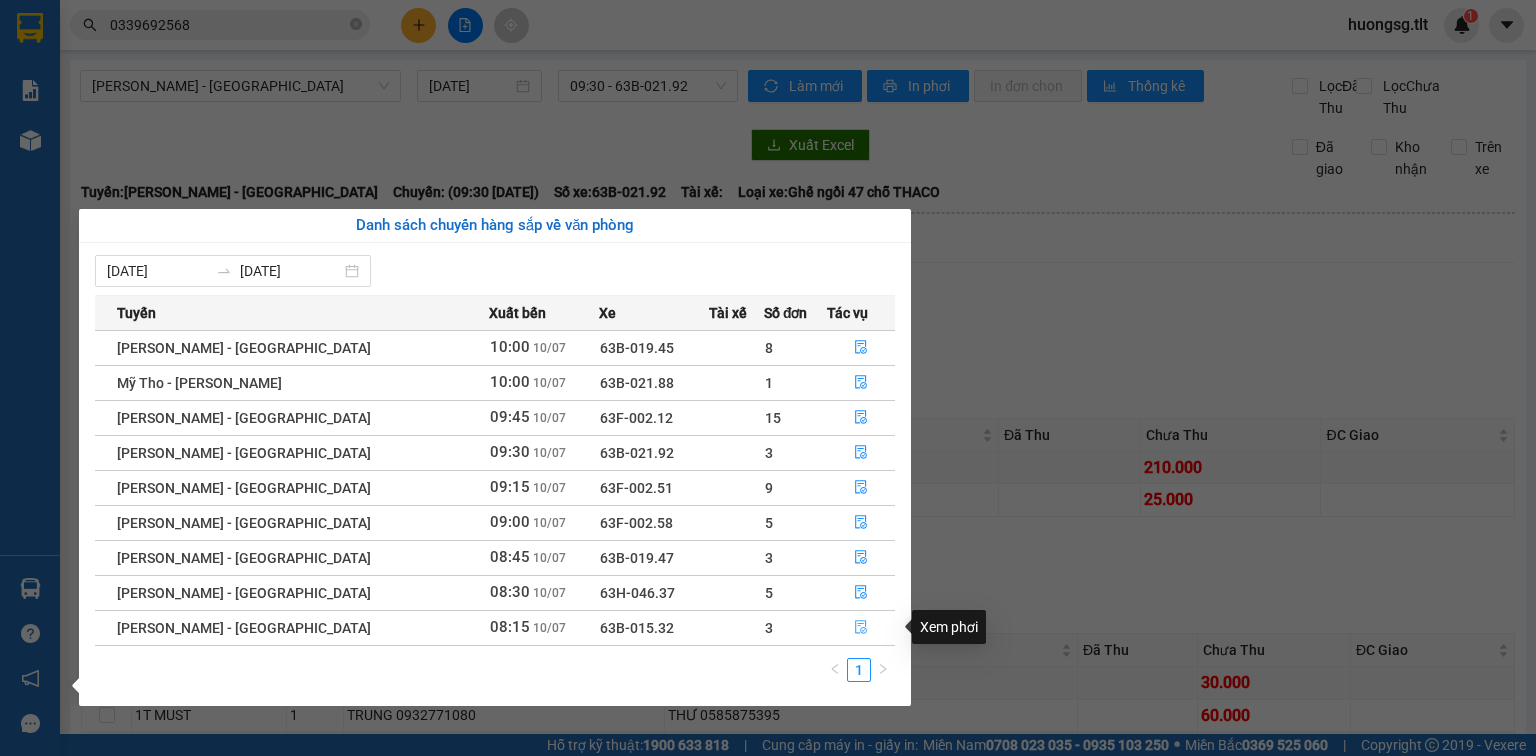 drag, startPoint x: 848, startPoint y: 623, endPoint x: 820, endPoint y: 623, distance: 28 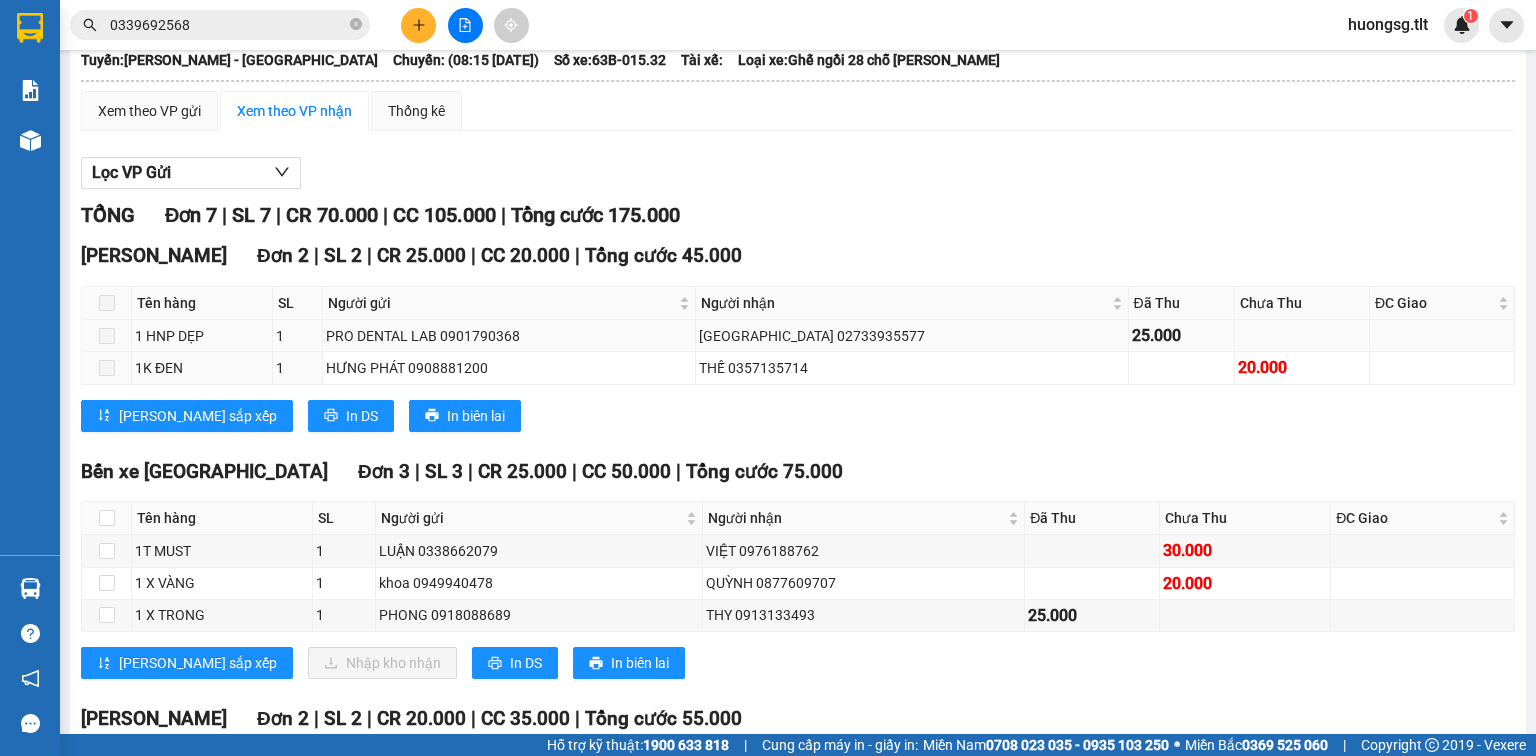 scroll, scrollTop: 80, scrollLeft: 0, axis: vertical 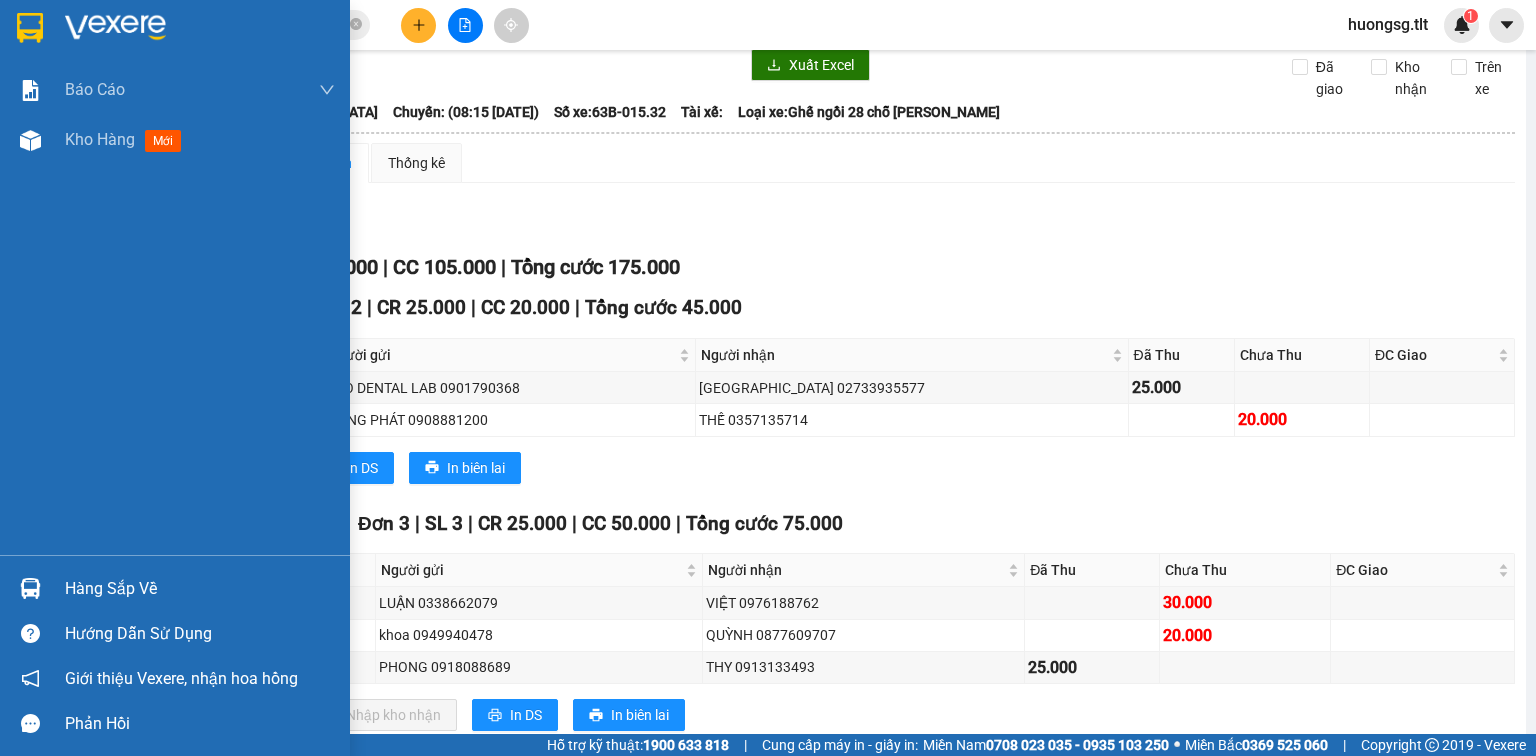 click on "Hàng sắp về" at bounding box center [200, 589] 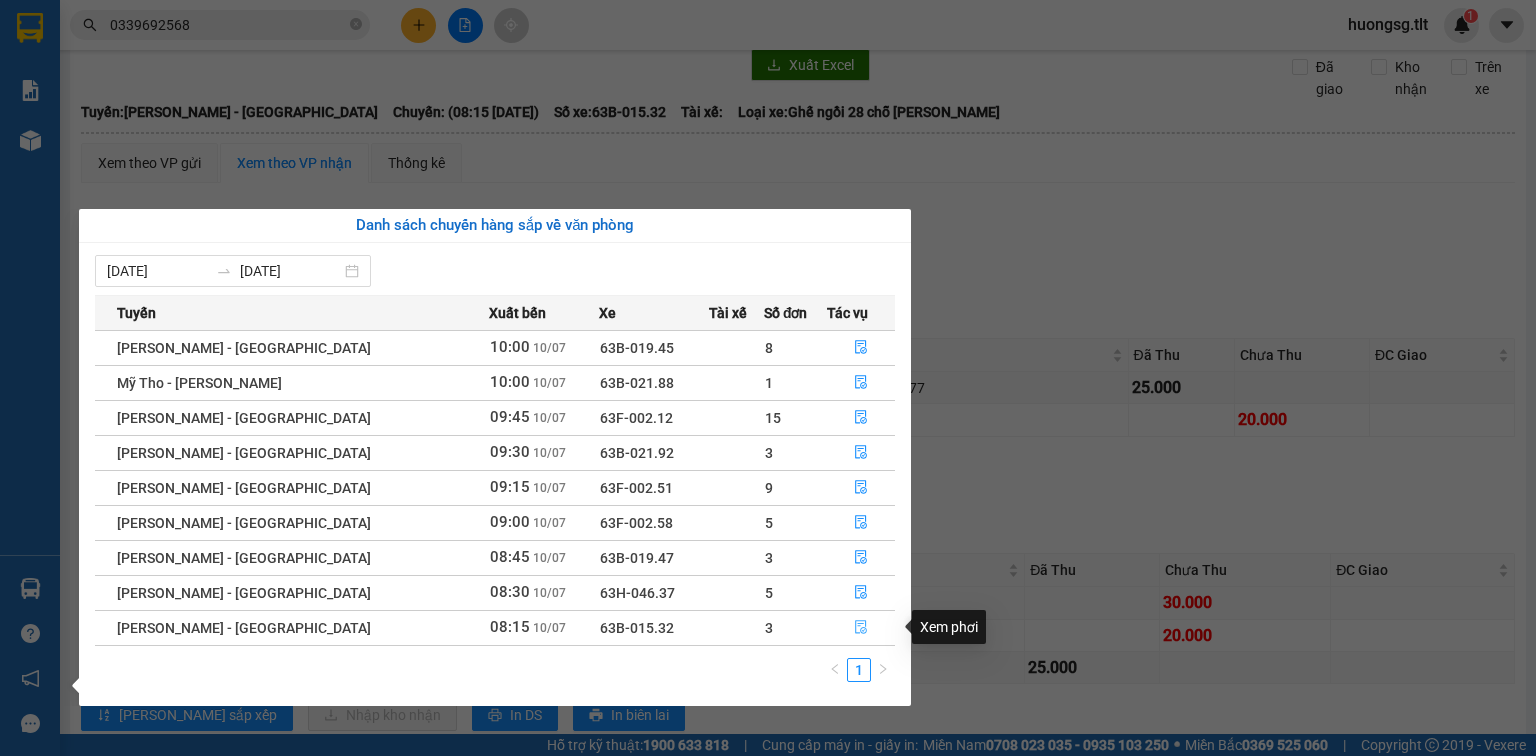 click at bounding box center [861, 628] 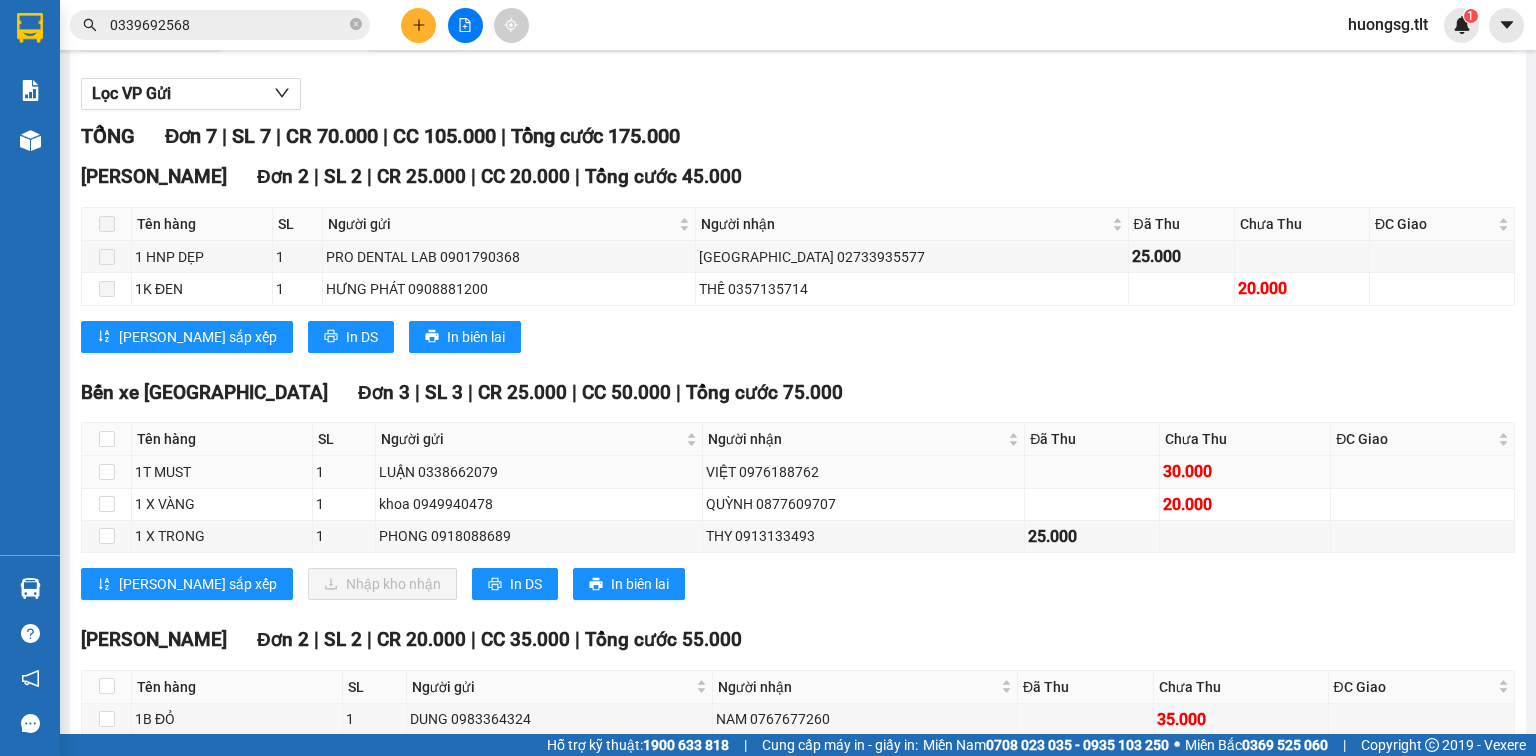 scroll, scrollTop: 240, scrollLeft: 0, axis: vertical 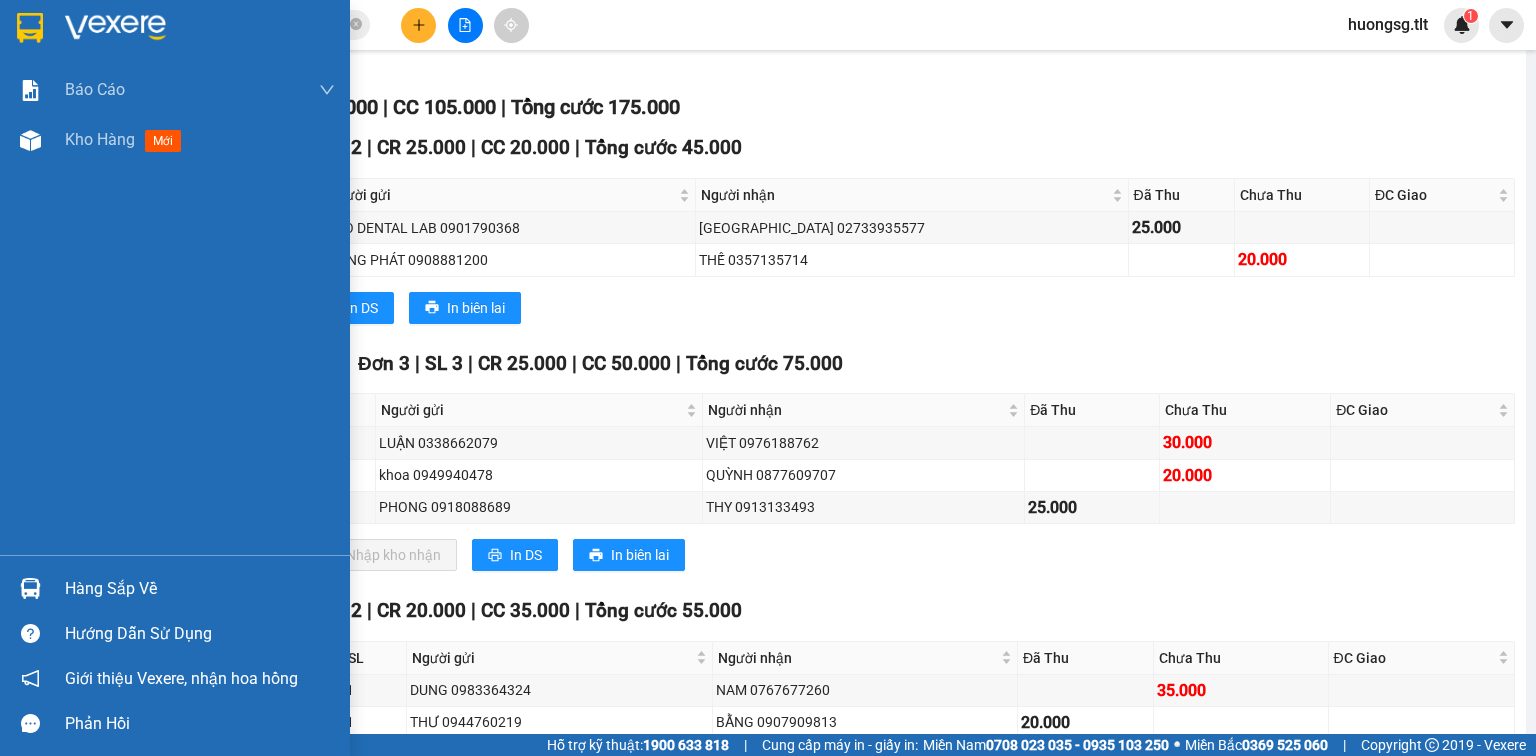 click on "Hàng sắp về" at bounding box center [200, 589] 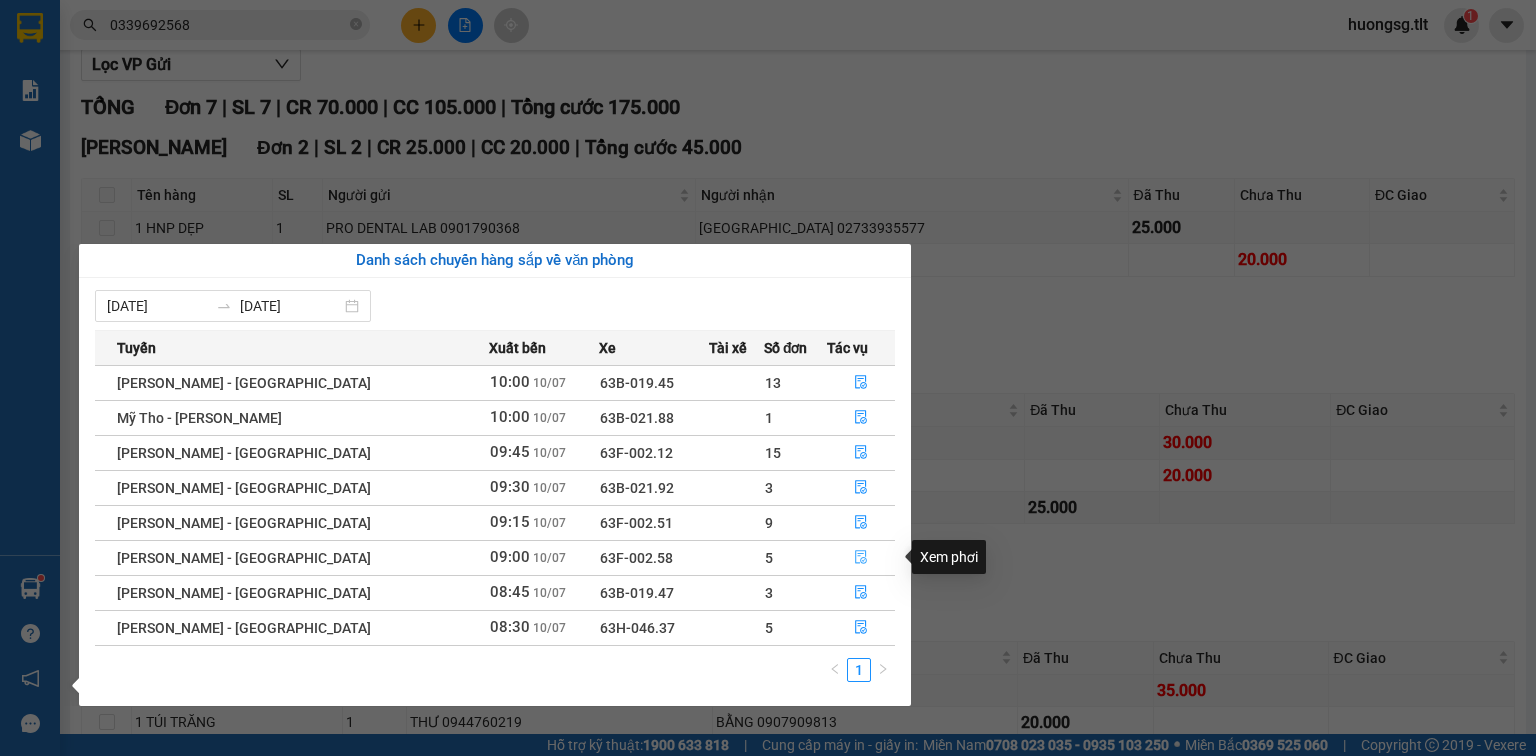 click 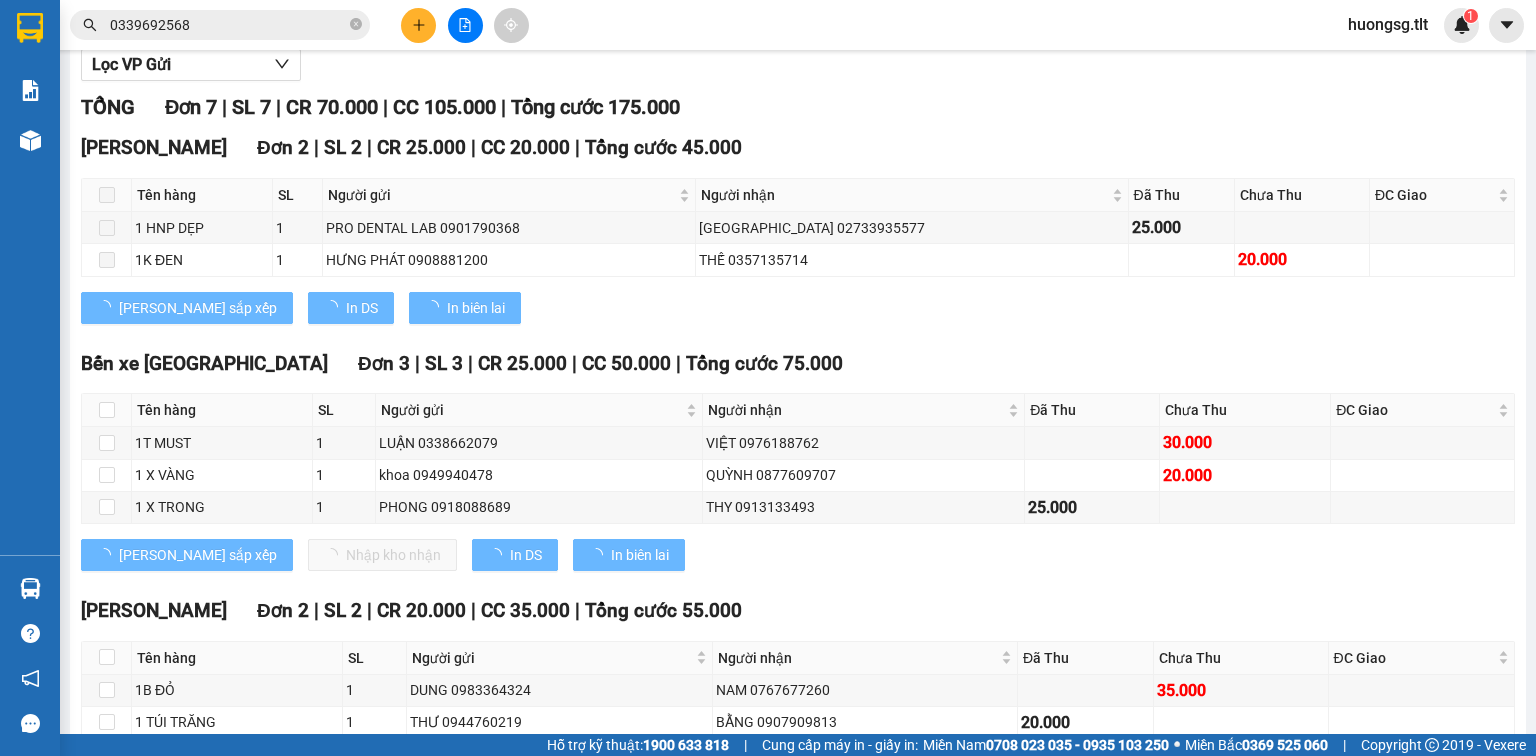 scroll, scrollTop: 1, scrollLeft: 0, axis: vertical 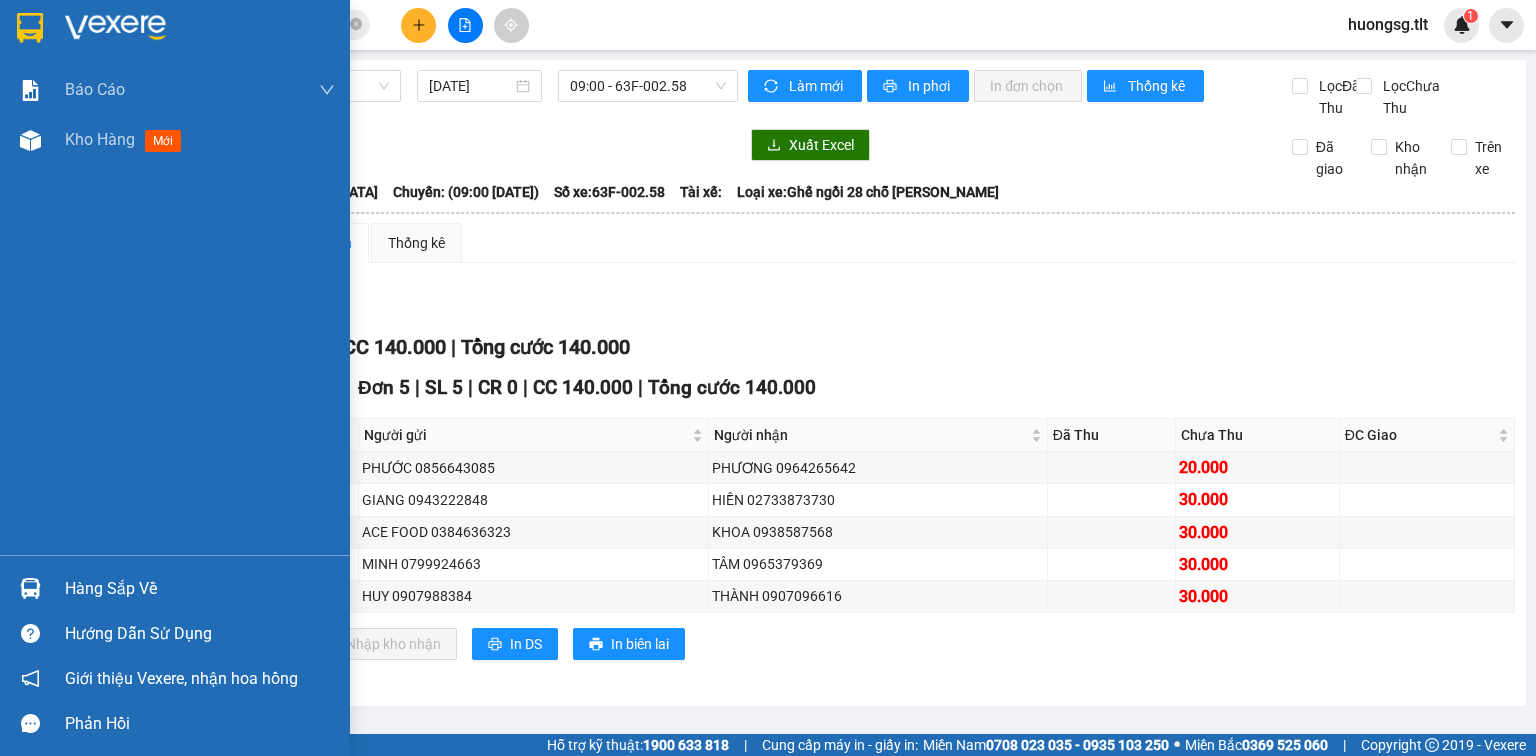 click on "Hàng sắp về" at bounding box center (200, 589) 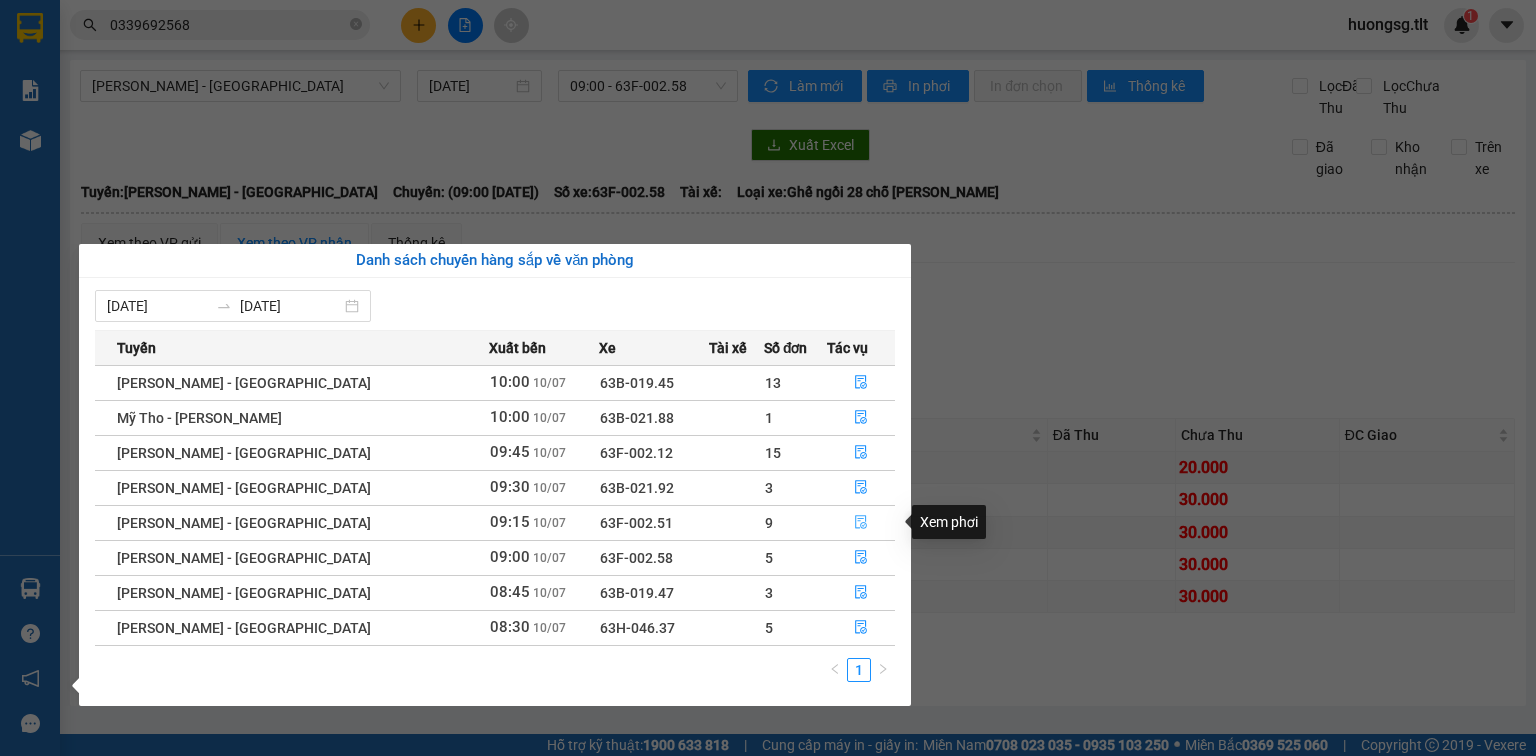 click 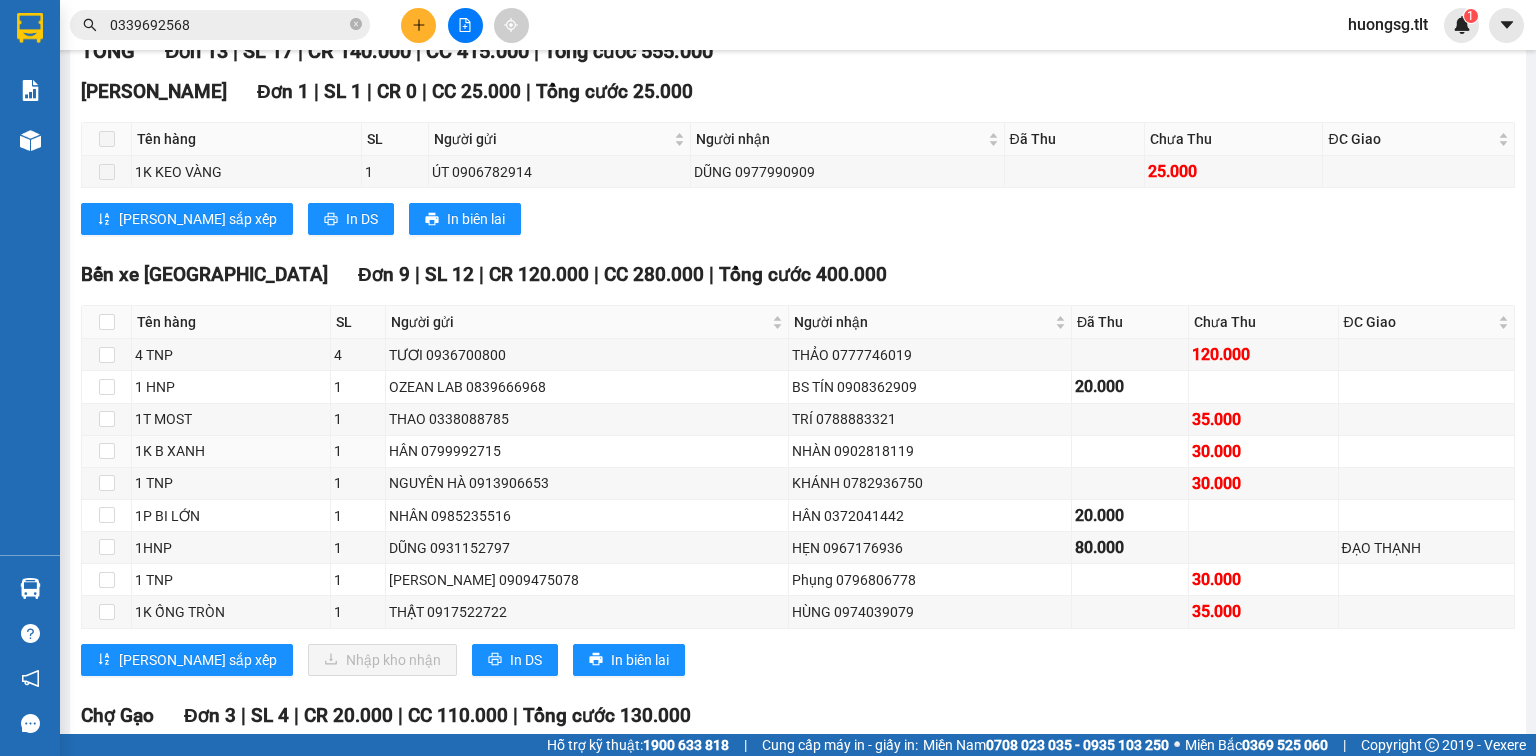 scroll, scrollTop: 320, scrollLeft: 0, axis: vertical 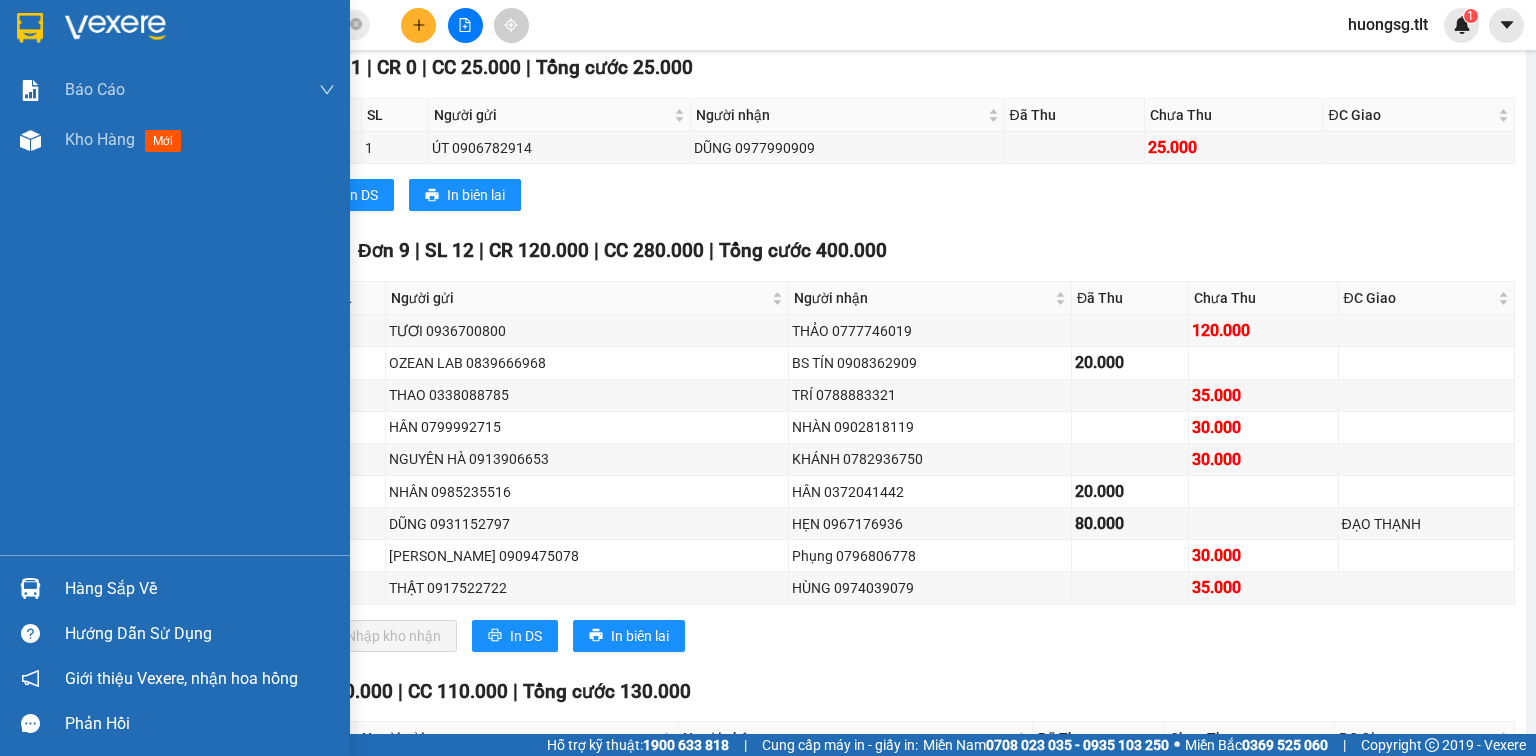 click on "Hàng sắp về" at bounding box center (200, 589) 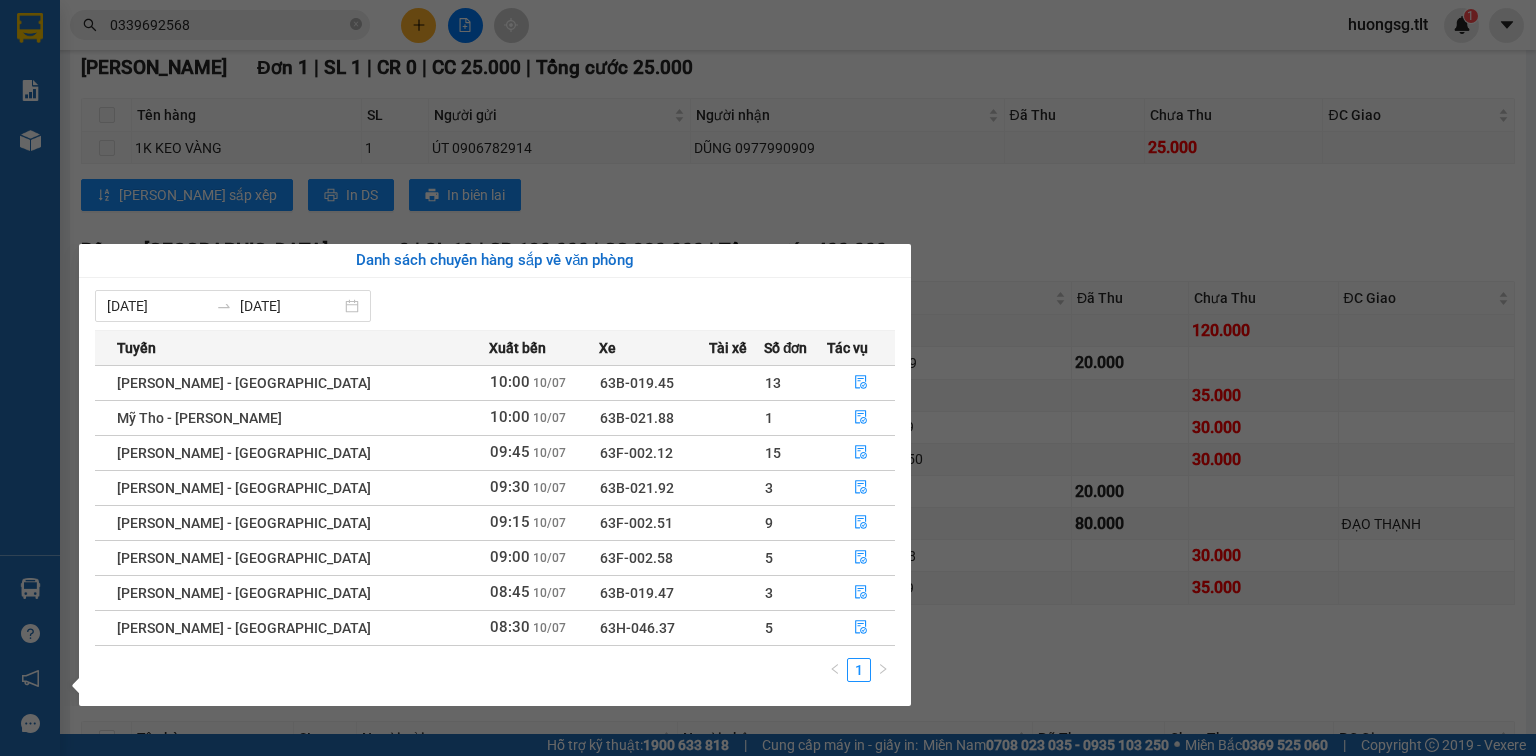 click on "Kết quả tìm kiếm ( 37 )  Bộ lọc  Ngày tạo đơn gần nhất Mã ĐH Trạng thái Món hàng Thu hộ Tổng cước Chưa cước Nhãn Người gửi VP Gửi Người nhận VP Nhận SGTLT0907250455 16:49 - 09/07 VP Nhận   63B-021.82 20:20 - 09/07 1B TRẮNG SL:  1 25.000 25.000 0901887787 A BẢO TC Sài Gòn 0339692568 THOA  Bến xe Tiền Giang SGTLT0707250207 12:02 - 07/07 Đã giao   15:19 - 07/07 3B XANH SL:  3 300.000 0388061239 KHÔNG TÊN  Sài Gòn 0339692568 THOA  Bến xe Tiền Giang SGTLT0603250504 17:11 - 06/03 Đã giao   09:05 - 07/03 6tnp + 3ktnp SL:  2 250.000 0901887787 A BẢO TC Sài Gòn 0339692568 THOA  Bến xe Tiền Giang SGTLT0503250469 16:27 - 05/03 Đã giao   11:42 - 06/03 1K X TRẮNG +1B TRẮNG SL:  2 65.000 0901887787 A BẢO TC Sài Gòn 0339692568 THOA  Bến xe Tiền Giang SGTLT2201250184 10:27 - 22/01 Đã giao   13:18 - 22/01 1X TRẮNG SL:  1 25.000 0901887787 A BẢO TC Sài Gòn 0339692568 THOA  Bến xe Tiền Giang SGTLT2101250709 Đã giao" at bounding box center [768, 378] 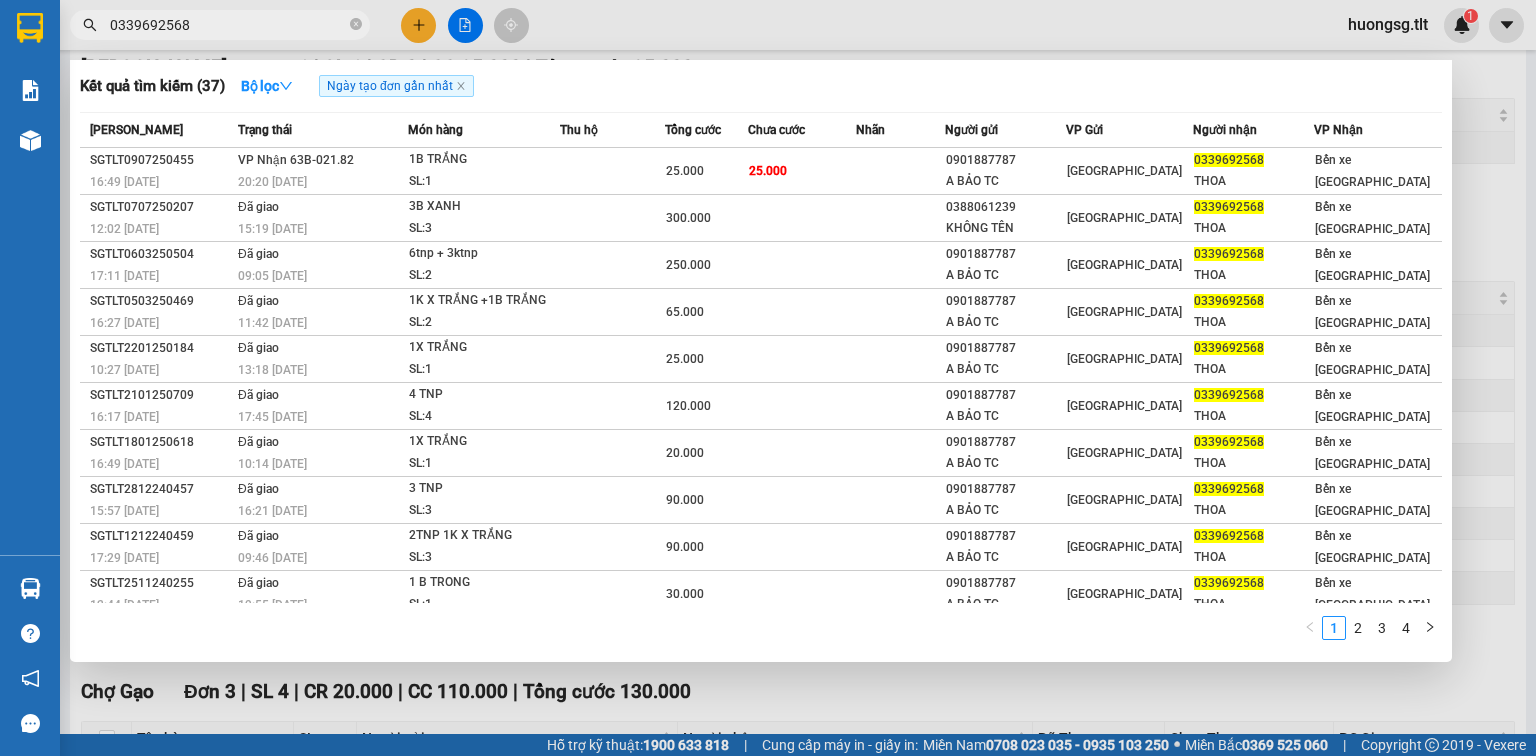 click on "0339692568" at bounding box center [228, 25] 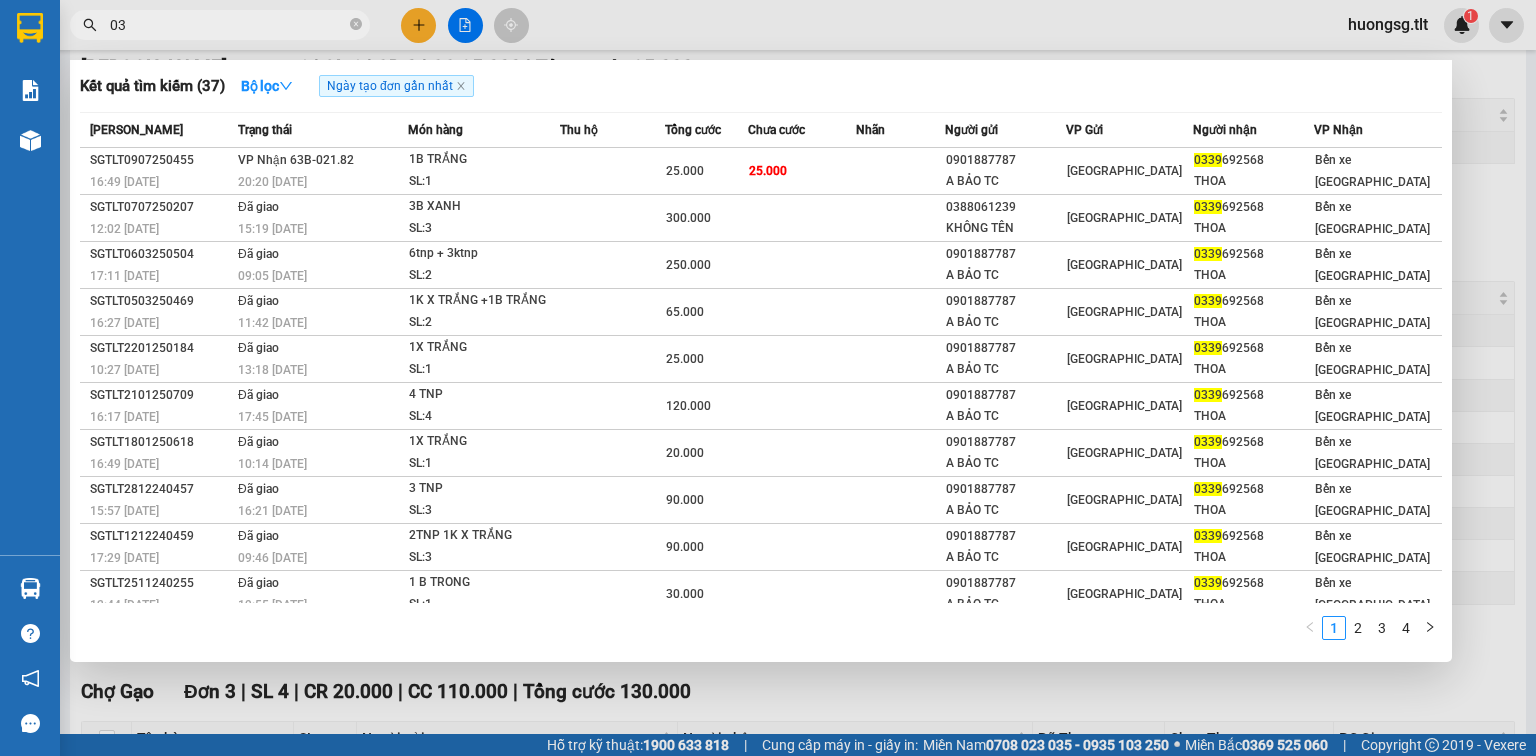 type on "0" 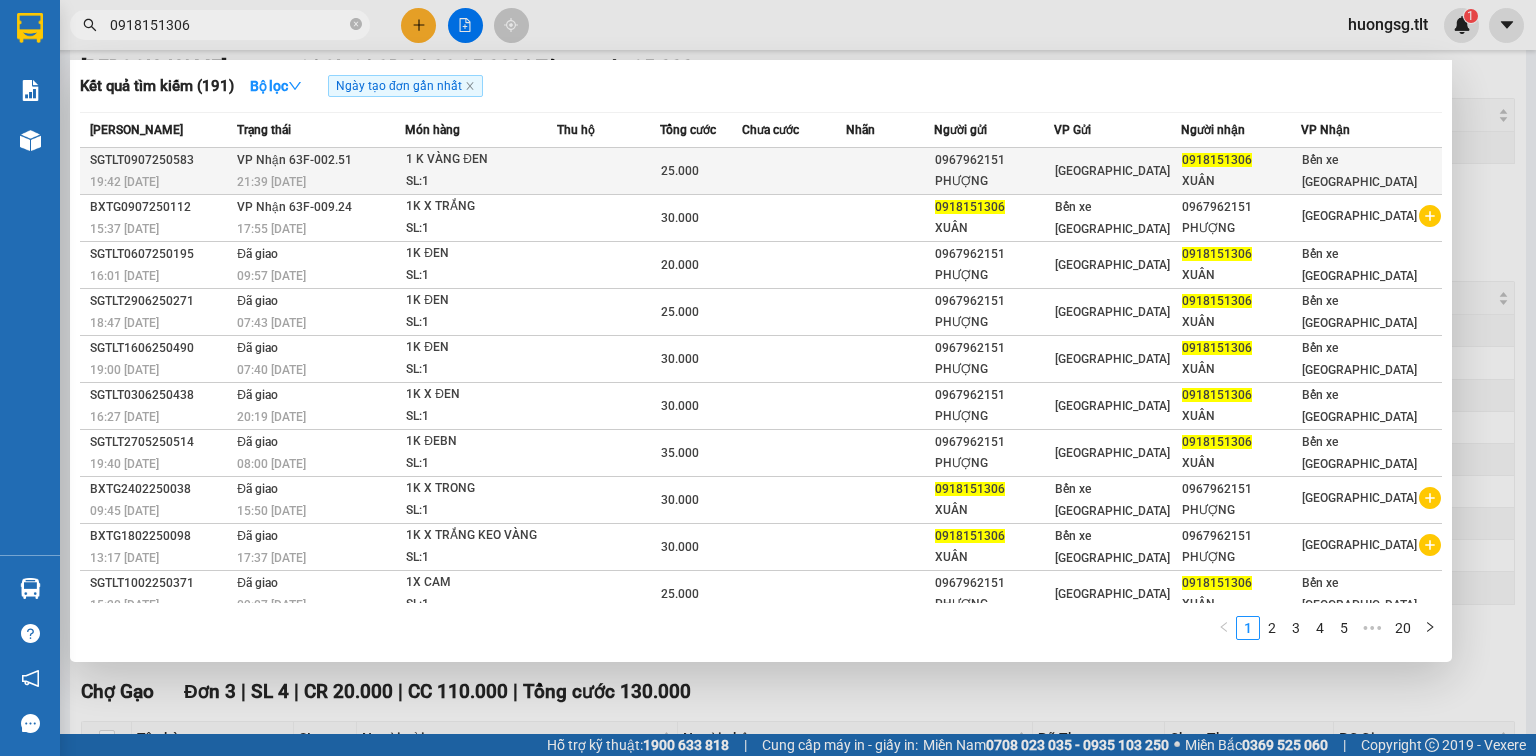 type on "0918151306" 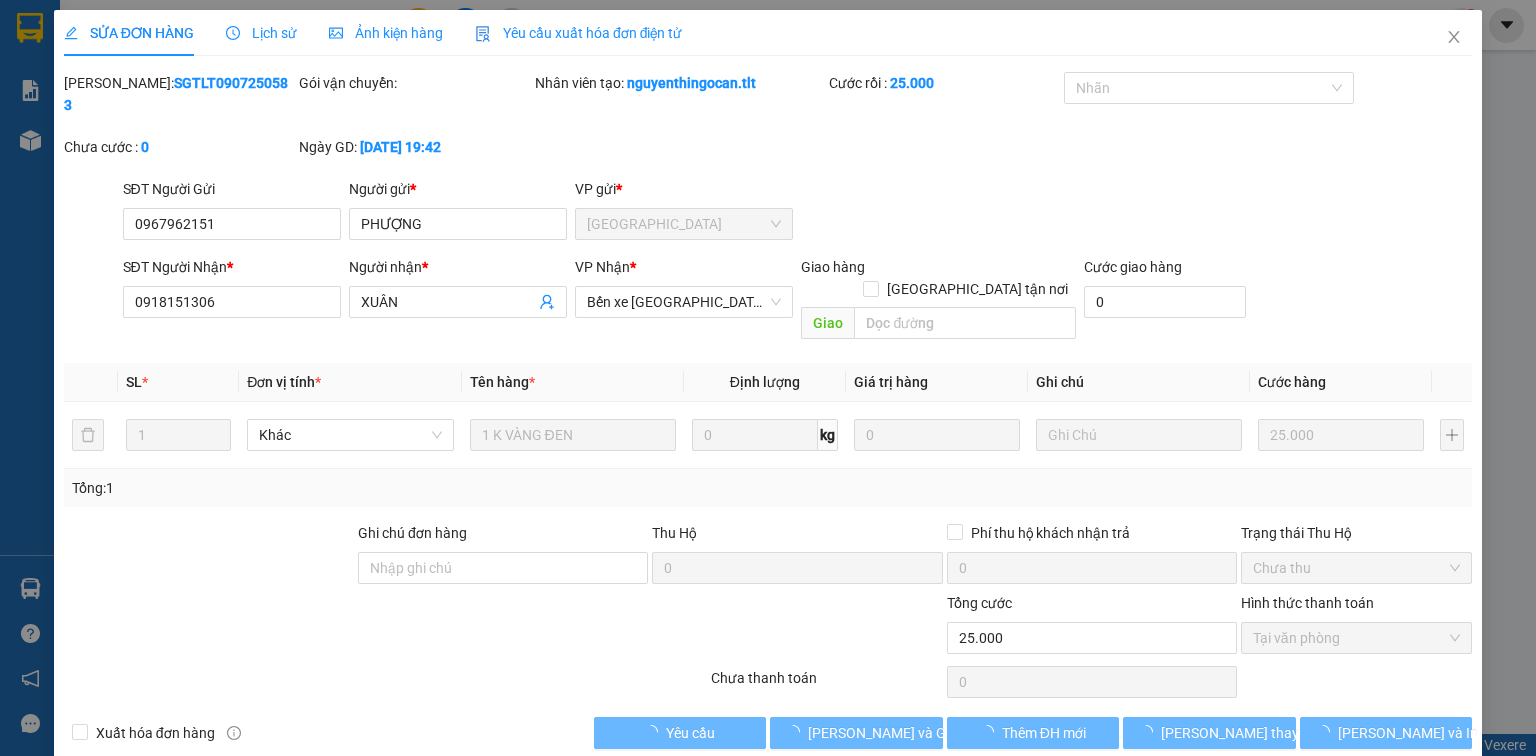 scroll, scrollTop: 0, scrollLeft: 0, axis: both 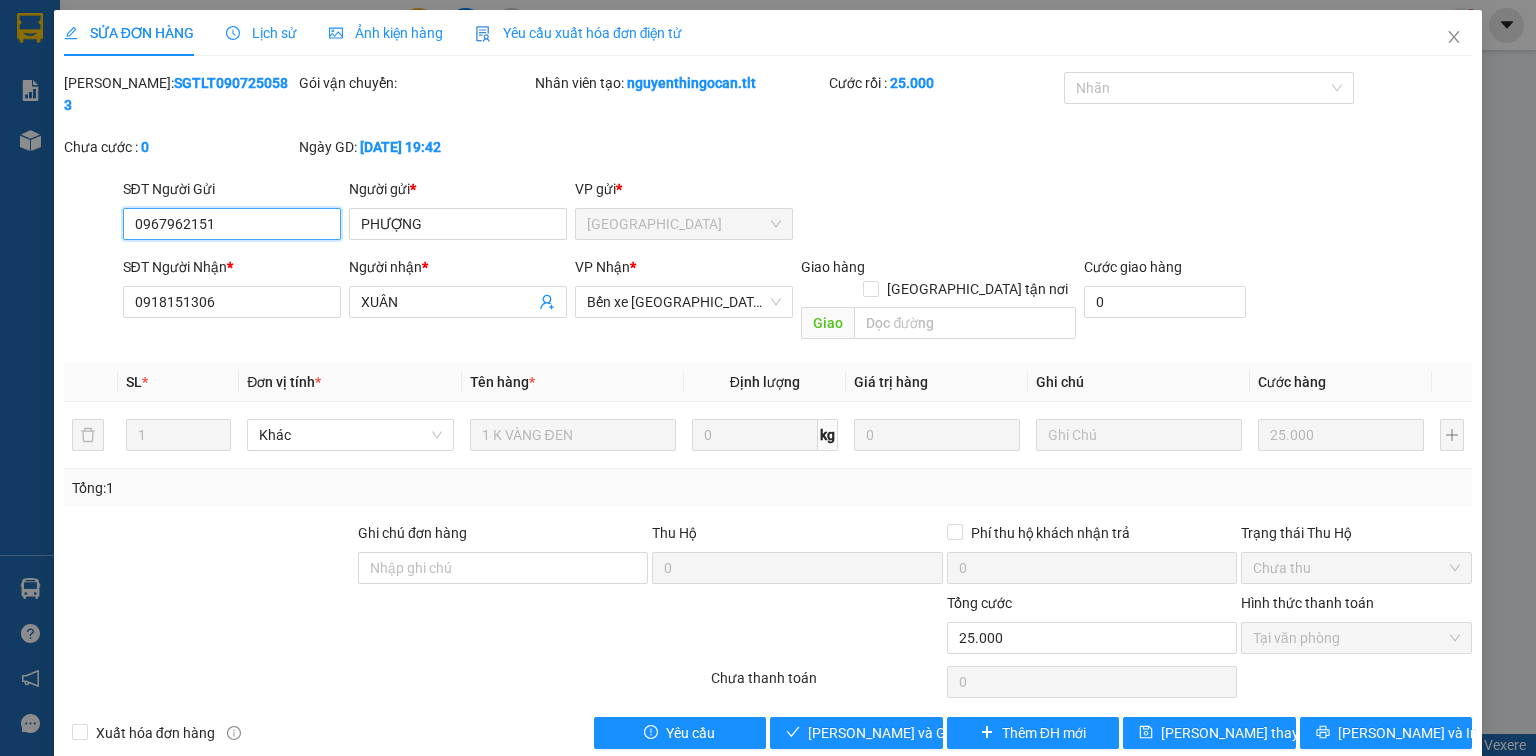 click on "Tại văn phòng" at bounding box center (1356, 638) 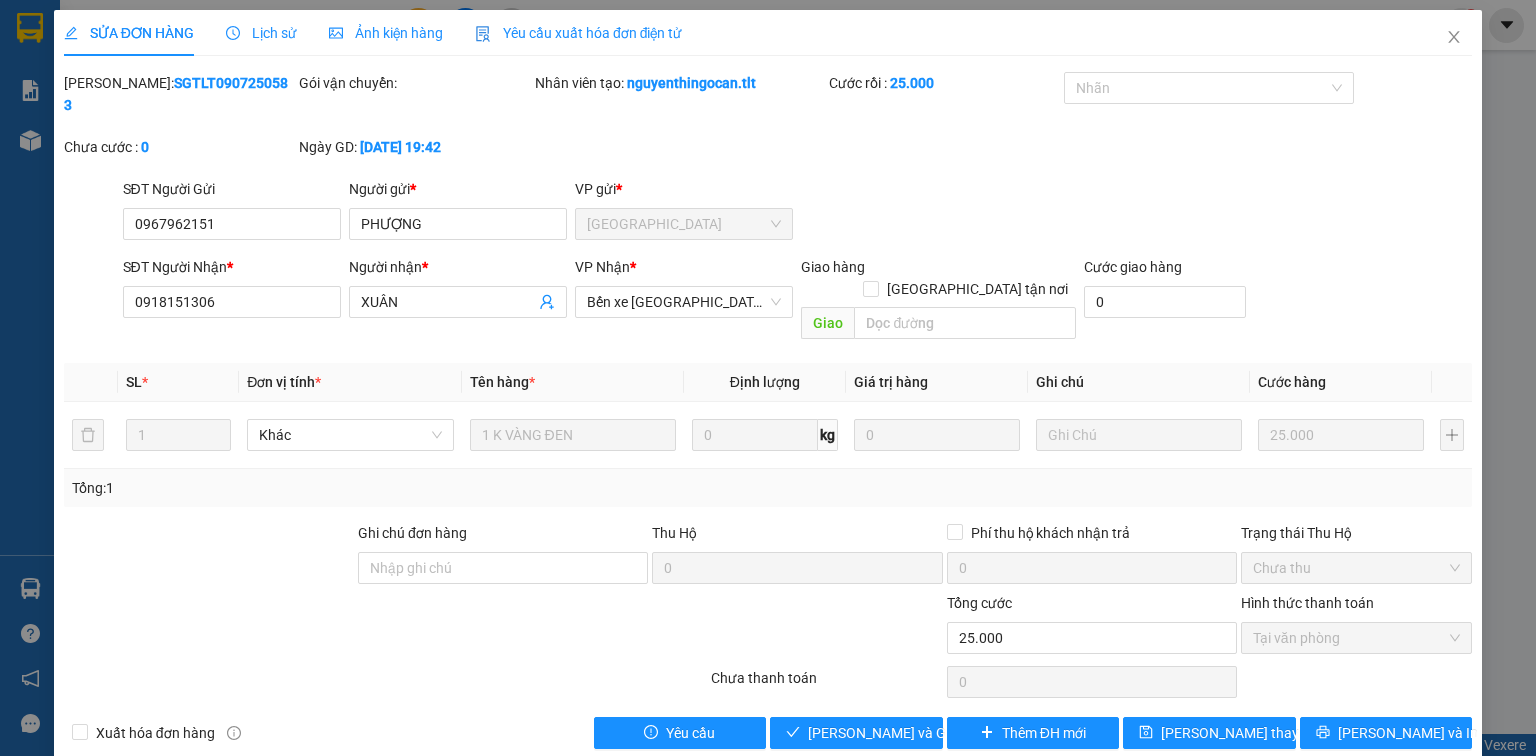 click on "Chọn HT Thanh Toán" at bounding box center (1356, 682) 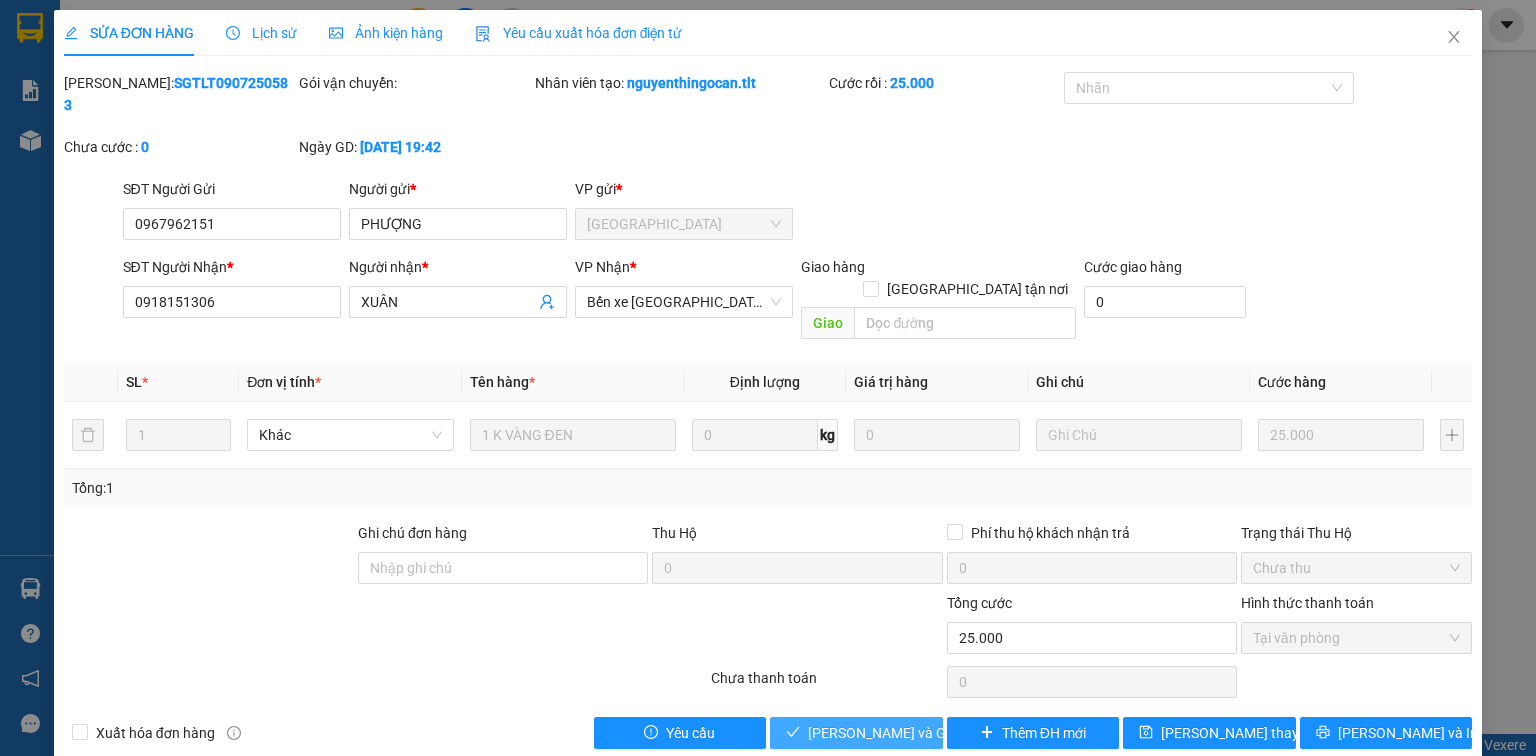 click on "[PERSON_NAME] và Giao hàng" at bounding box center [904, 733] 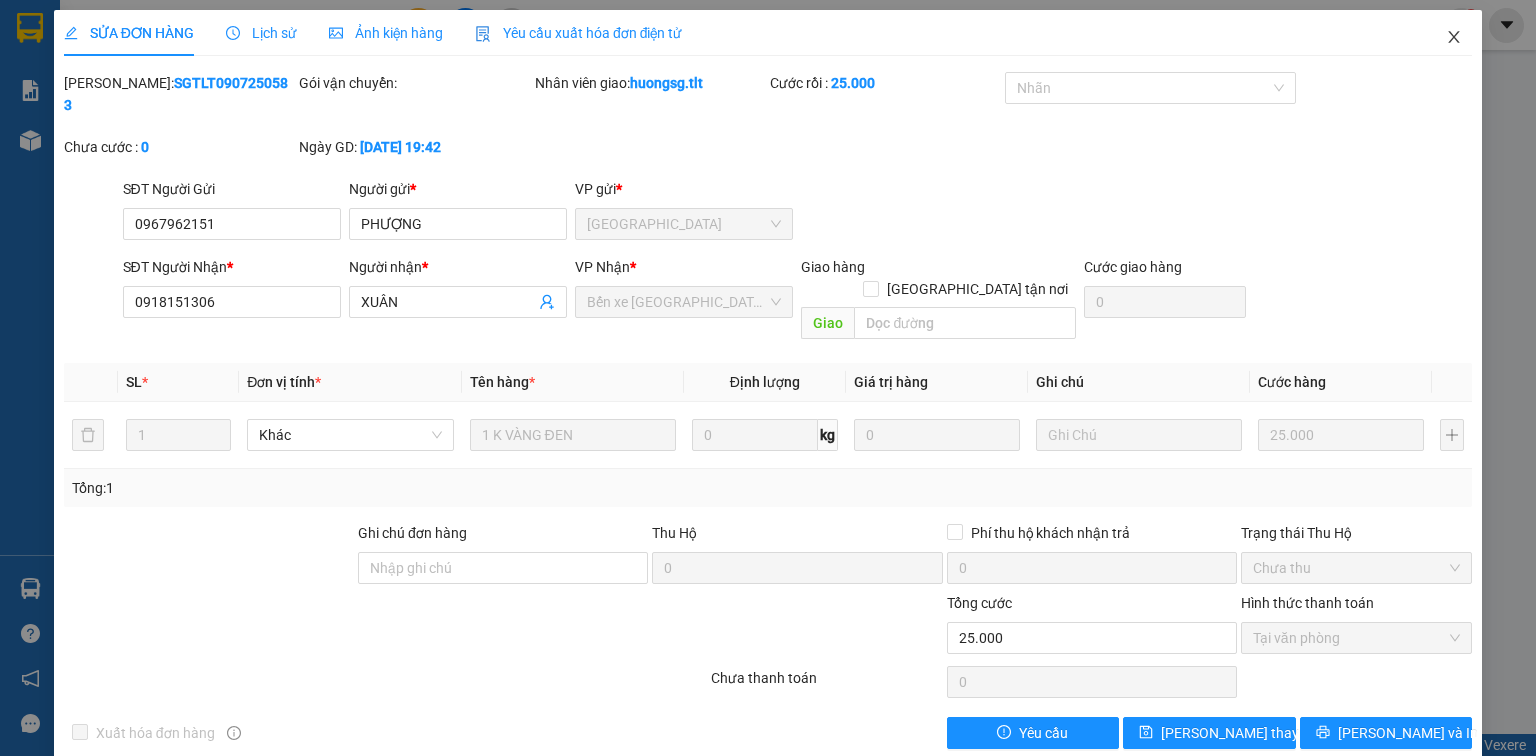 click 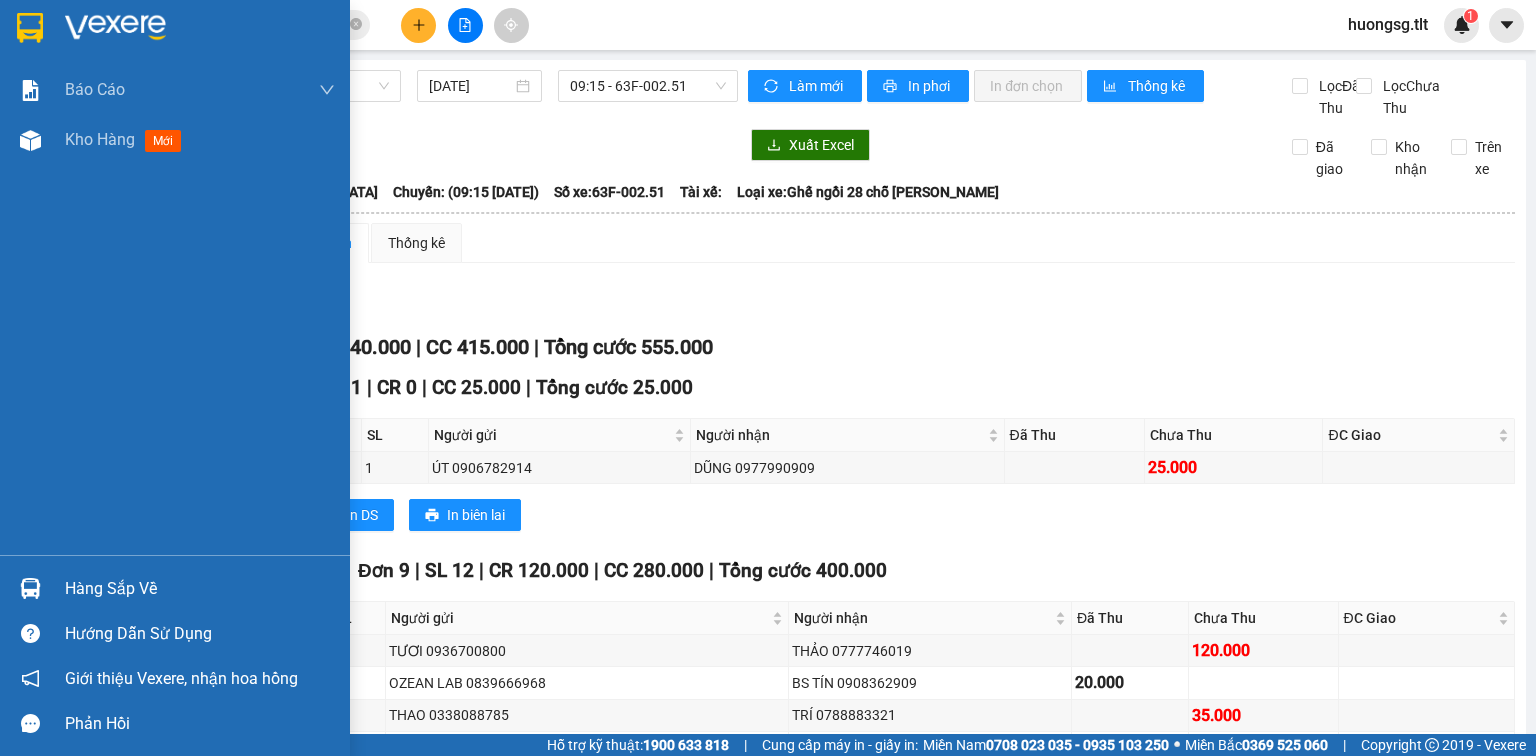 click on "Hàng sắp về" at bounding box center (200, 589) 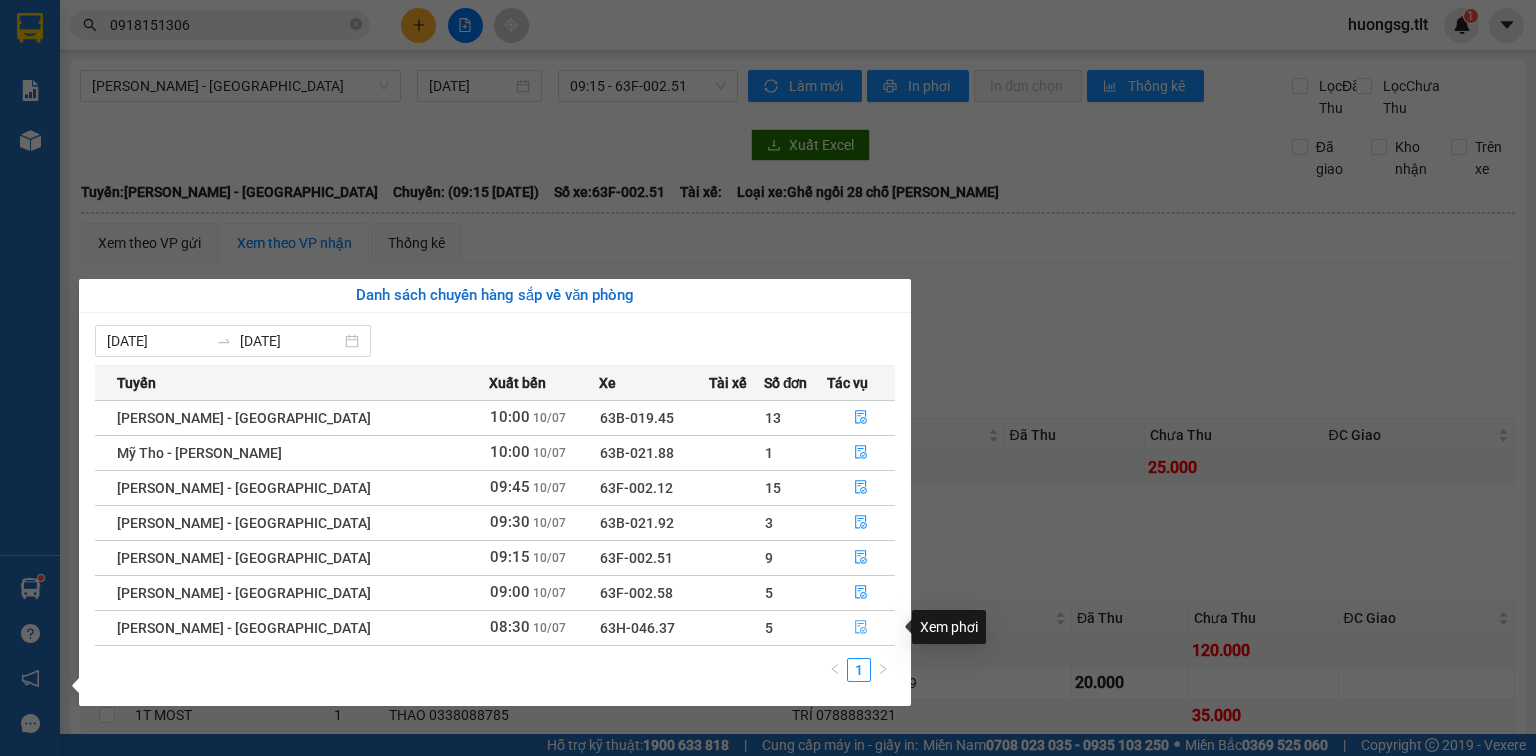 click 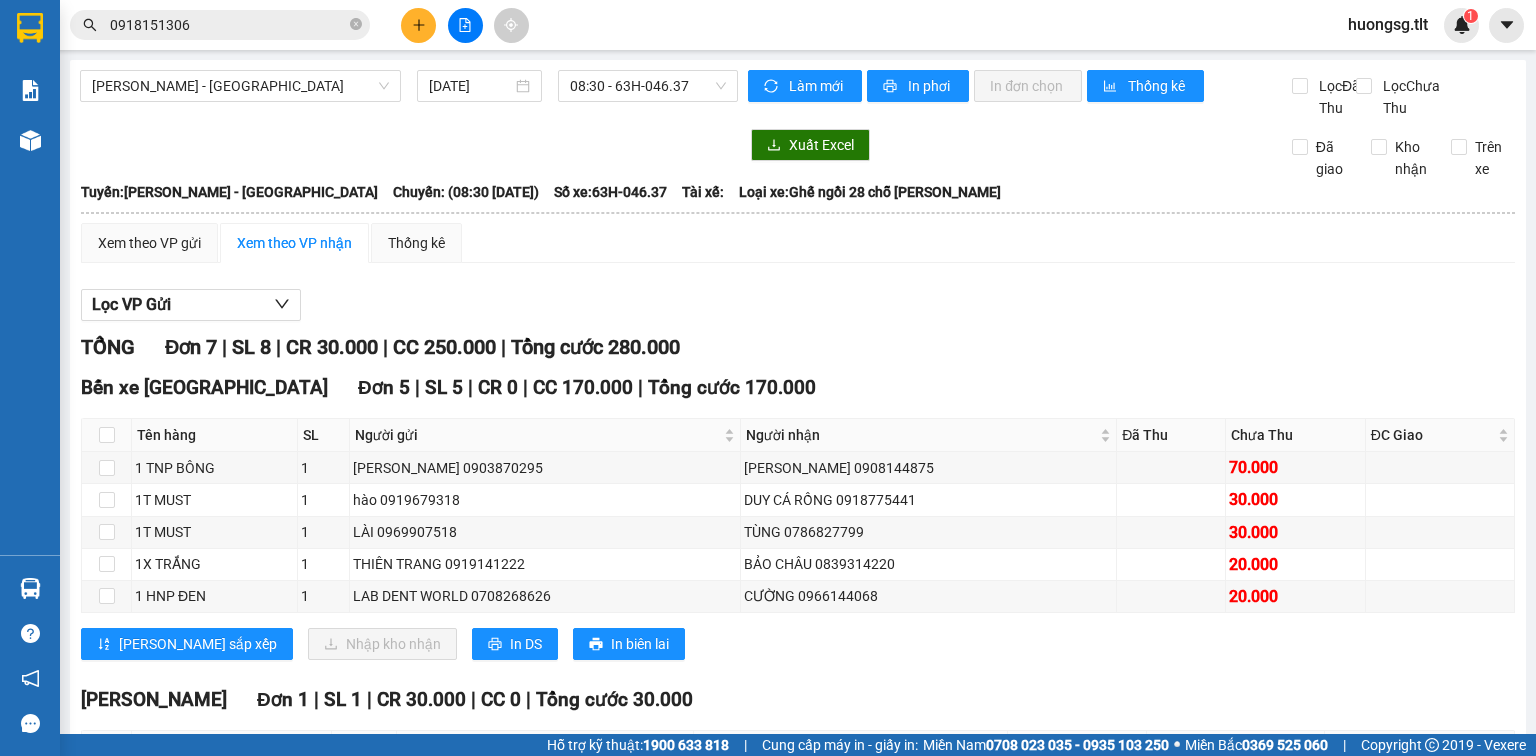 scroll, scrollTop: 240, scrollLeft: 0, axis: vertical 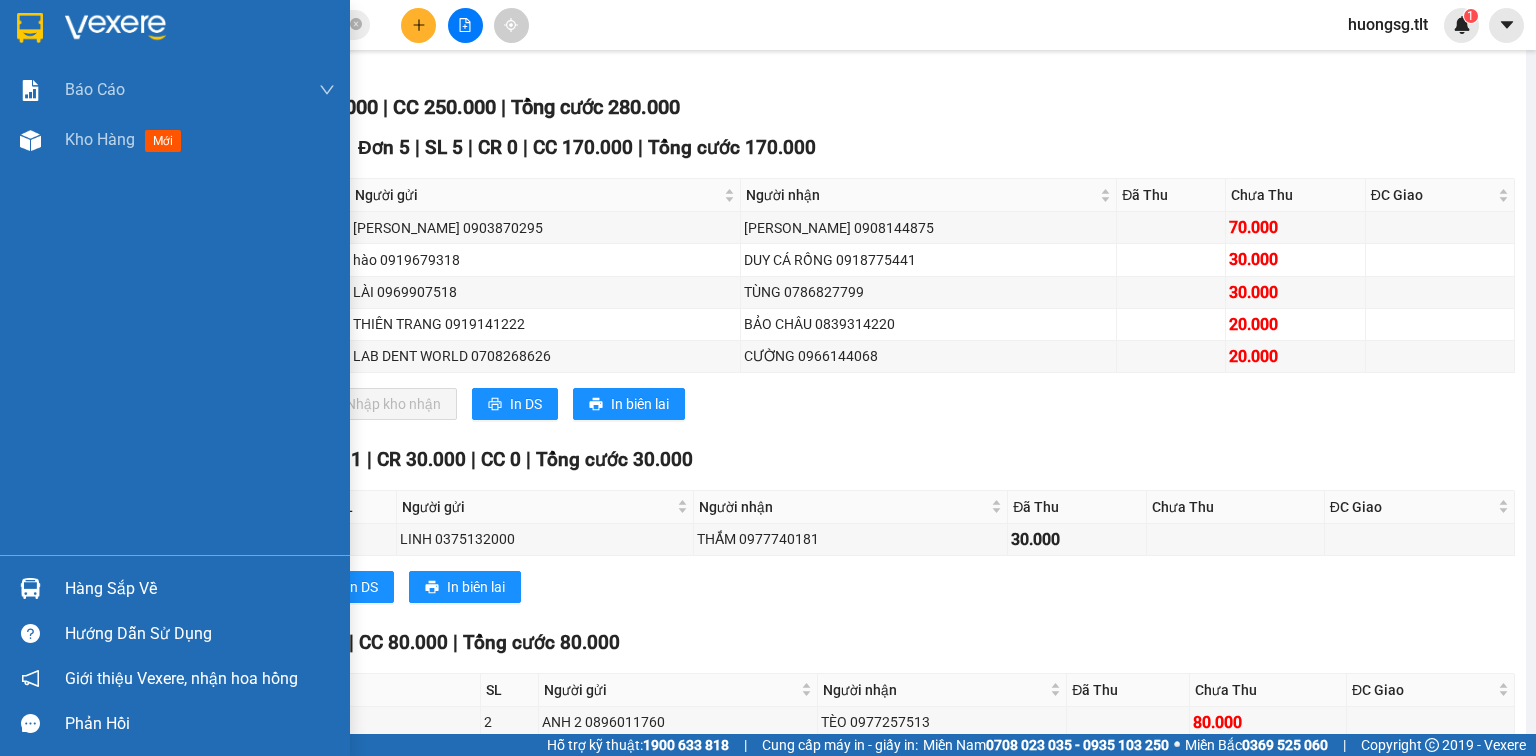 click on "Hàng sắp về" at bounding box center (175, 588) 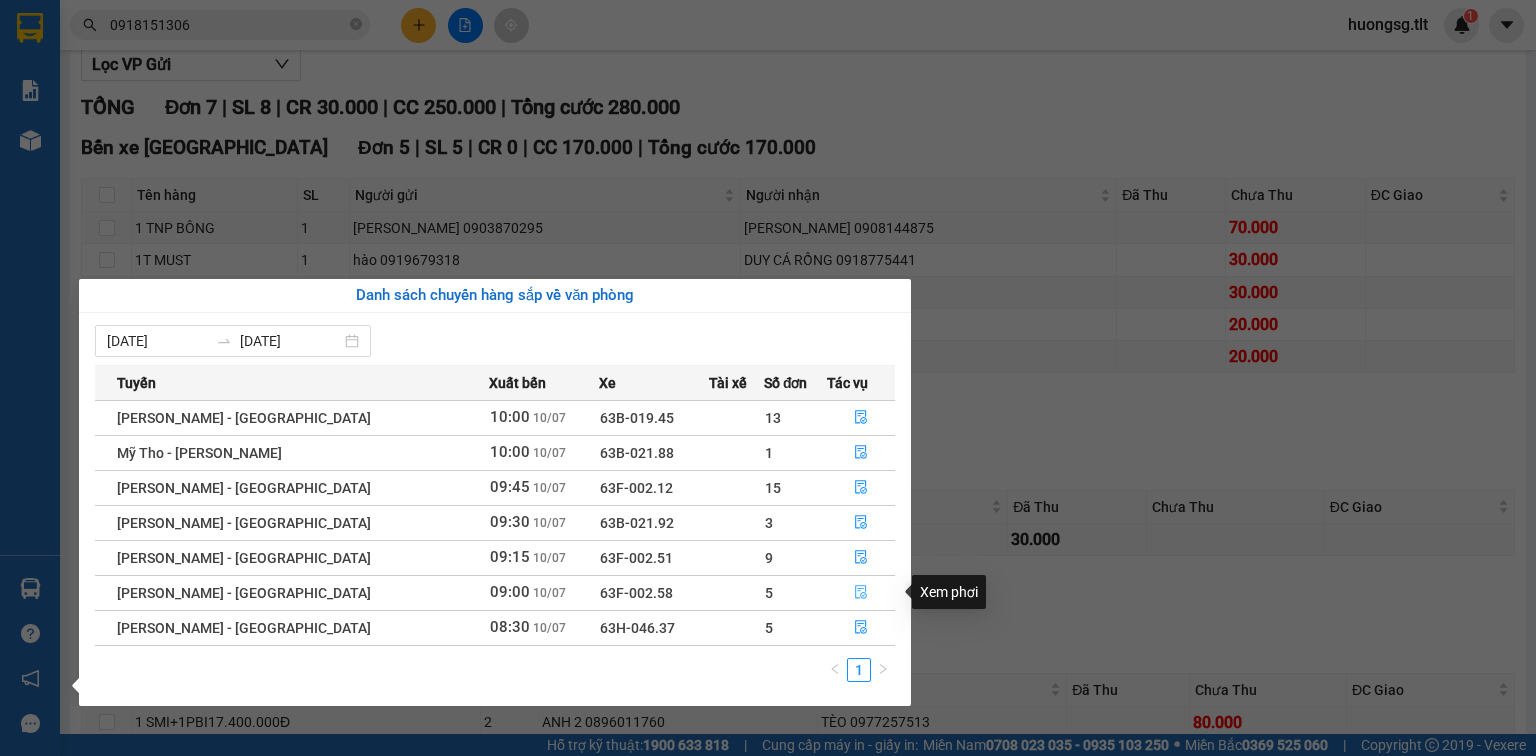 click 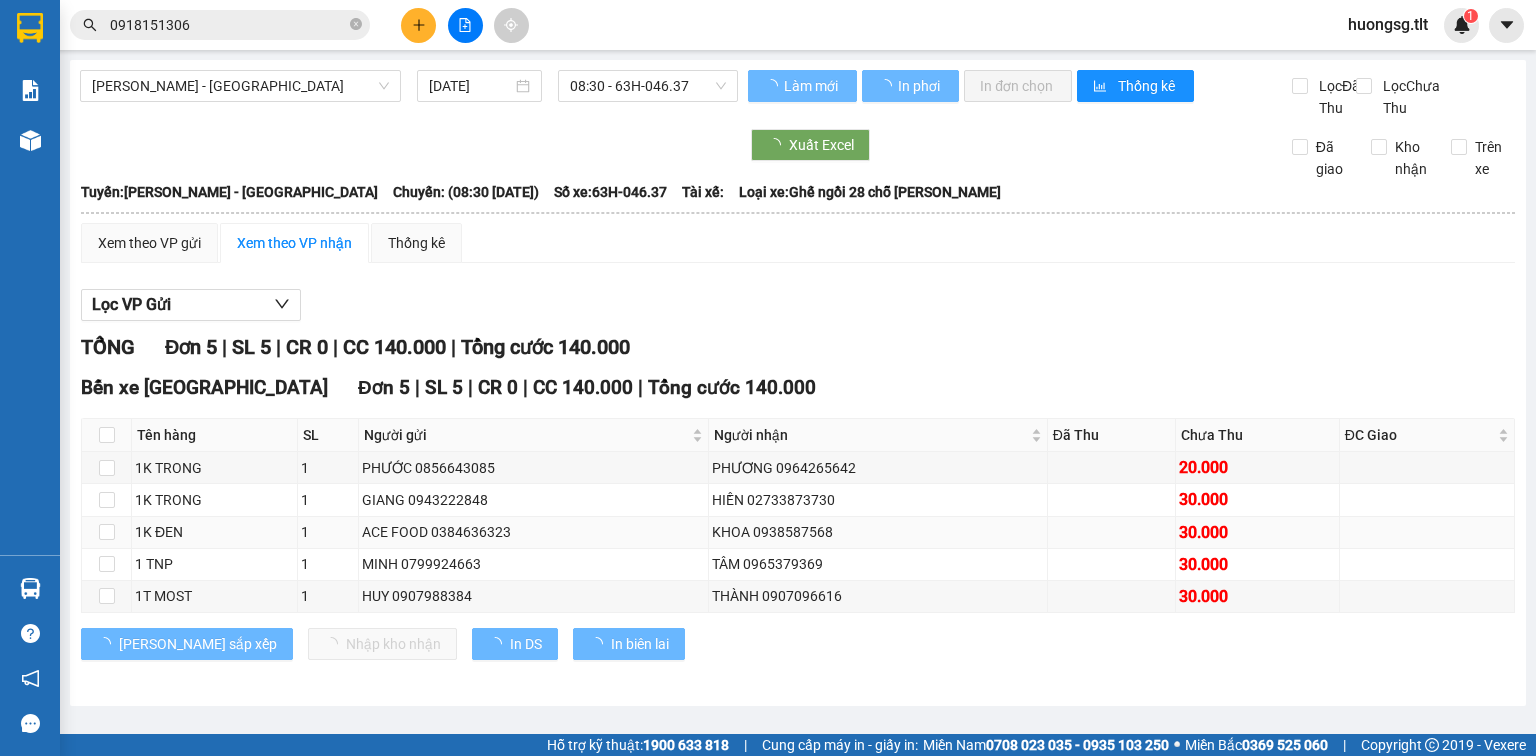 scroll, scrollTop: 1, scrollLeft: 0, axis: vertical 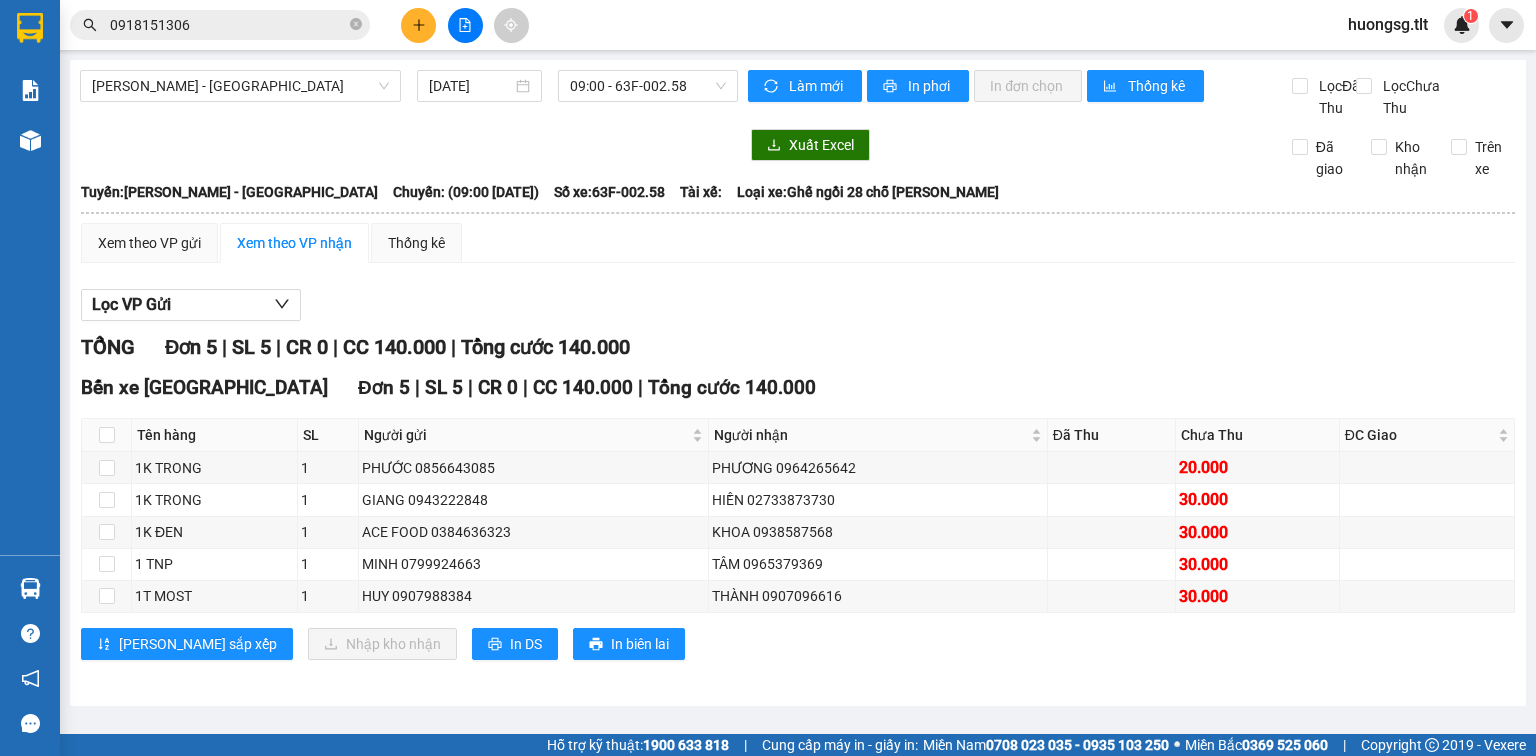 click on "Hồ Chí Minh - Mỹ Tho 10/07/2025 09:00     - 63F-002.58  Làm mới In phơi In đơn chọn Thống kê Lọc  Đã Thu Lọc  Chưa Thu Xuất Excel Đã giao Kho nhận Trên xe Tân Lập Thành 10:45 - 10/07/2025 Tuyến:  Hồ Chí Minh - Mỹ Tho Chuyến:   (09:00 - 10/07/2025) Số xe:  63F-002.58 Loại xe:  Ghế ngồi 28 chỗ THACO Tuyến:  Hồ Chí Minh - Mỹ Tho Chuyến:   (09:00 - 10/07/2025) Số xe:  63F-002.58 Tài xế:  Loại xe:  Ghế ngồi 28 chỗ THACO Xem theo VP gửi Xem theo VP nhận Thống kê Lọc VP Gửi TỔNG Đơn   5 | SL   5 | CR   0 | CC   140.000 | Tổng cước   140.000 Bến xe Tiền Giang Đơn   5 | SL   5 | CR   0 | CC   140.000 | Tổng cước   140.000 Tên hàng SL Người gửi Người nhận Đã Thu Chưa Thu ĐC Giao Ký nhận                   1K TRONG 1 PHƯỚC 0856643085 PHƯƠNG 0964265642 20.000 1K TRONG  1 GIANG  0943222848 HIỀN 02733873730 30.000 1K ĐEN 1 ACE FOOD 0384636323 KHOA 0938587568 30.000 1 TNP 1 30.000 1" at bounding box center (768, 367) 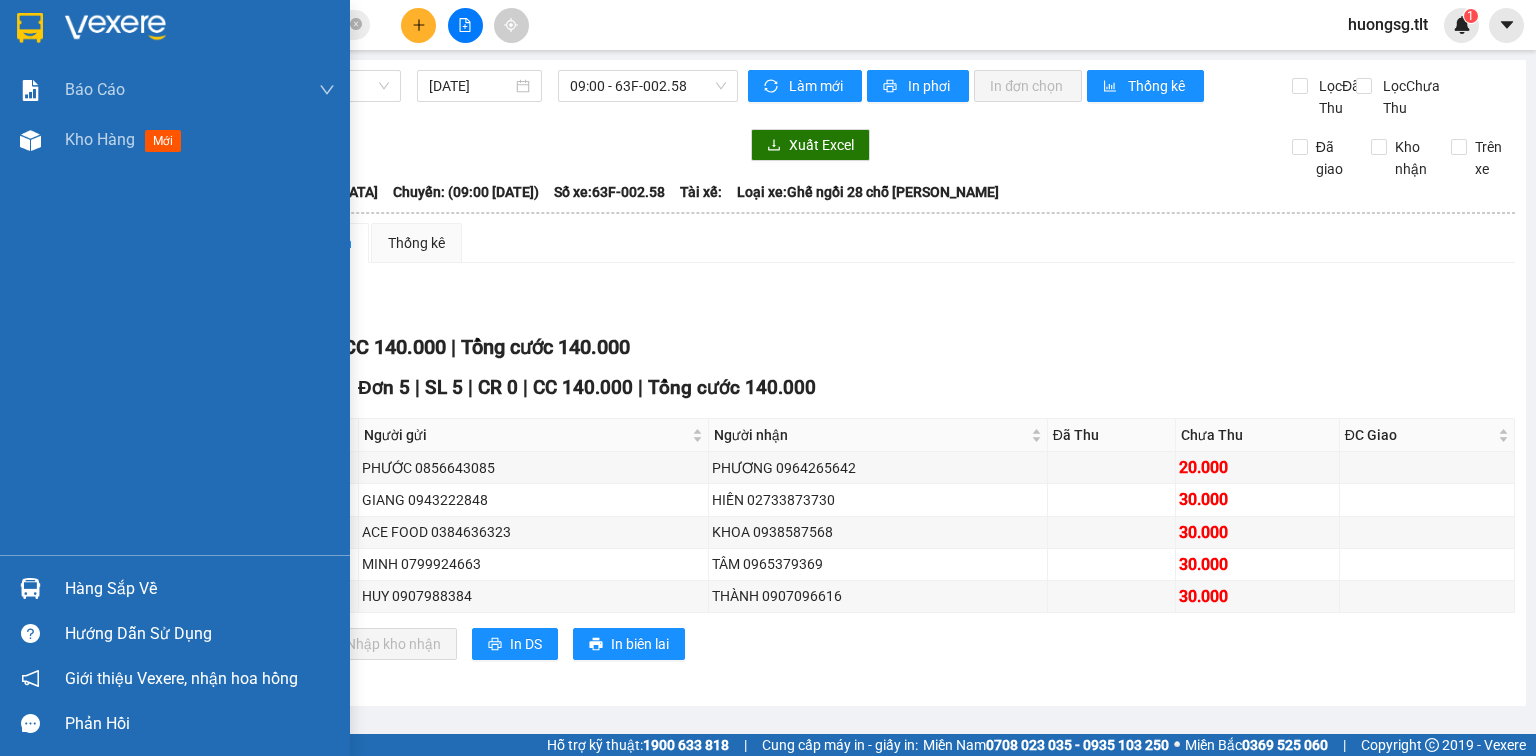 click on "Hàng sắp về" at bounding box center (200, 589) 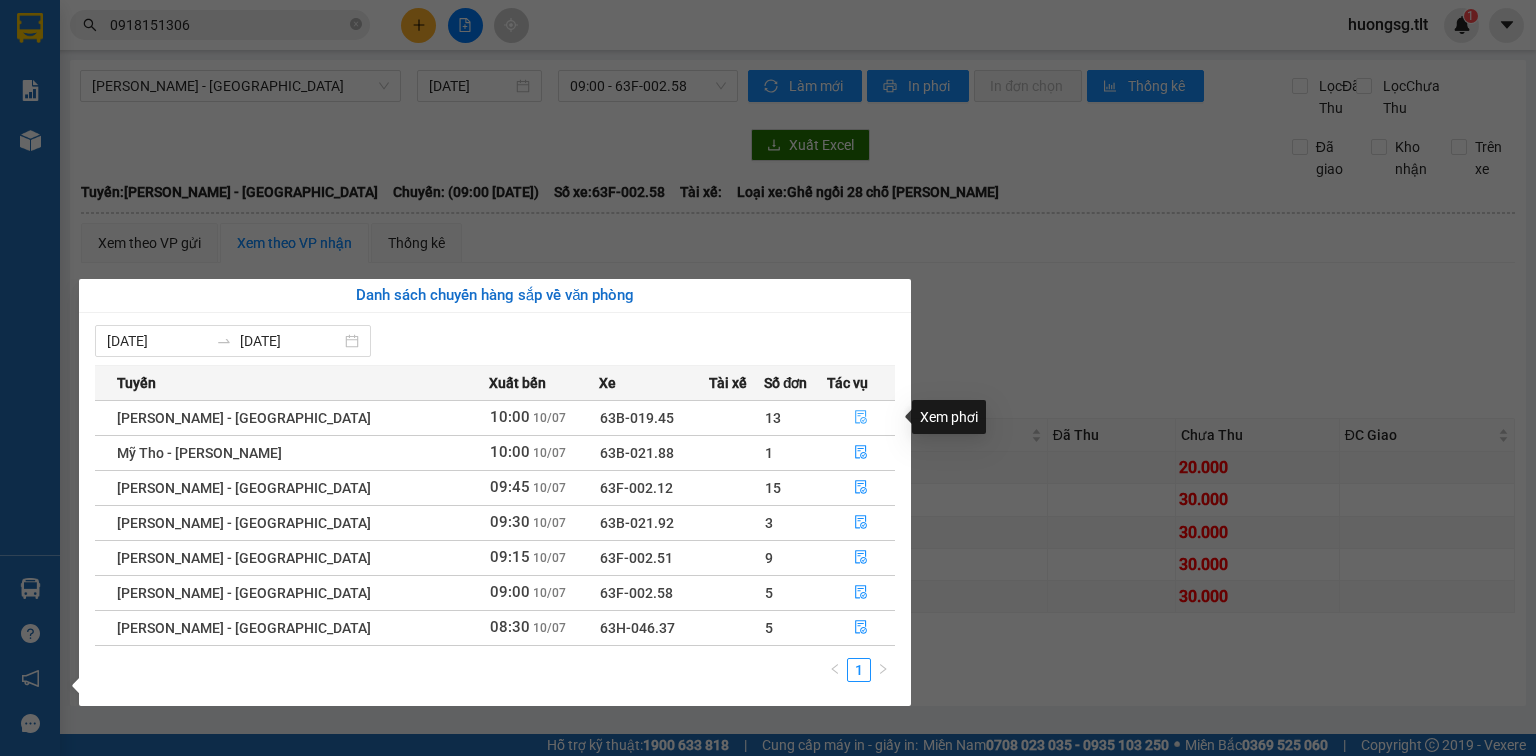 click at bounding box center (861, 418) 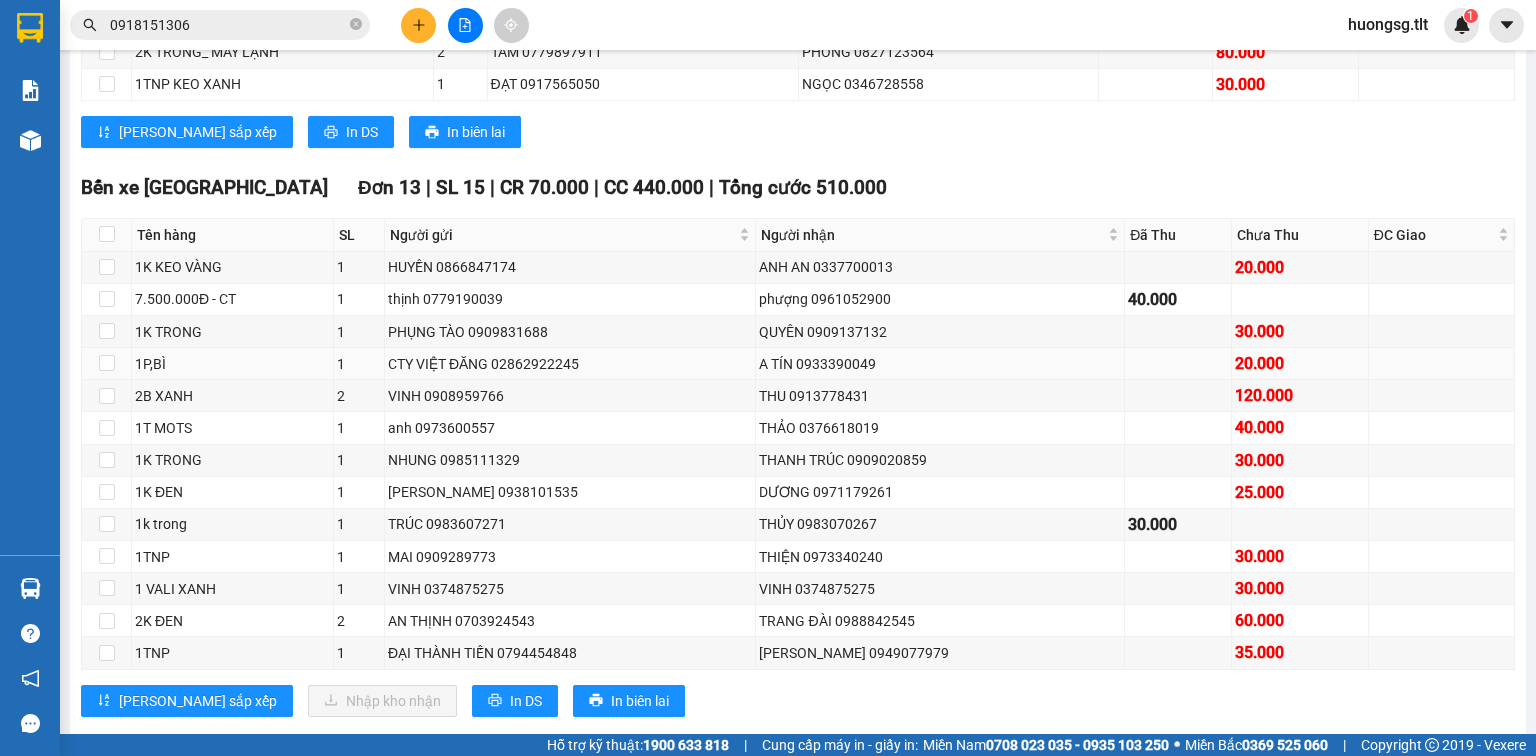 scroll, scrollTop: 560, scrollLeft: 0, axis: vertical 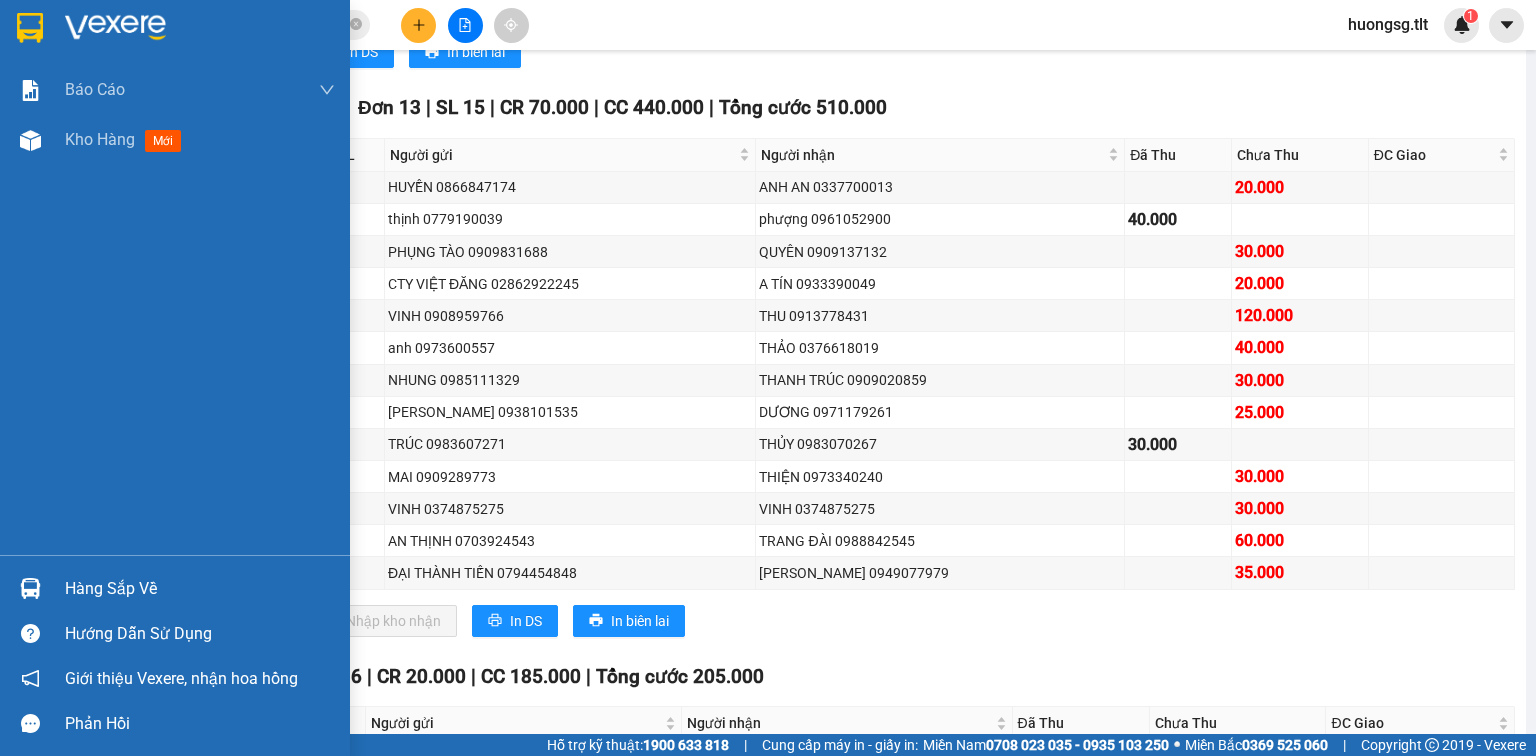 click on "Hàng sắp về" at bounding box center [200, 589] 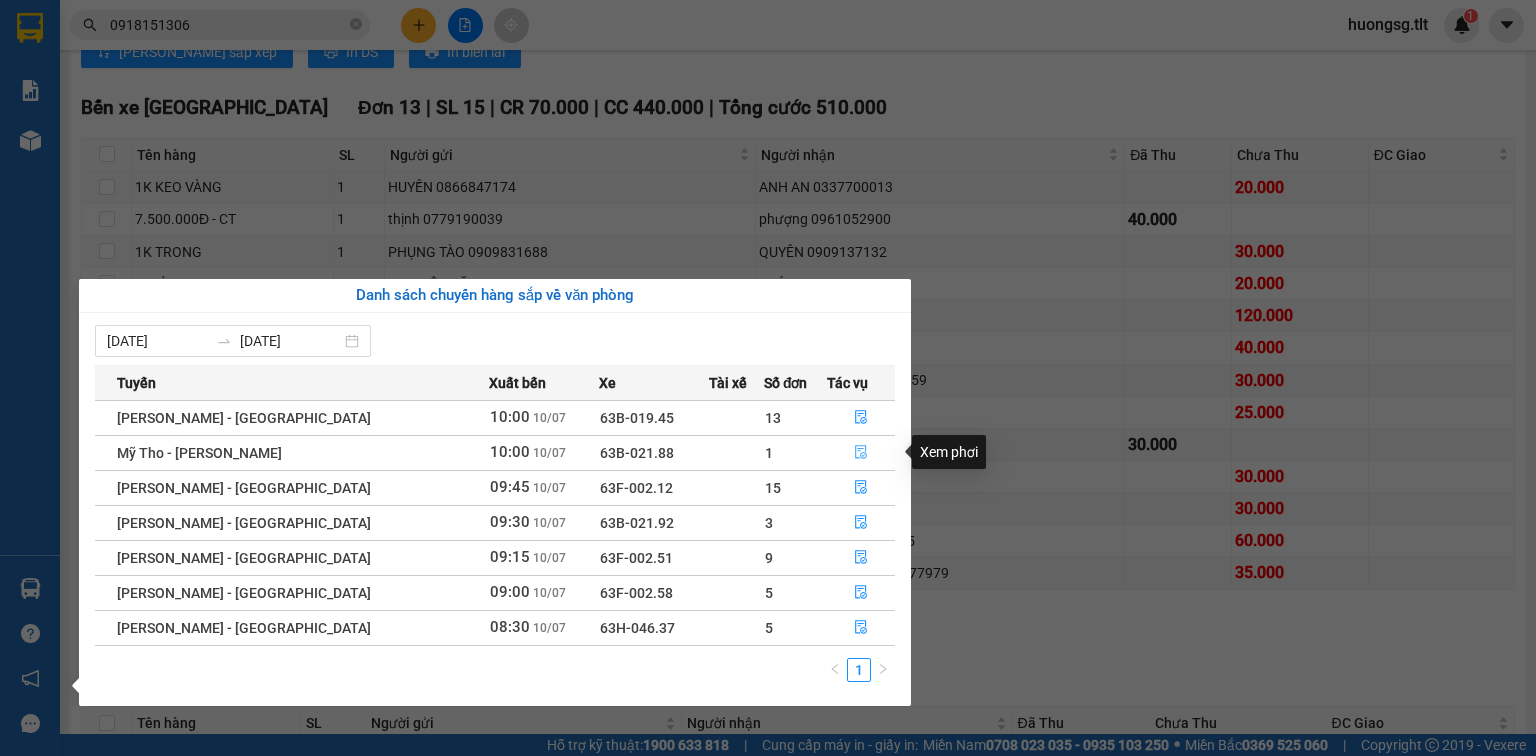click at bounding box center (861, 453) 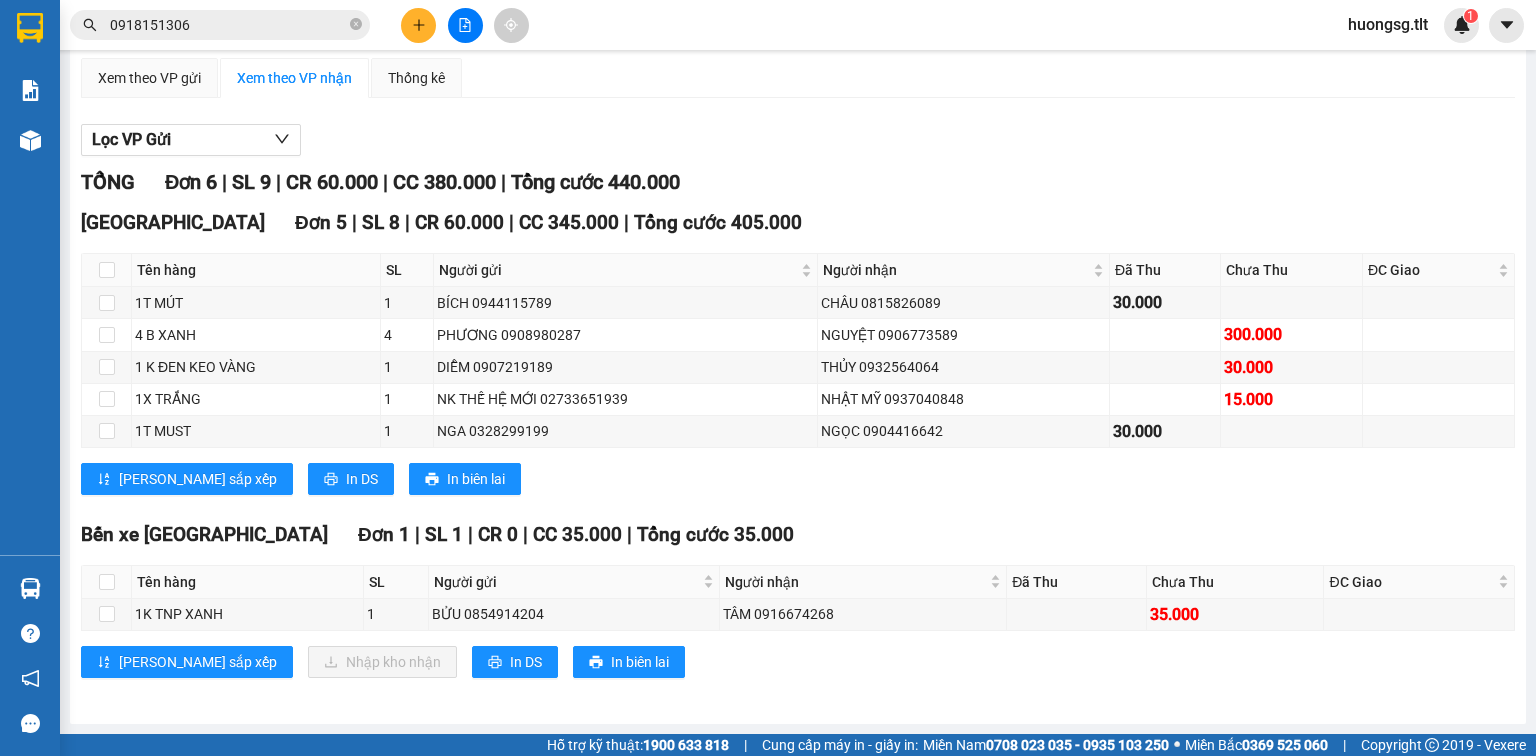 scroll, scrollTop: 184, scrollLeft: 0, axis: vertical 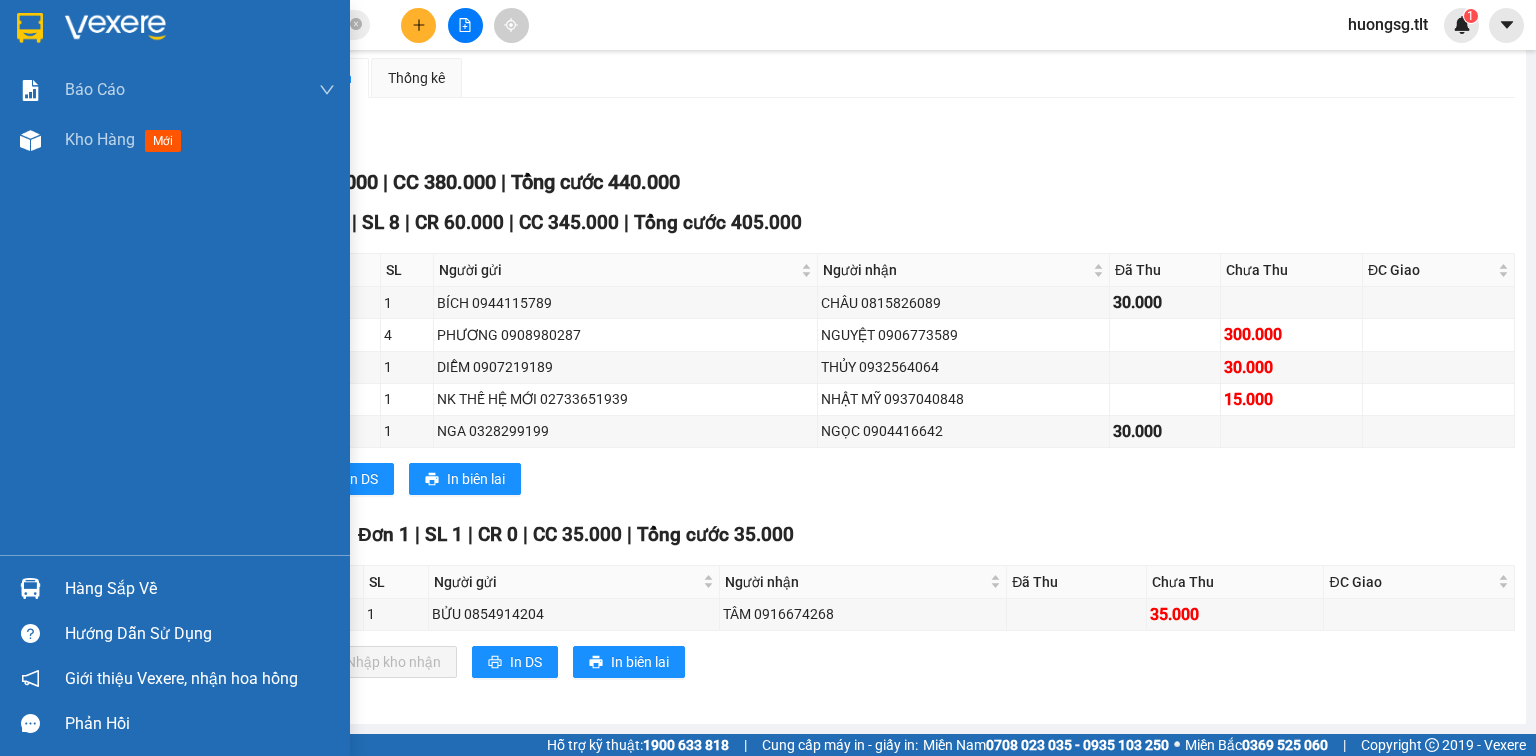 click on "Hàng sắp về" at bounding box center (200, 589) 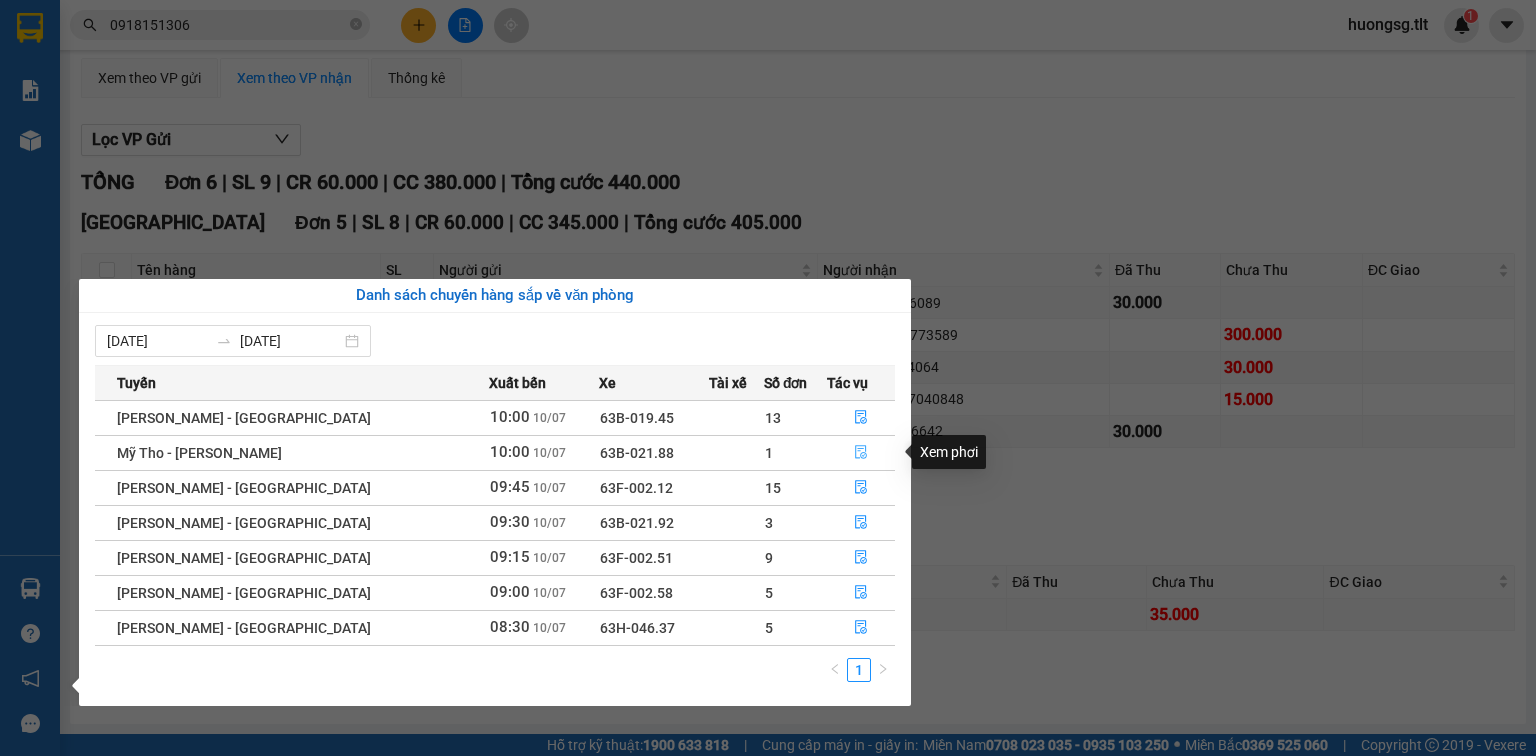click 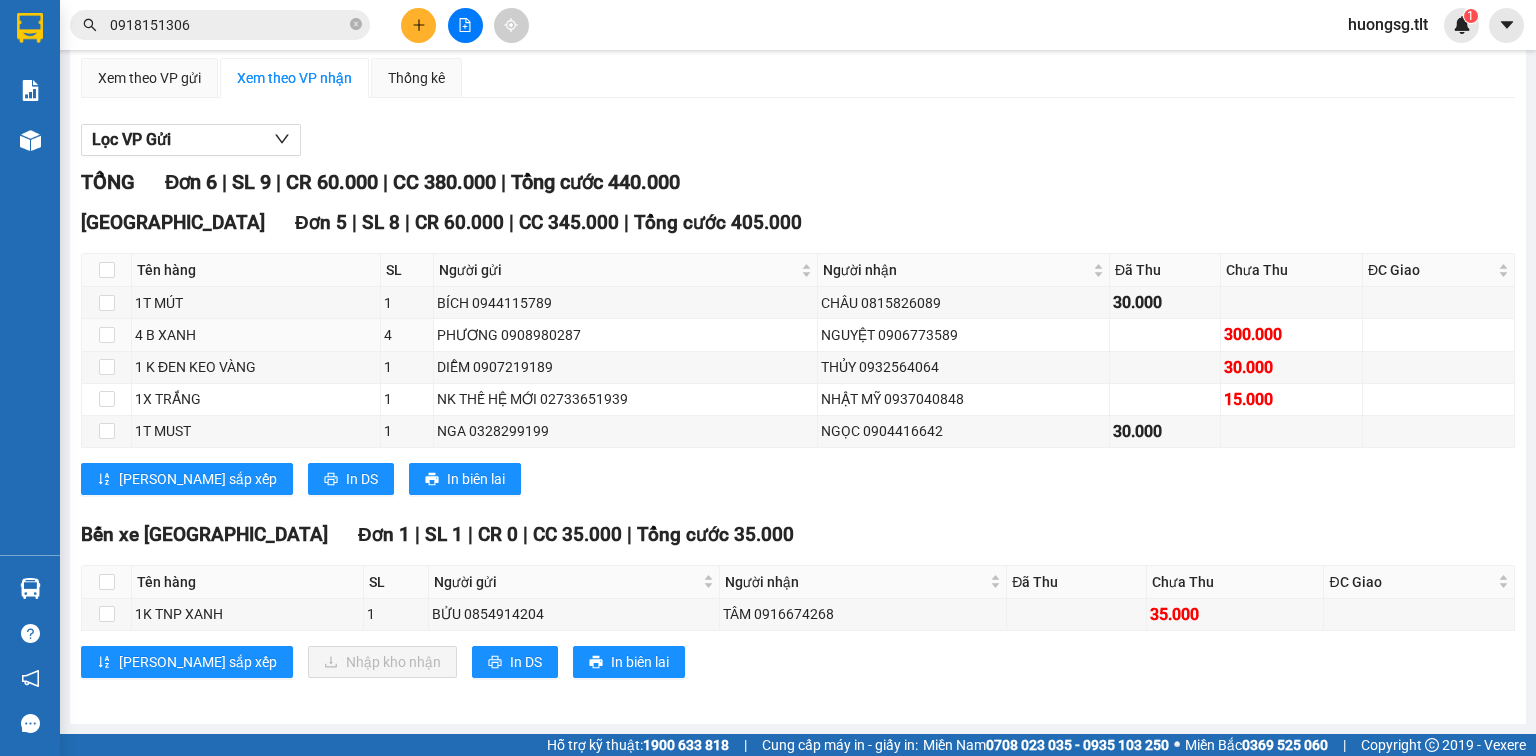 scroll, scrollTop: 184, scrollLeft: 0, axis: vertical 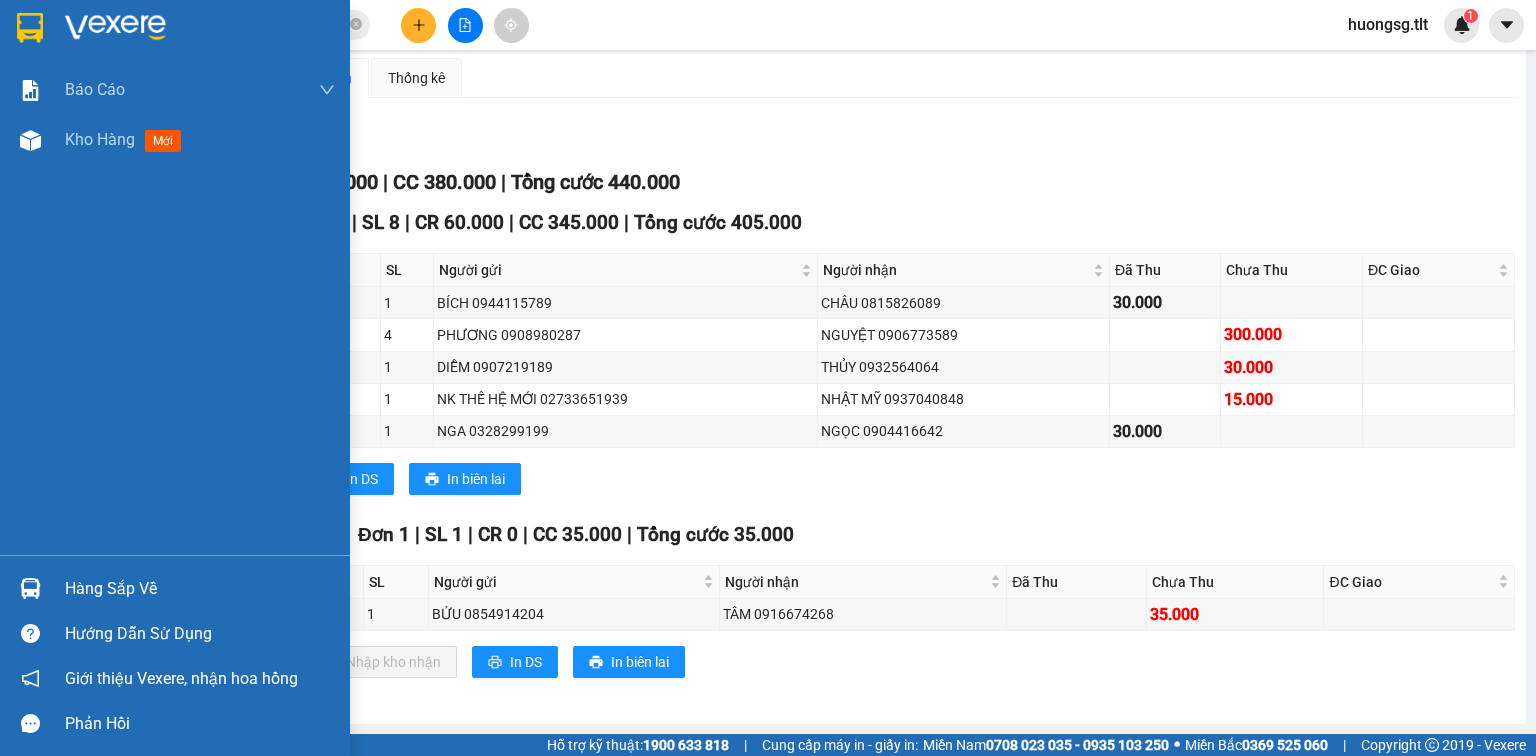 click on "Hàng sắp về" at bounding box center (200, 589) 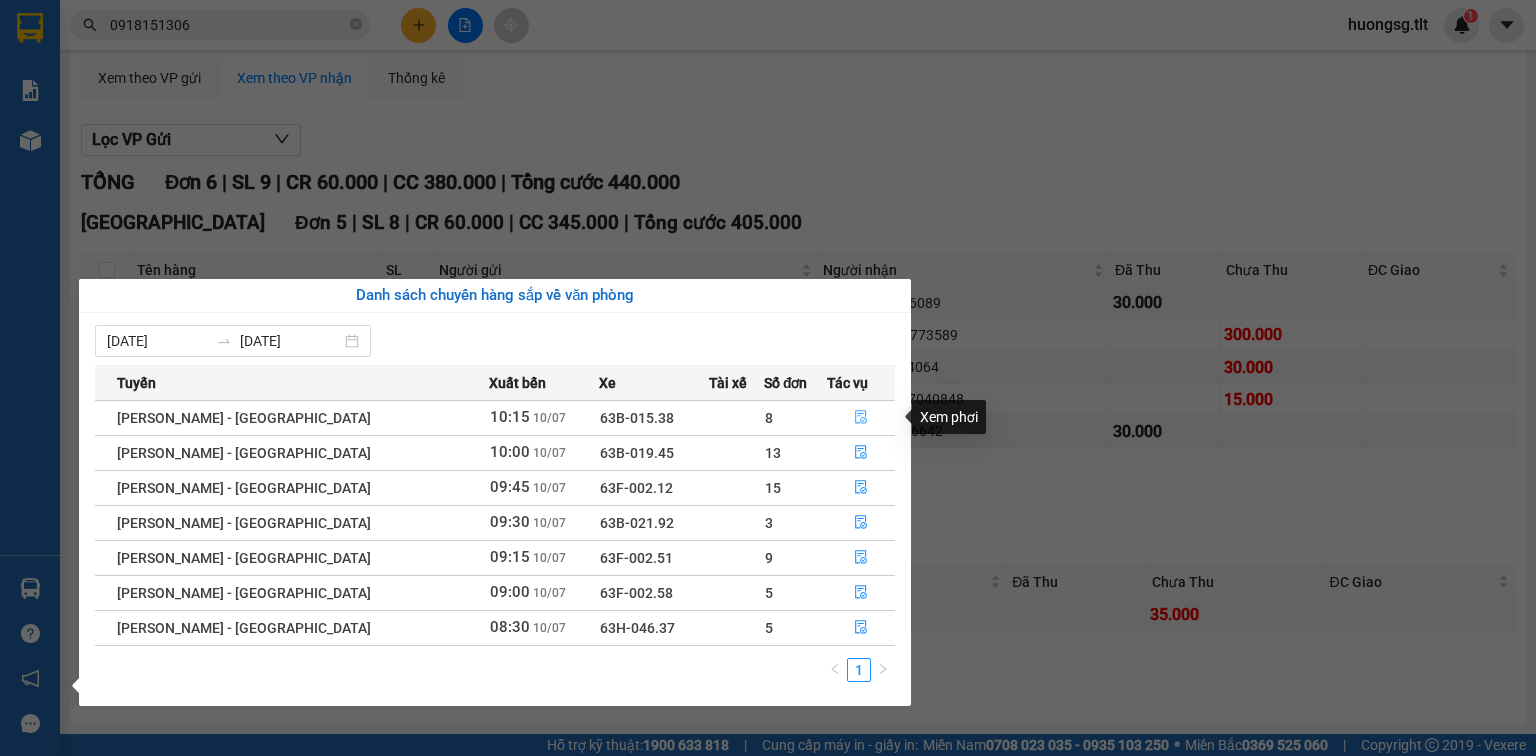 click at bounding box center (861, 418) 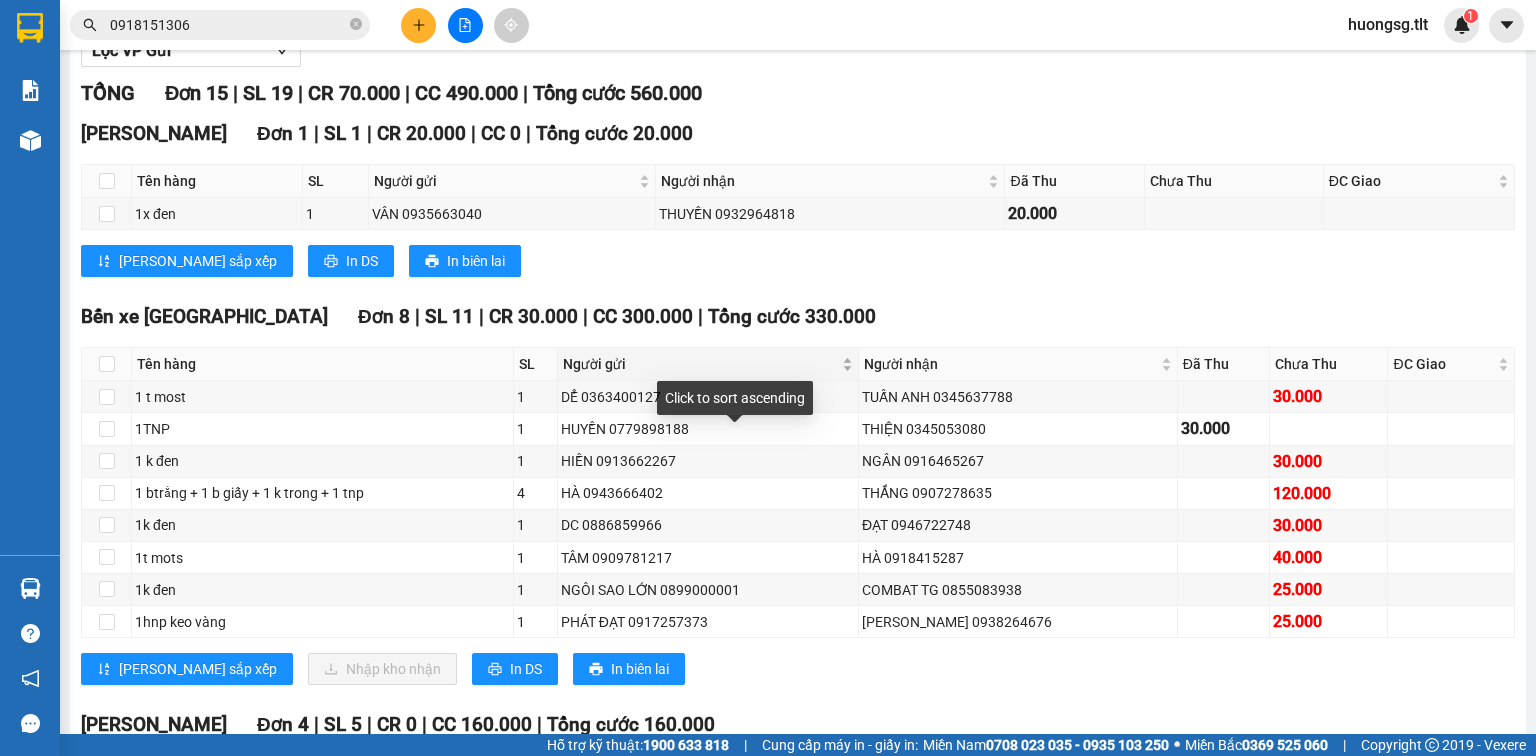 scroll, scrollTop: 344, scrollLeft: 0, axis: vertical 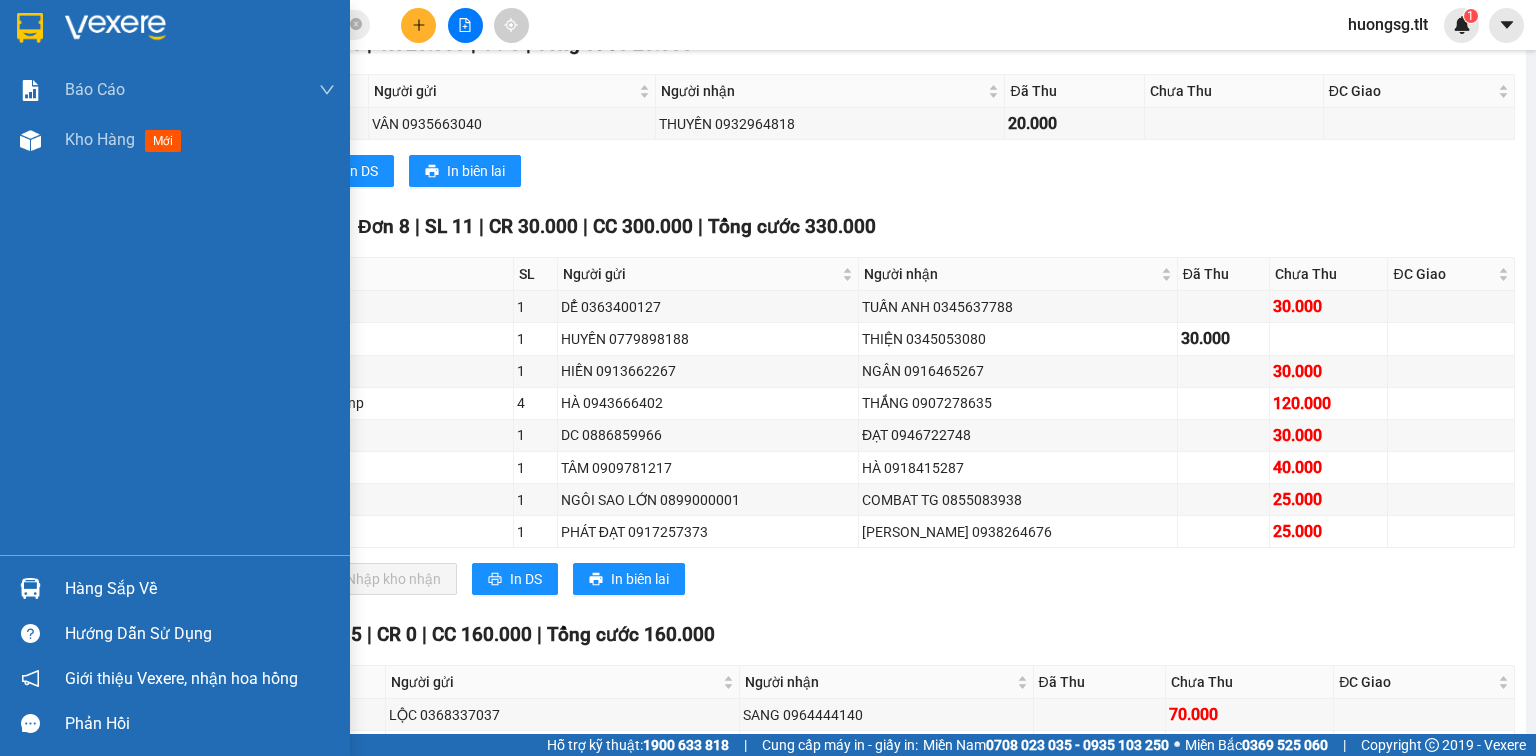 click on "Hàng sắp về" at bounding box center [175, 588] 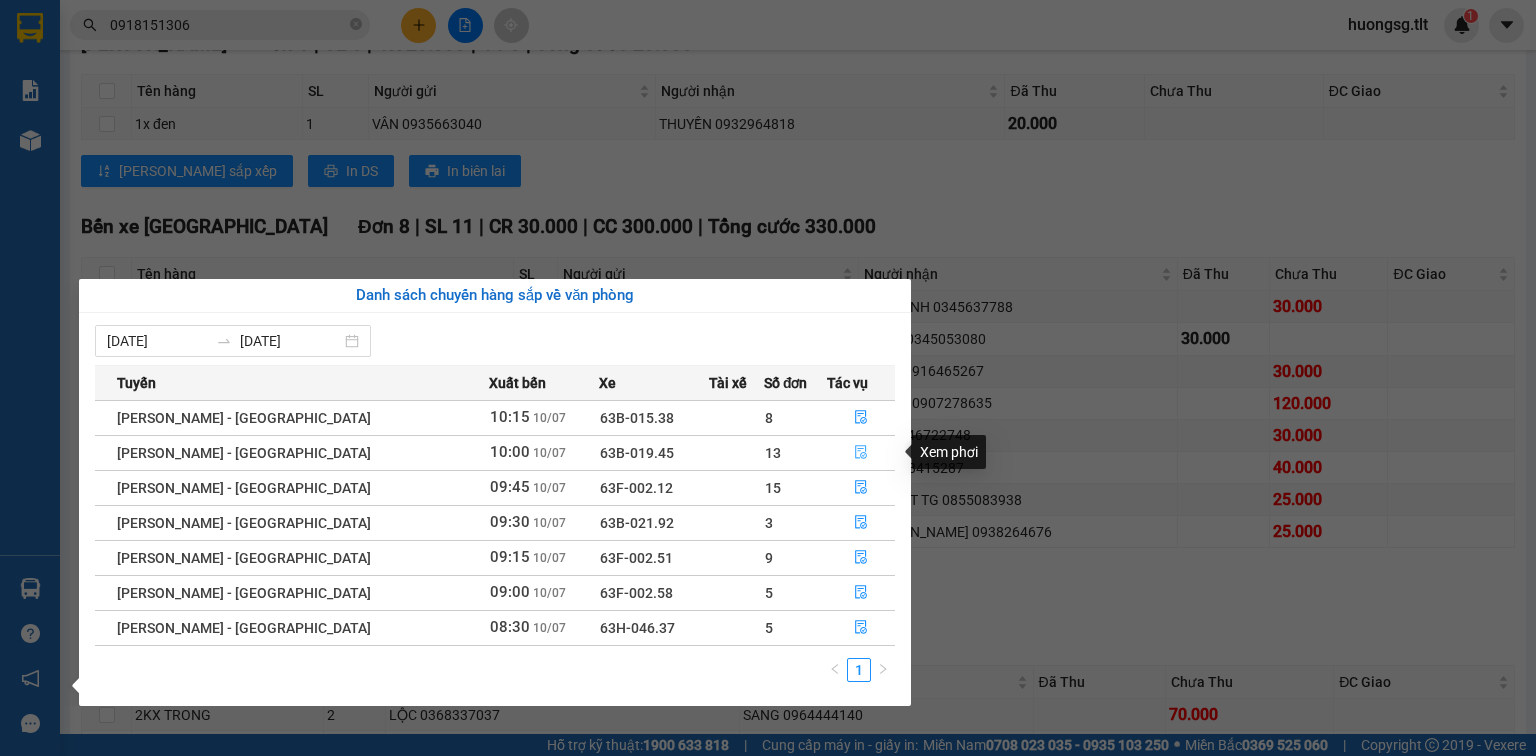 click at bounding box center (861, 453) 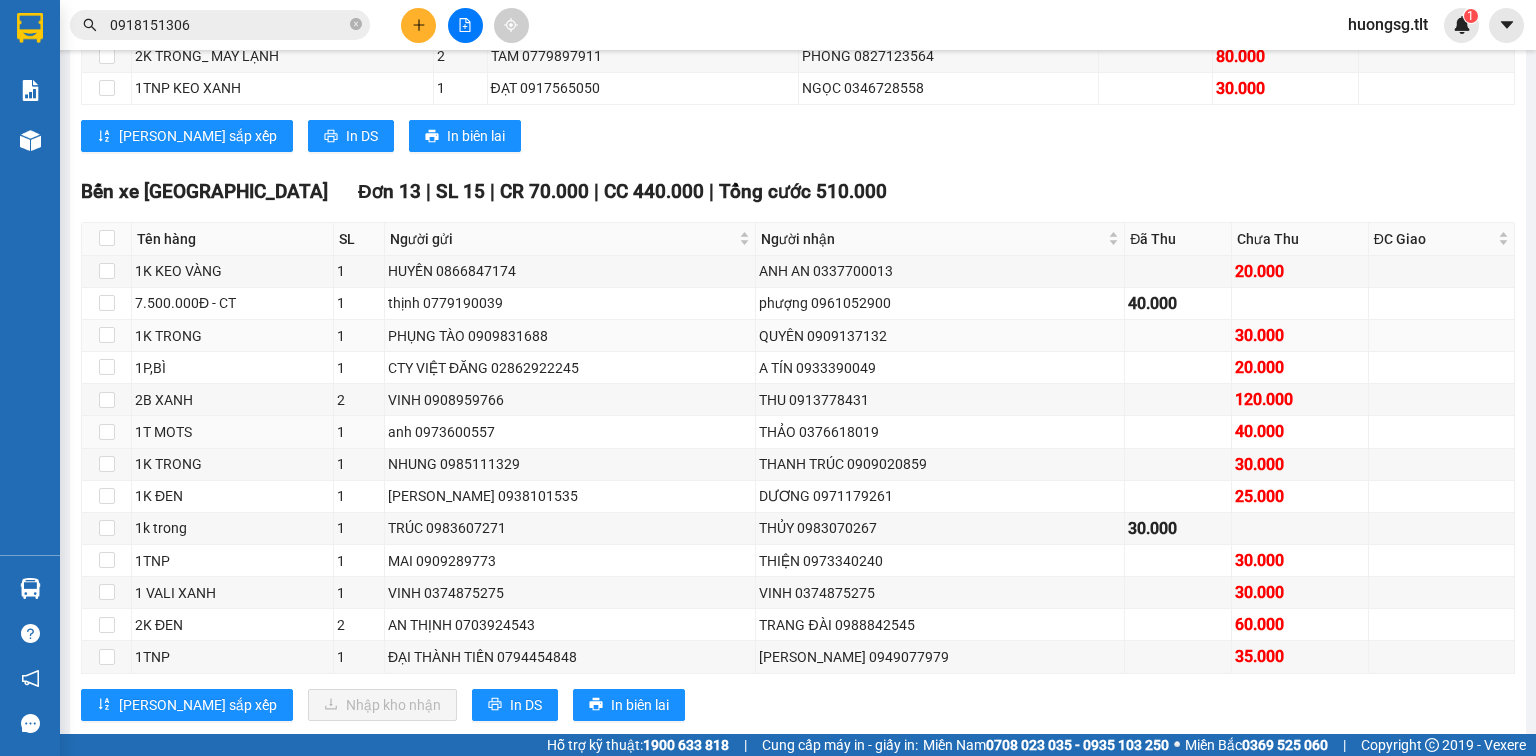 scroll, scrollTop: 504, scrollLeft: 0, axis: vertical 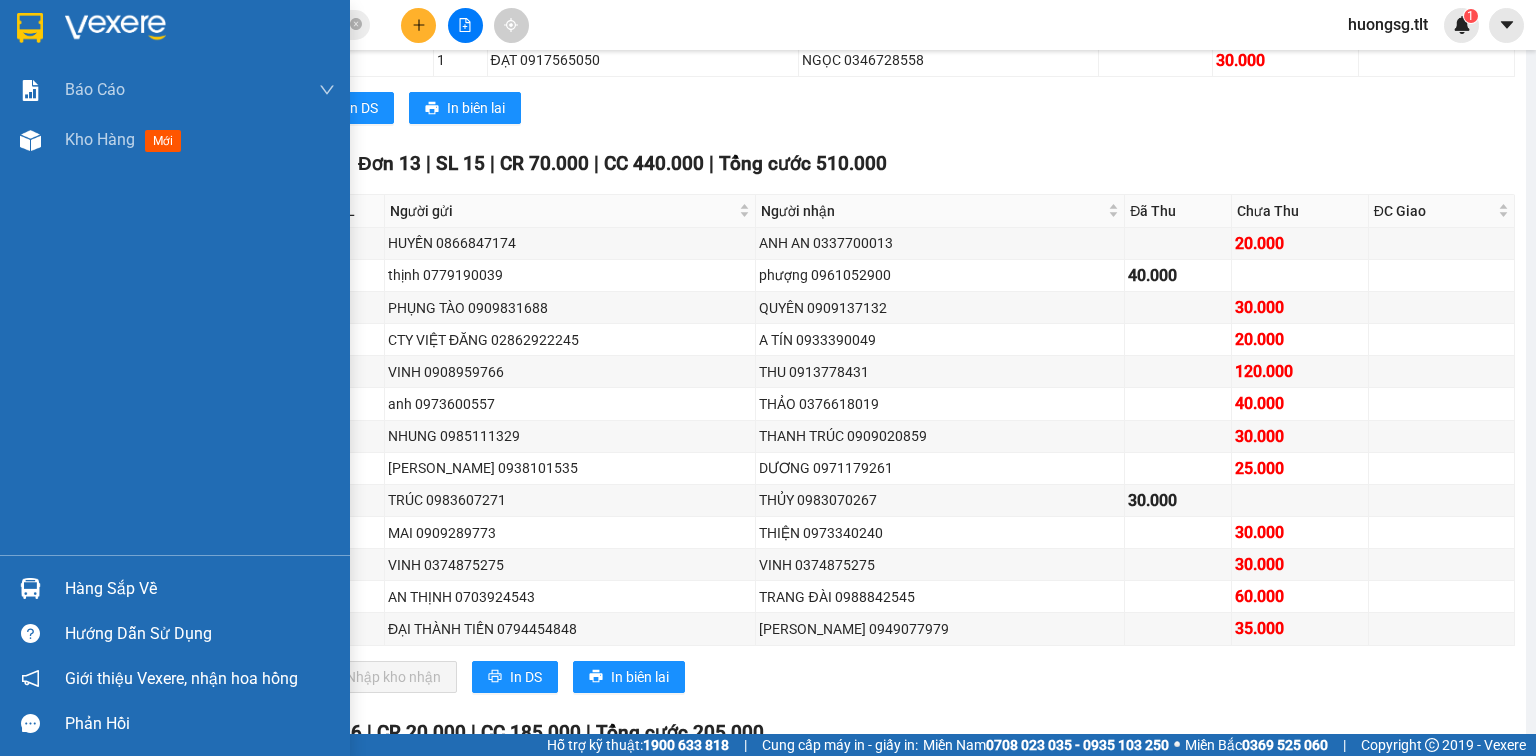 click at bounding box center [30, 588] 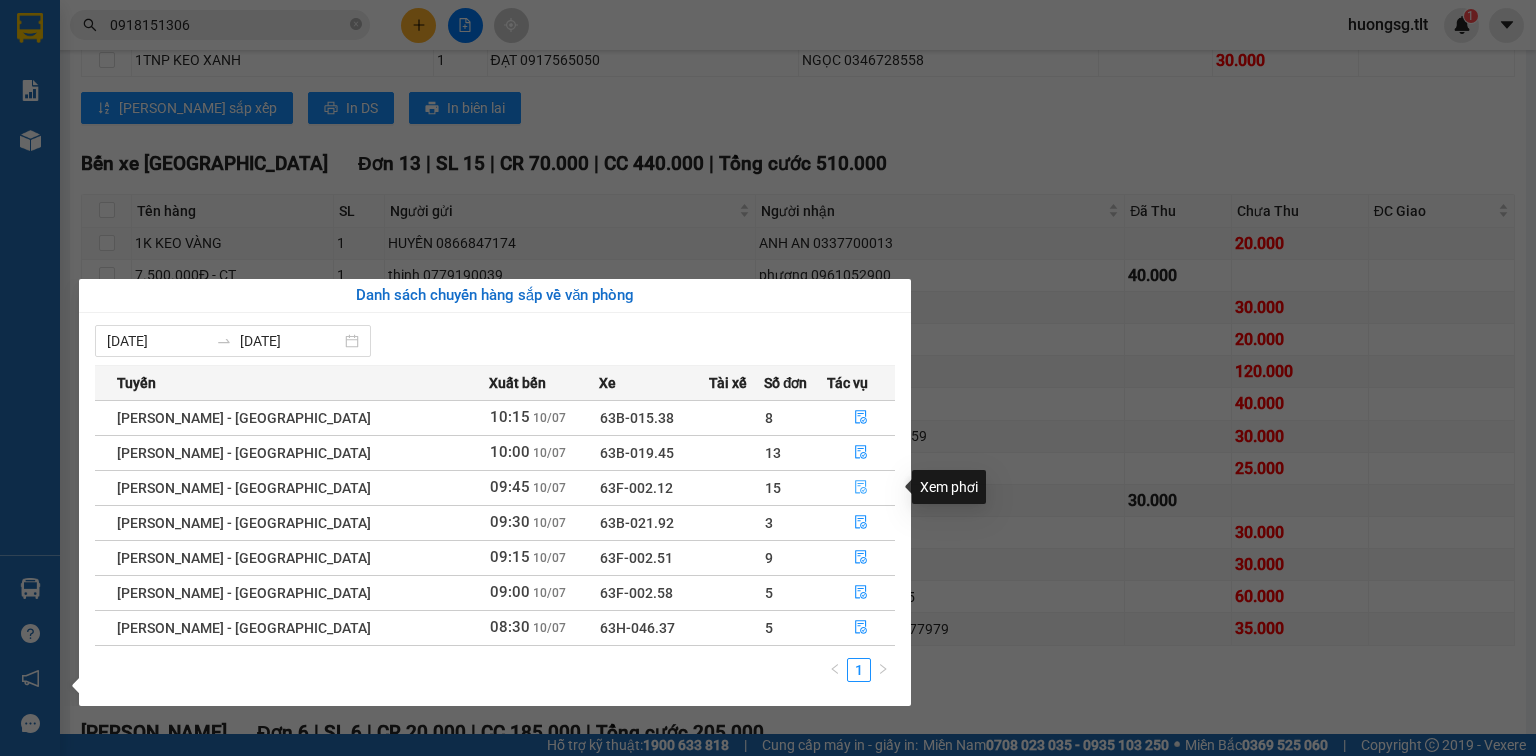 click at bounding box center (861, 488) 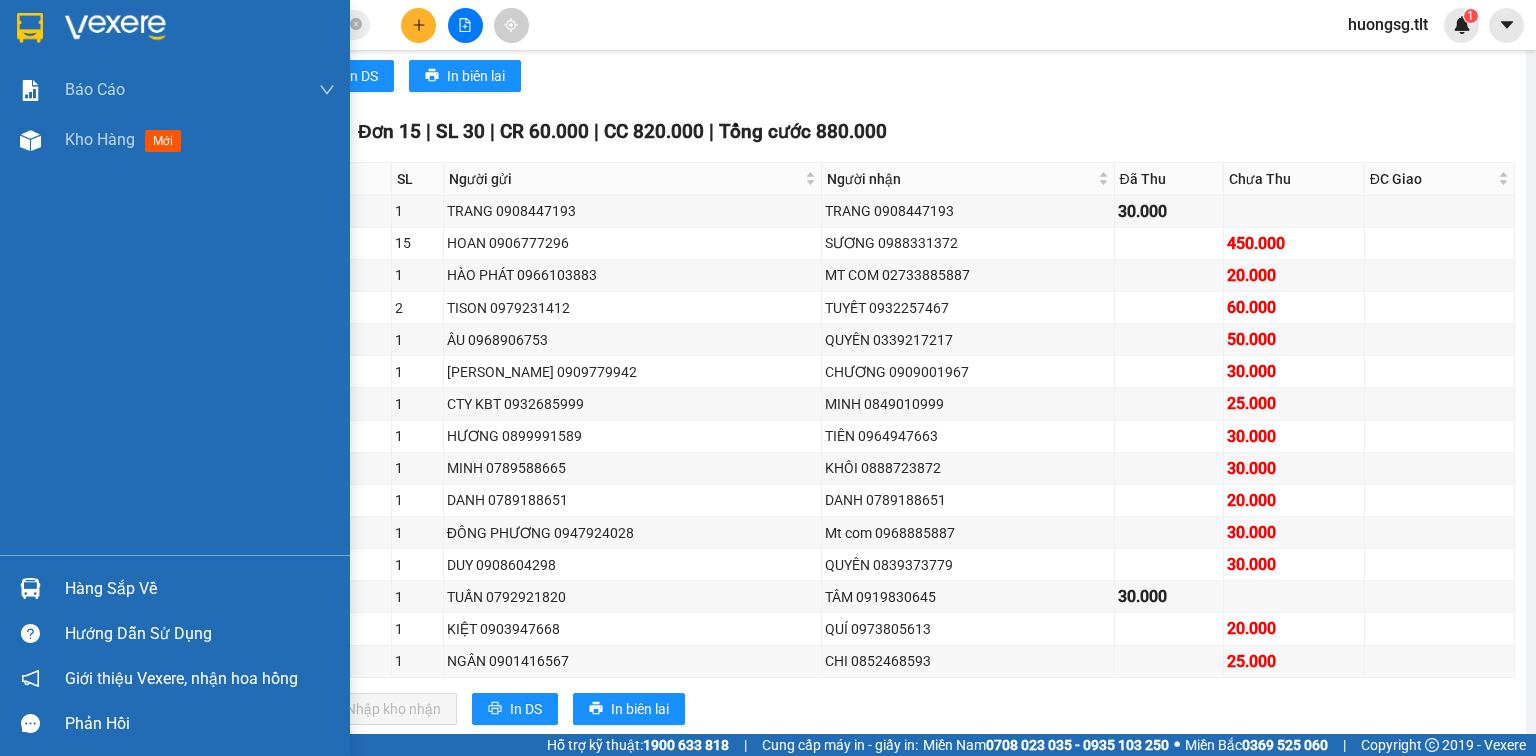 click at bounding box center (30, 588) 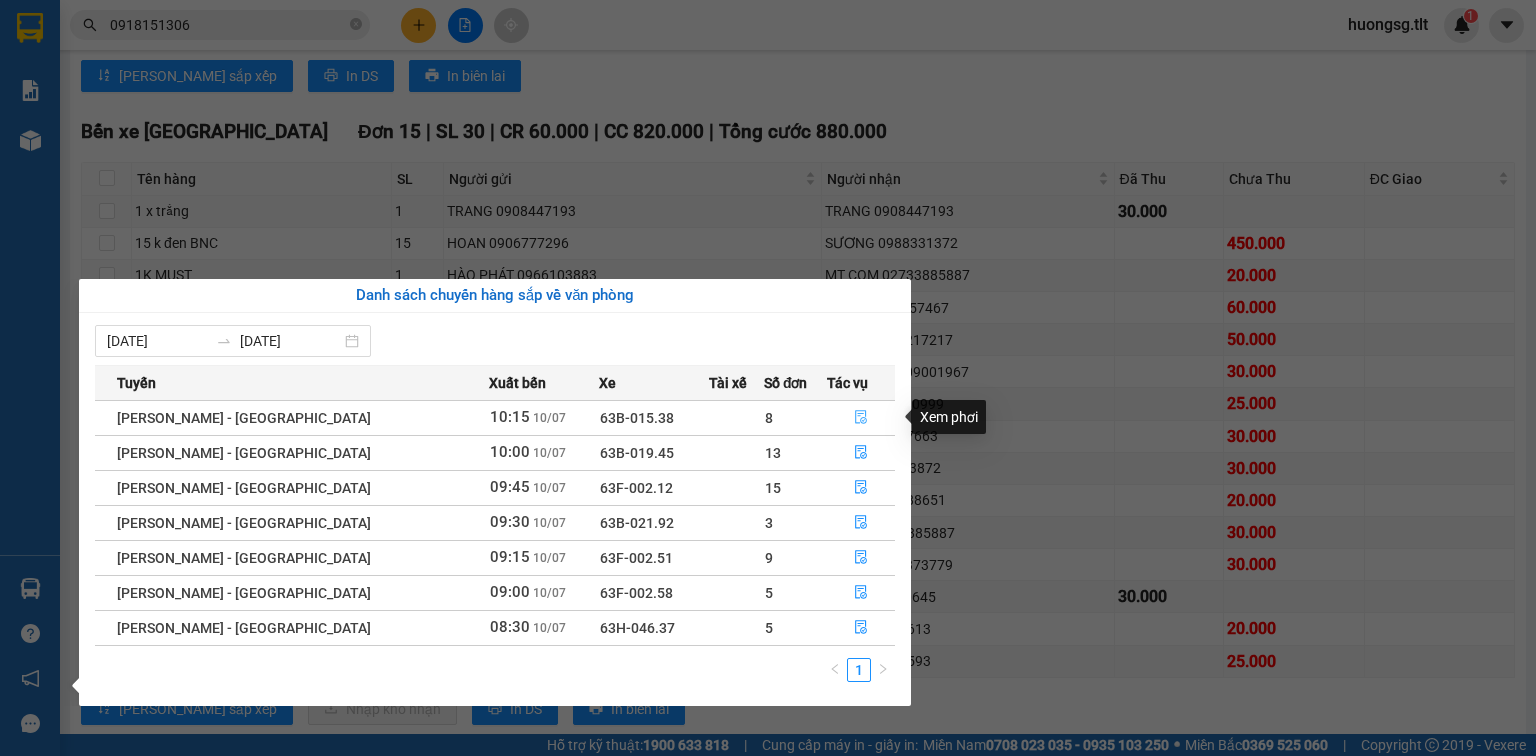 click at bounding box center [861, 418] 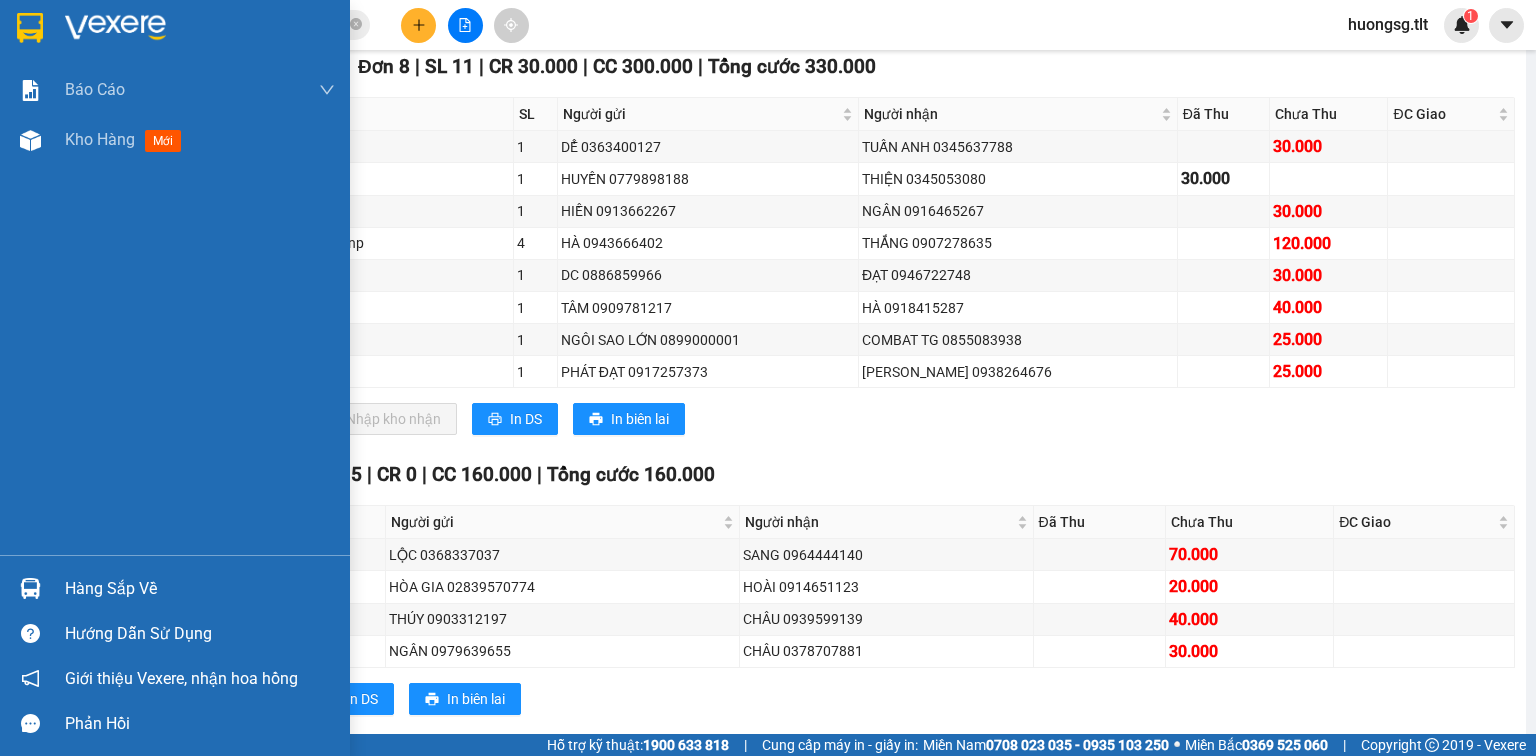 click at bounding box center [30, 588] 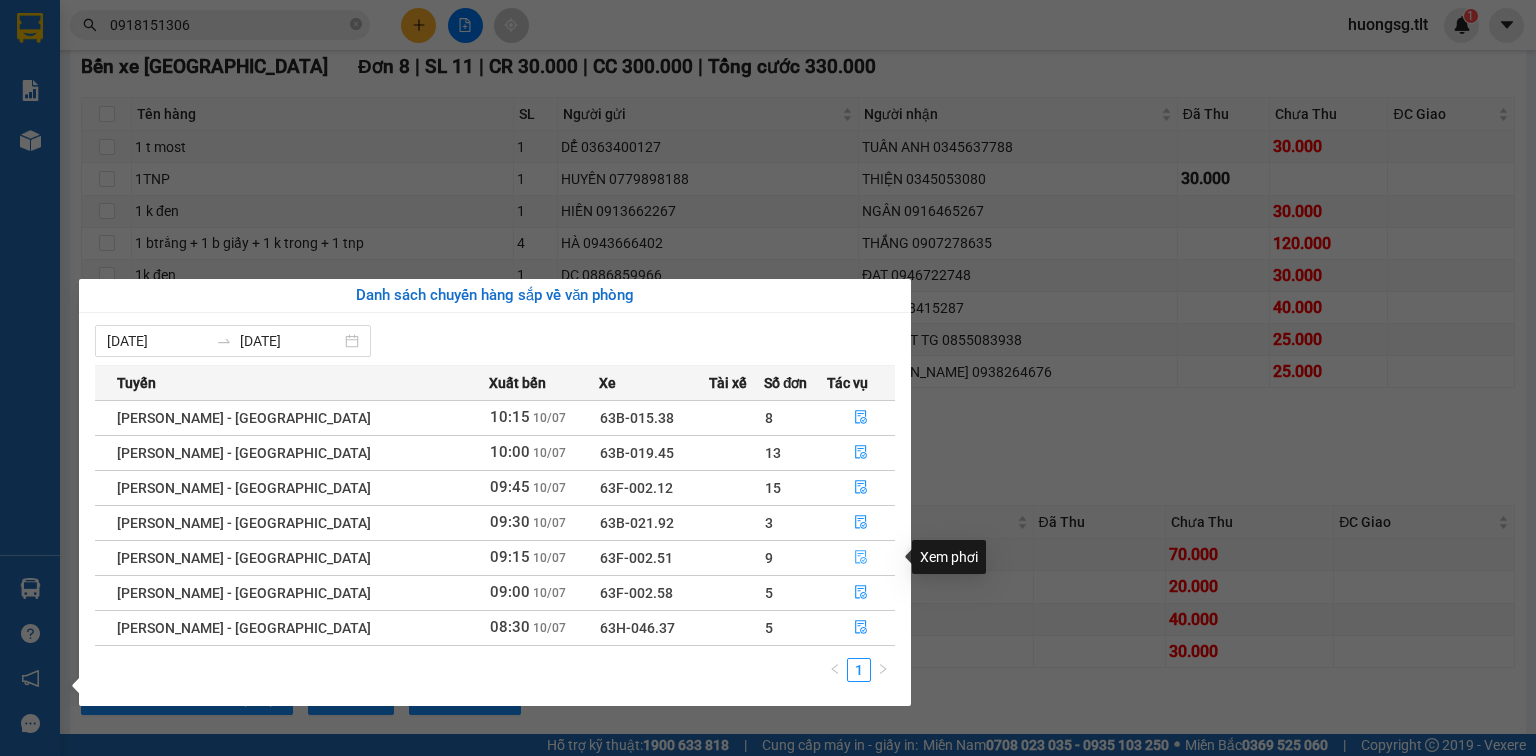 click 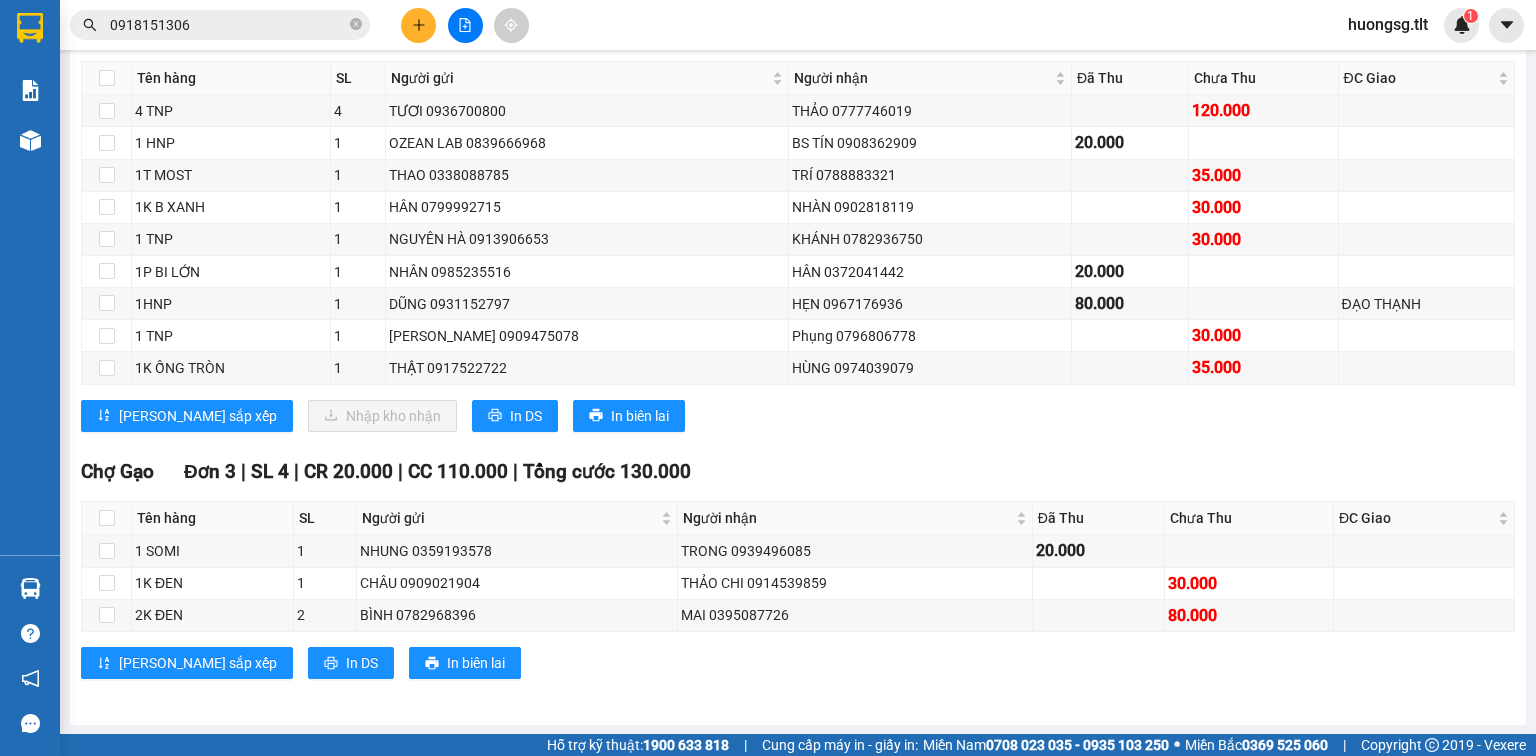 scroll, scrollTop: 557, scrollLeft: 0, axis: vertical 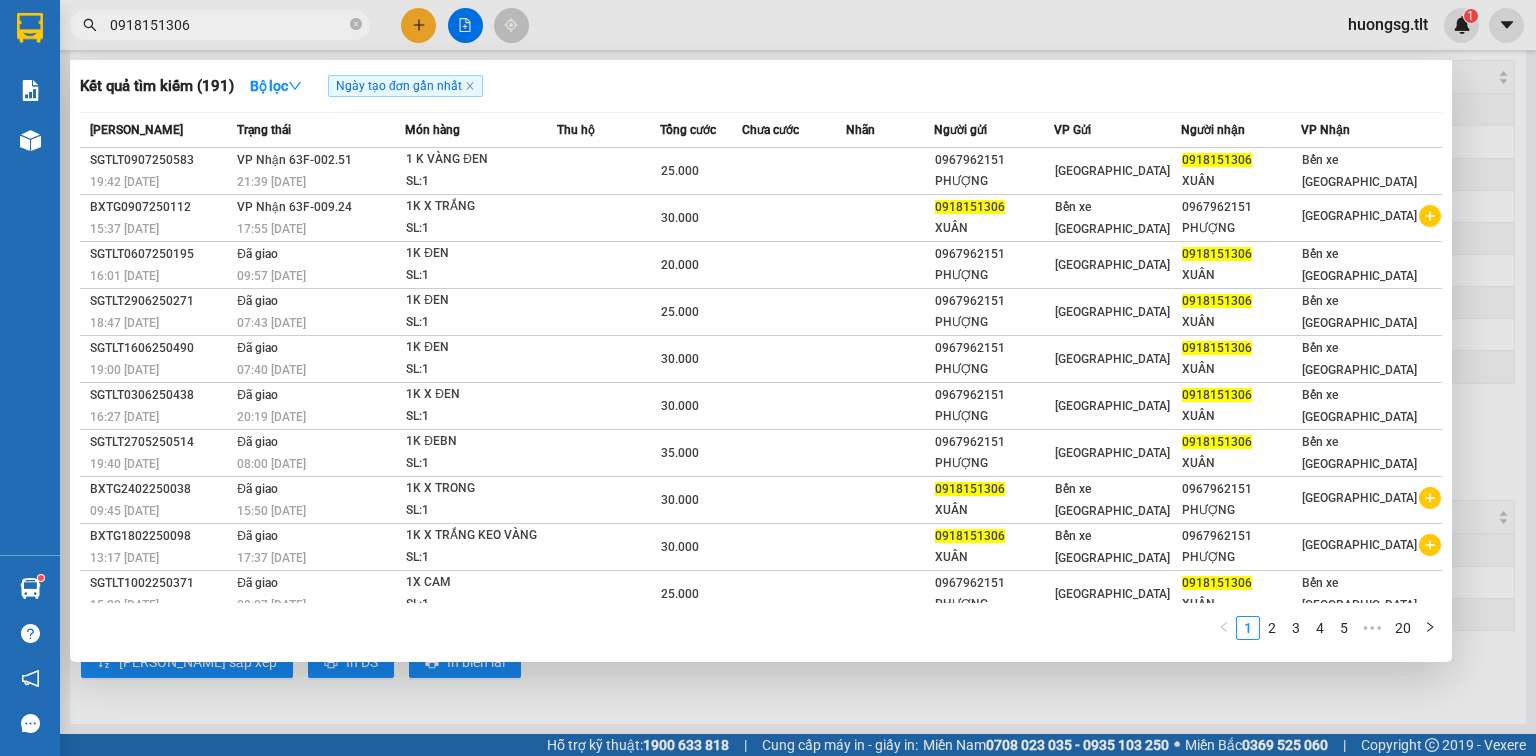 drag, startPoint x: 221, startPoint y: 21, endPoint x: 738, endPoint y: 2, distance: 517.349 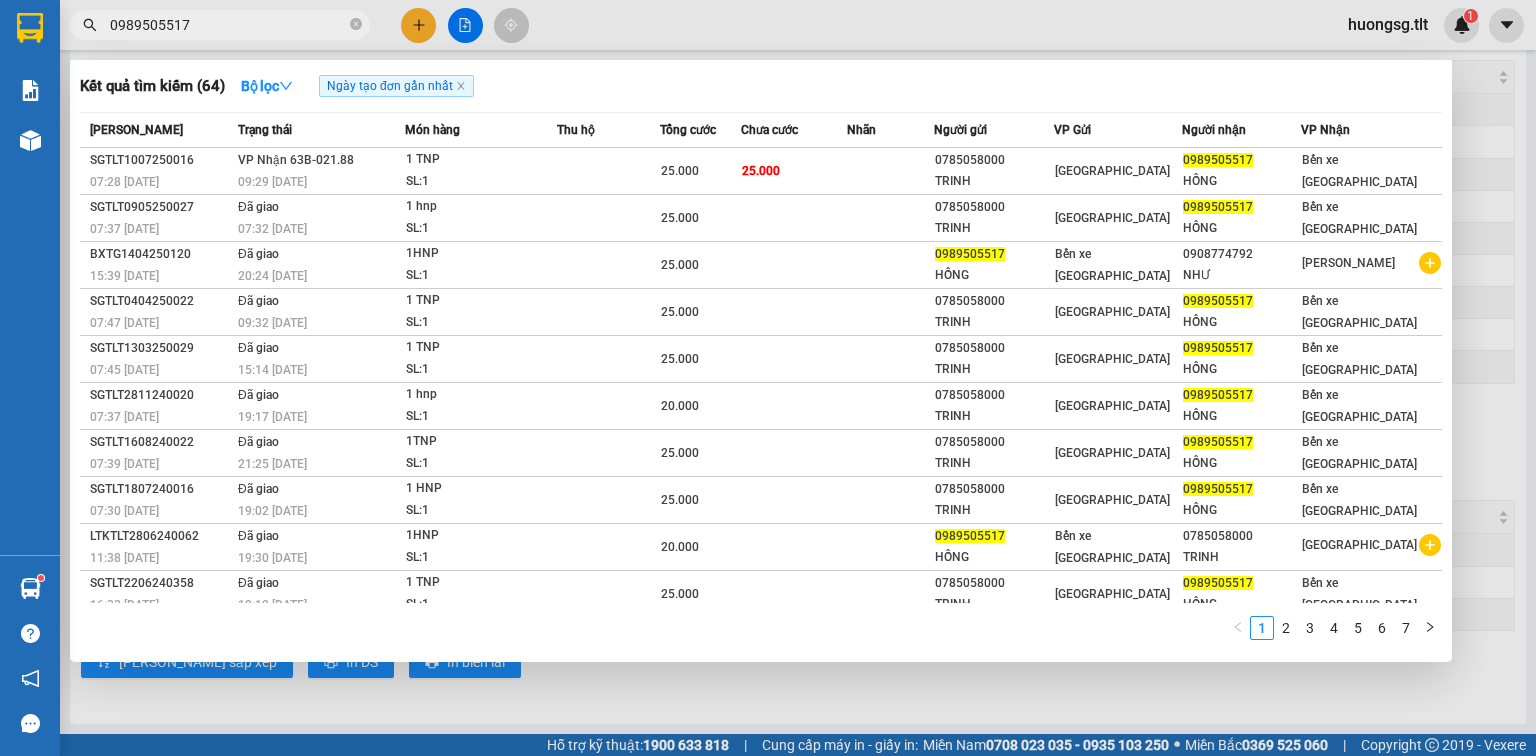type on "0989505517" 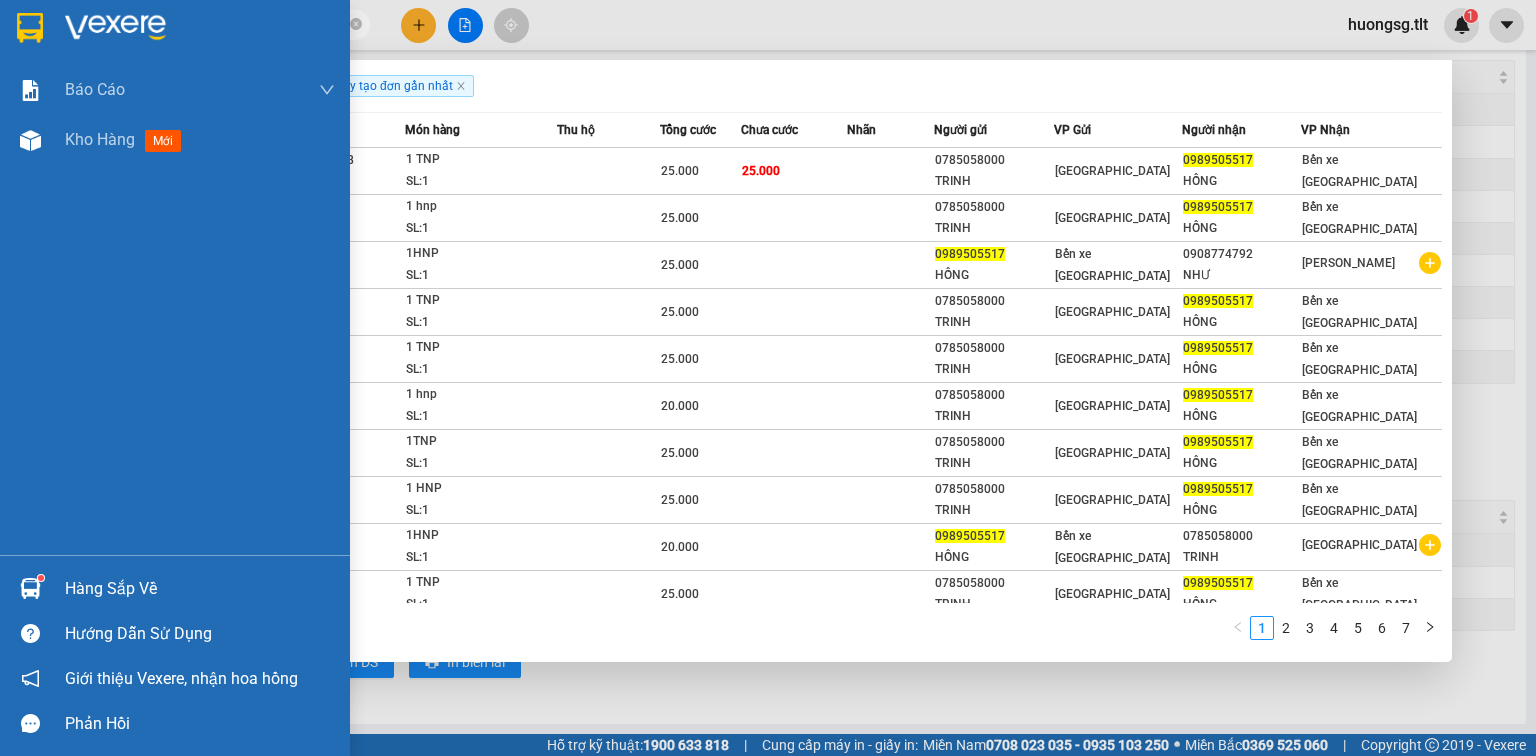 click on "Hàng sắp về" at bounding box center [200, 589] 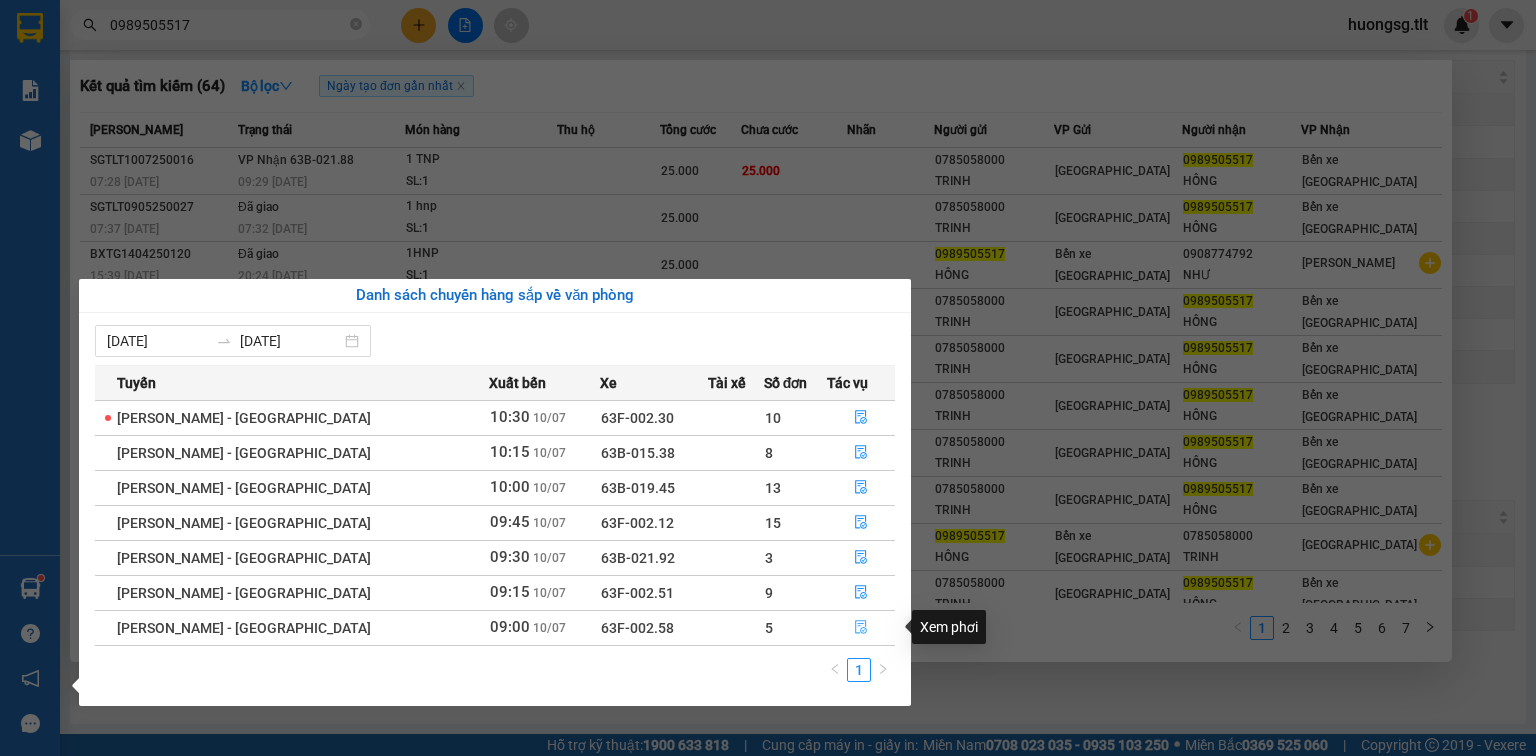 click 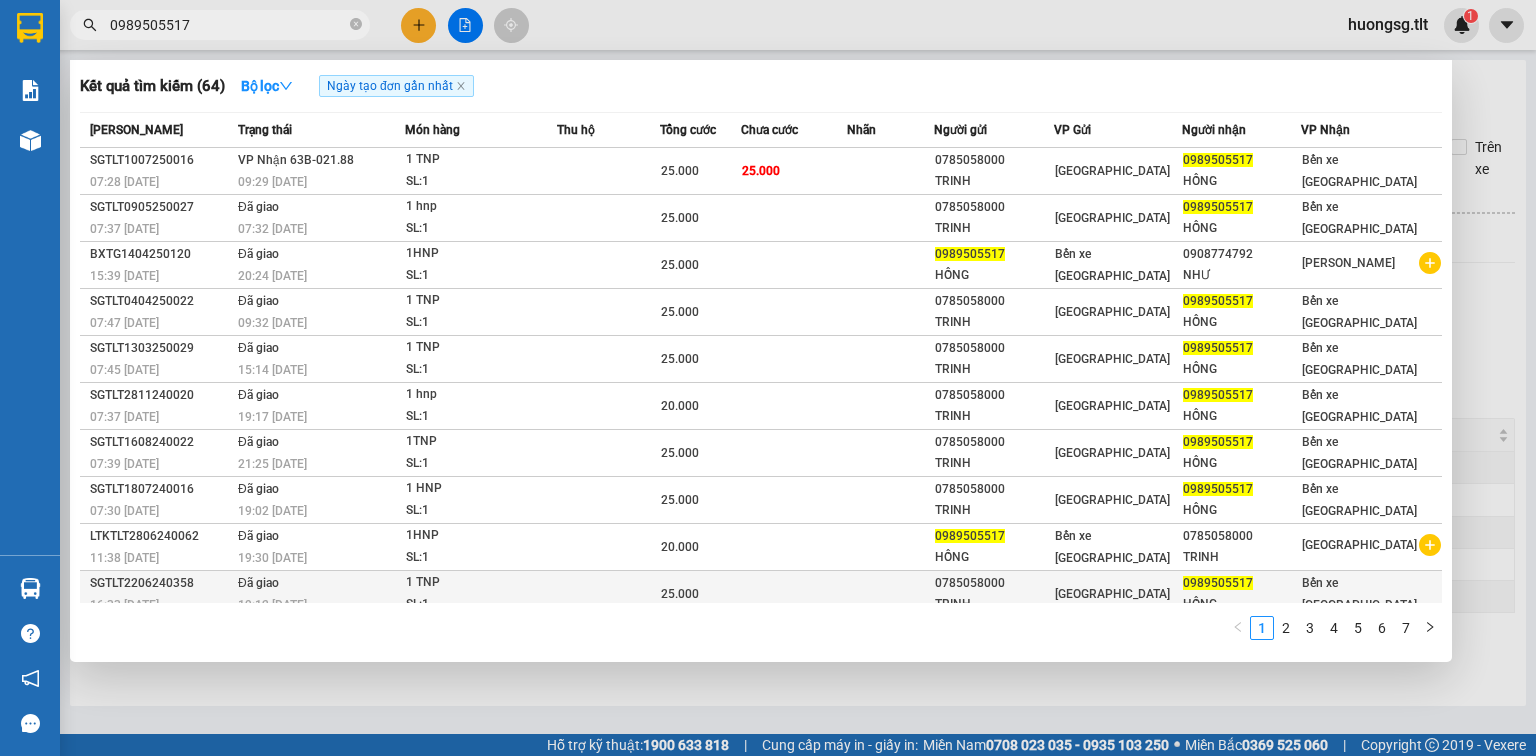 scroll, scrollTop: 1, scrollLeft: 0, axis: vertical 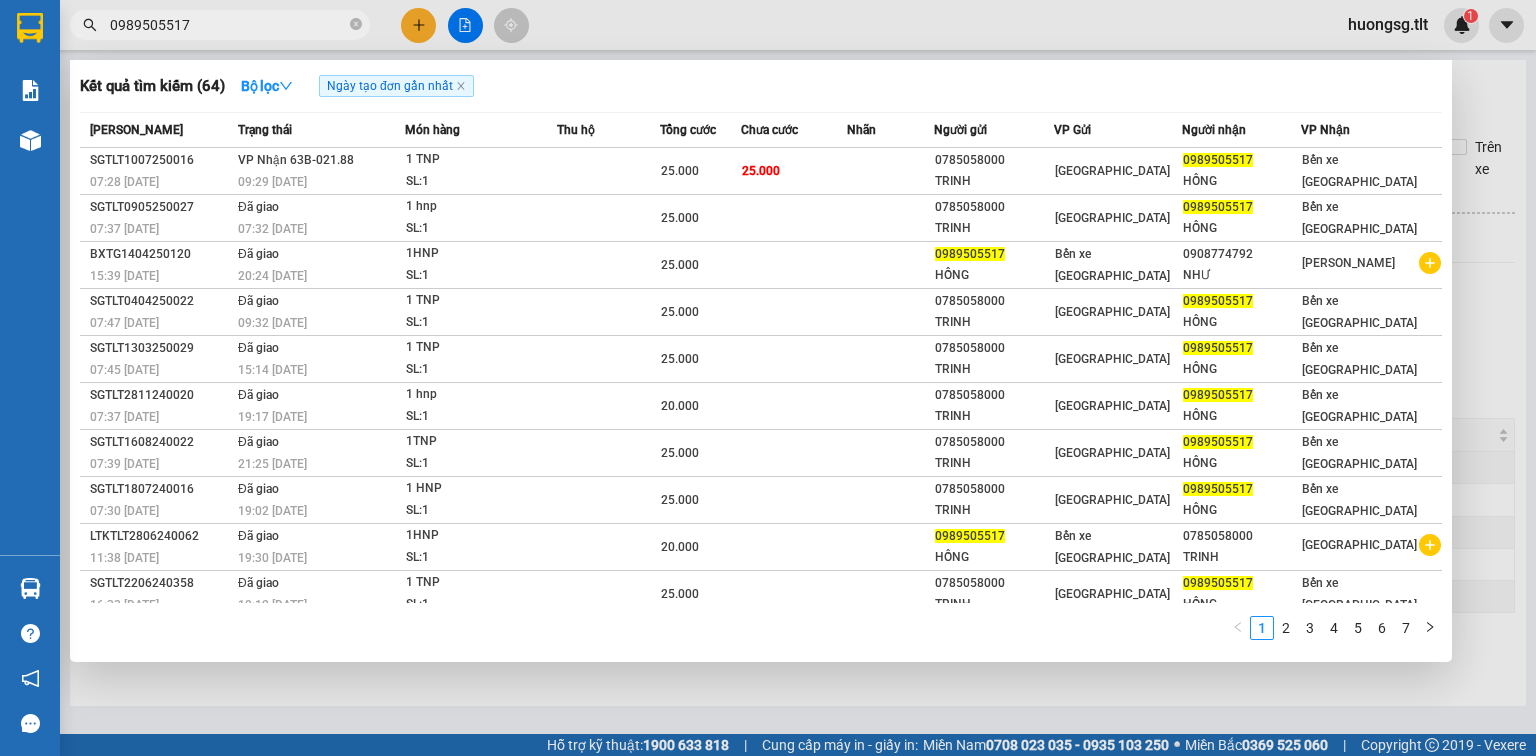 click at bounding box center (768, 378) 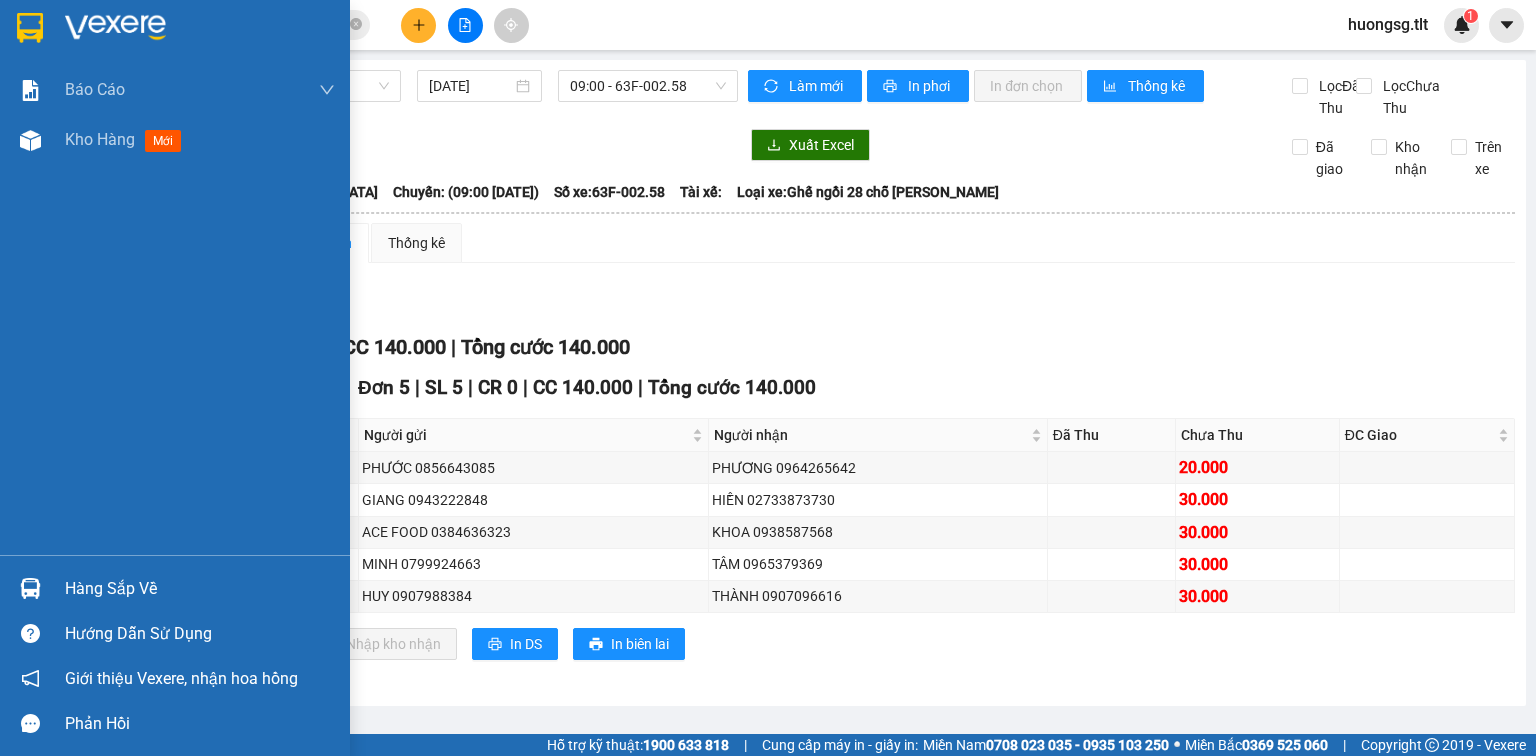 click on "Hàng sắp về" at bounding box center [175, 588] 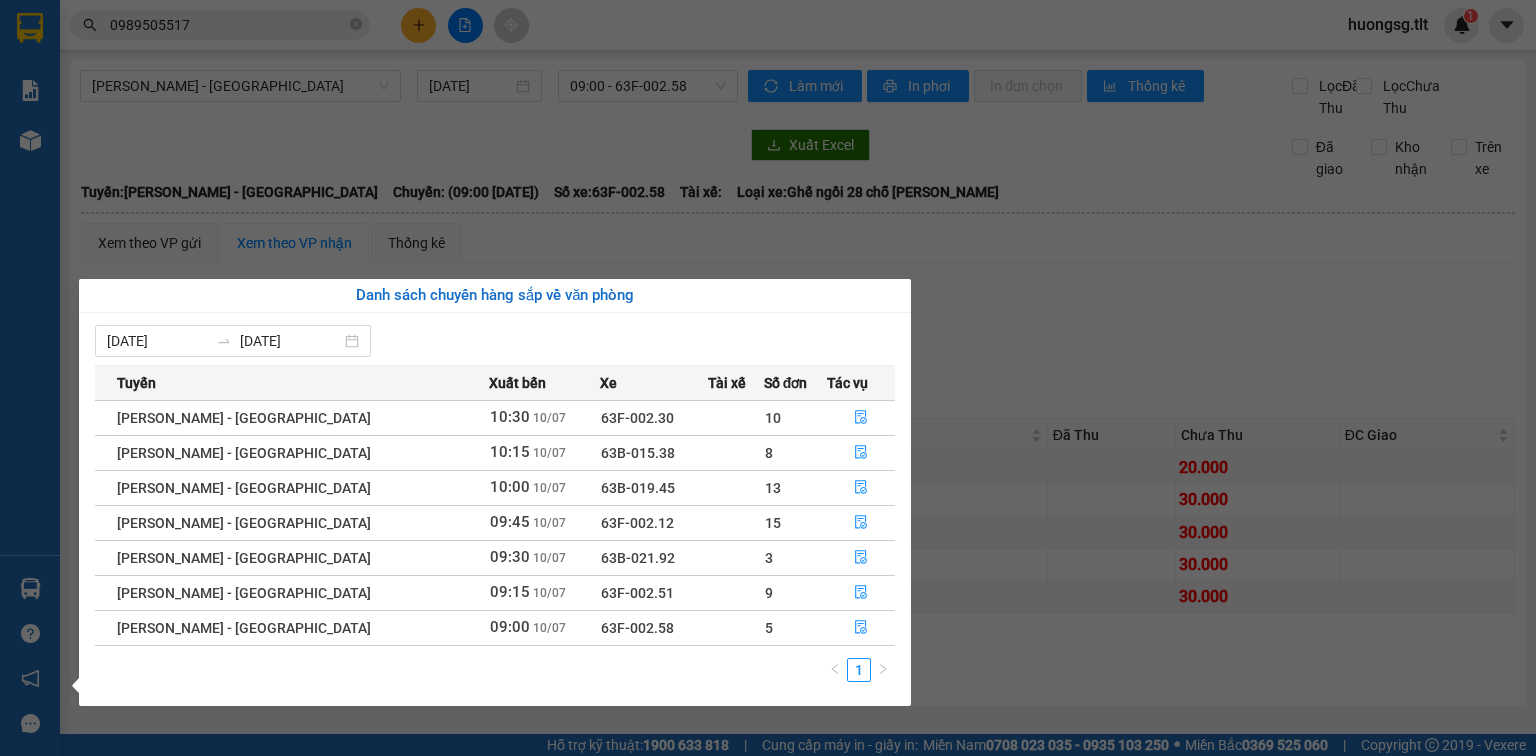 drag, startPoint x: 36, startPoint y: 593, endPoint x: 48, endPoint y: 587, distance: 13.416408 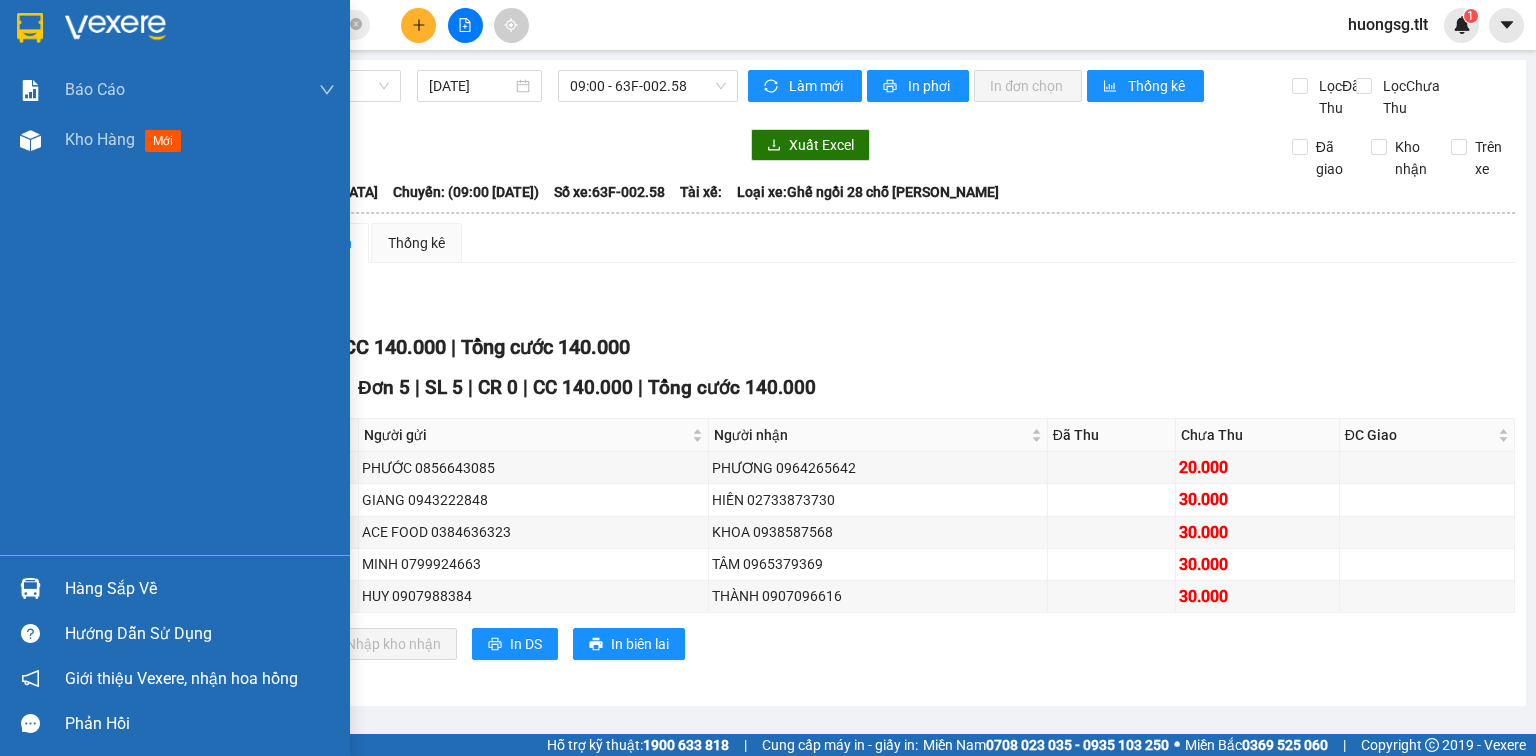 click on "Hàng sắp về" at bounding box center [200, 589] 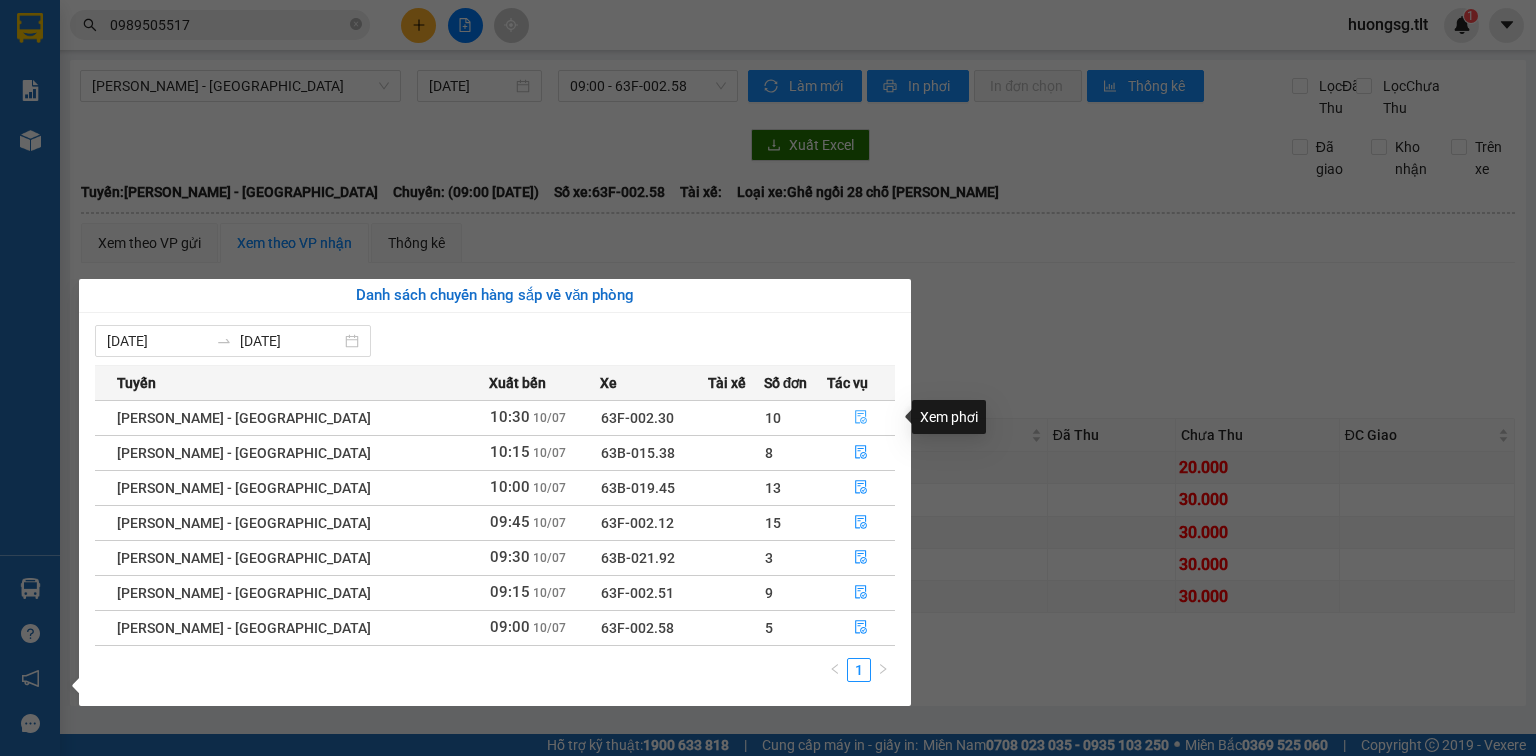 click 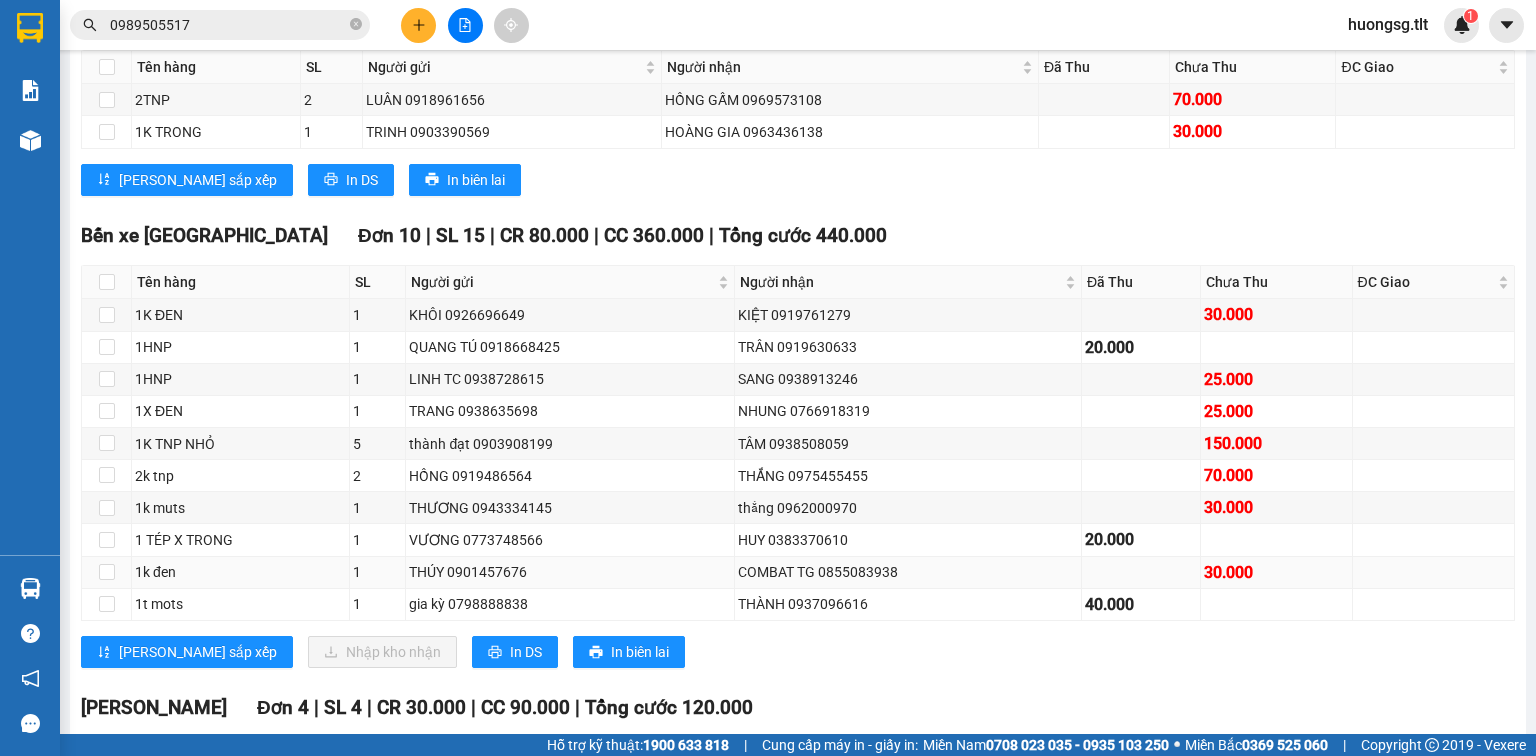 scroll, scrollTop: 308, scrollLeft: 0, axis: vertical 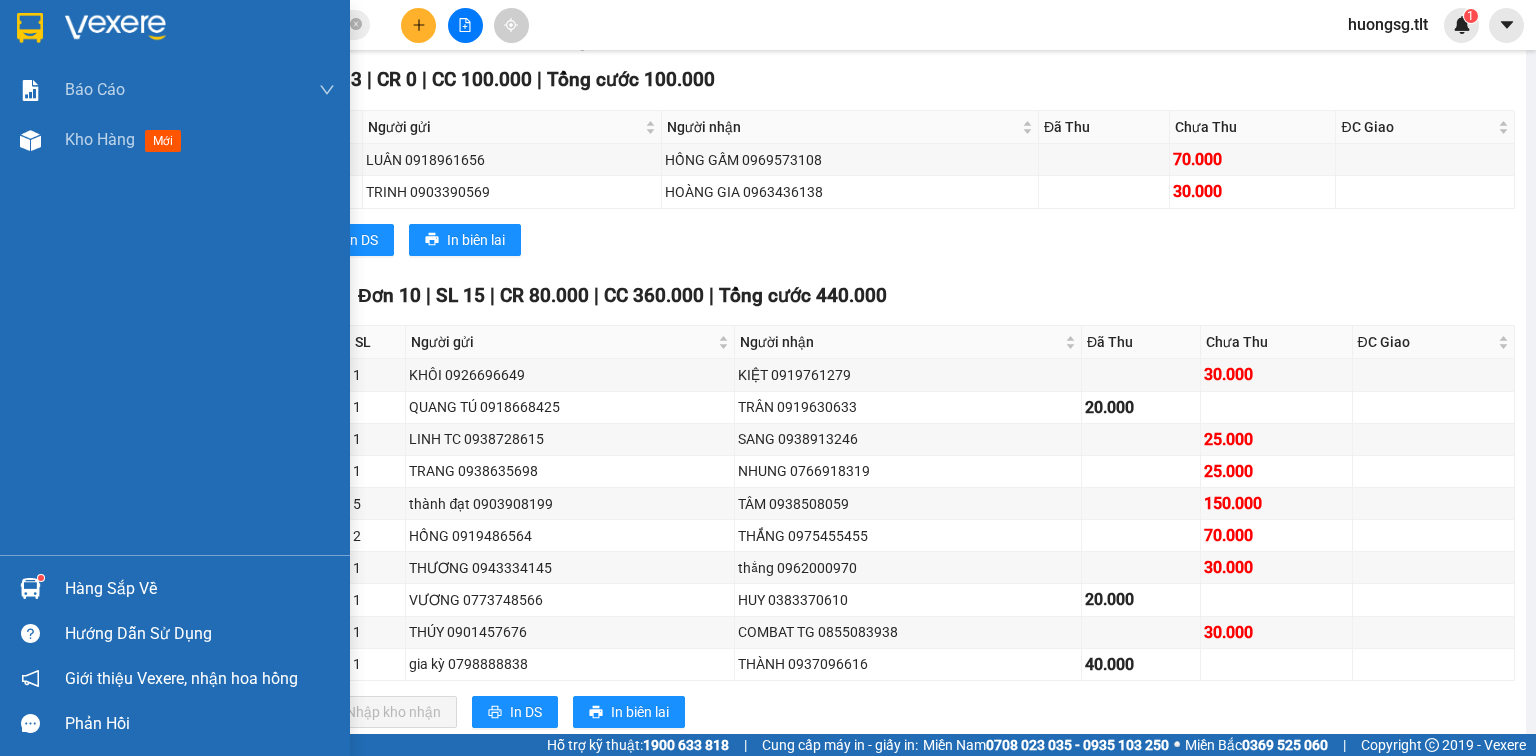 click on "Hàng sắp về" at bounding box center (200, 589) 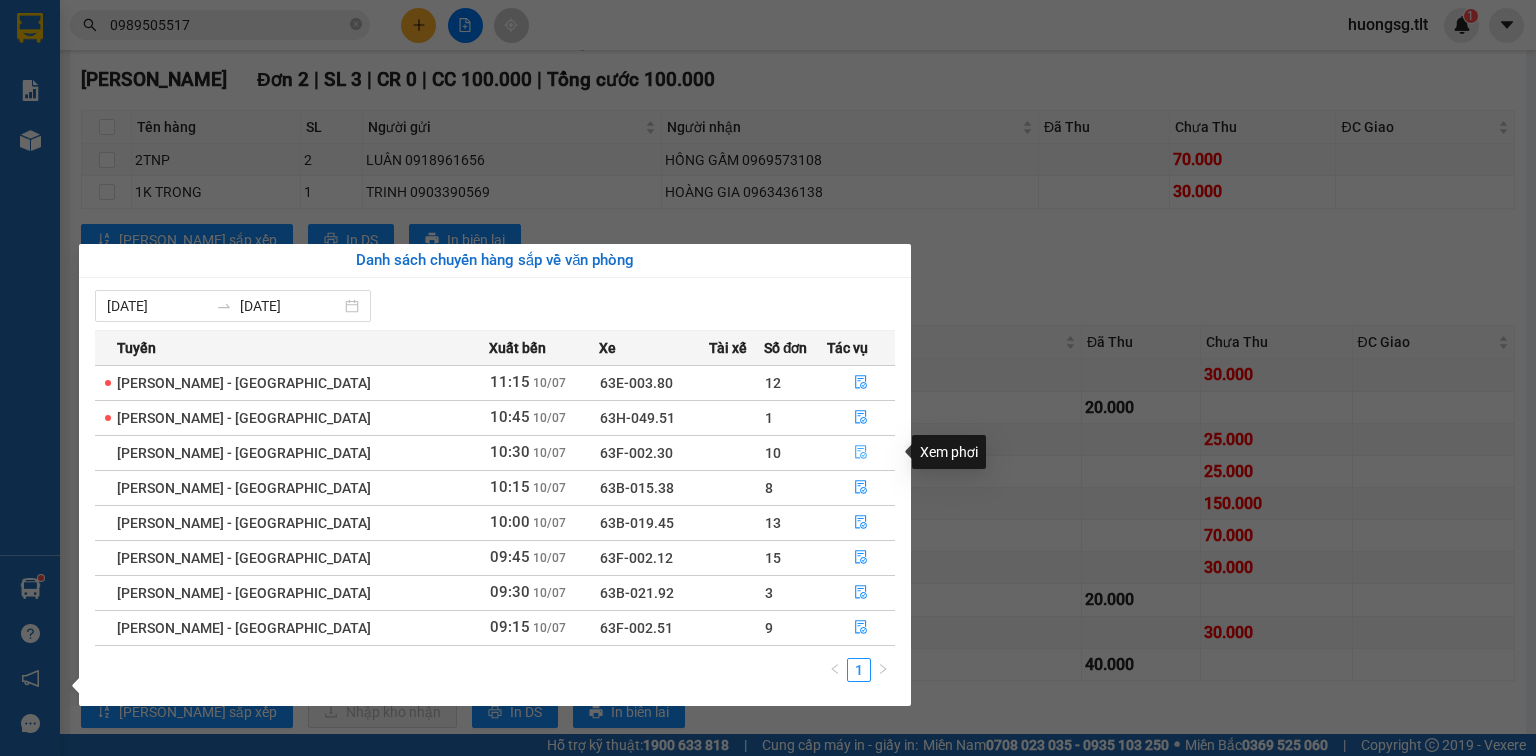 click 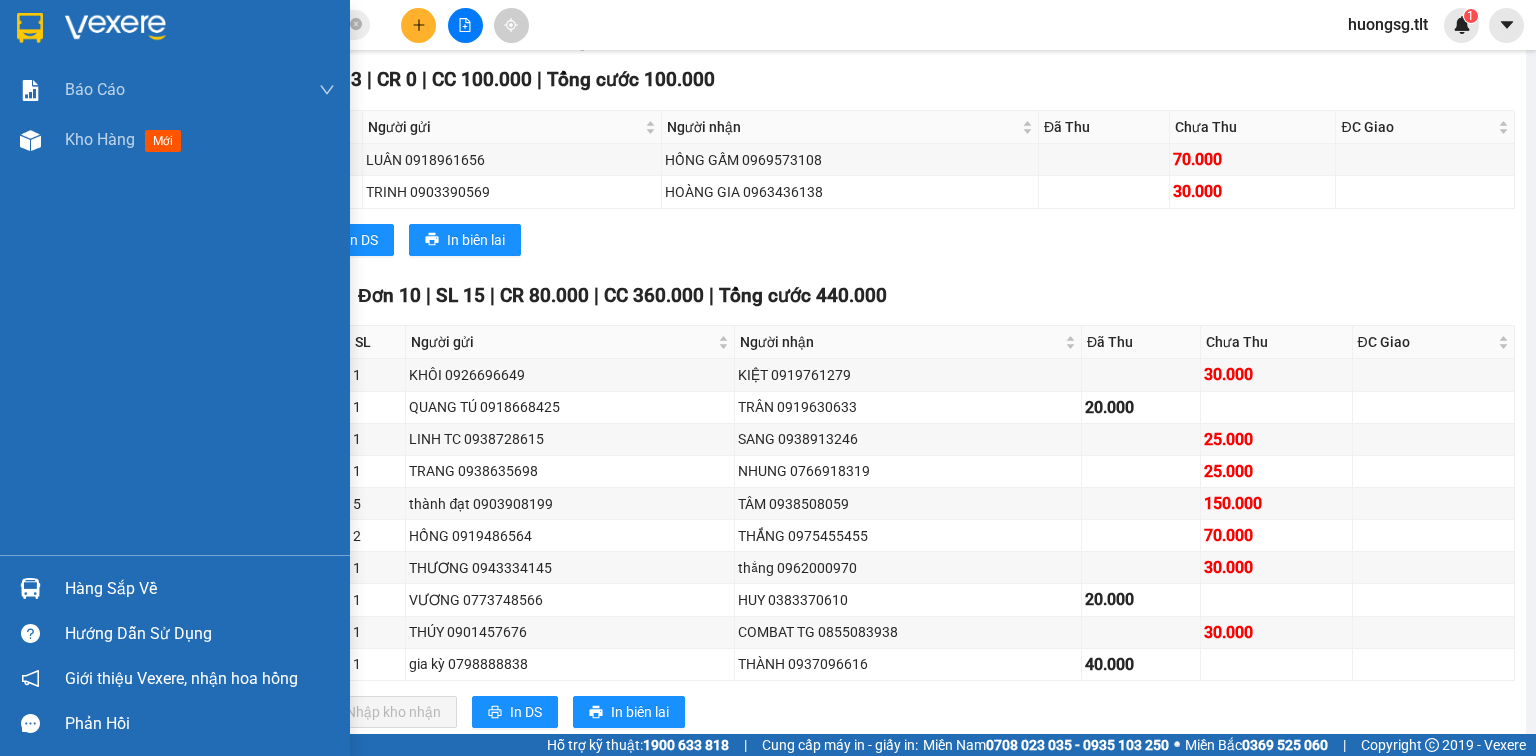 click on "Hàng sắp về" at bounding box center [200, 589] 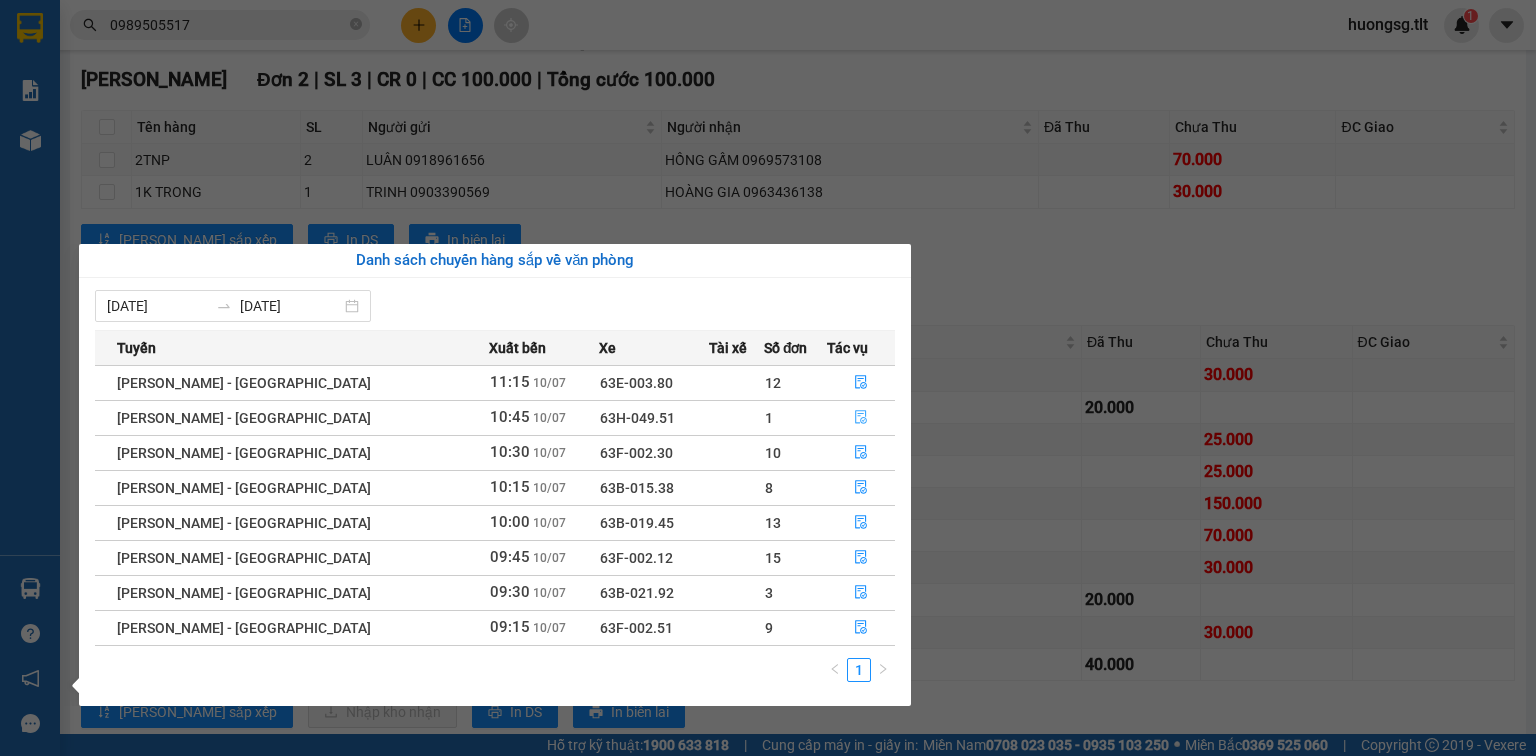 click at bounding box center (861, 418) 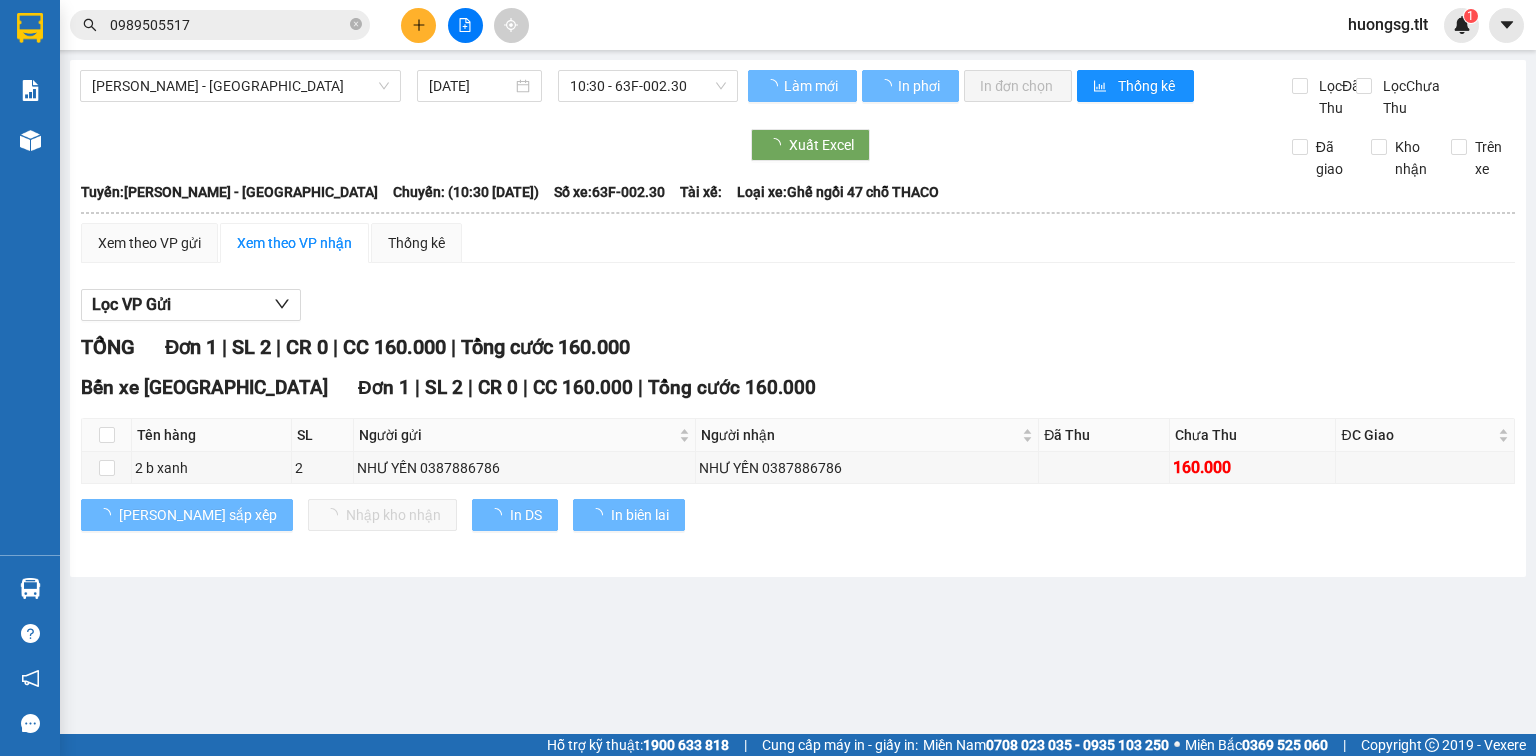 scroll, scrollTop: 0, scrollLeft: 0, axis: both 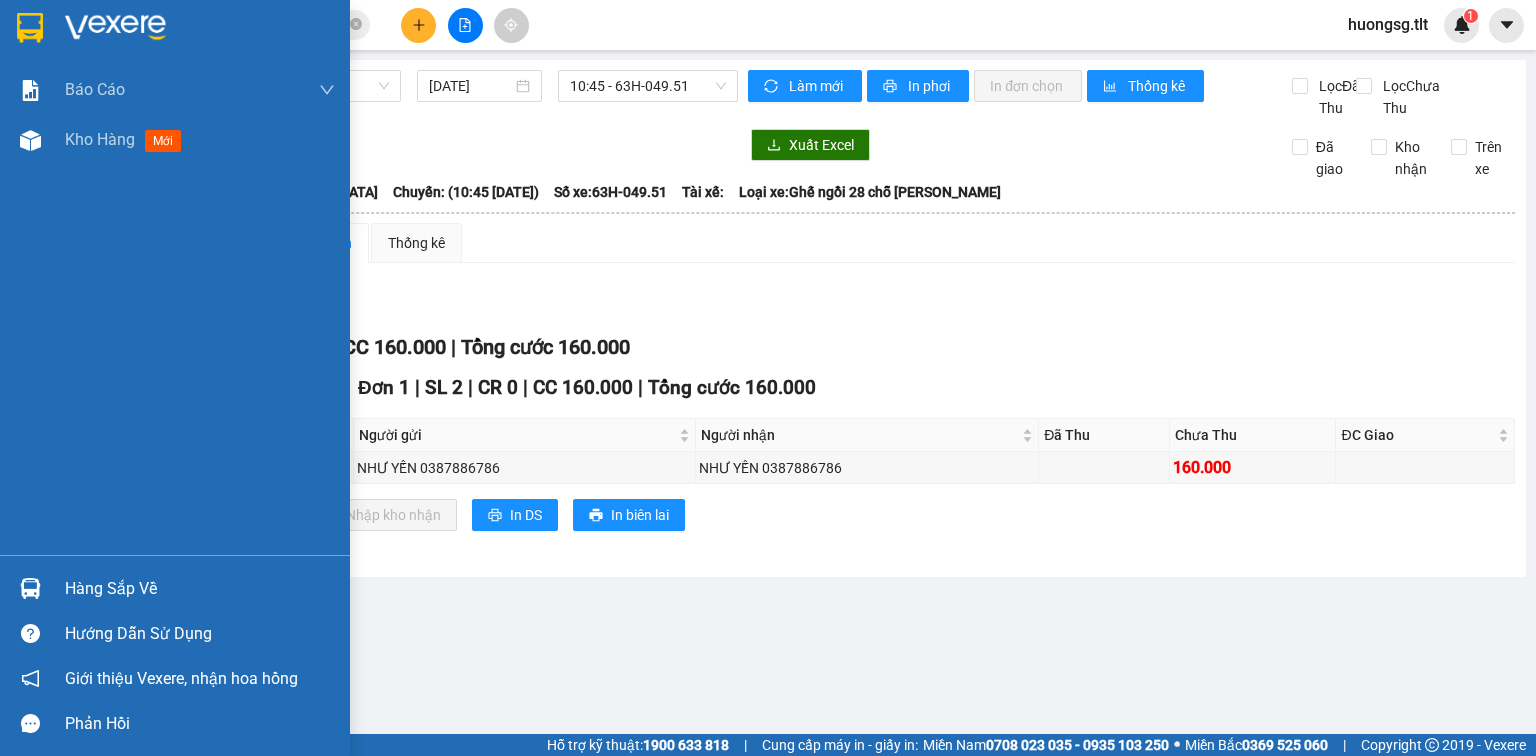click on "Hàng sắp về" at bounding box center (200, 589) 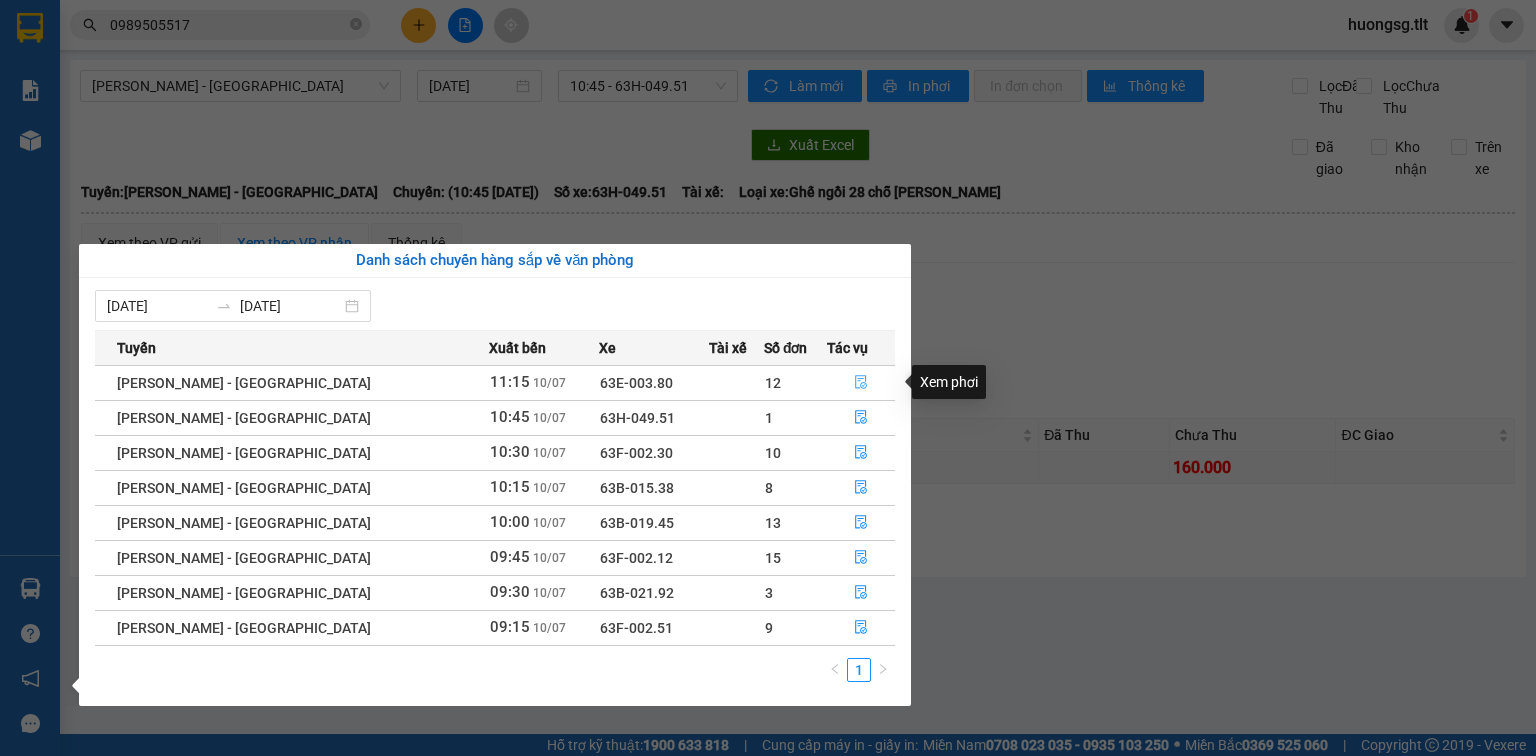 click 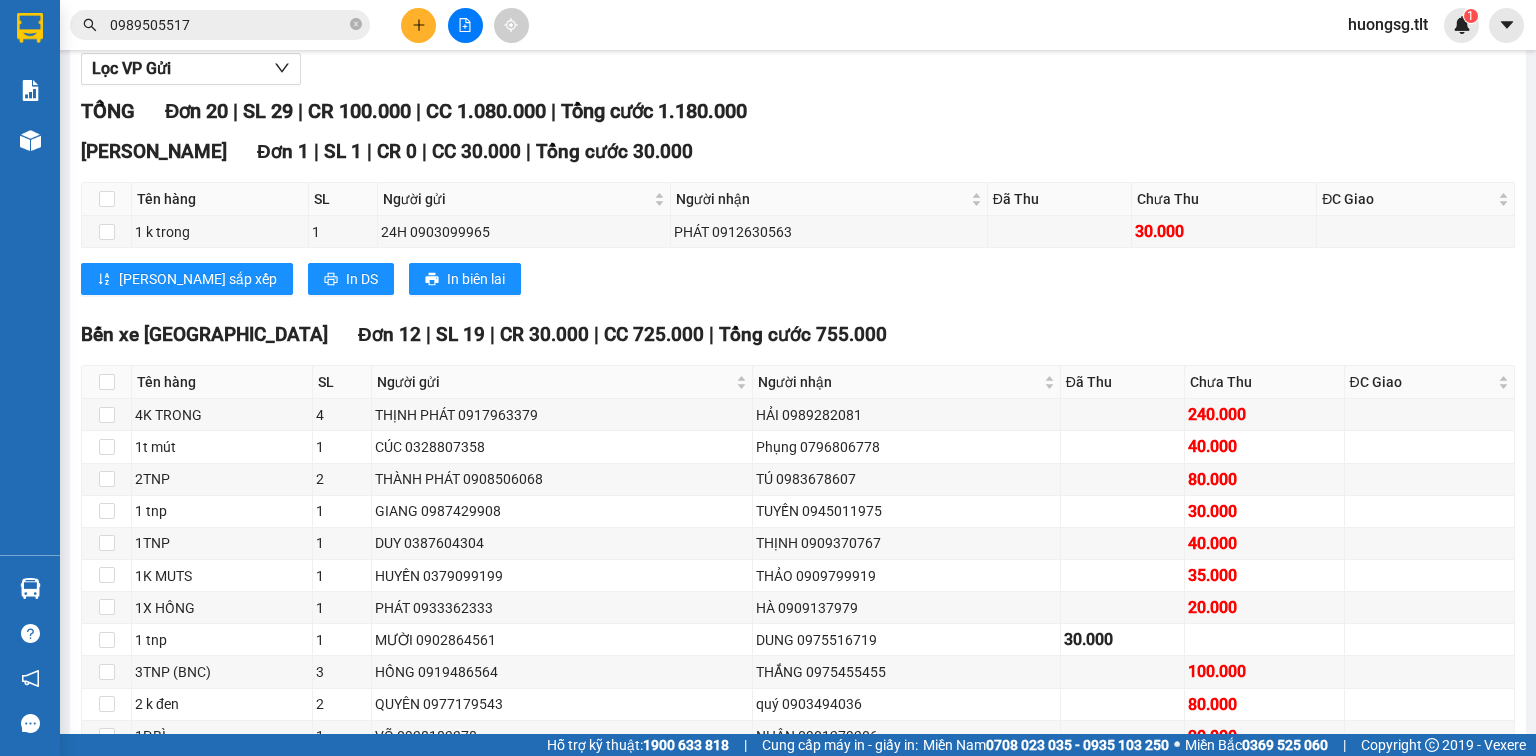 scroll, scrollTop: 560, scrollLeft: 0, axis: vertical 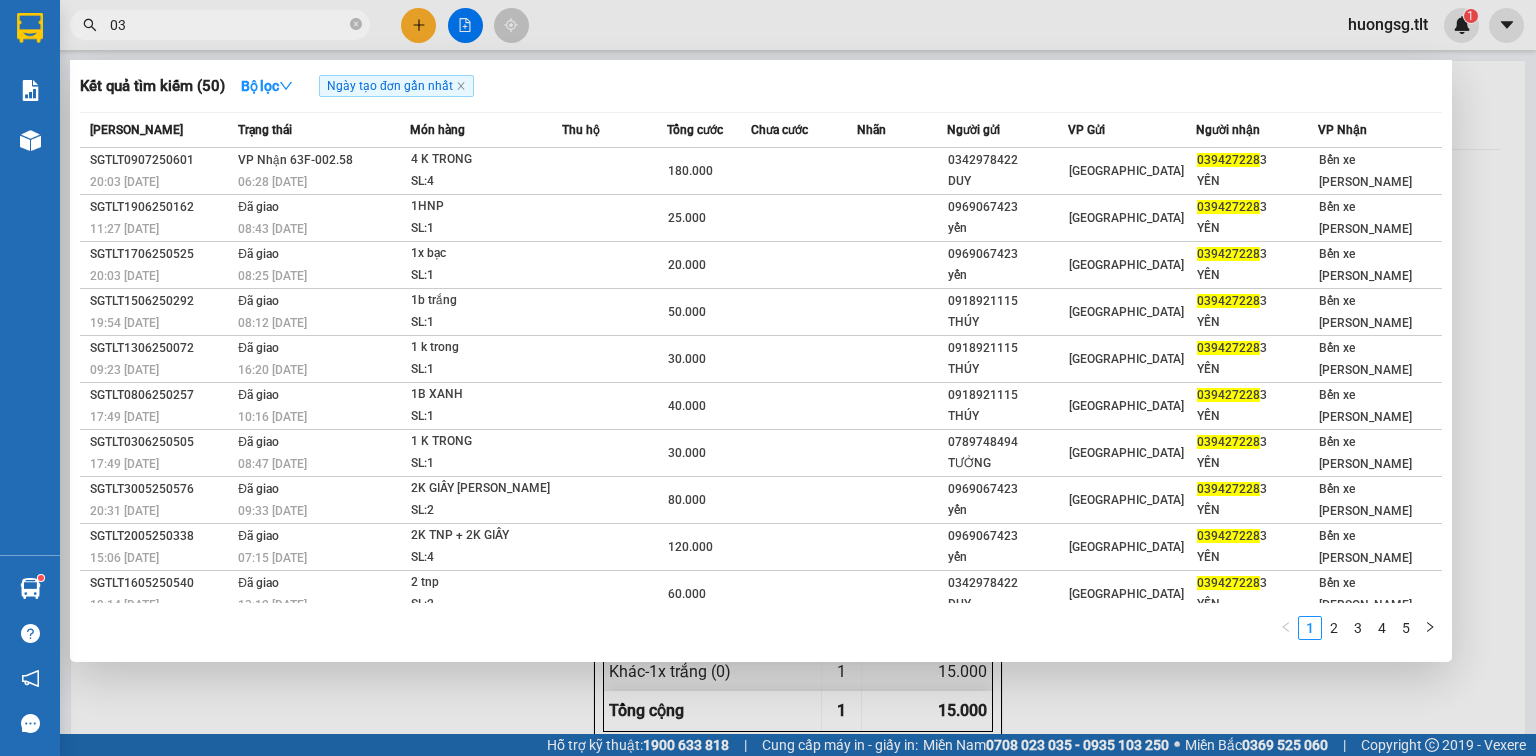 type on "0" 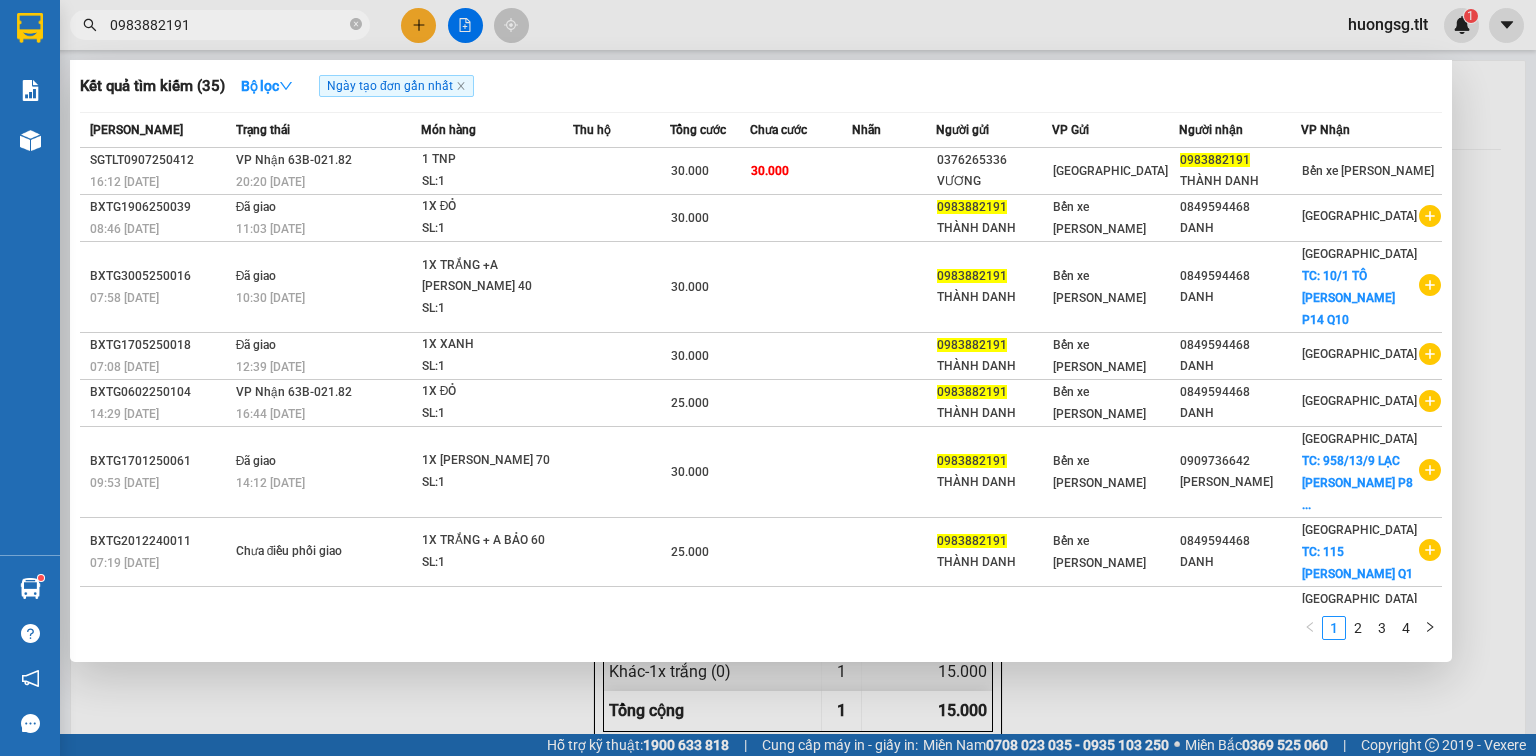 type on "0983882191" 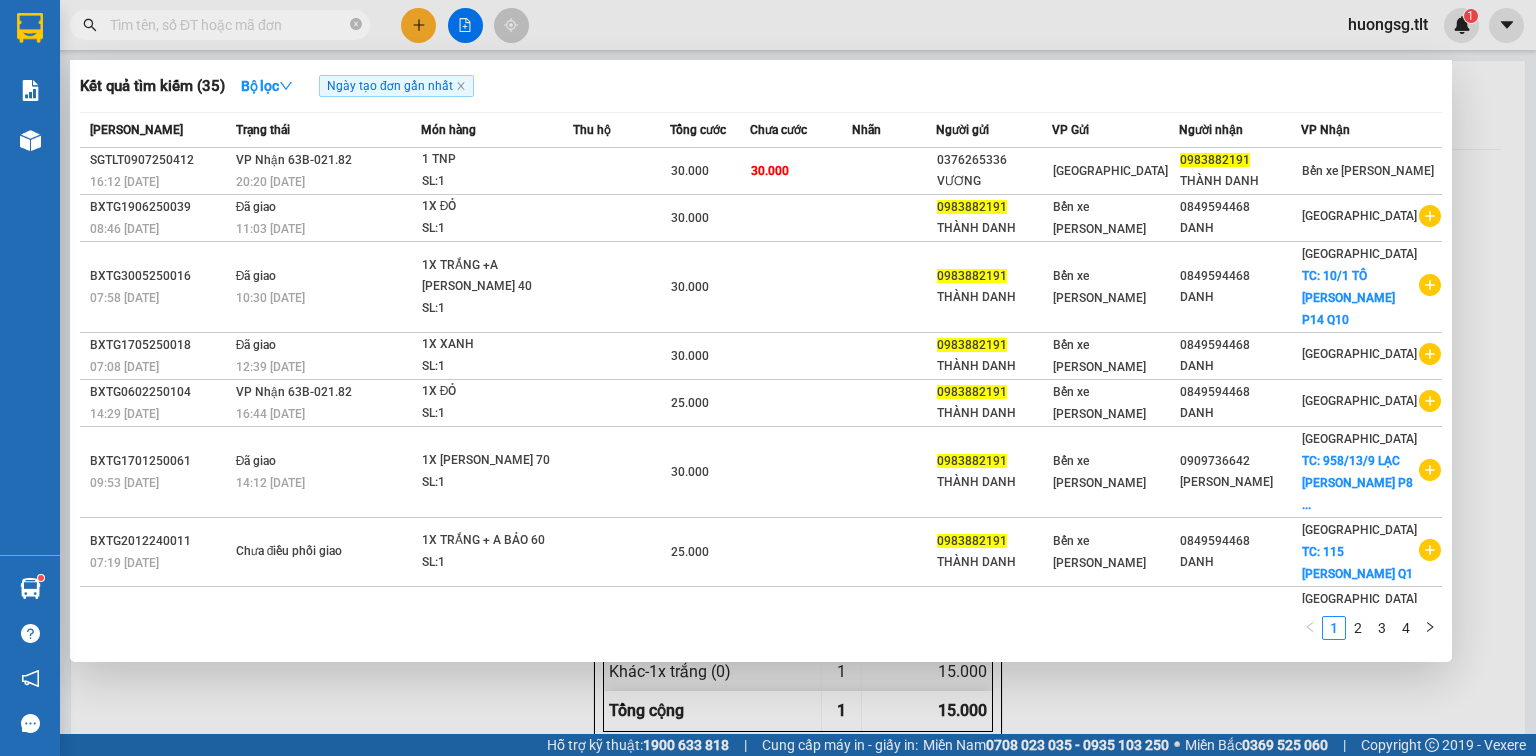 type on "\" 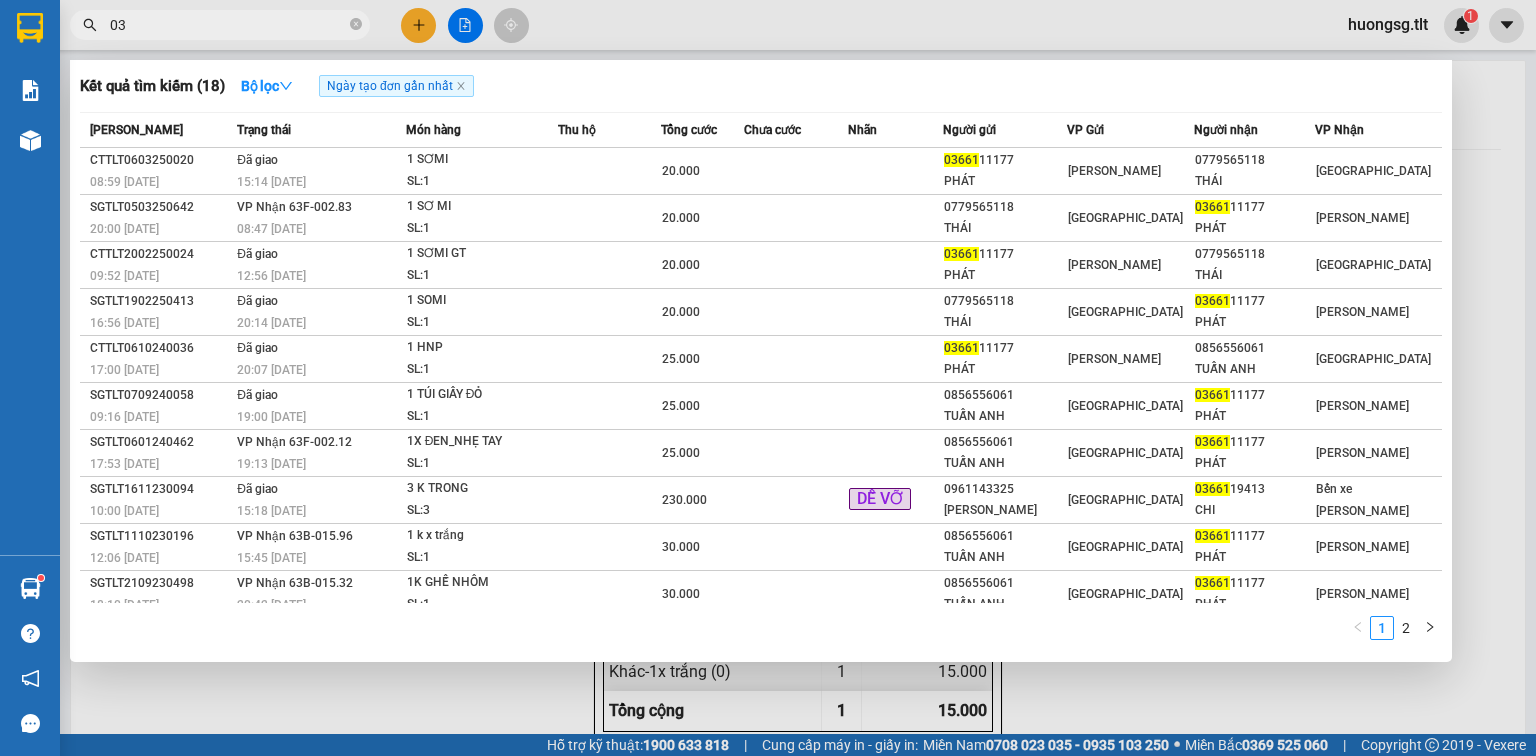 type on "0" 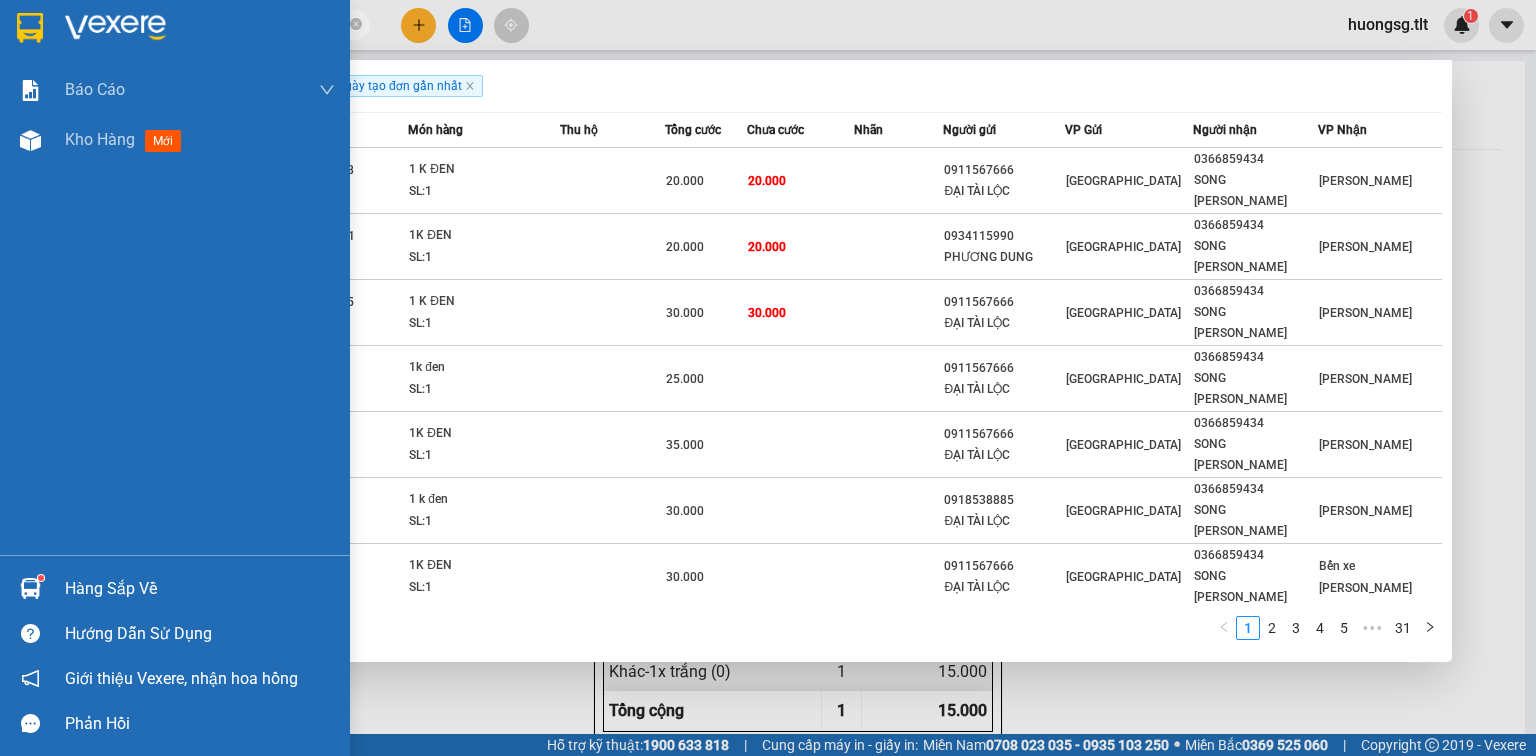 type on "SONG ANH" 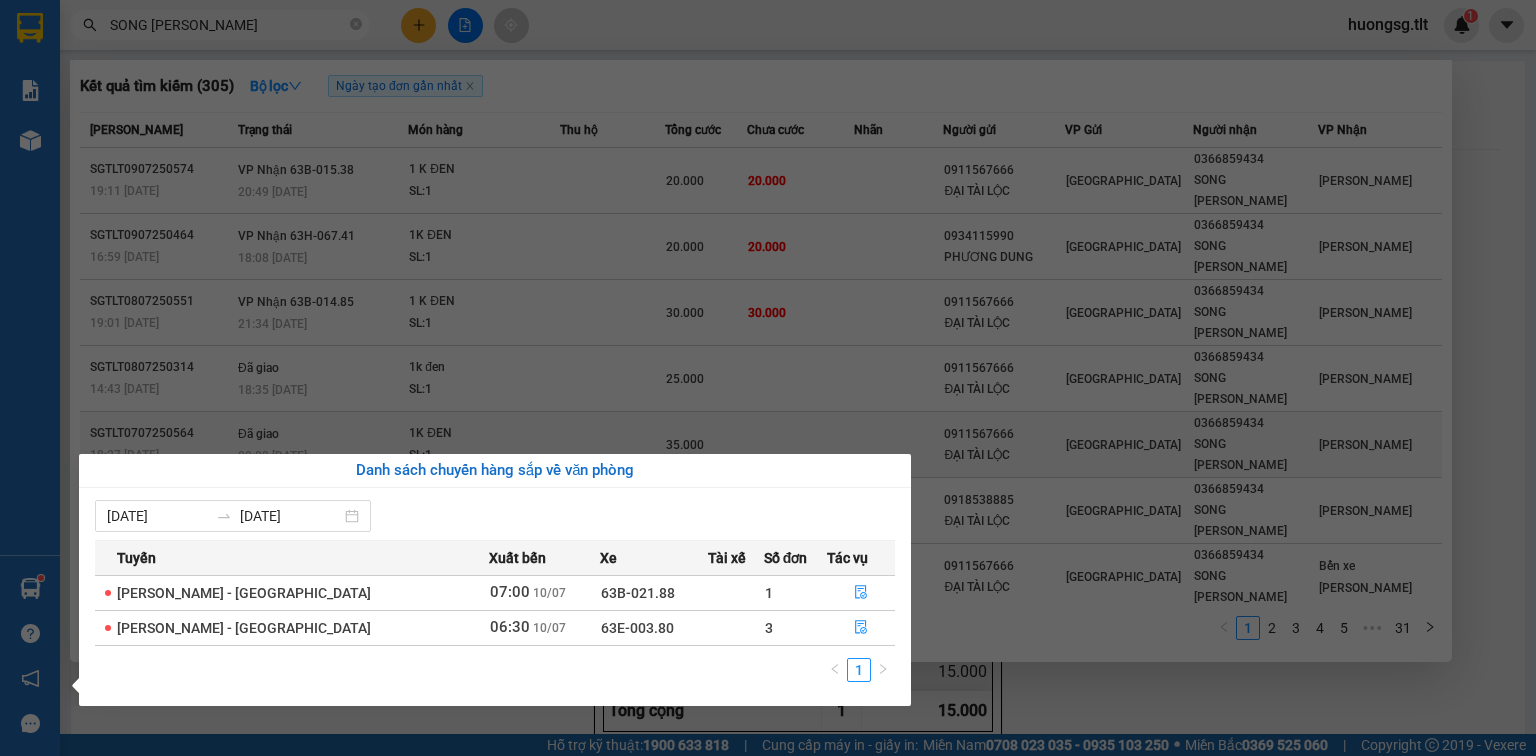 click on "Kết quả tìm kiếm ( 305 )  Bộ lọc  Ngày tạo đơn gần nhất Mã ĐH Trạng thái Món hàng Thu hộ Tổng cước Chưa cước Nhãn Người gửi VP Gửi Người nhận VP Nhận SGTLT0907250574 19:11 - 09/07 VP Nhận   63B-015.38 20:49 - 09/07 1 K ĐEN SL:  1 20.000 20.000 0911567666  ĐẠI TÀI LỘC  Sài Gòn 0366859434 SONG ANH  Cao Tốc SGTLT0907250464 16:59 - 09/07 VP Nhận   63H-067.41 18:08 - 09/07 1K ĐEN SL:  1 20.000 20.000 0934115990 PHƯƠNG DUNG Sài Gòn 0366859434 SONG ANH  Cao Tốc SGTLT0807250551 19:01 - 08/07 VP Nhận   63B-014.85 21:34 - 08/07 1 K ĐEN SL:  1 30.000 30.000 0911567666  ĐẠI TÀI LỘC  Sài Gòn 0366859434 SONG ANH  Cao Tốc SGTLT0807250314 14:43 - 08/07 Đã giao   18:35 - 08/07 1k đen SL:  1 25.000 0911567666  ĐẠI TÀI LỘC  Sài Gòn 0366859434 SONG ANH  Cao Tốc SGTLT0707250564 18:27 - 07/07 Đã giao   09:08 - 08/07 1K ĐEN SL:  1 35.000 0911567666  ĐẠI TÀI LỘC  Sài Gòn 0366859434 SONG ANH  Cao Tốc SGTLT0707250106   1" at bounding box center [768, 378] 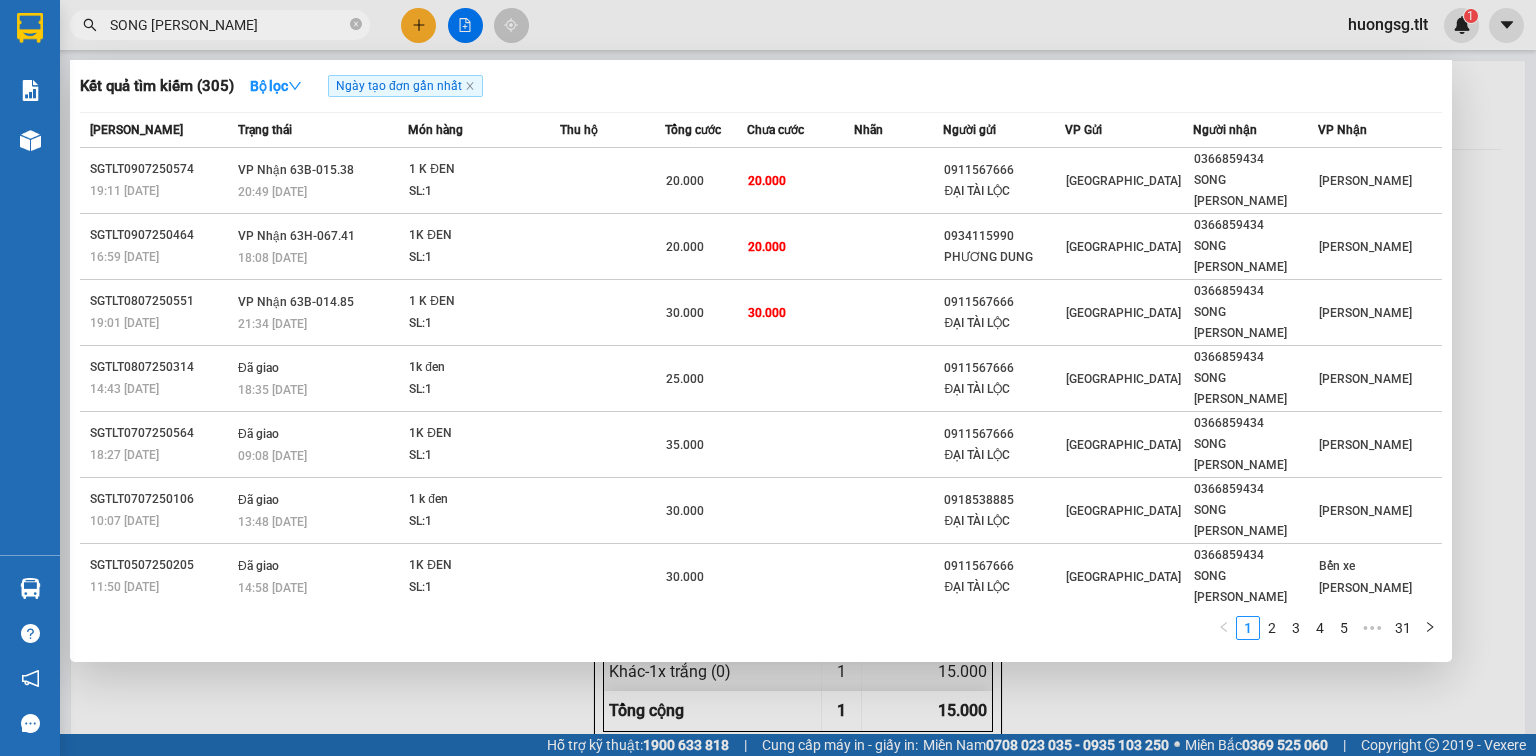 drag, startPoint x: 196, startPoint y: 28, endPoint x: 73, endPoint y: 21, distance: 123.19903 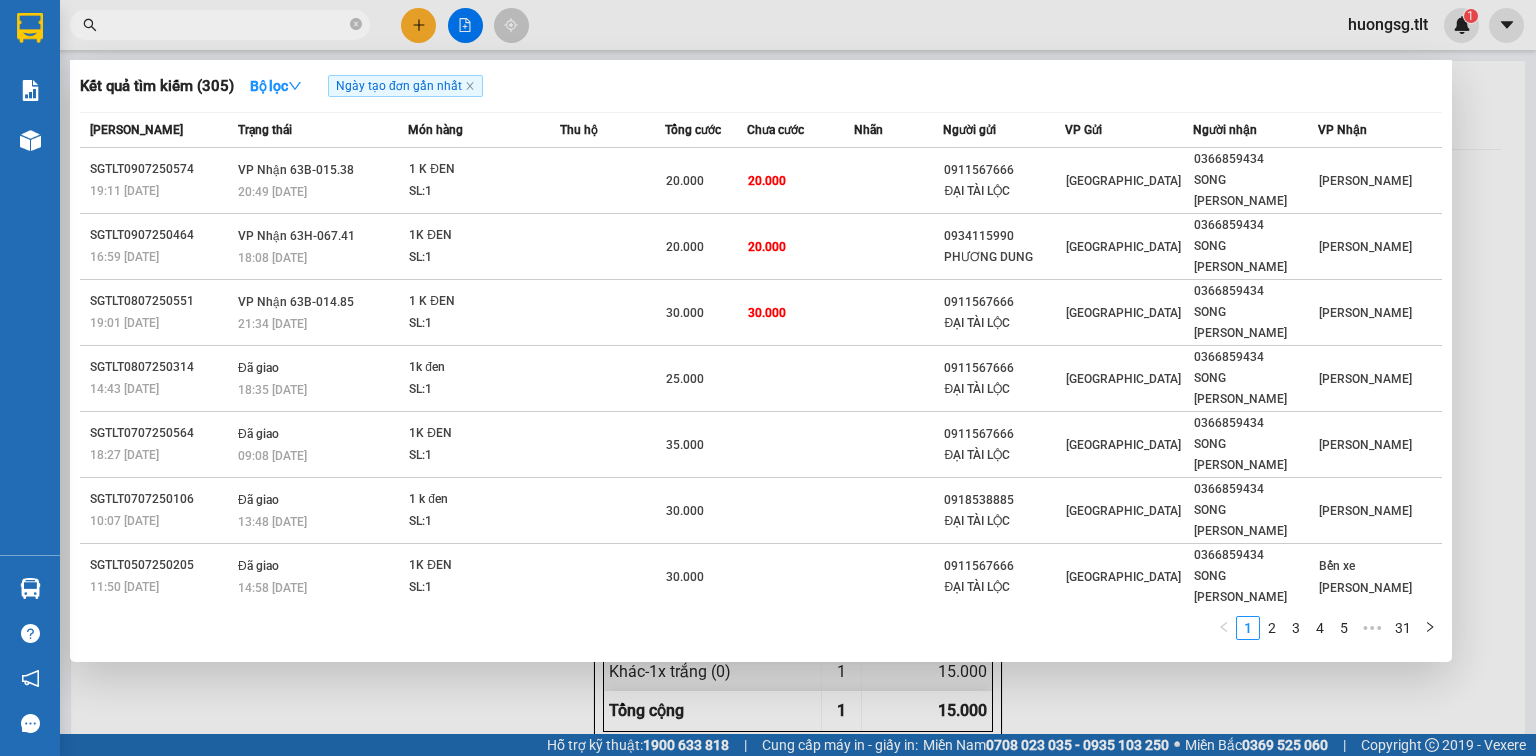 type 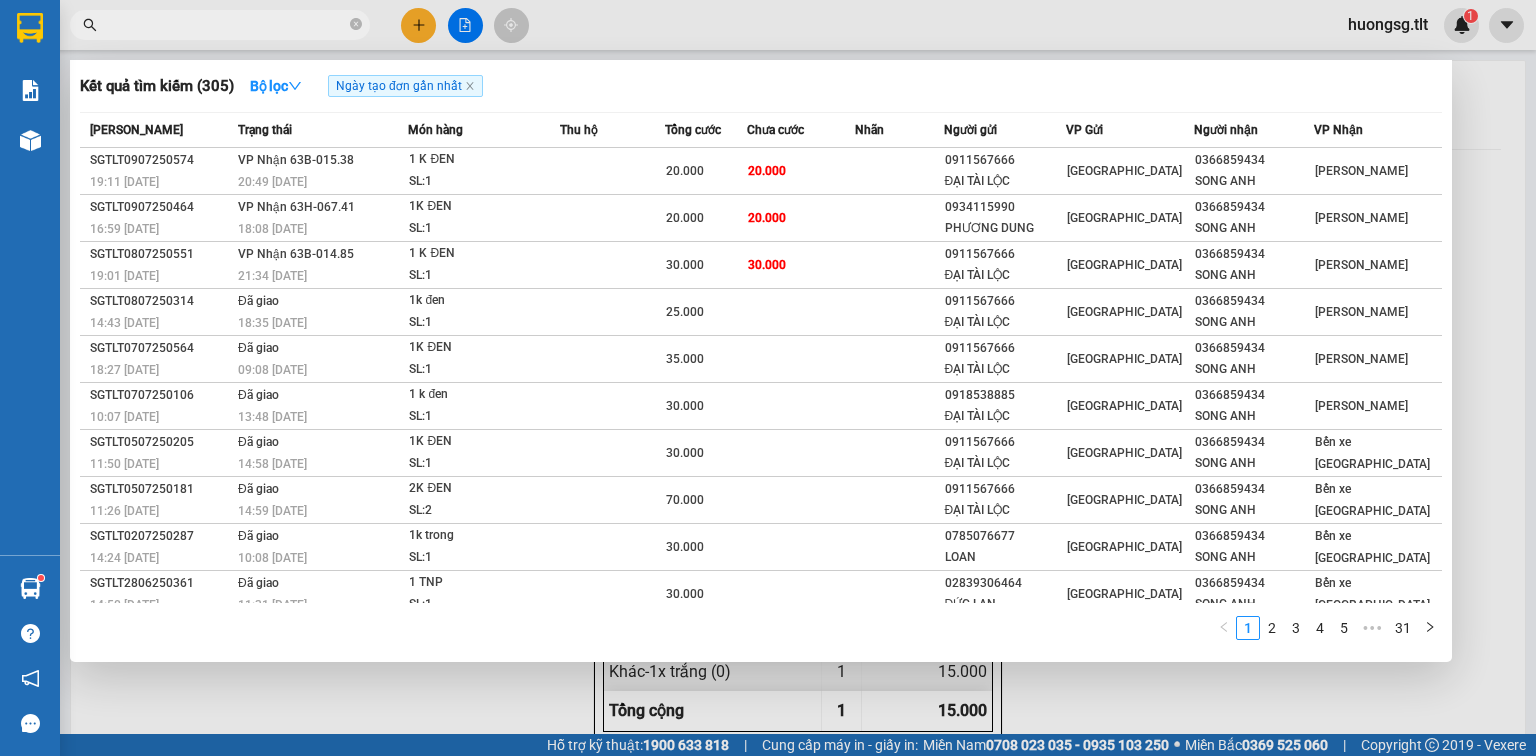 scroll, scrollTop: 0, scrollLeft: 0, axis: both 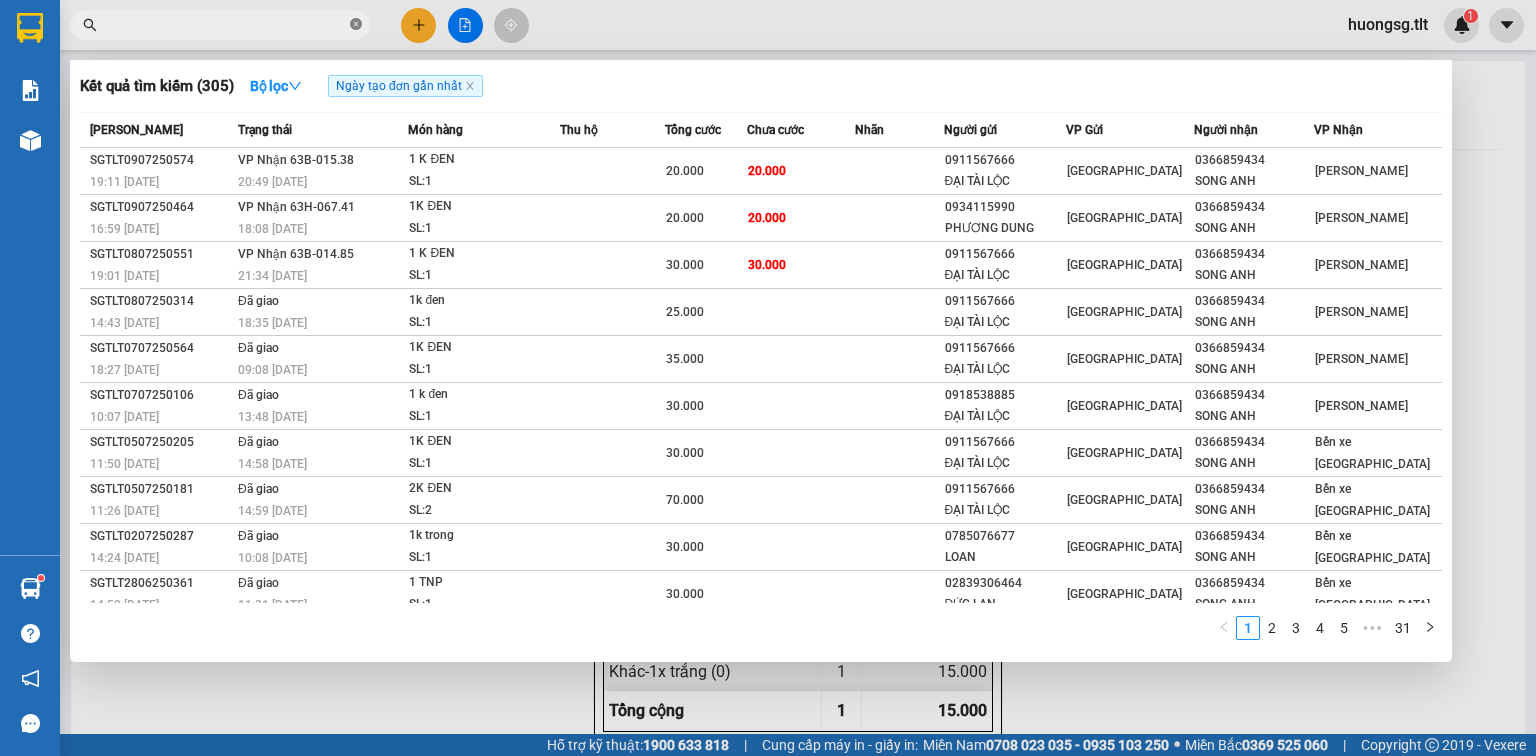 click 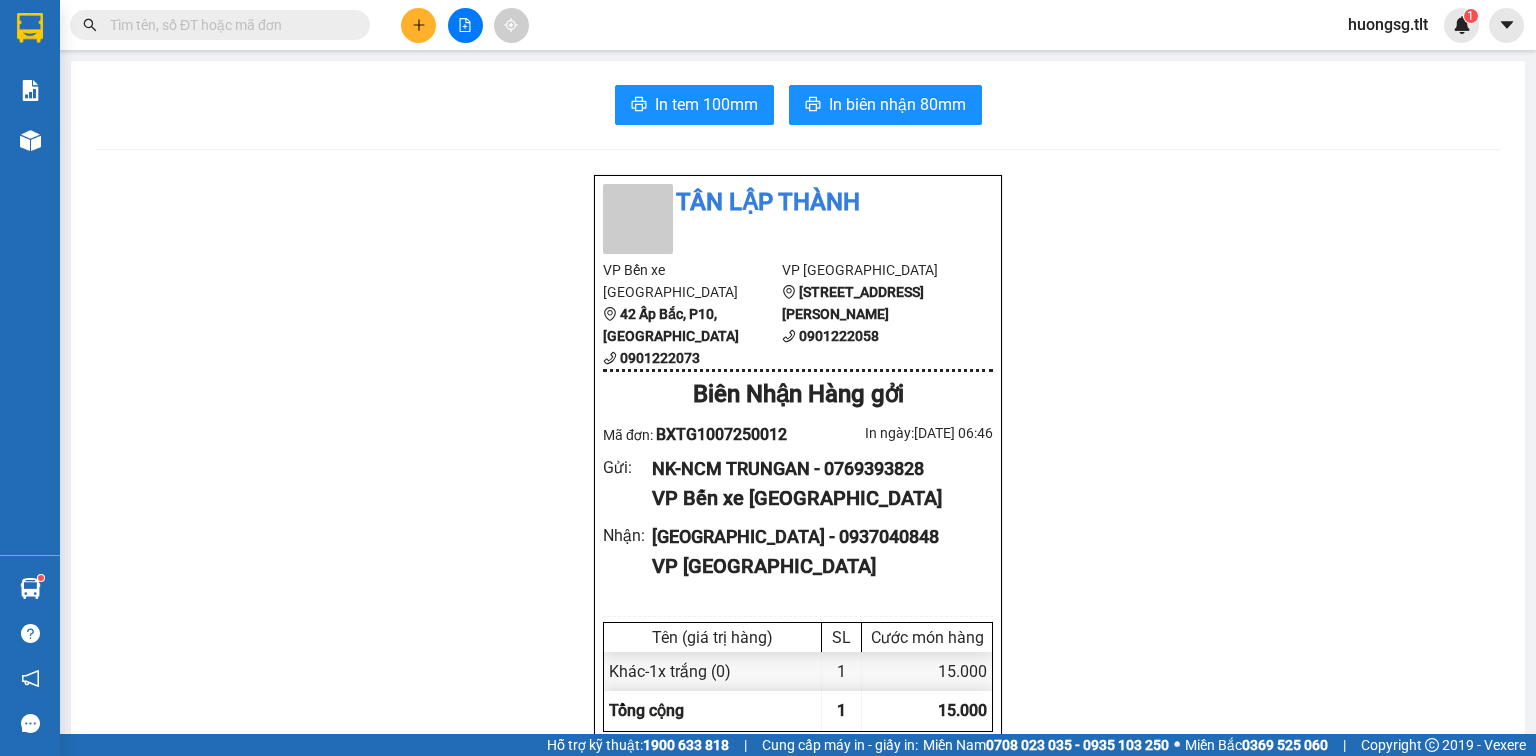 click at bounding box center [228, 25] 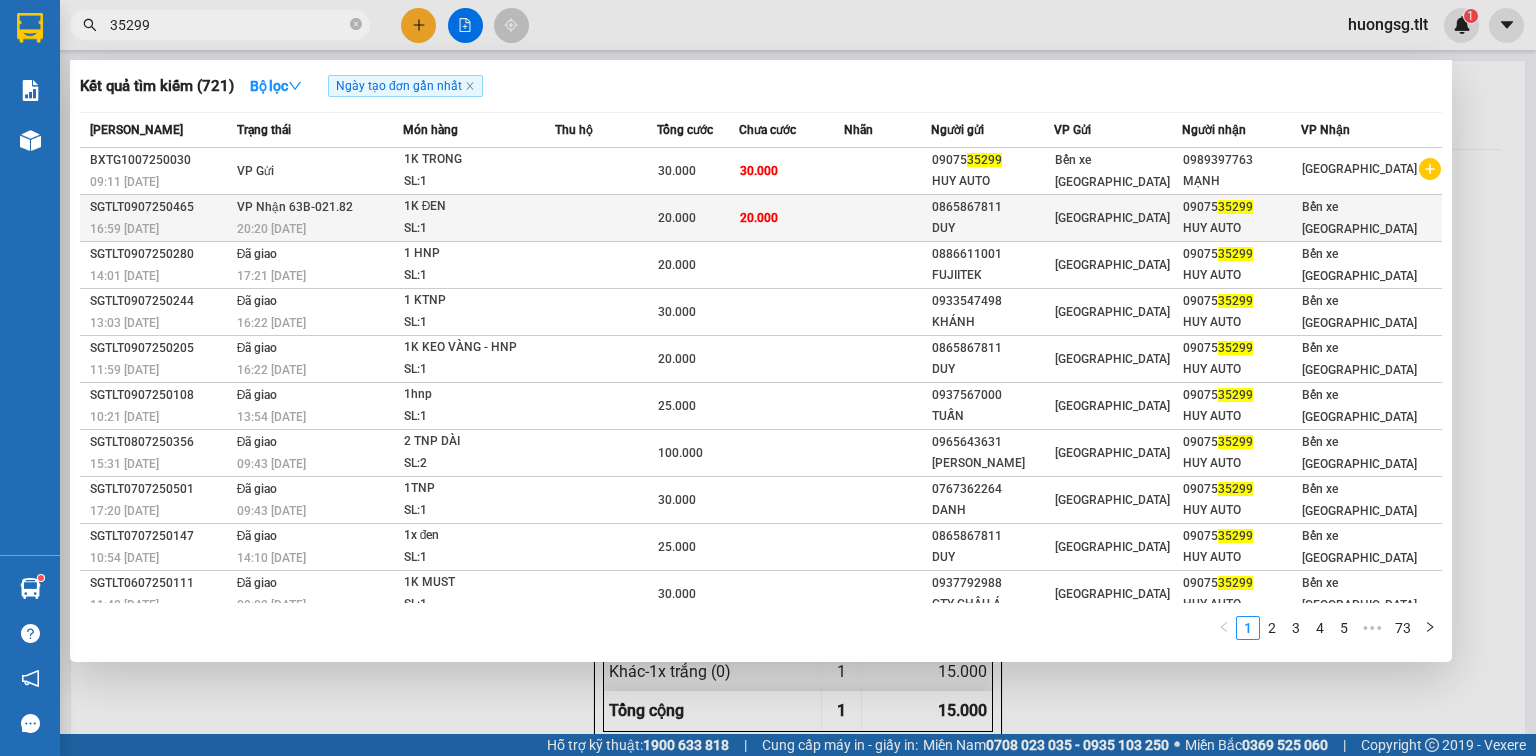 type on "35299" 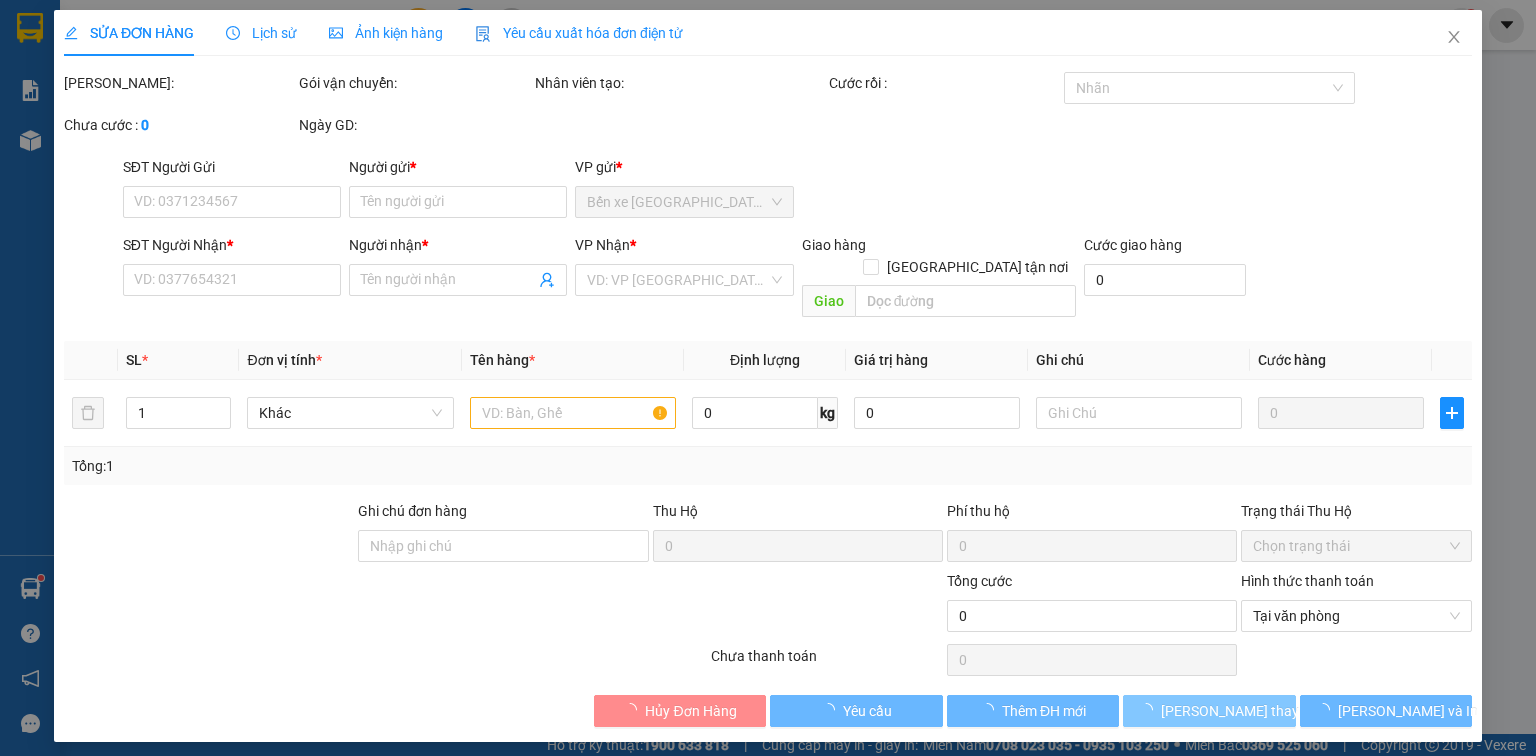 type on "0865867811" 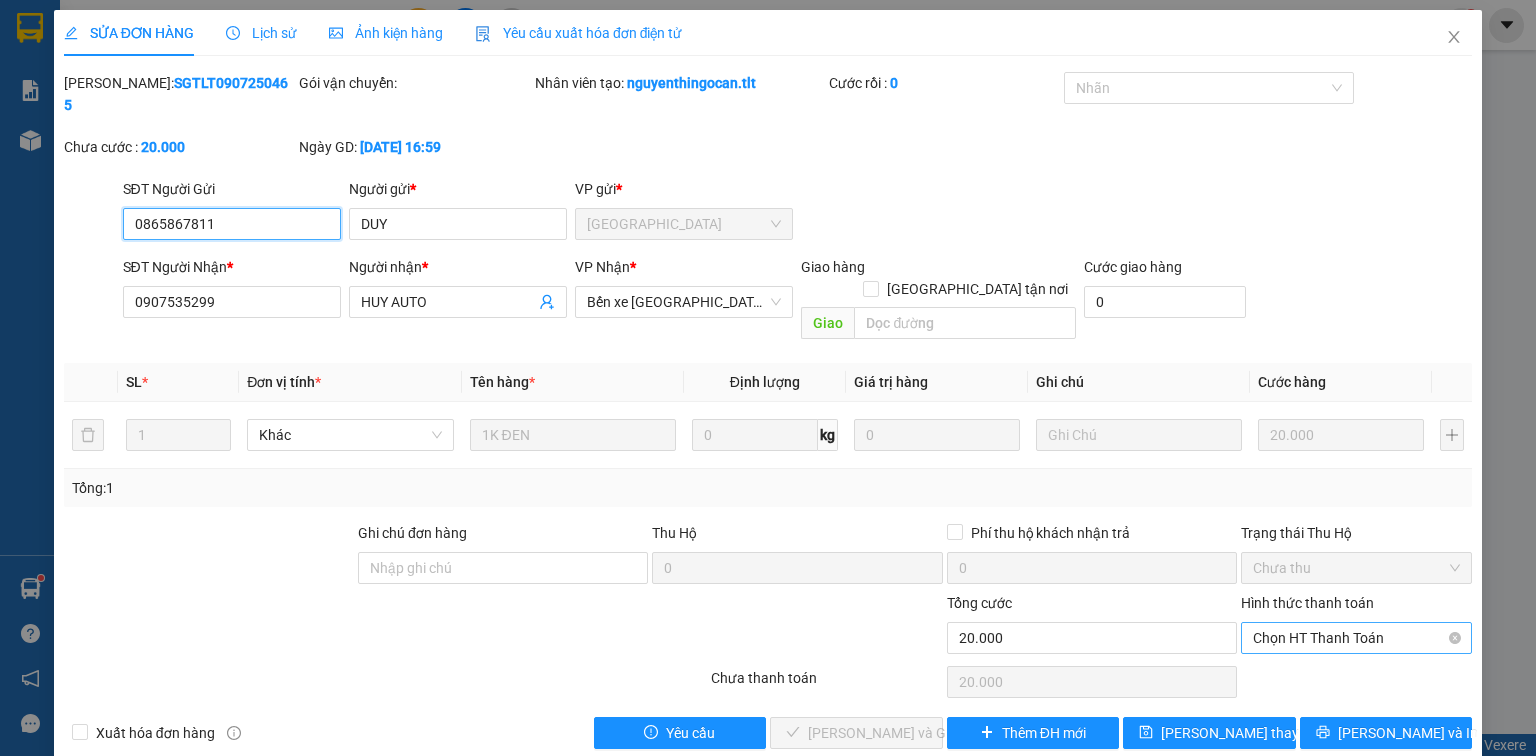 click on "Chọn HT Thanh Toán" at bounding box center (1356, 638) 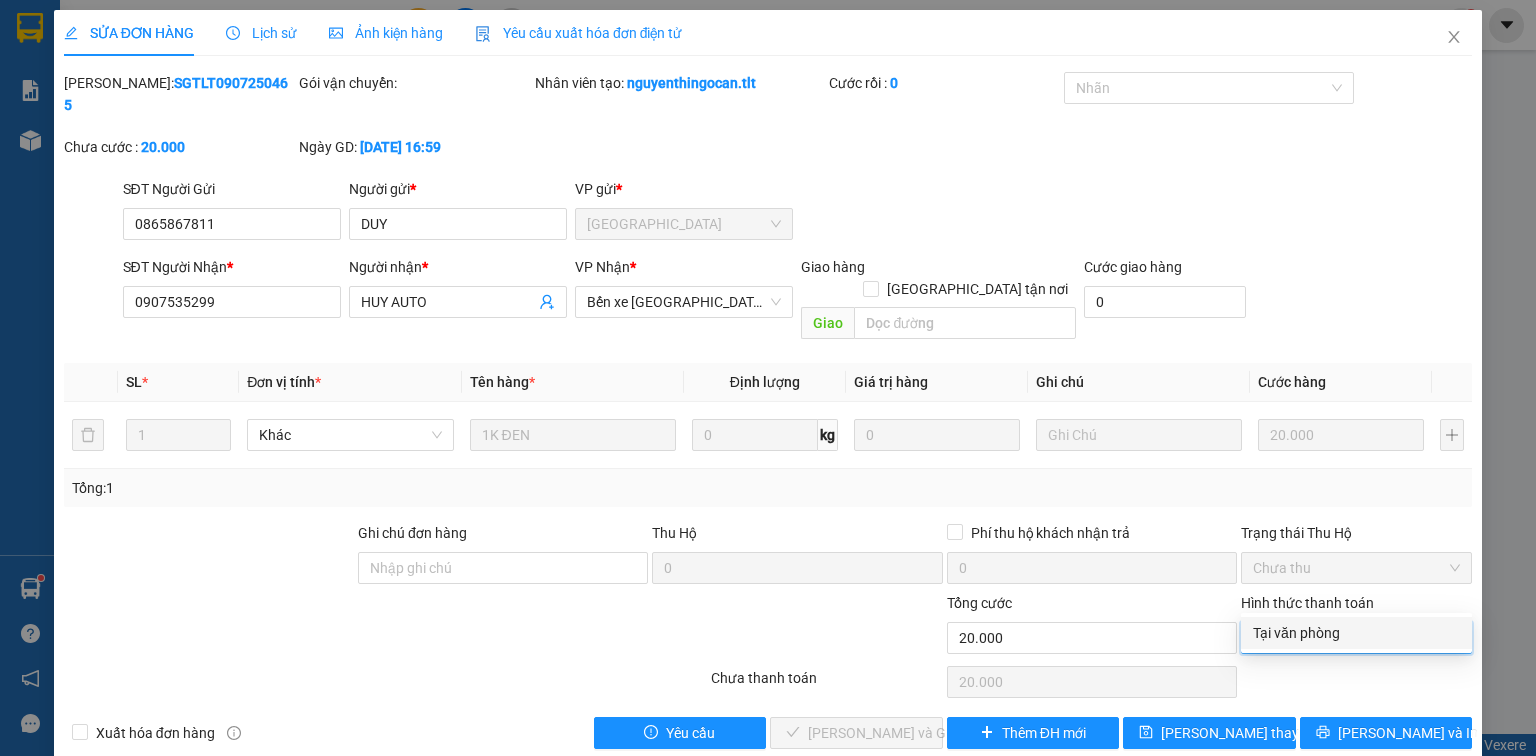 click on "Tại văn phòng" at bounding box center [1356, 633] 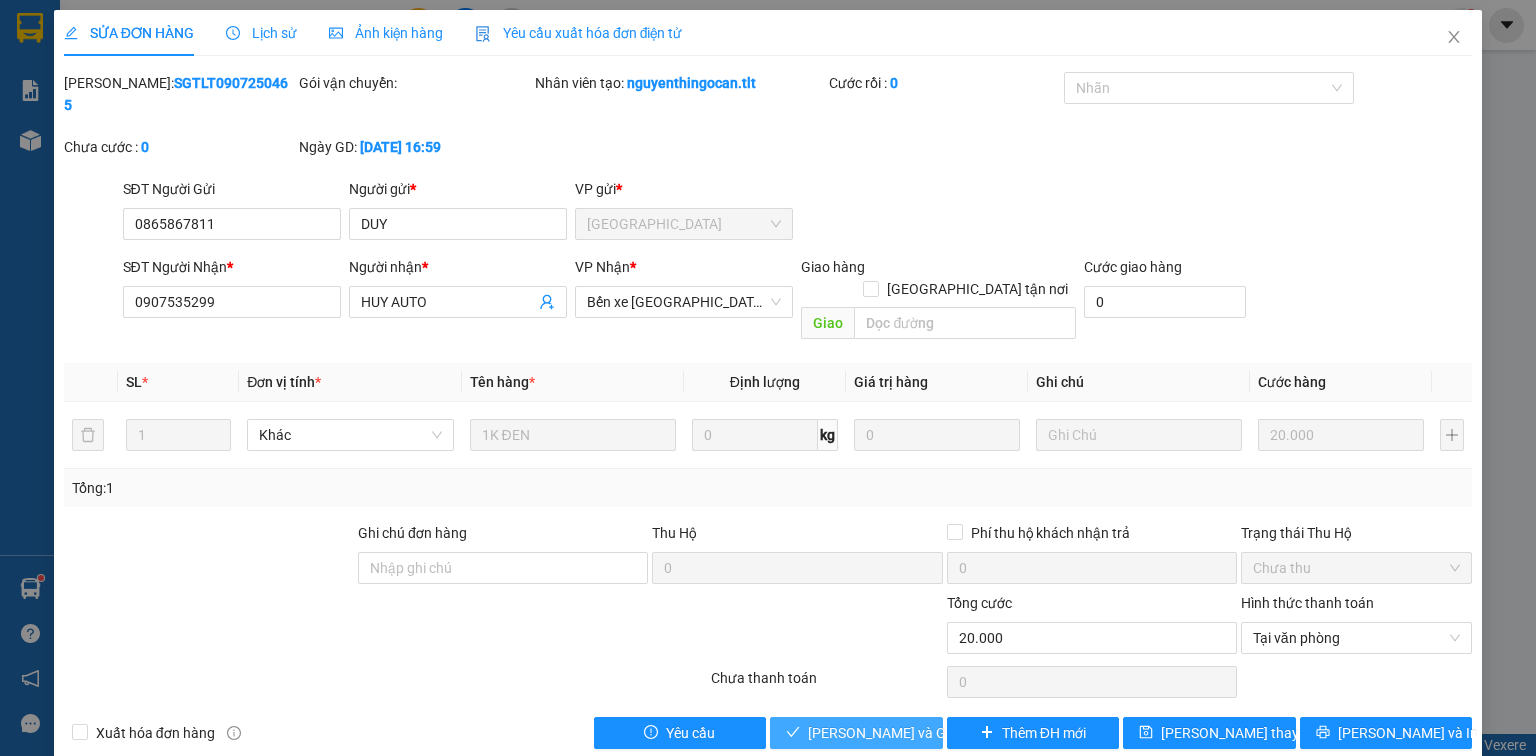 click on "[PERSON_NAME] và Giao hàng" at bounding box center [904, 733] 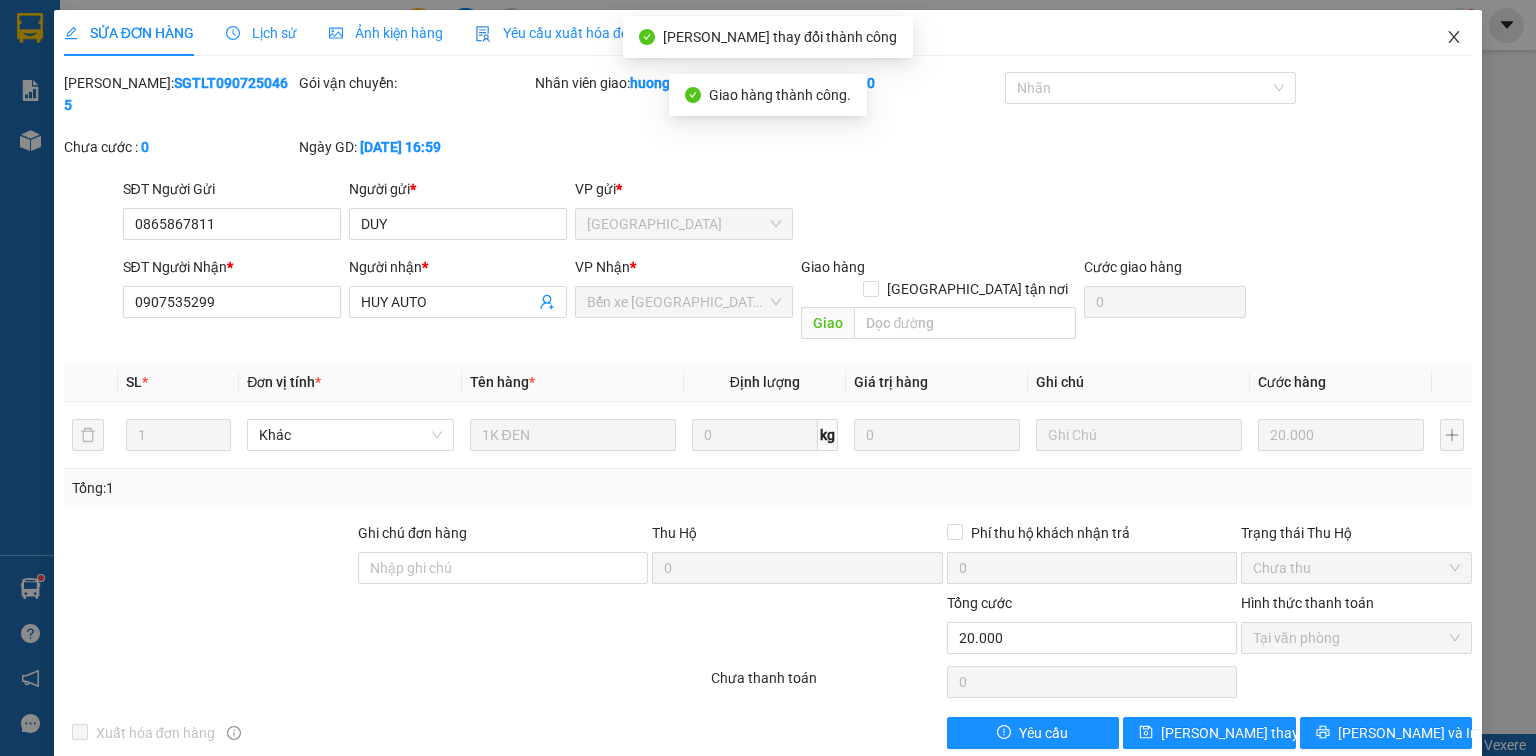 click 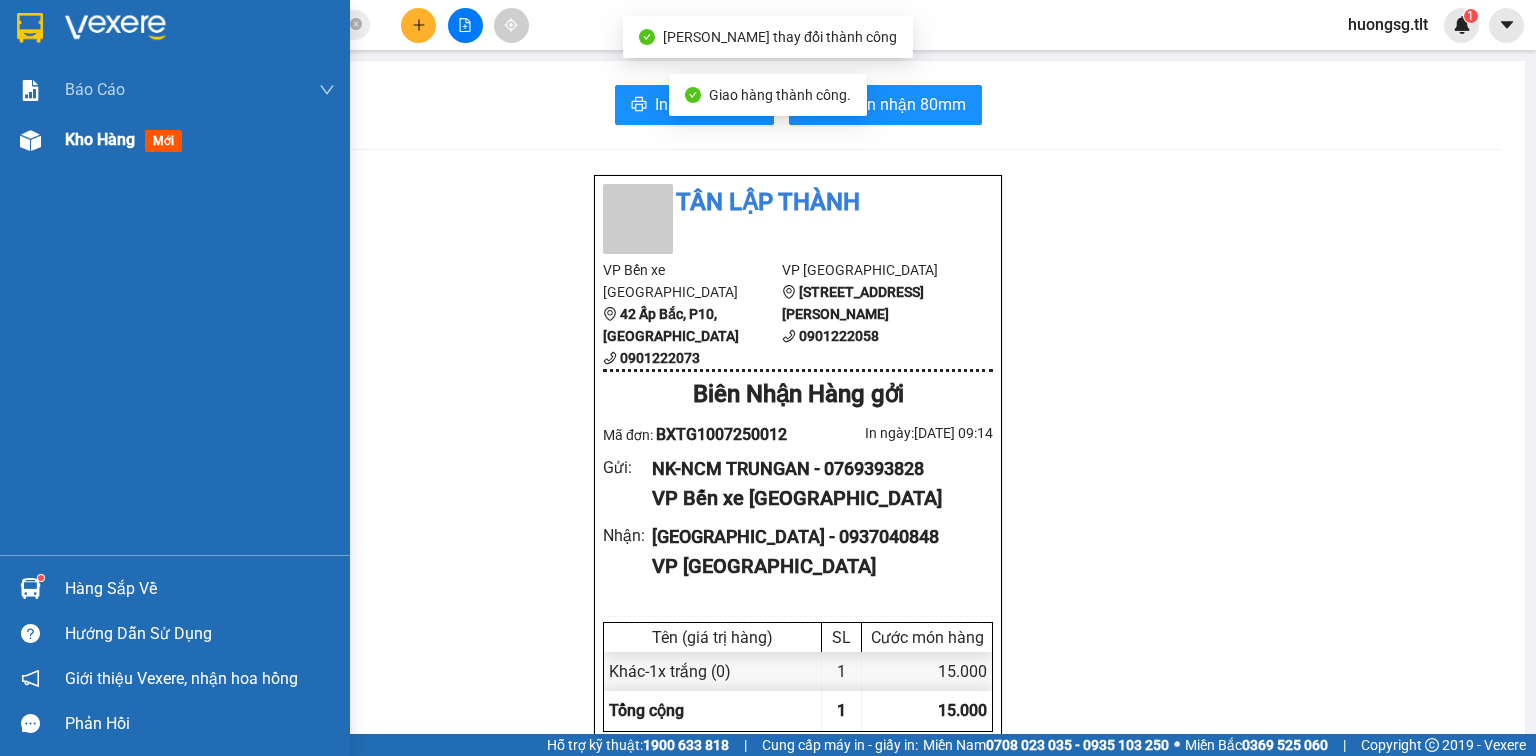 click at bounding box center (30, 140) 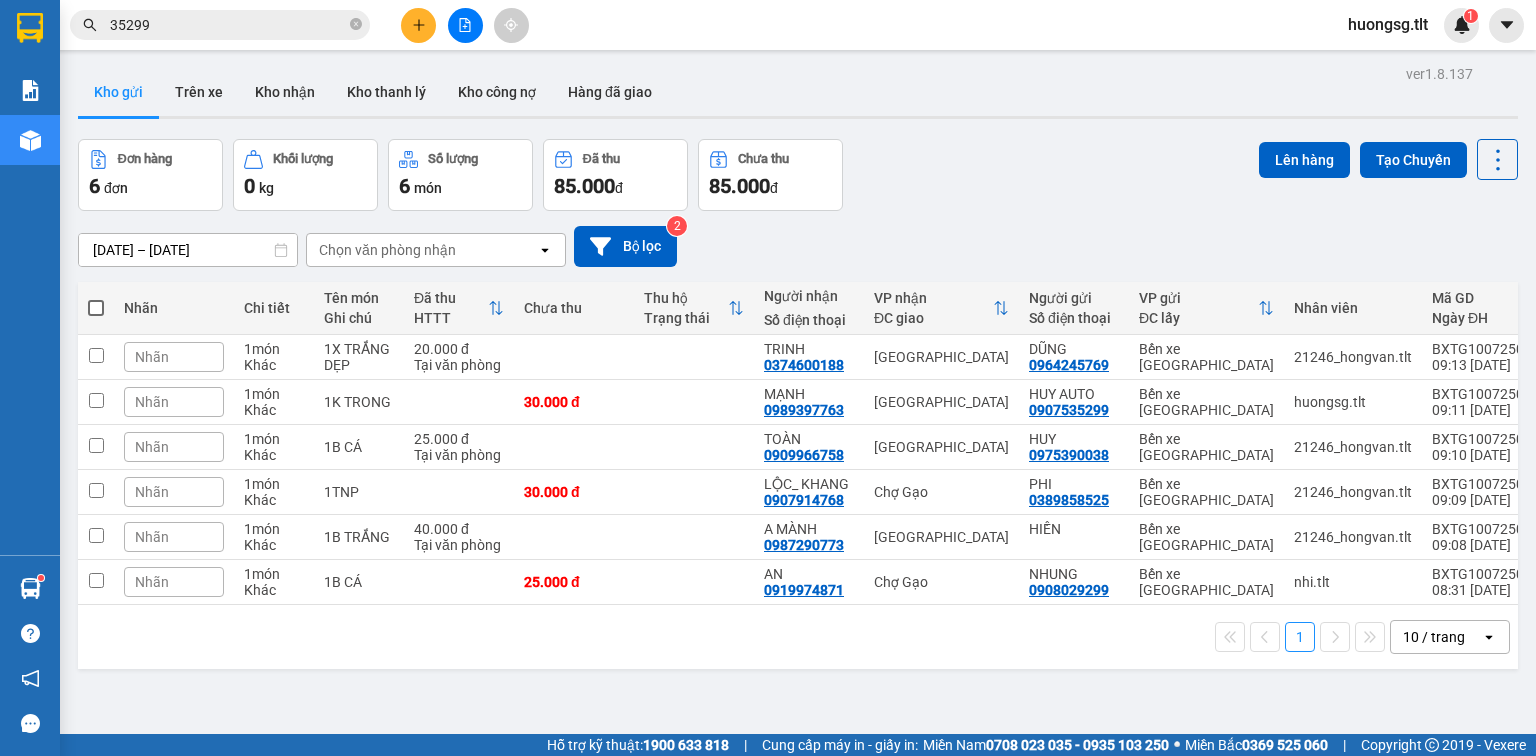 click on "35299" at bounding box center (228, 25) 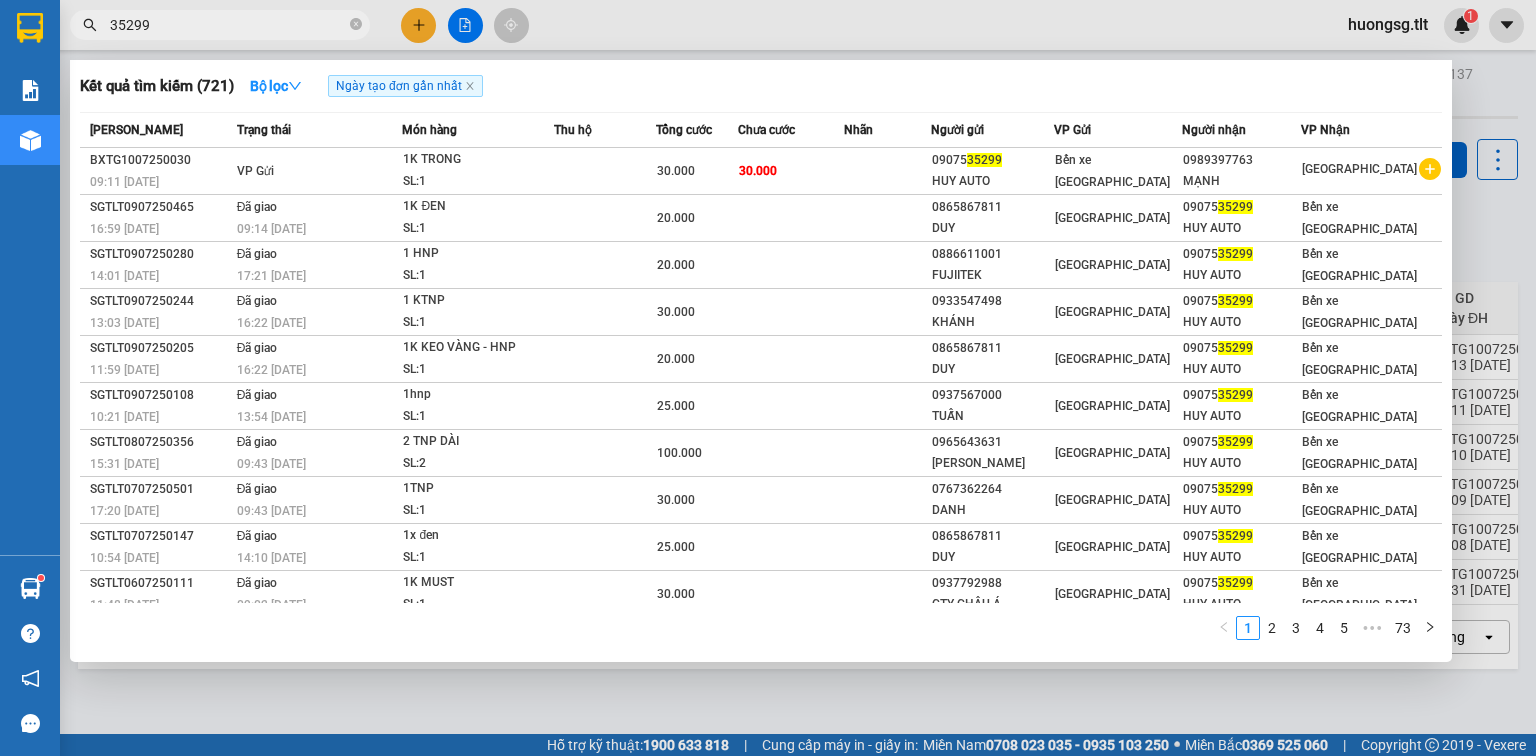 click at bounding box center [768, 378] 